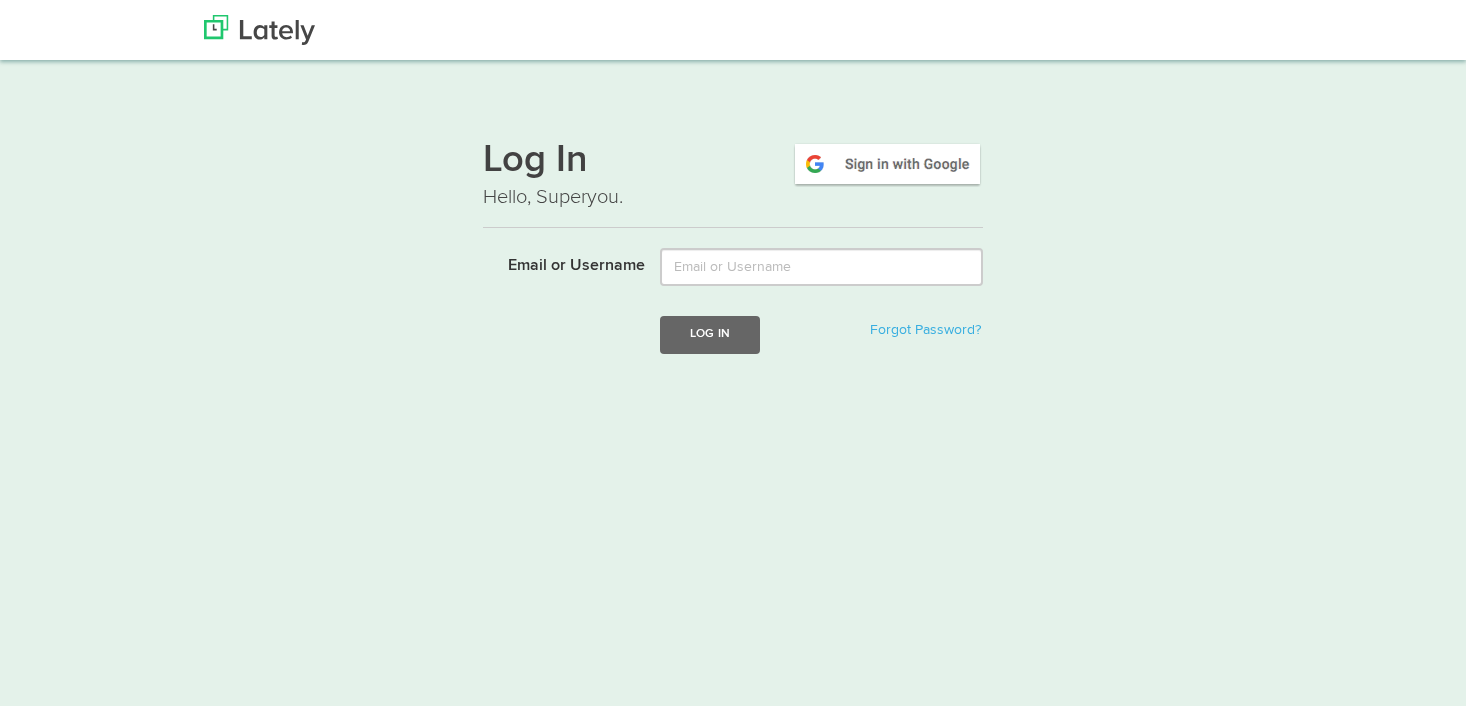 scroll, scrollTop: 0, scrollLeft: 0, axis: both 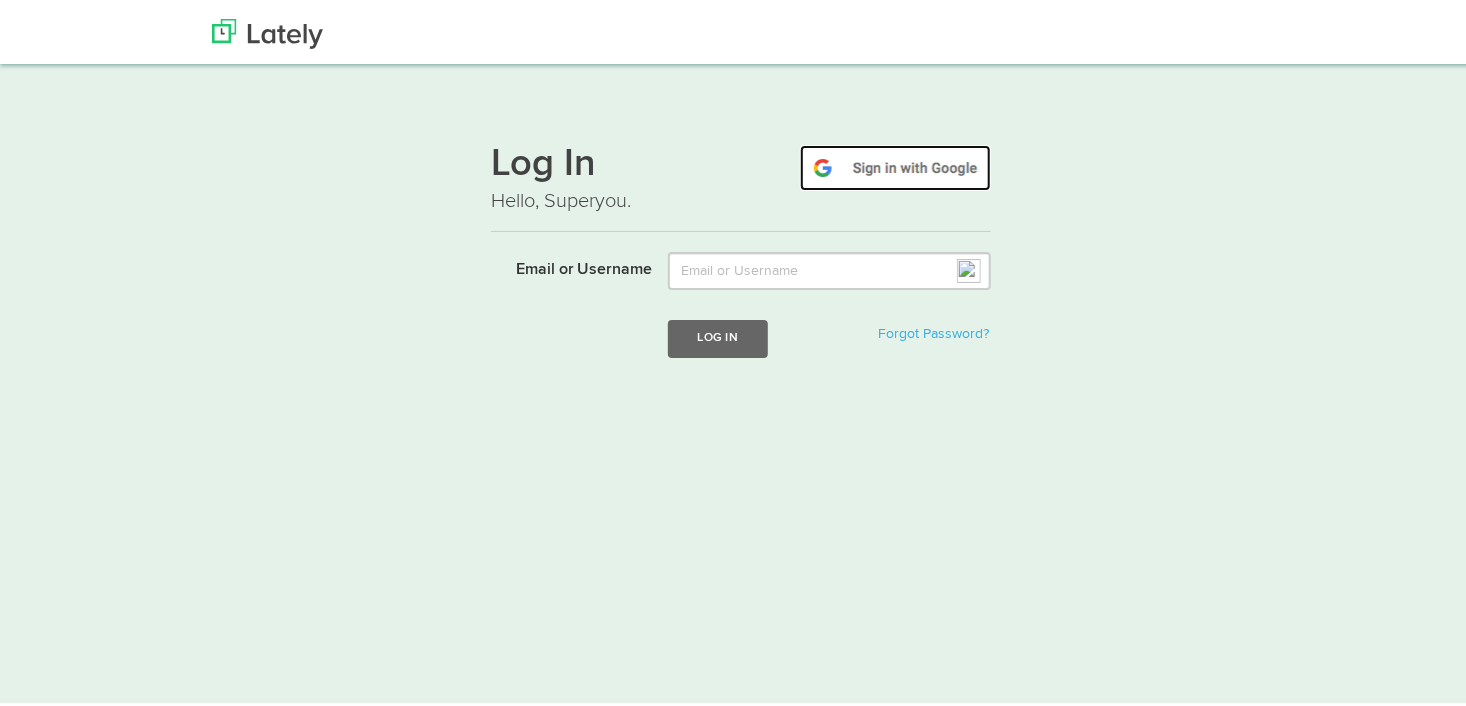 click at bounding box center [895, 164] 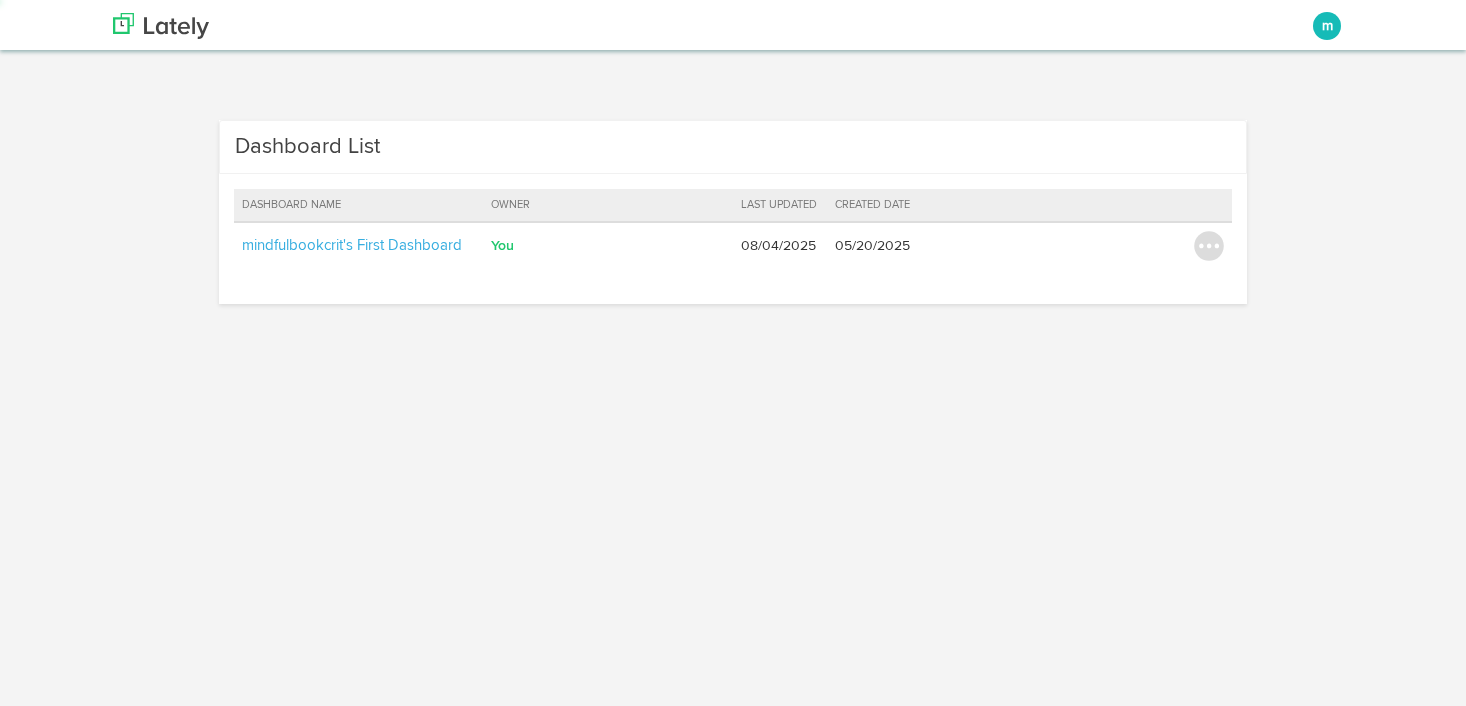 scroll, scrollTop: 0, scrollLeft: 0, axis: both 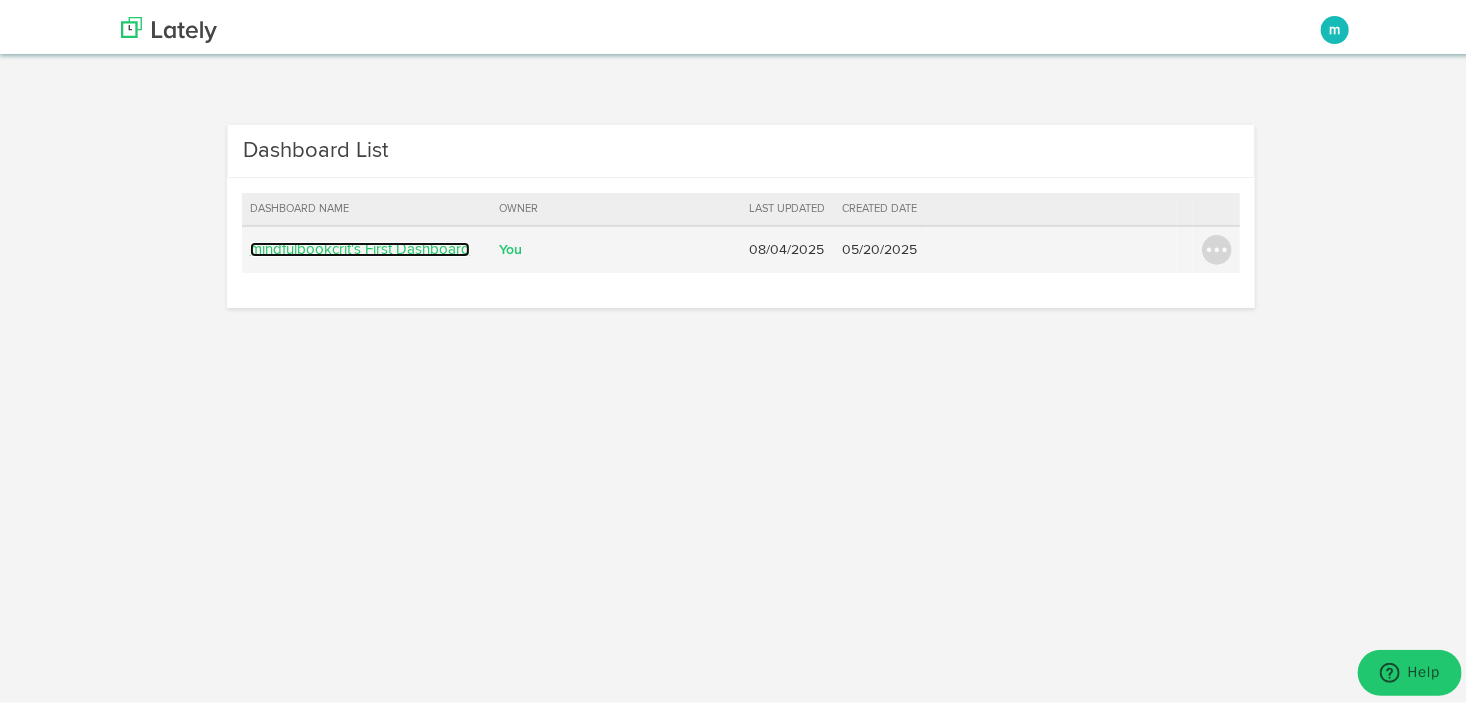 click on "mindfulbookcrit's First Dashboard" at bounding box center (360, 245) 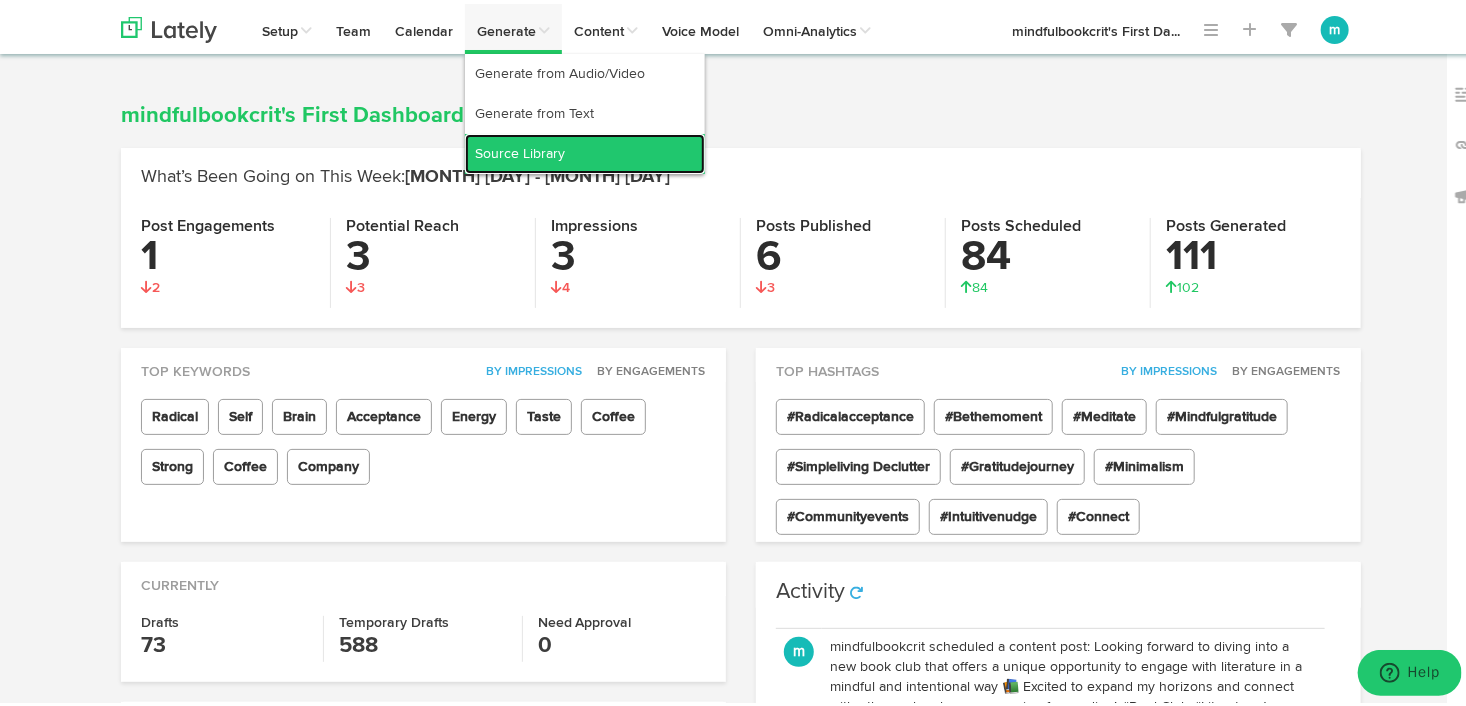 click on "Source Library" at bounding box center [585, 150] 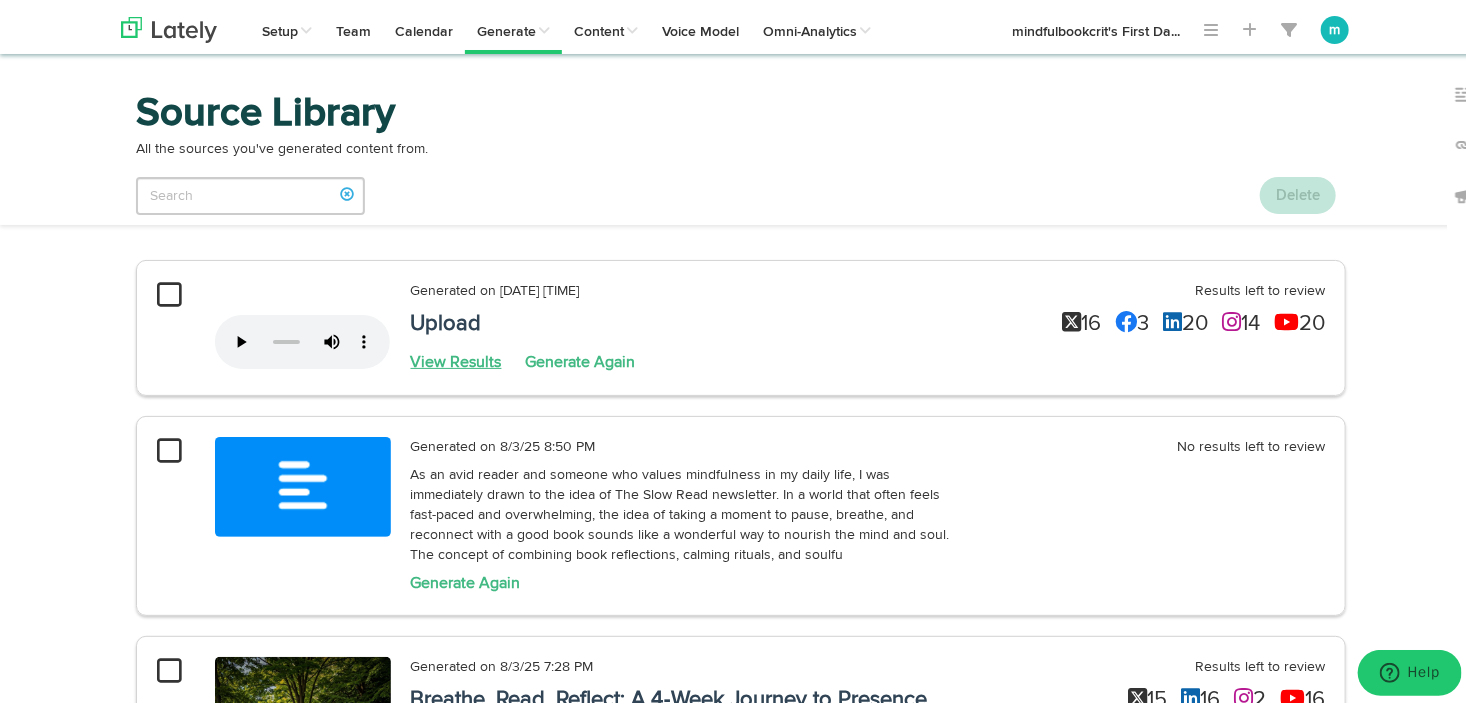 click on "View Results" at bounding box center [456, 359] 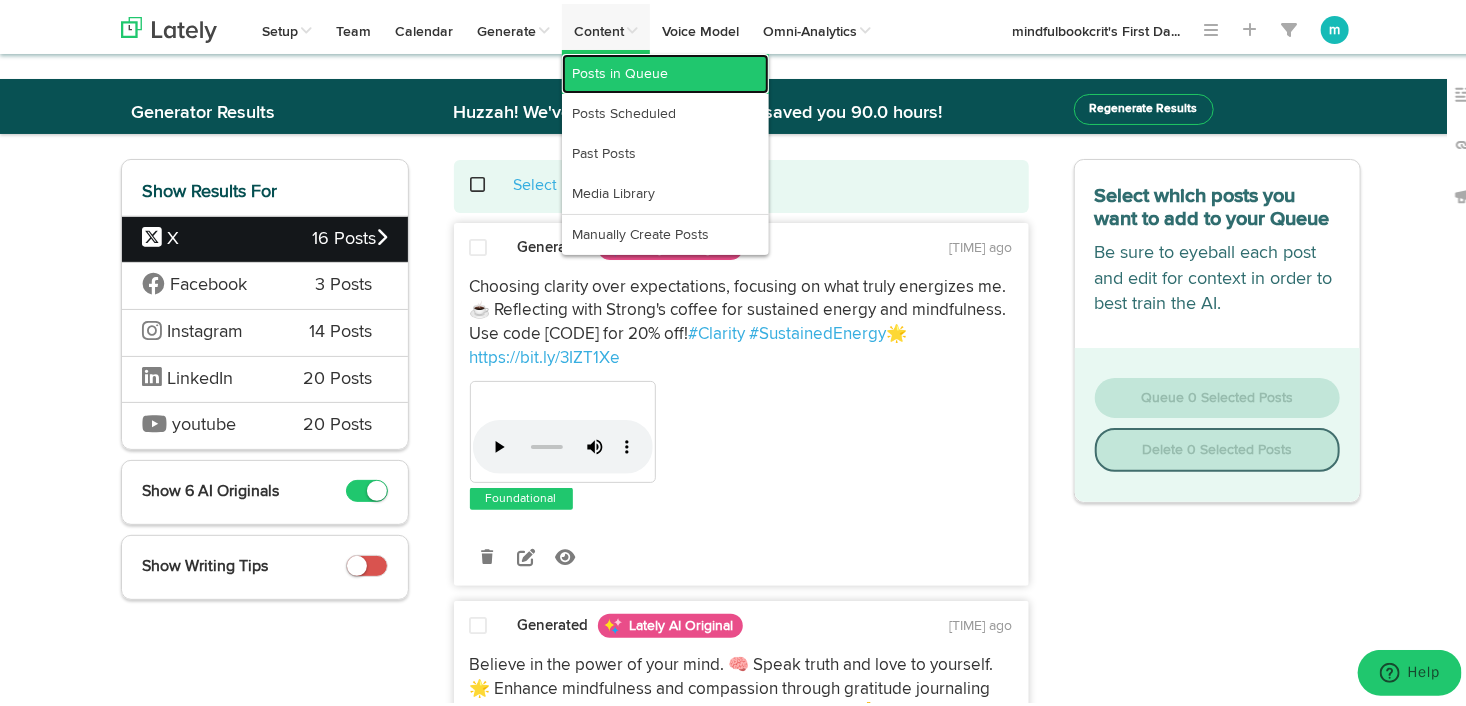 click on "Posts in Queue" at bounding box center [665, 70] 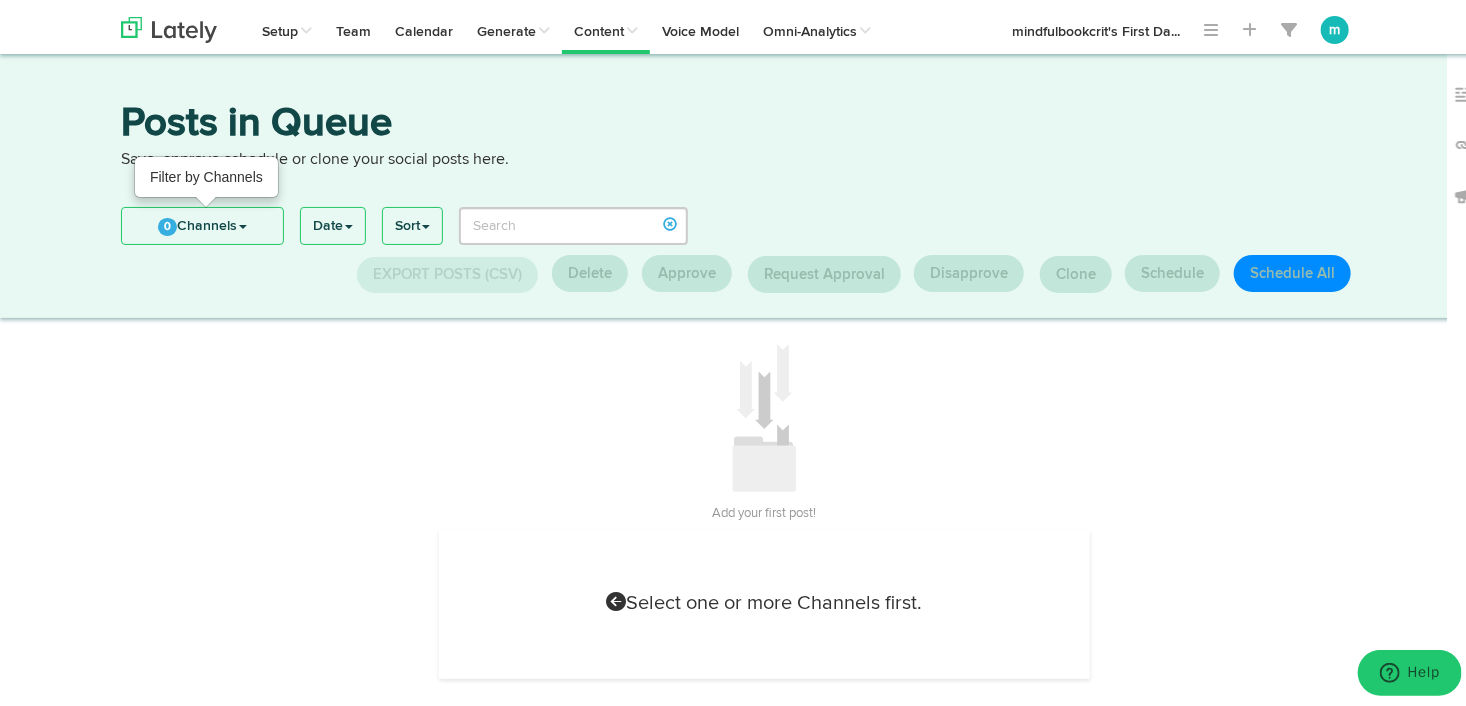click on "0  Channels" at bounding box center [202, 222] 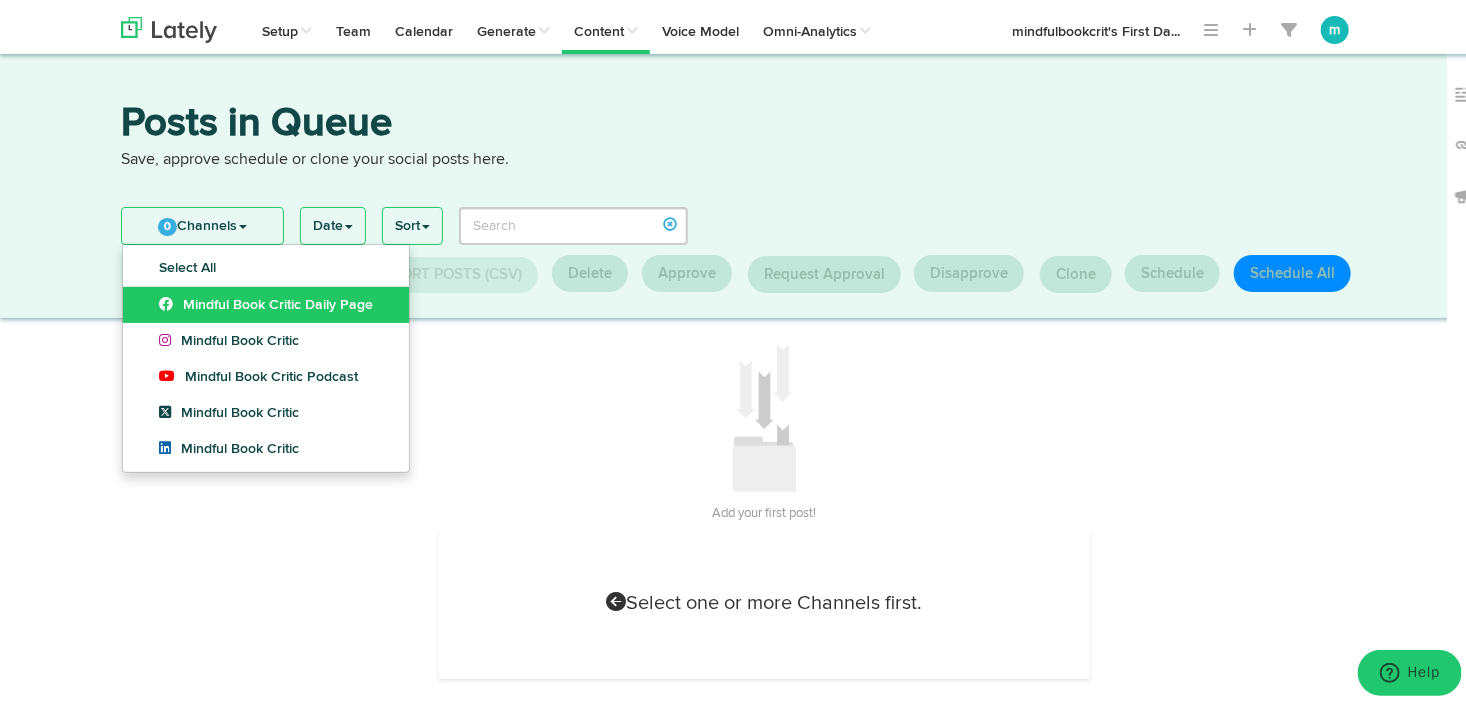 click on "Mindful Book Critic Daily Page" at bounding box center [266, 301] 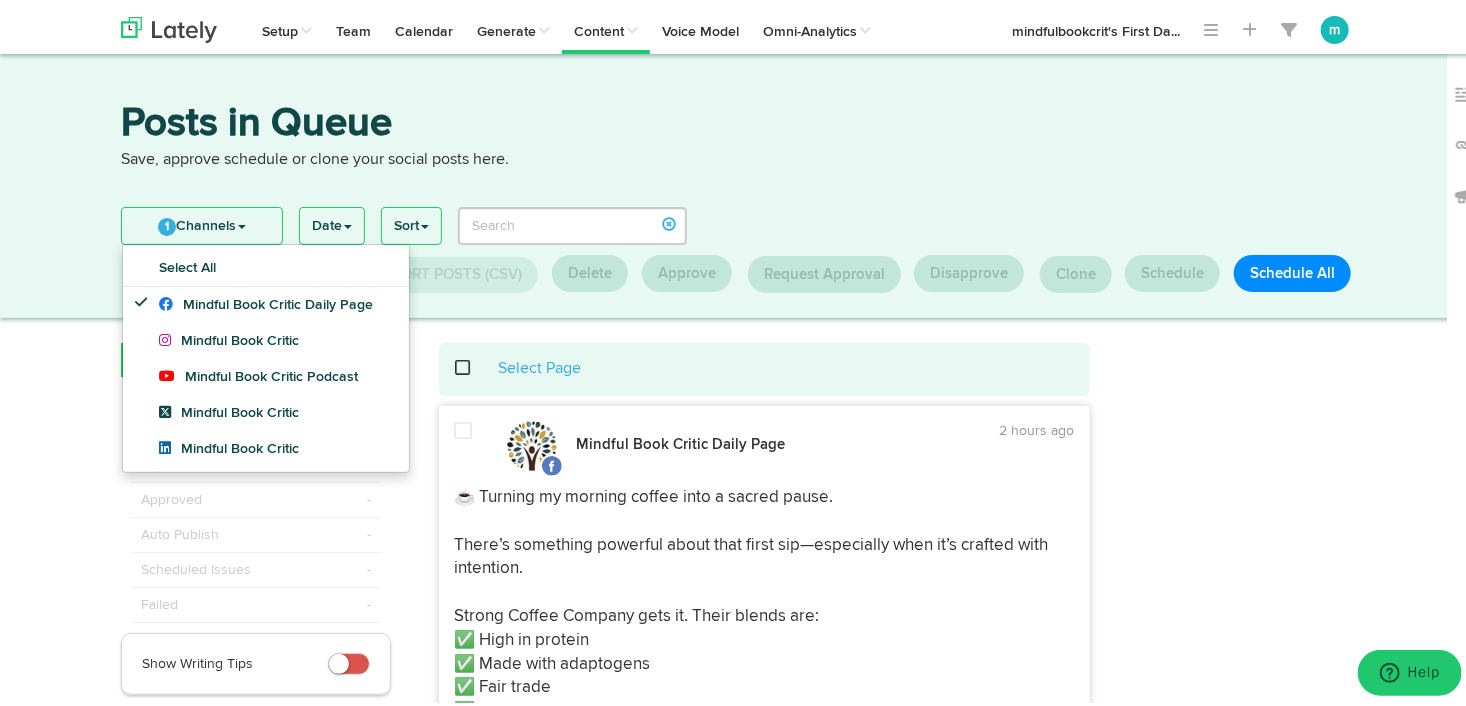 click on "Posts in Queue
Save, approve schedule or clone your social posts here." at bounding box center (741, 146) 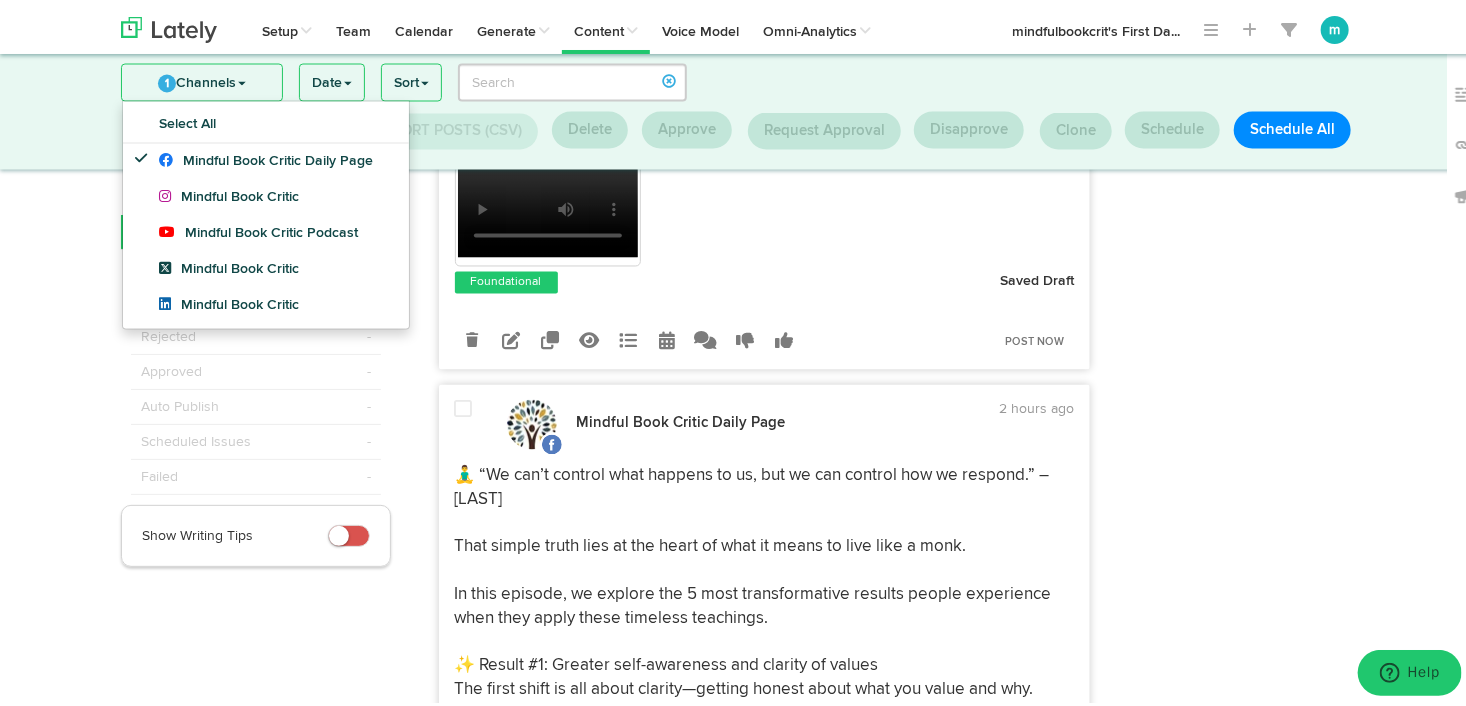 scroll, scrollTop: 1678, scrollLeft: 0, axis: vertical 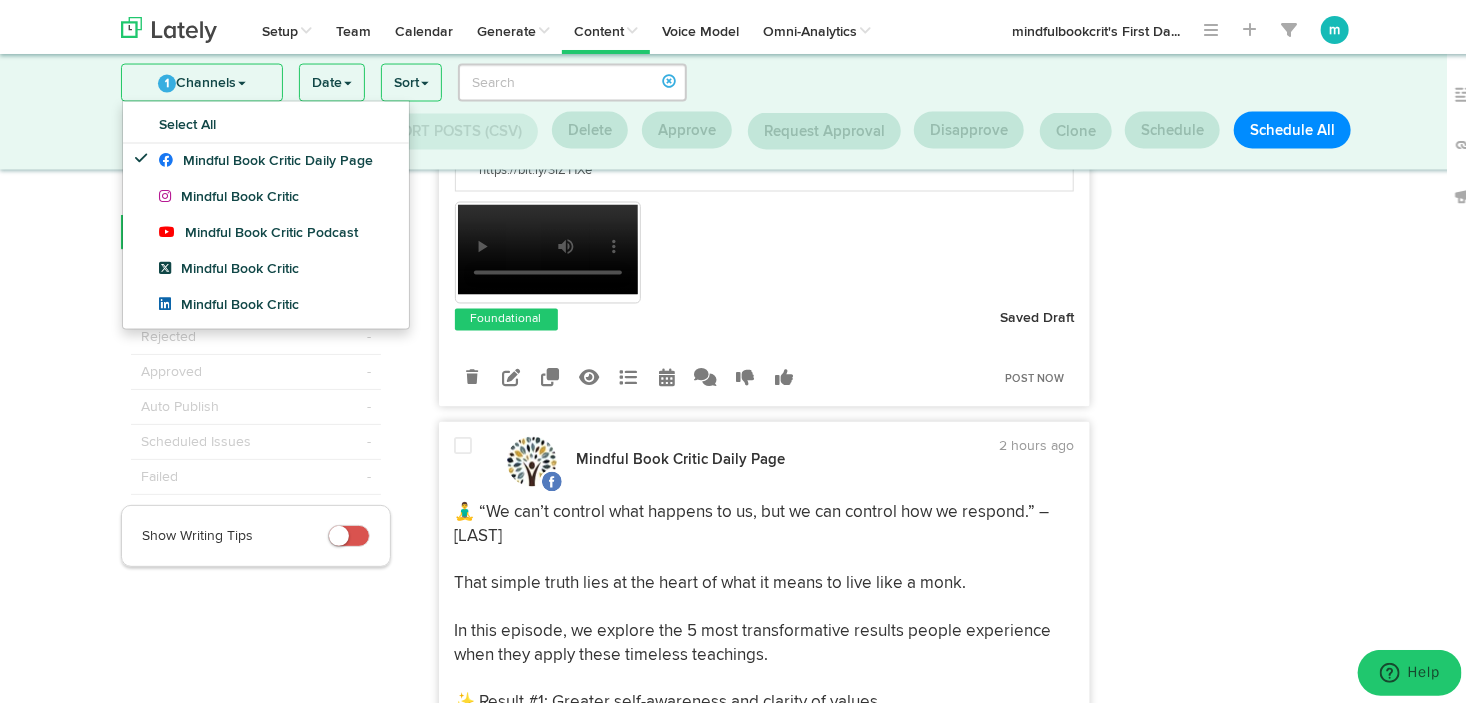 click on "1" at bounding box center [167, 80] 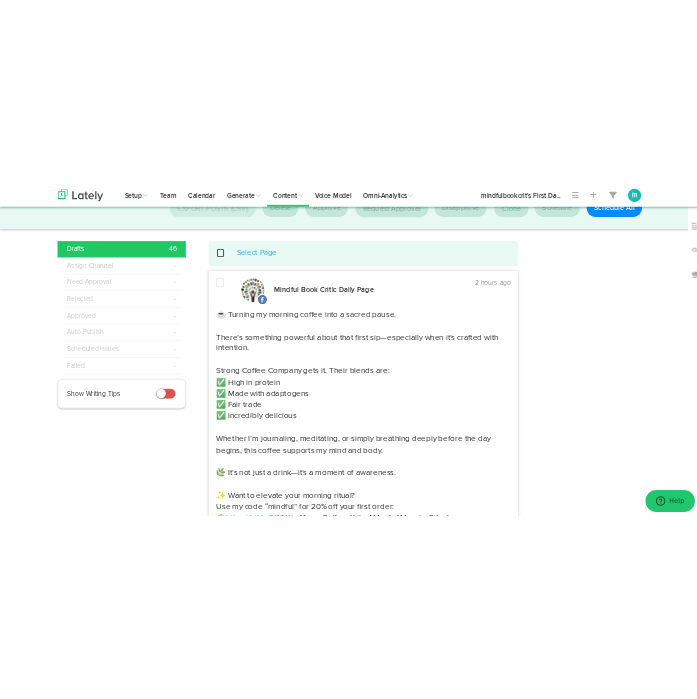 scroll, scrollTop: 0, scrollLeft: 0, axis: both 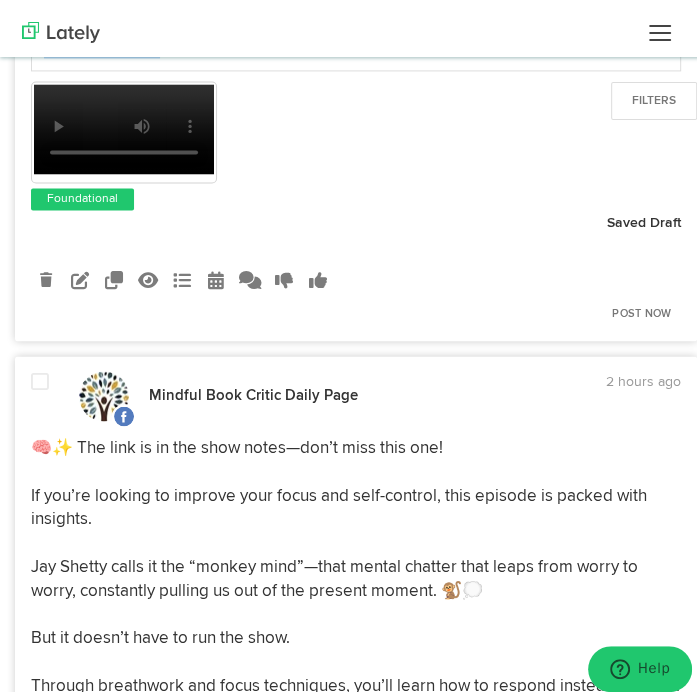 drag, startPoint x: 33, startPoint y: 282, endPoint x: 232, endPoint y: 133, distance: 248.60008 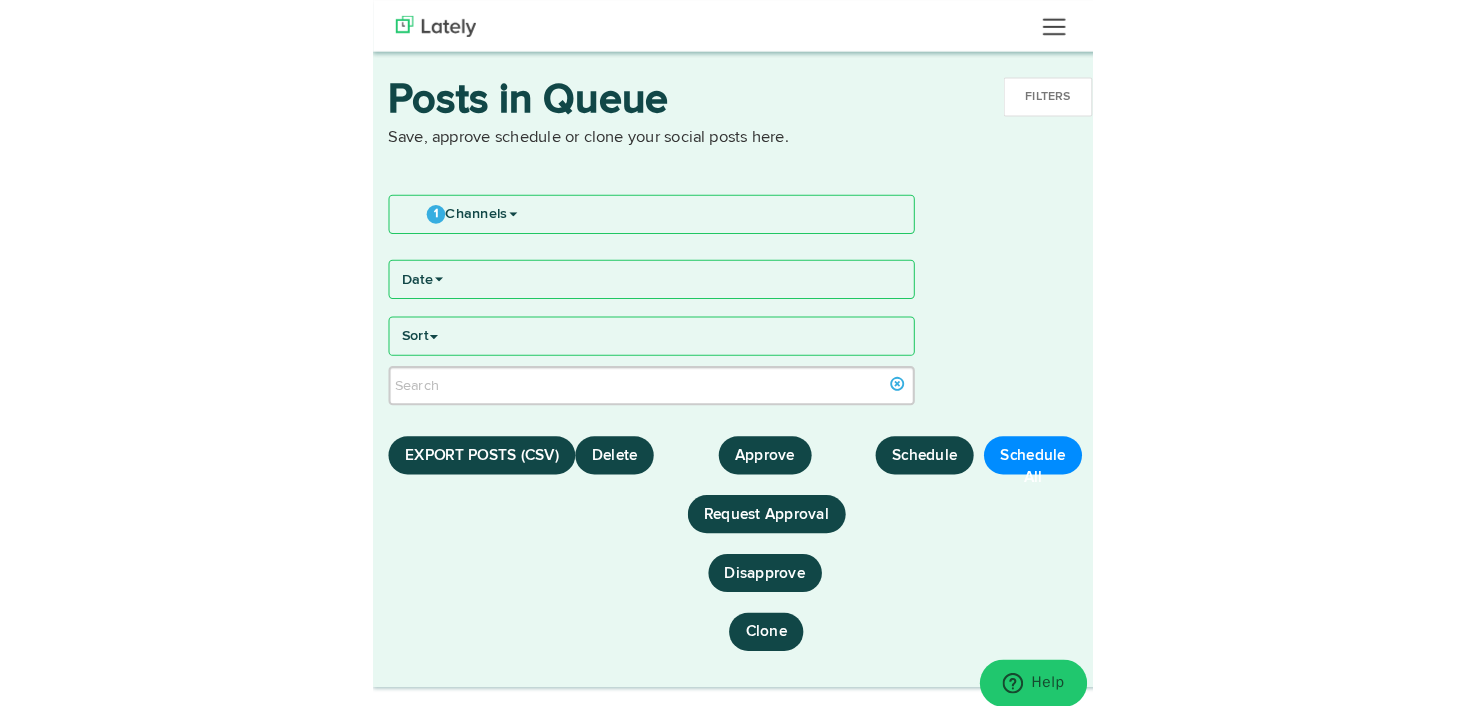 scroll, scrollTop: 0, scrollLeft: 0, axis: both 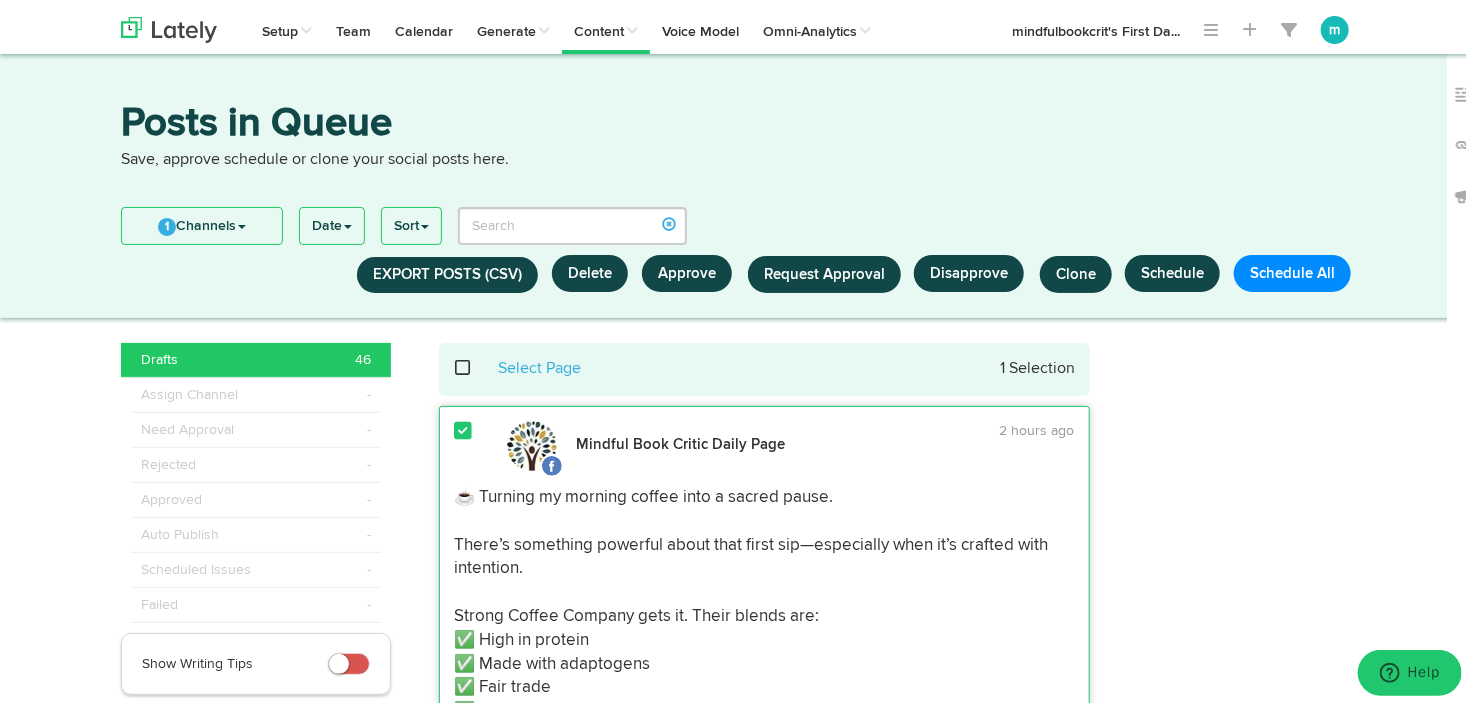 click on "Posts in Queue
Save, approve schedule or clone your social posts here.
1  Channels
Select All
Mindful Book Critic Daily Page
Mindful Book Critic
Mindful Book Critic Podcast
Mindful Book Critic
Mindful Book Critic" at bounding box center [741, 182] 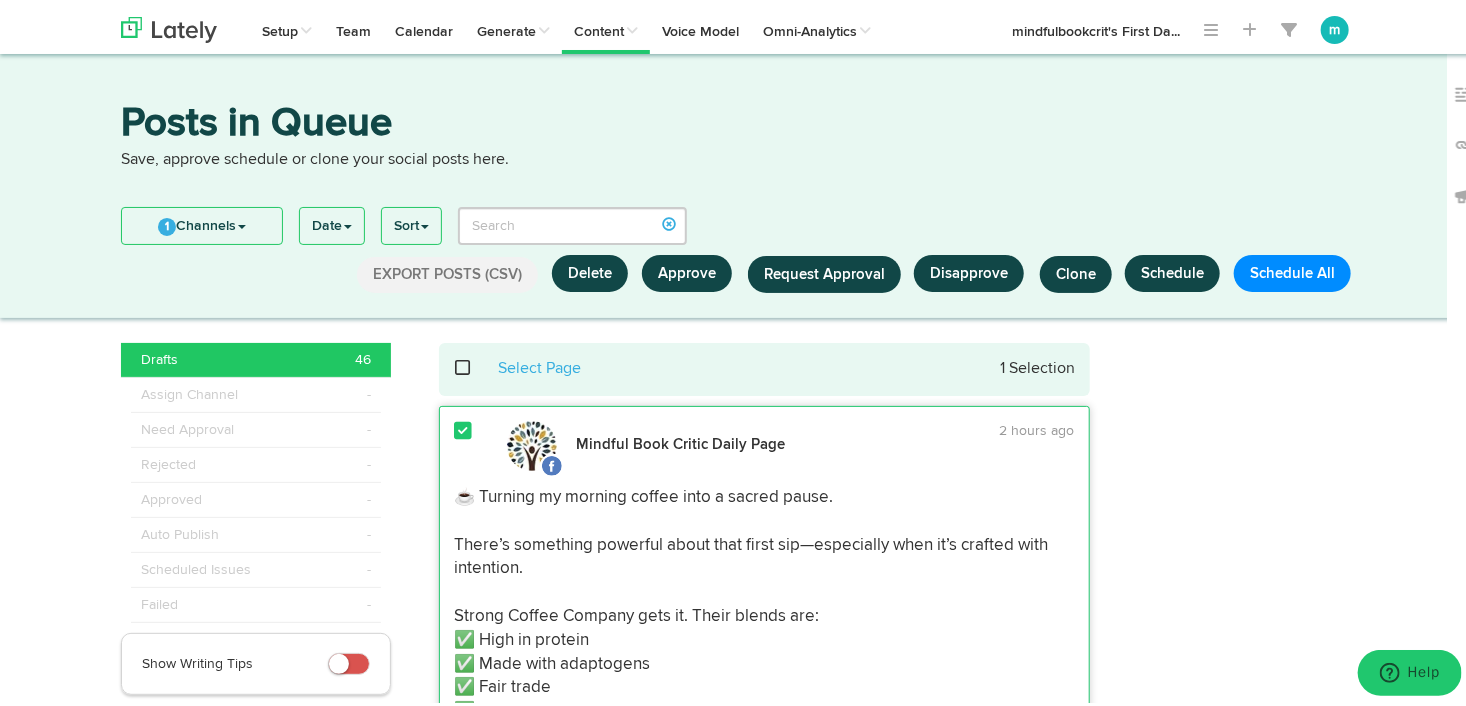 click on "Export Posts (CSV)" at bounding box center (447, 271) 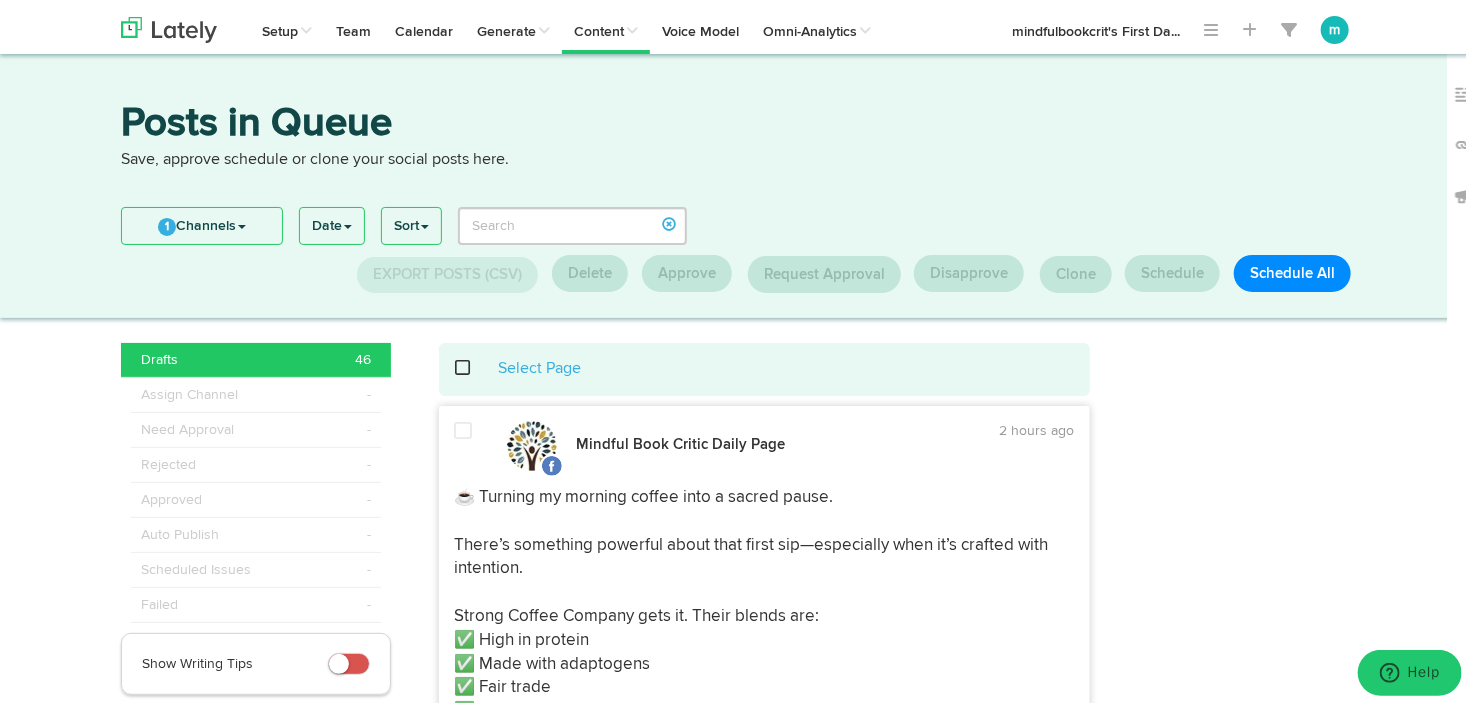 click on "Save, approve schedule or clone your social posts here." at bounding box center (741, 156) 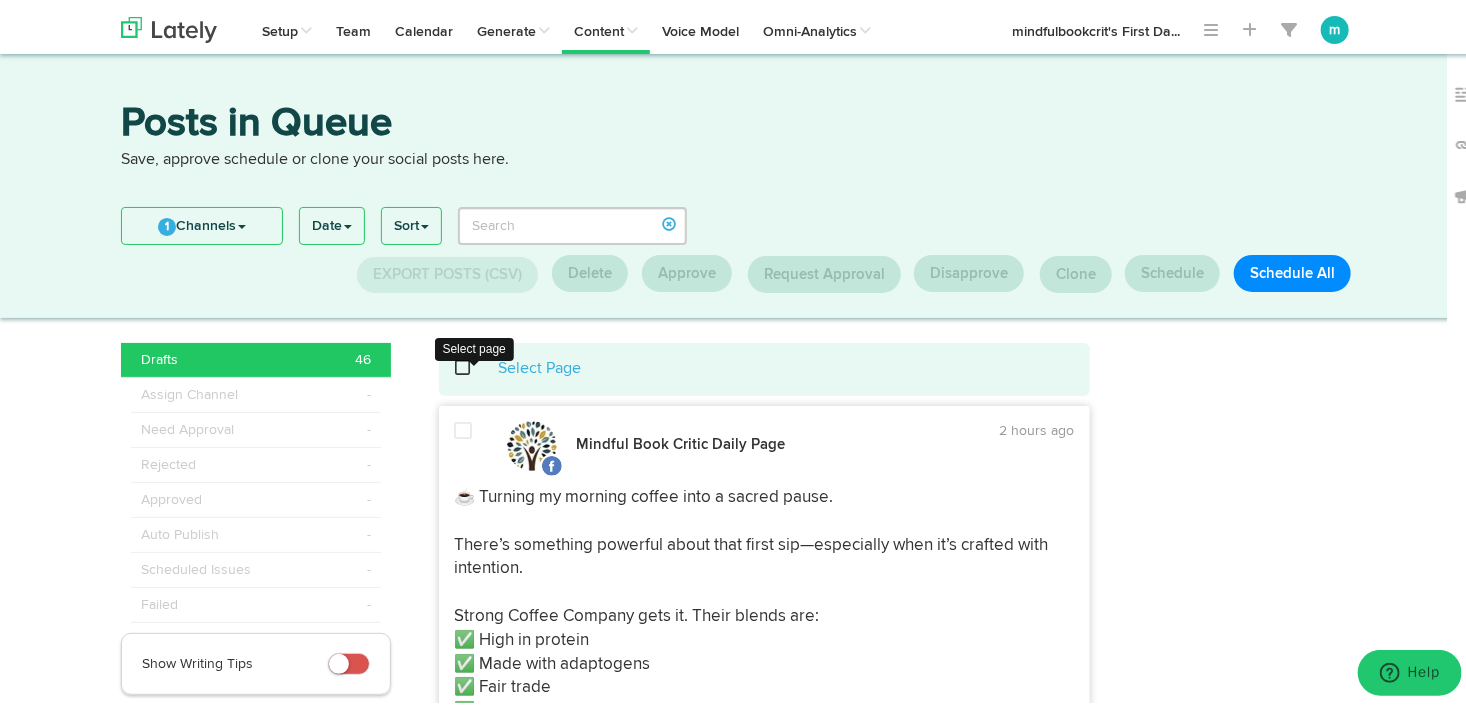 click at bounding box center (474, 364) 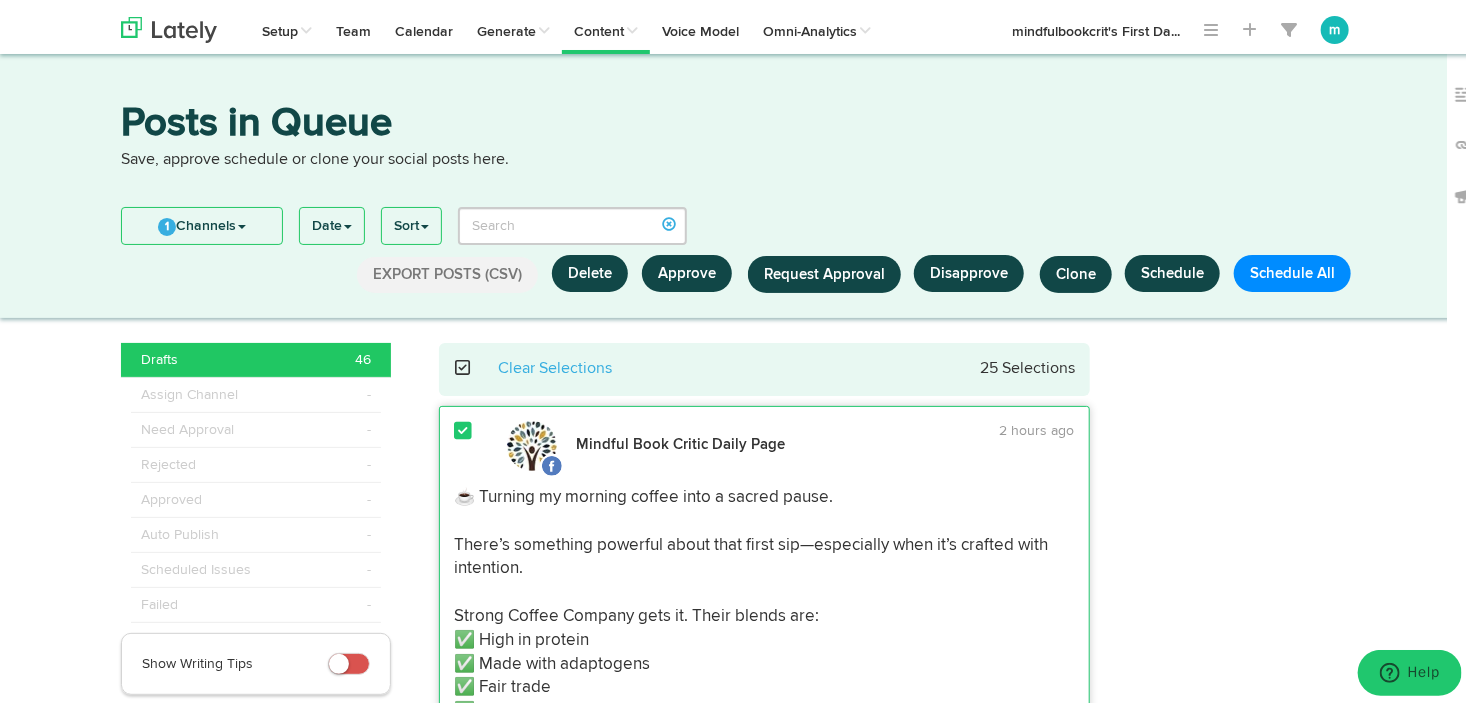 click on "Export Posts (CSV)" at bounding box center (447, 271) 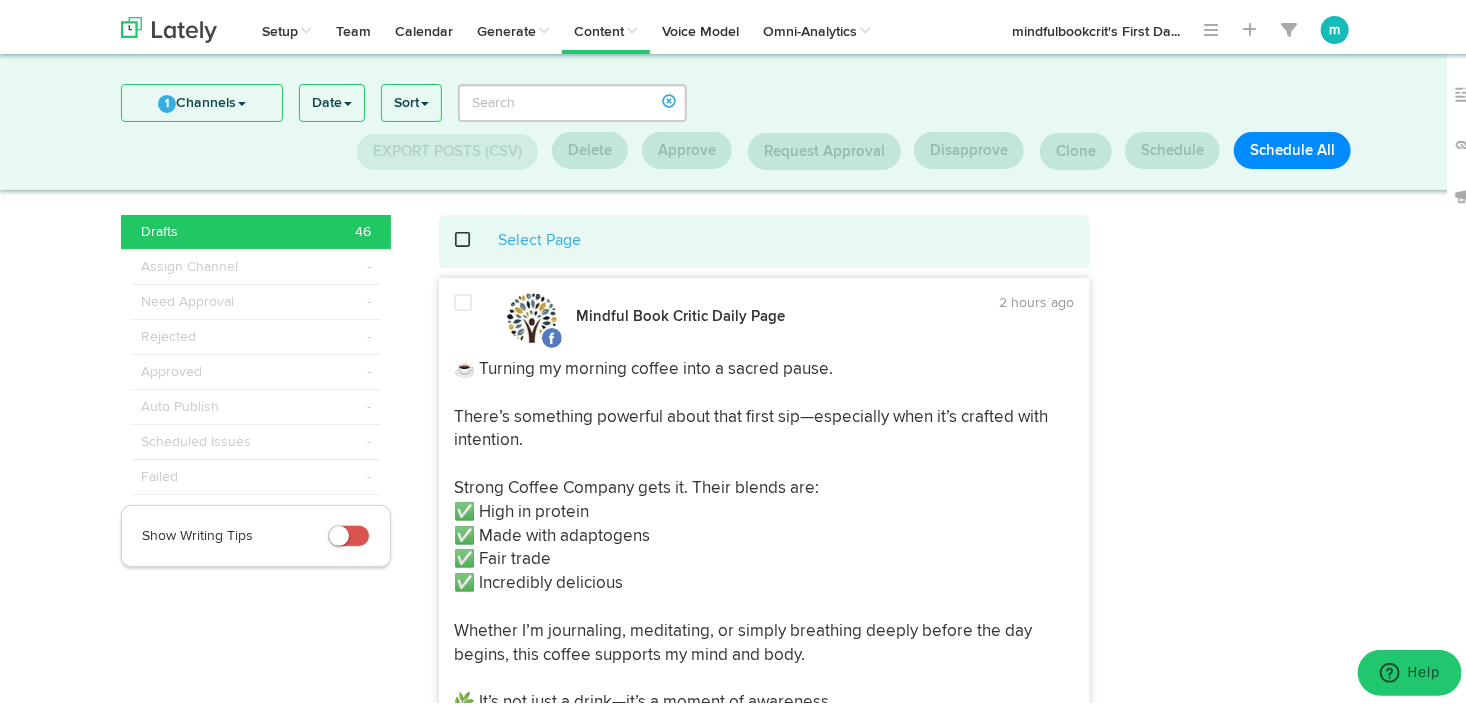 scroll, scrollTop: 4349, scrollLeft: 0, axis: vertical 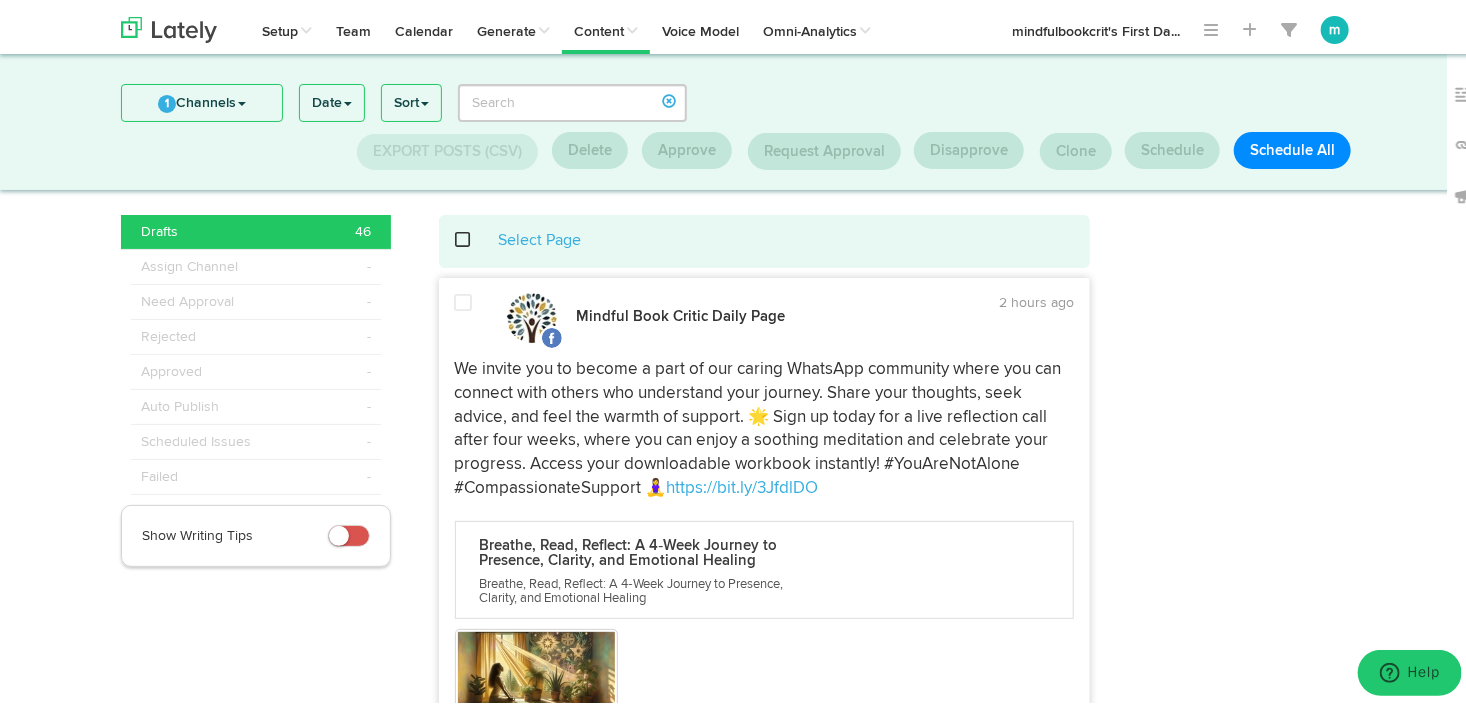 click at bounding box center [472, 13827] 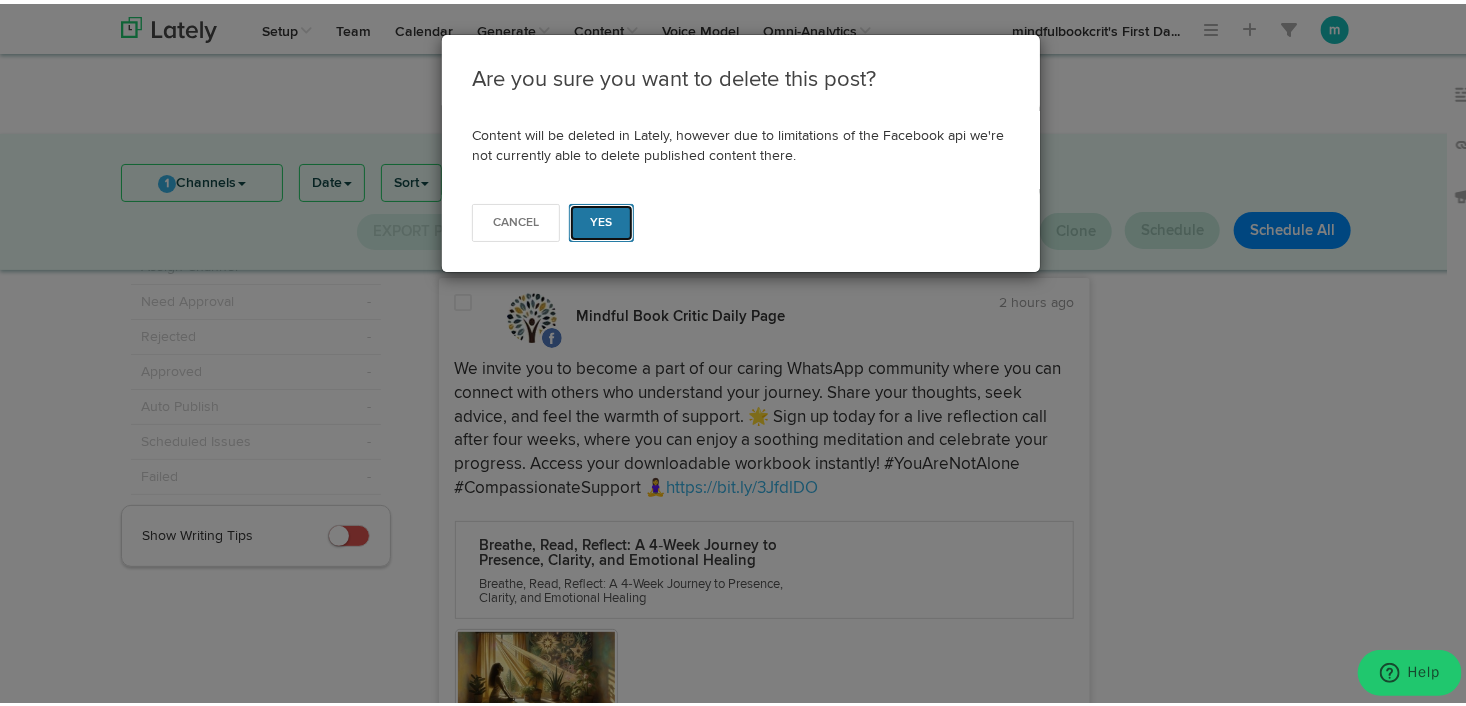 click on "Yes" at bounding box center (601, 219) 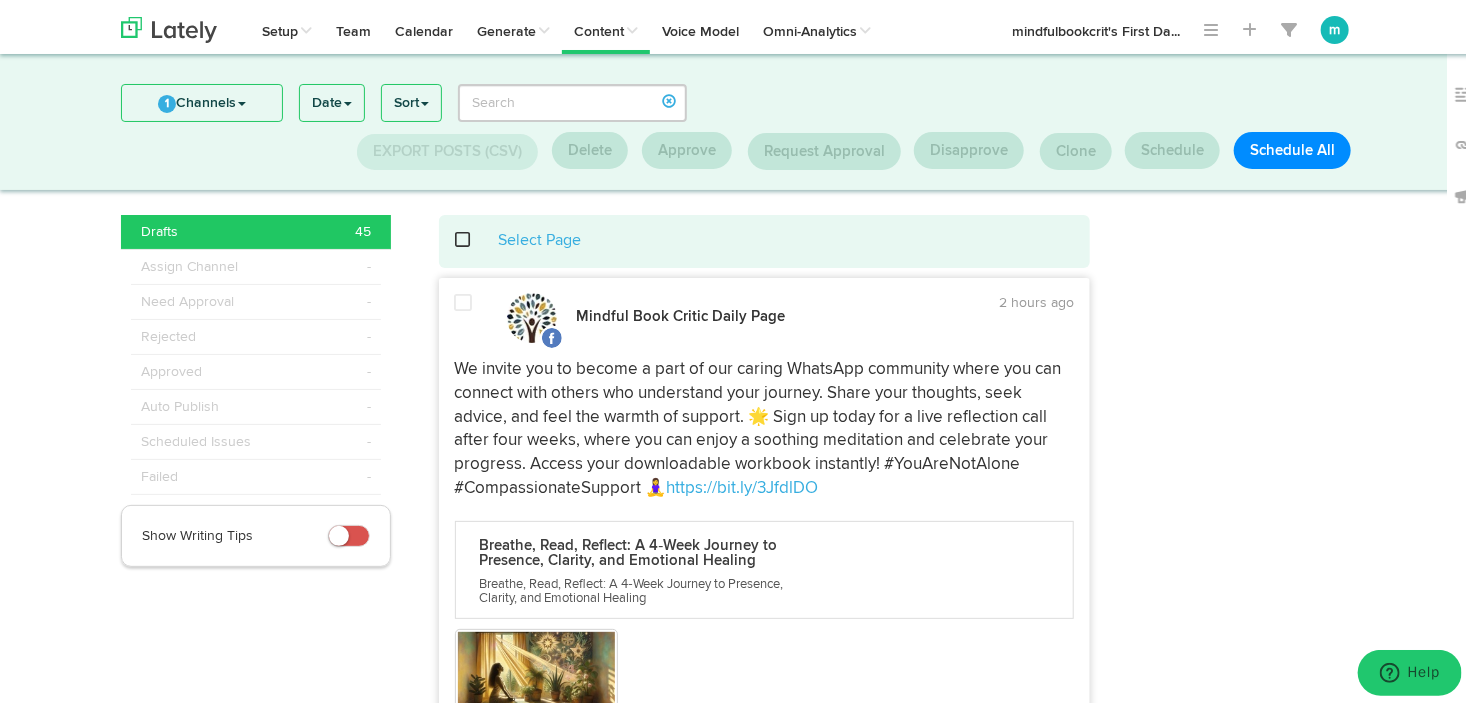scroll, scrollTop: 12624, scrollLeft: 0, axis: vertical 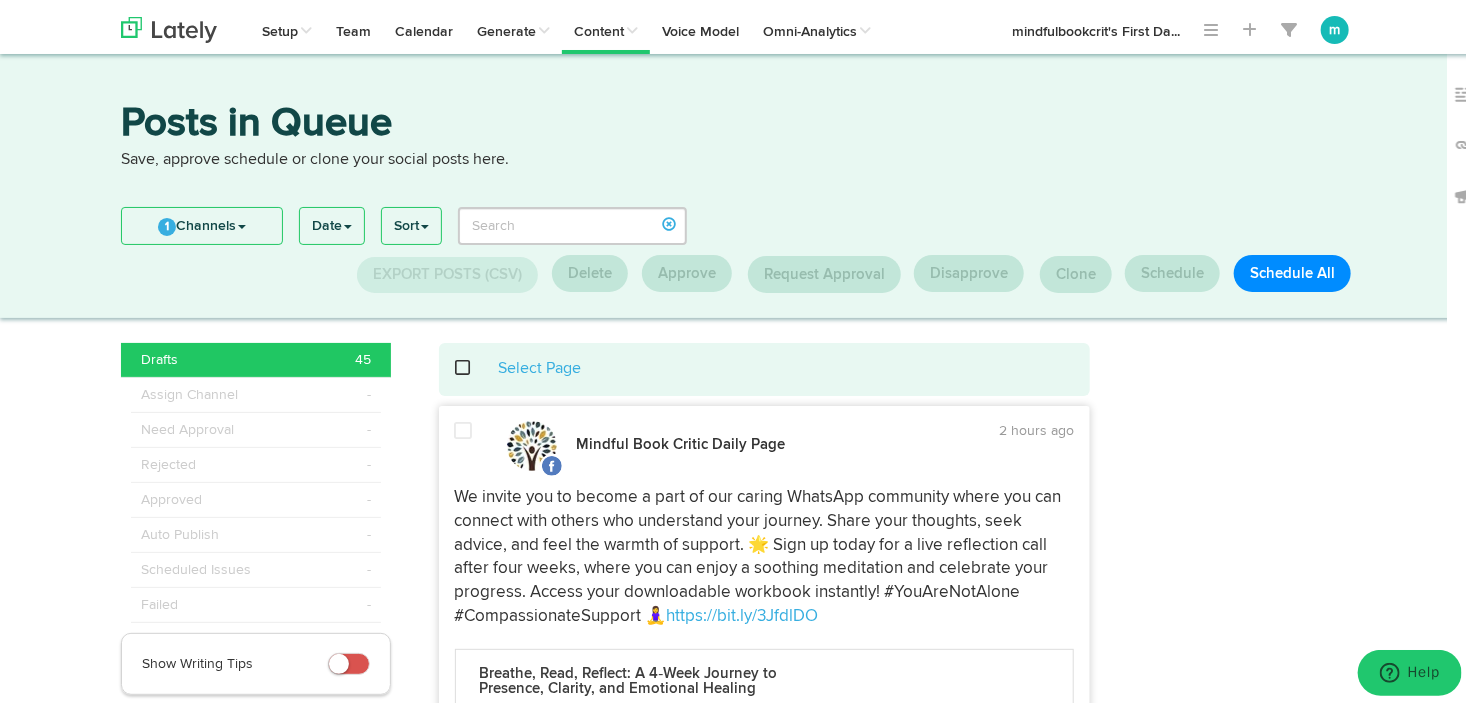 click at bounding box center [474, 364] 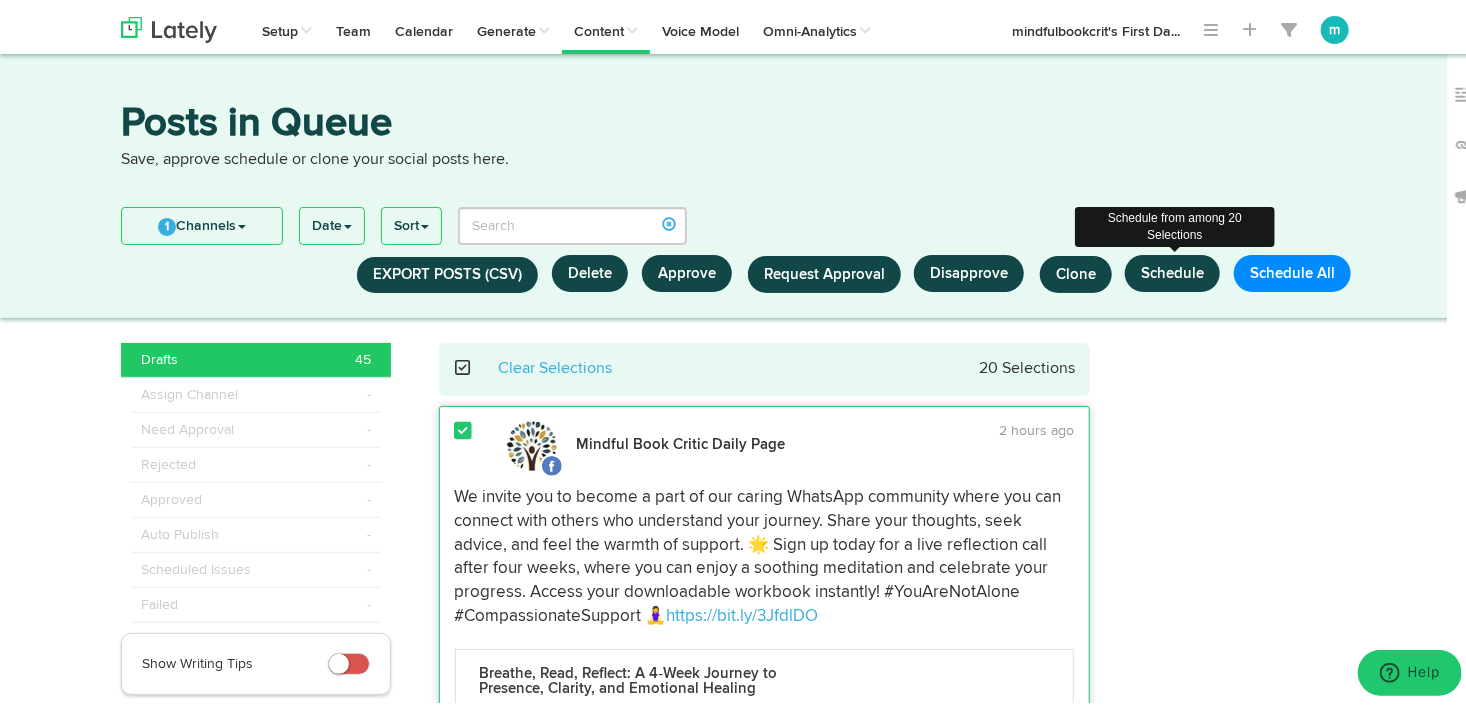 click on "Schedule" at bounding box center [1172, 269] 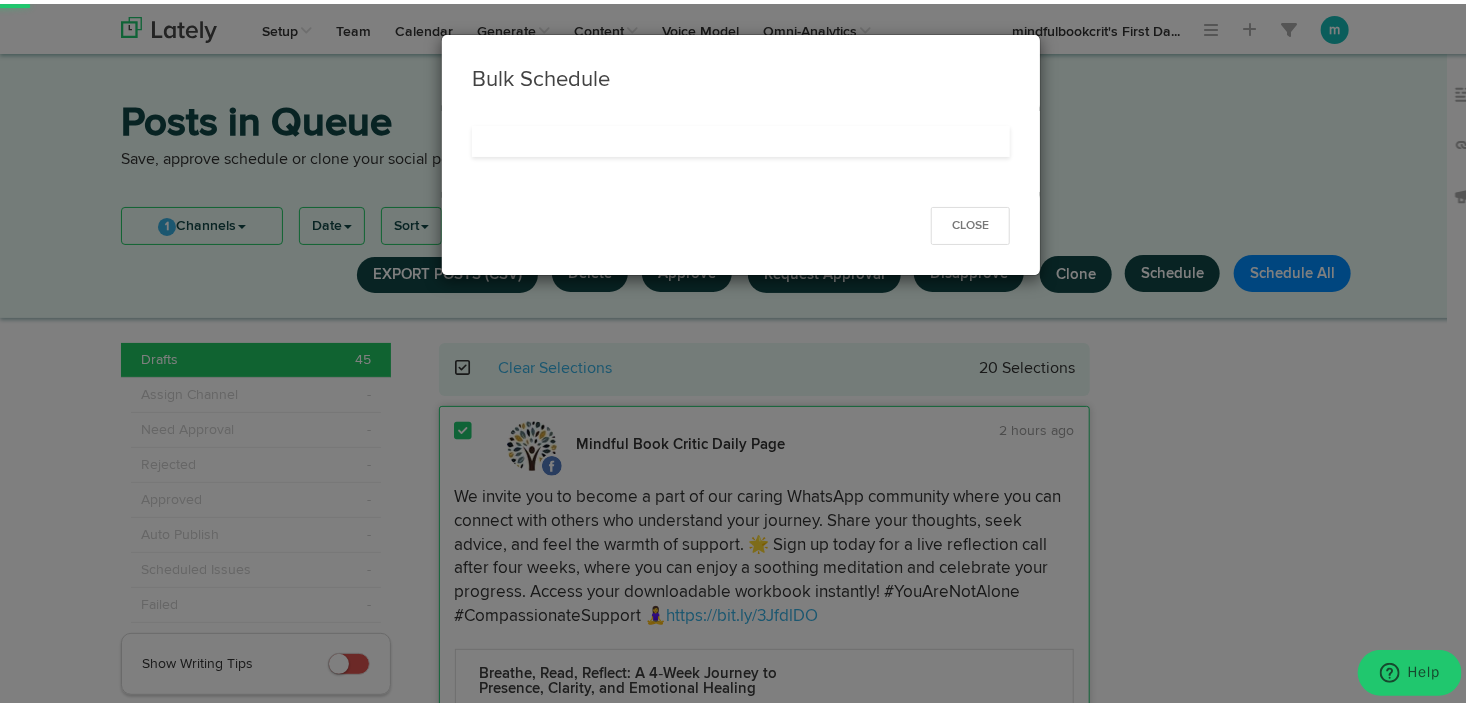 select on "11" 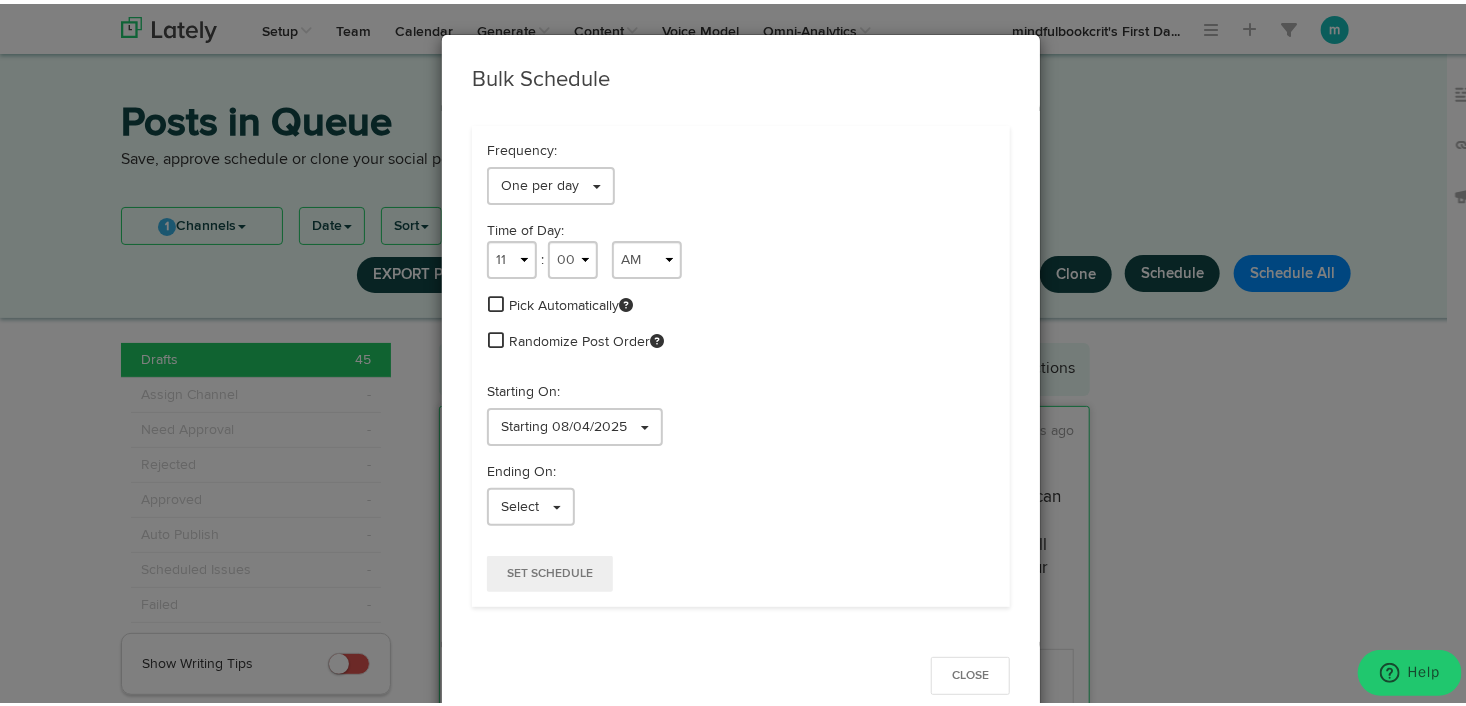 click at bounding box center (496, 300) 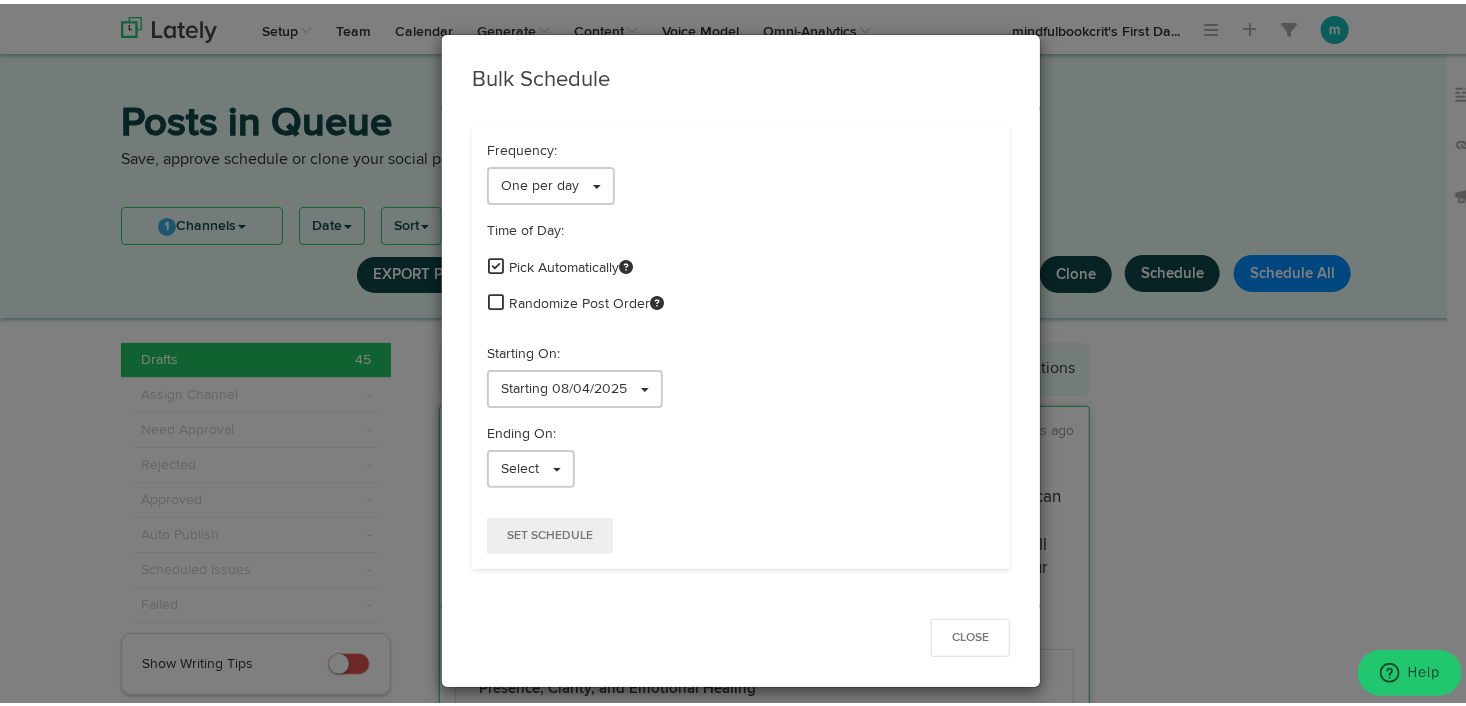 click at bounding box center [496, 298] 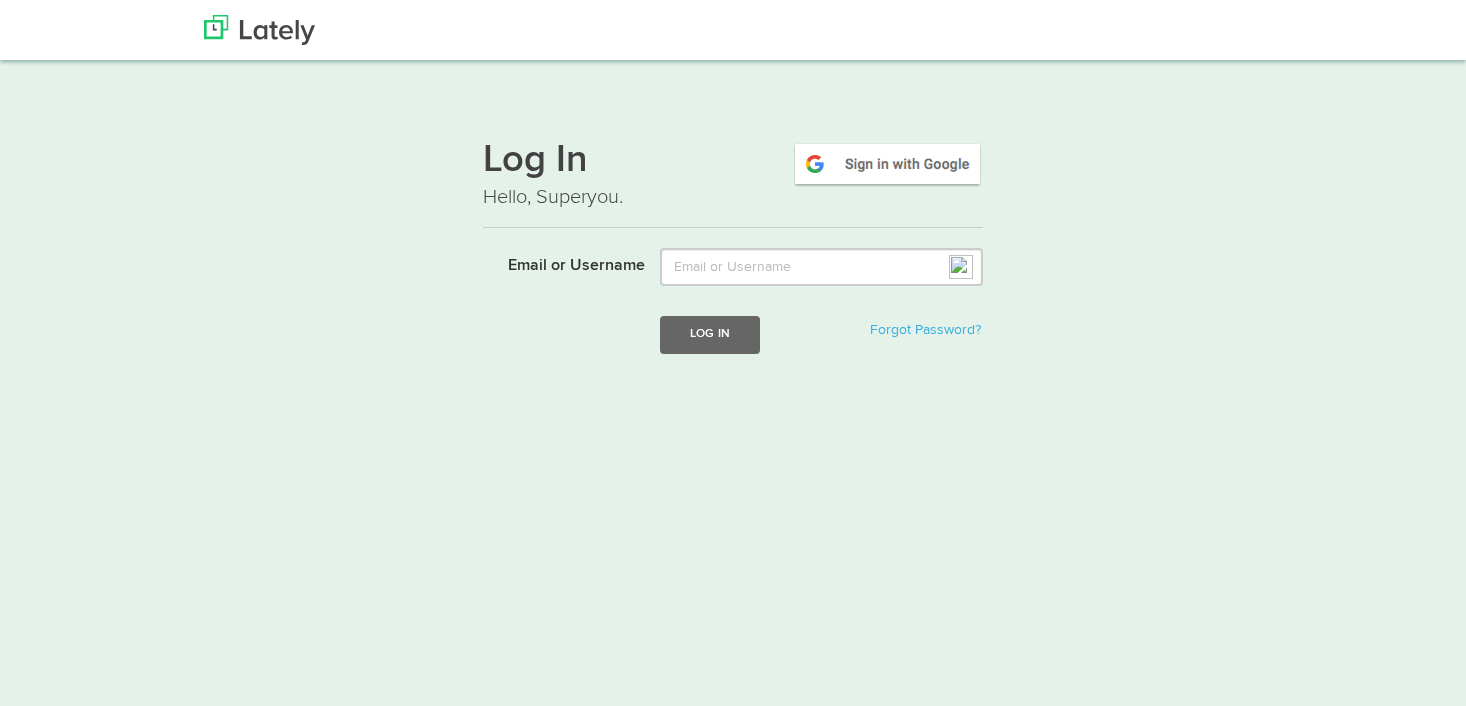 scroll, scrollTop: 0, scrollLeft: 0, axis: both 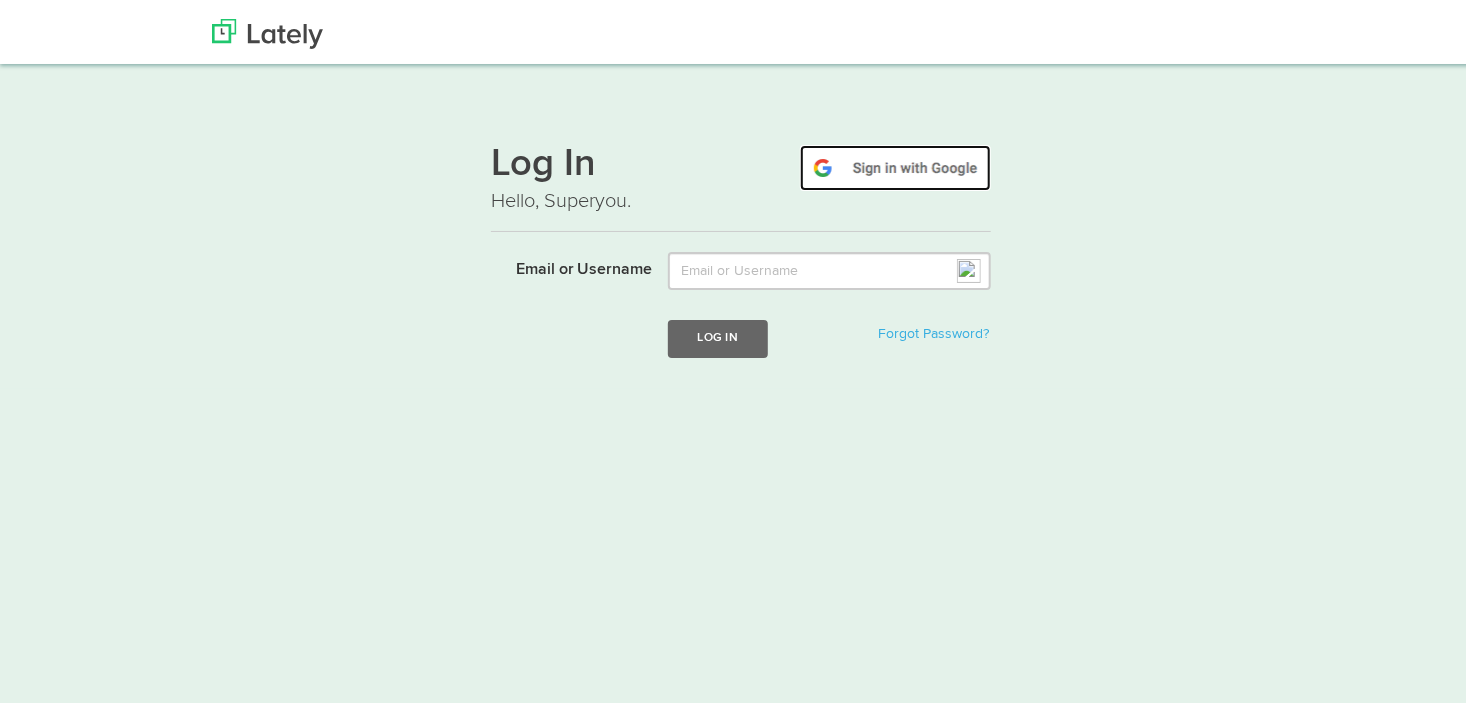 click at bounding box center (895, 164) 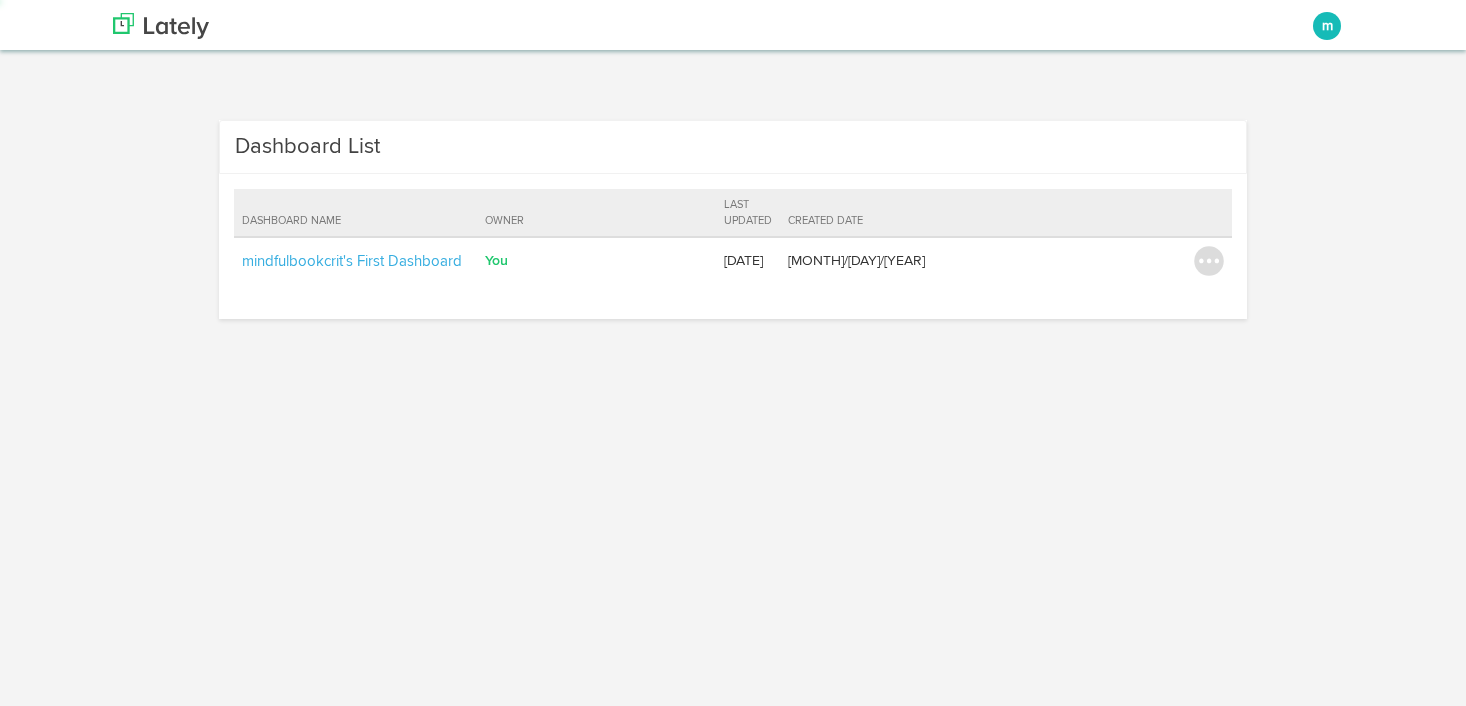 scroll, scrollTop: 0, scrollLeft: 0, axis: both 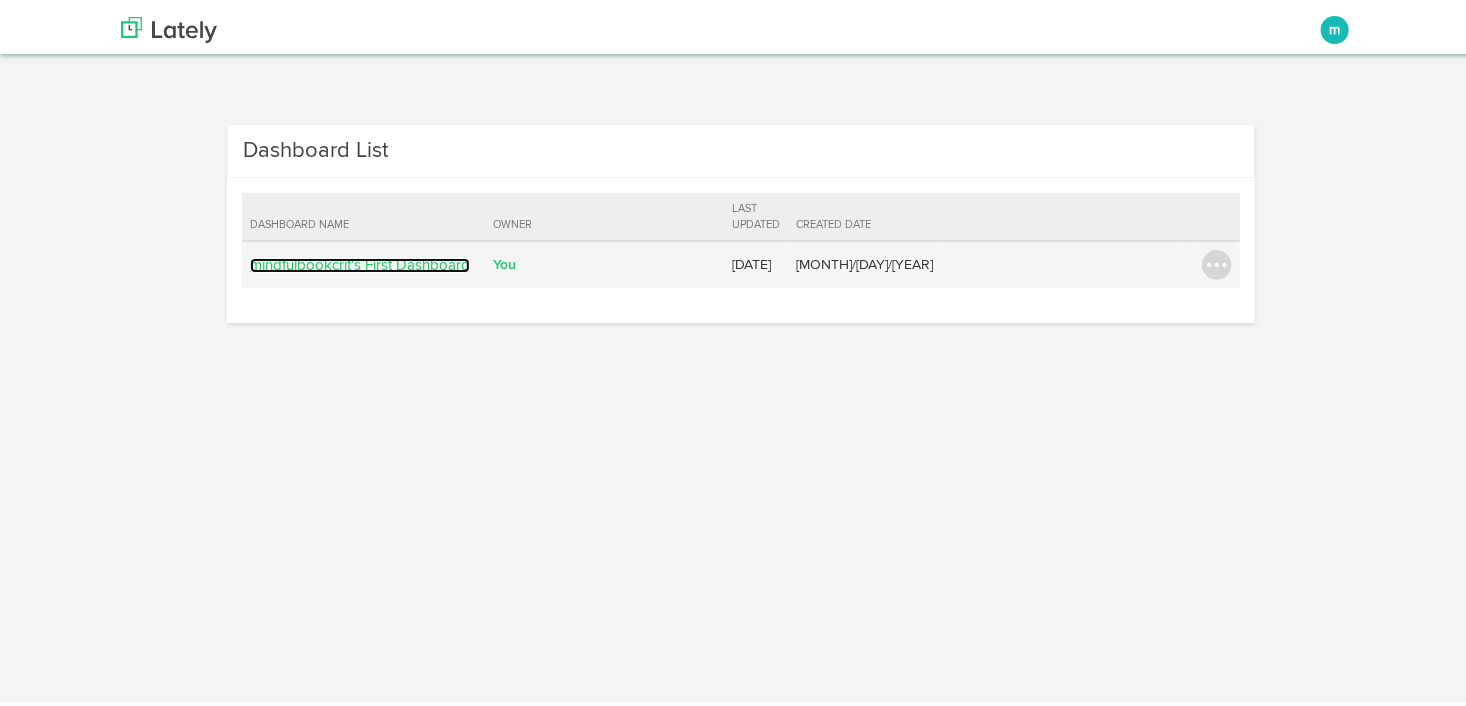 click on "mindfulbookcrit's First Dashboard" at bounding box center [360, 261] 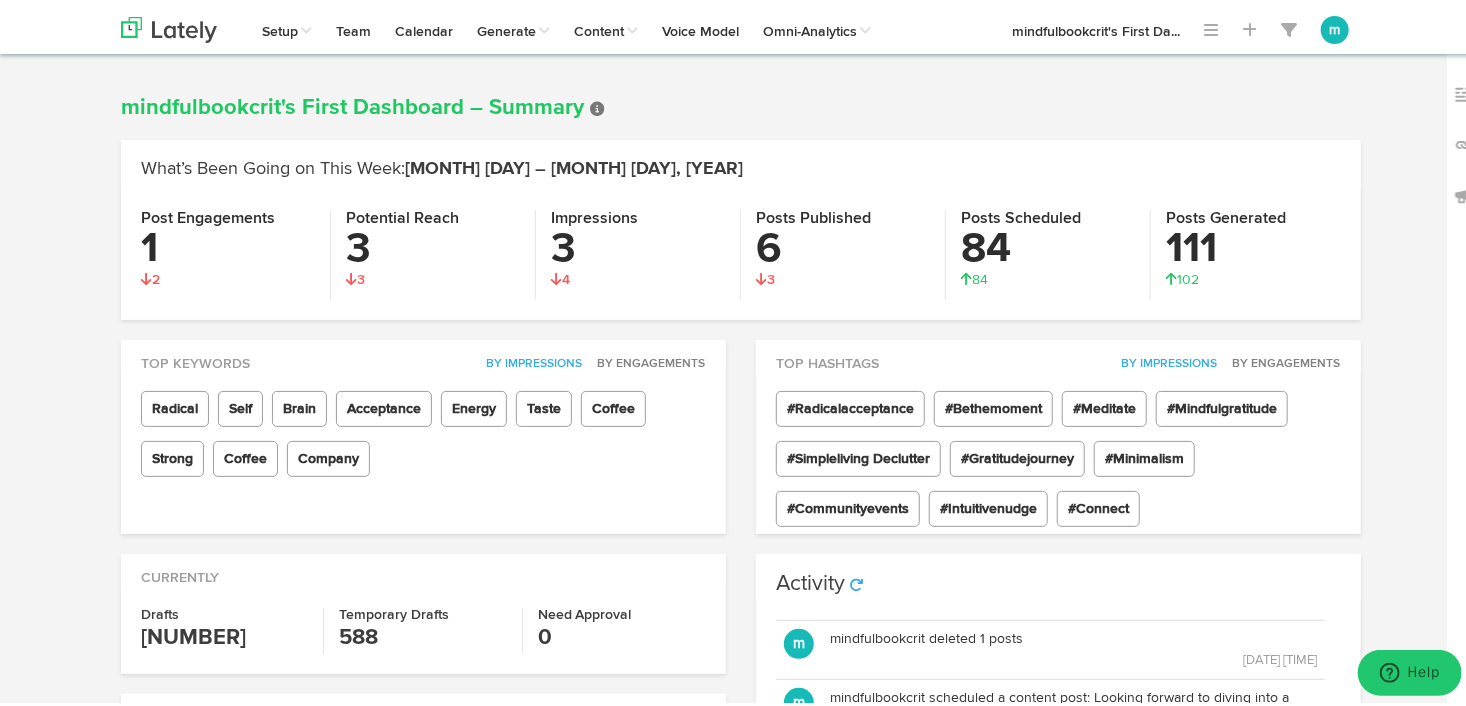 scroll, scrollTop: 0, scrollLeft: 0, axis: both 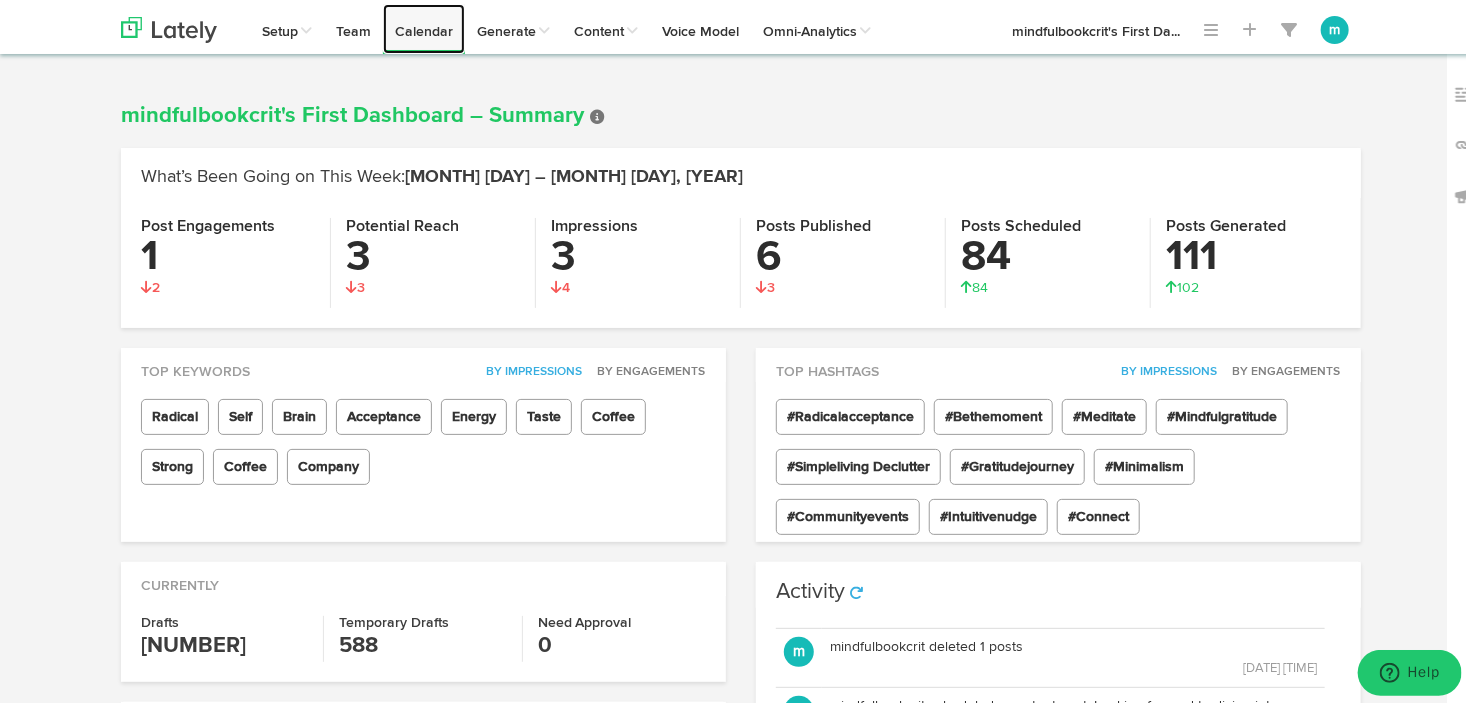 click on "Calendar" at bounding box center [424, 25] 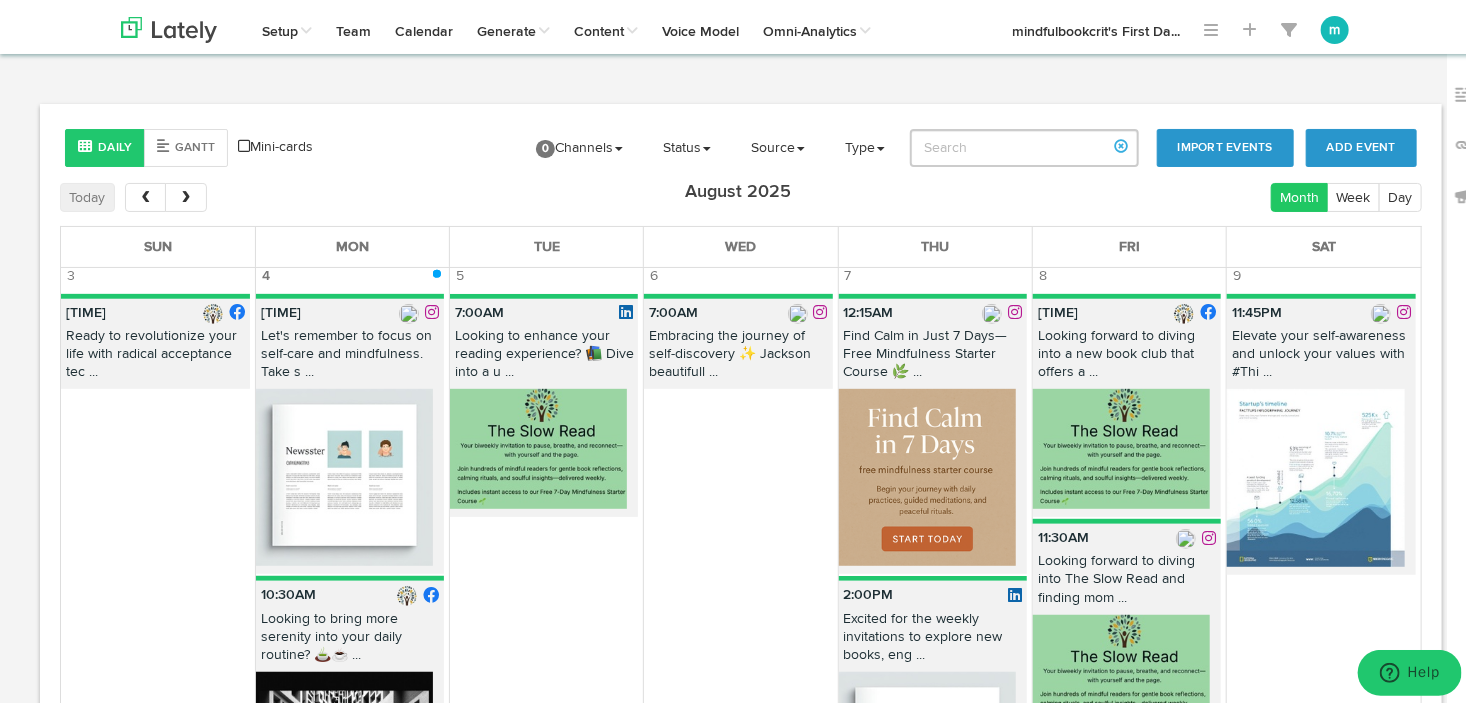 scroll, scrollTop: 419, scrollLeft: 0, axis: vertical 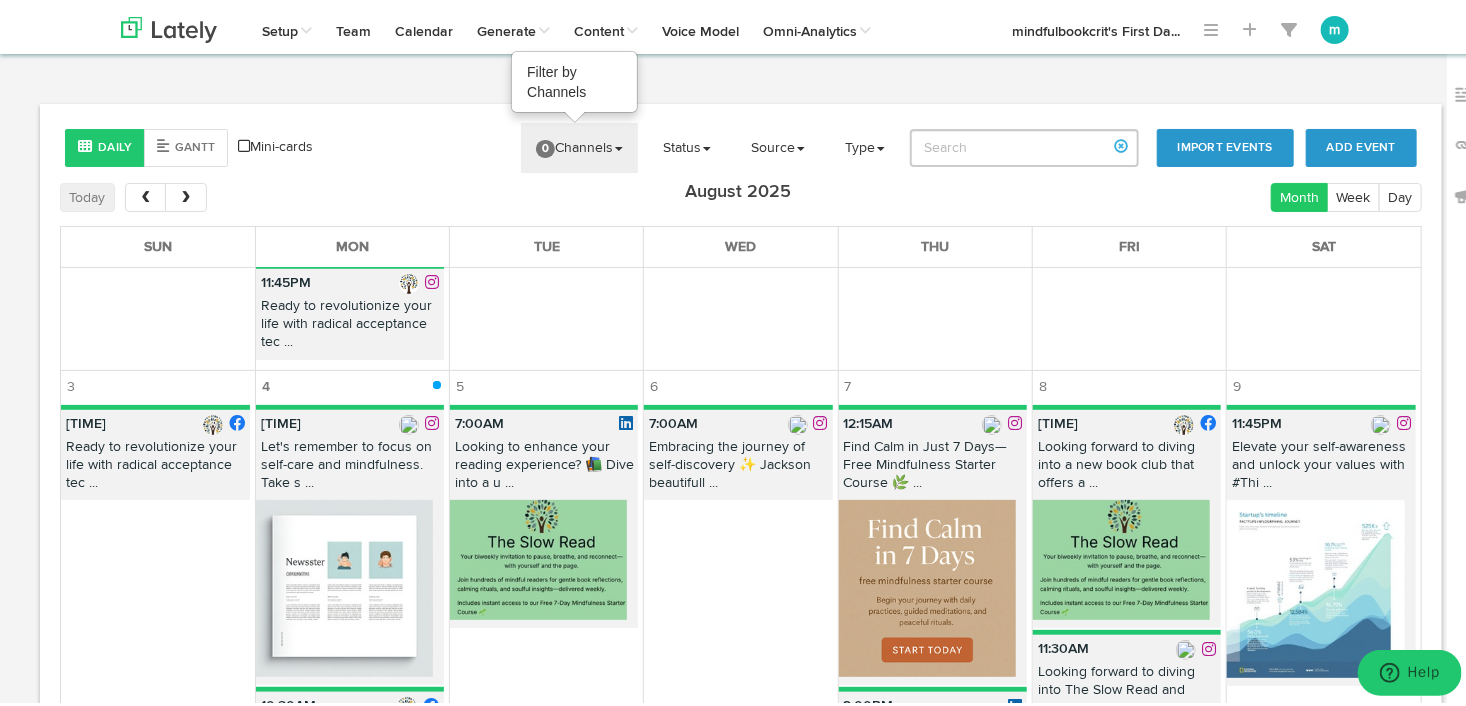 click on "0  Channels" 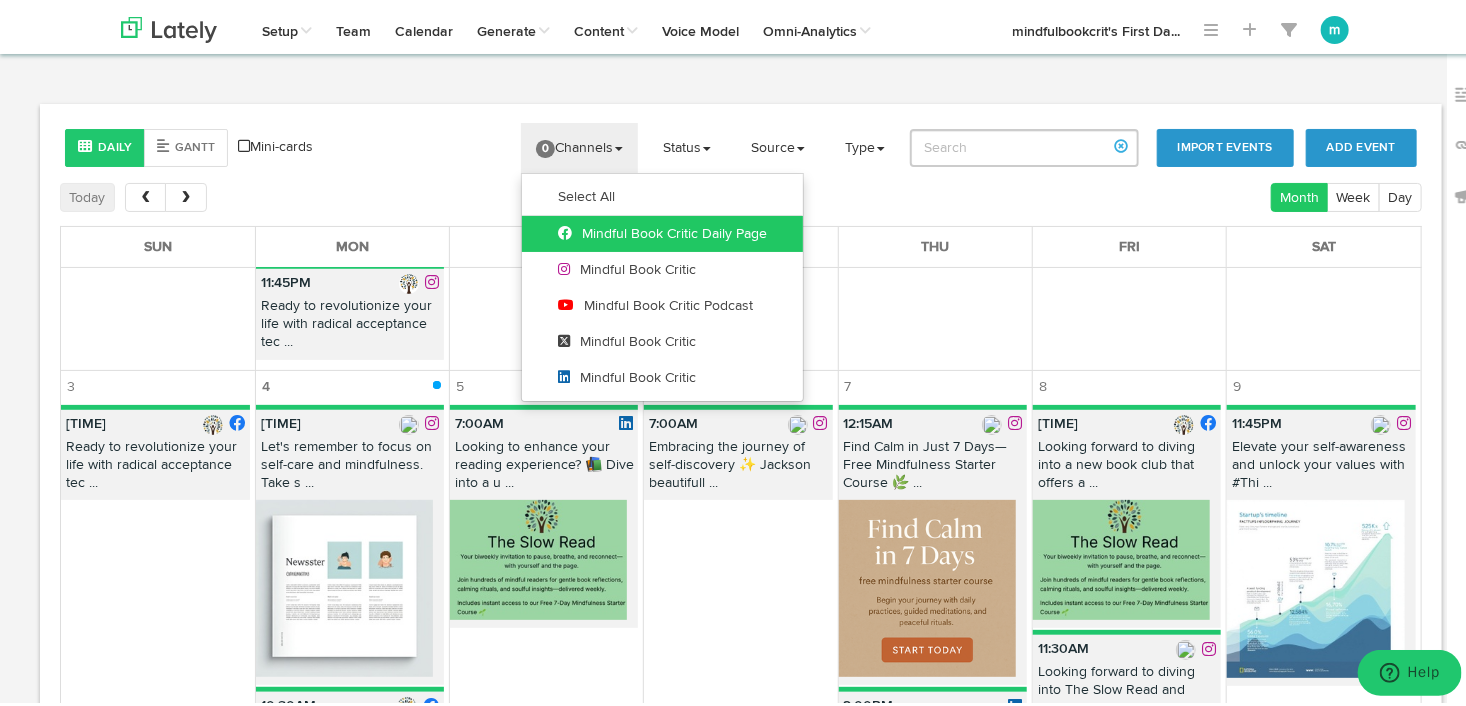 click on "Mindful Book Critic Daily Page" 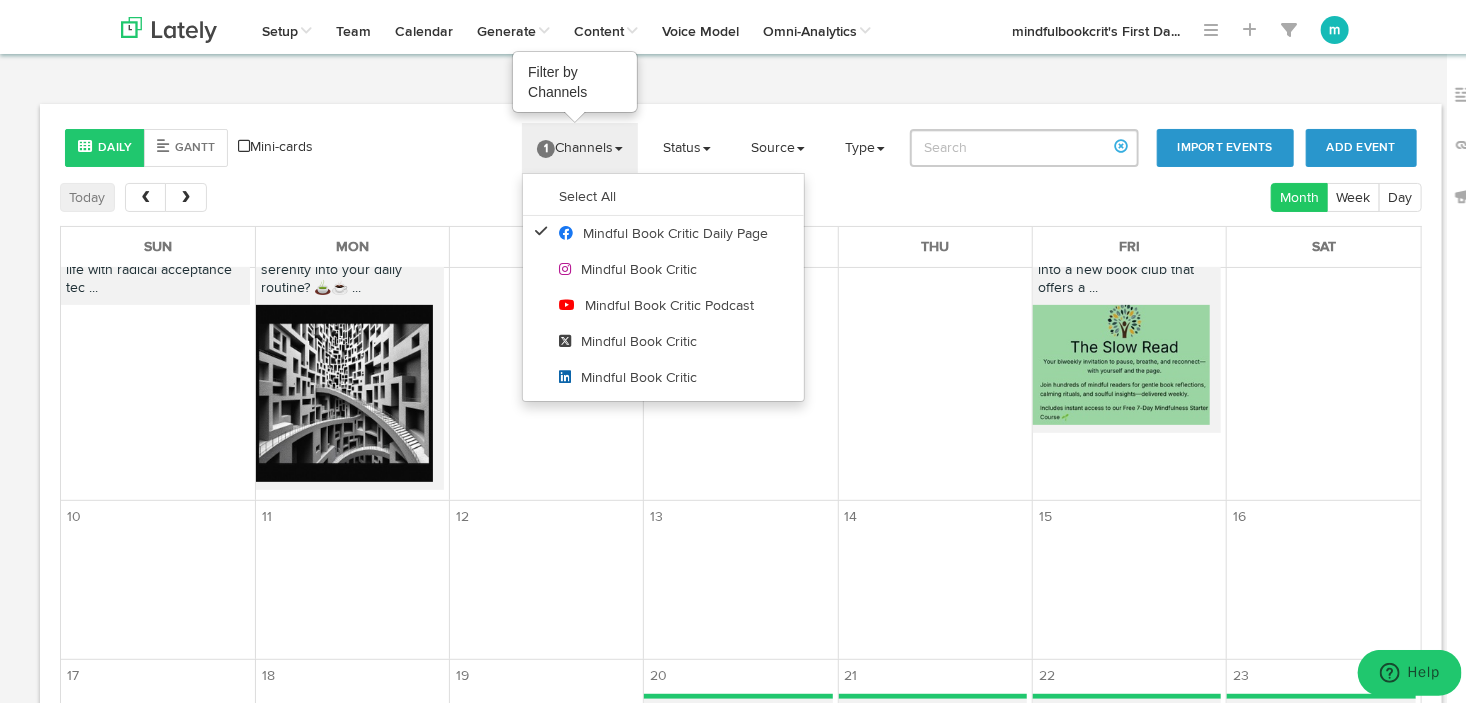 click on "1  Channels" 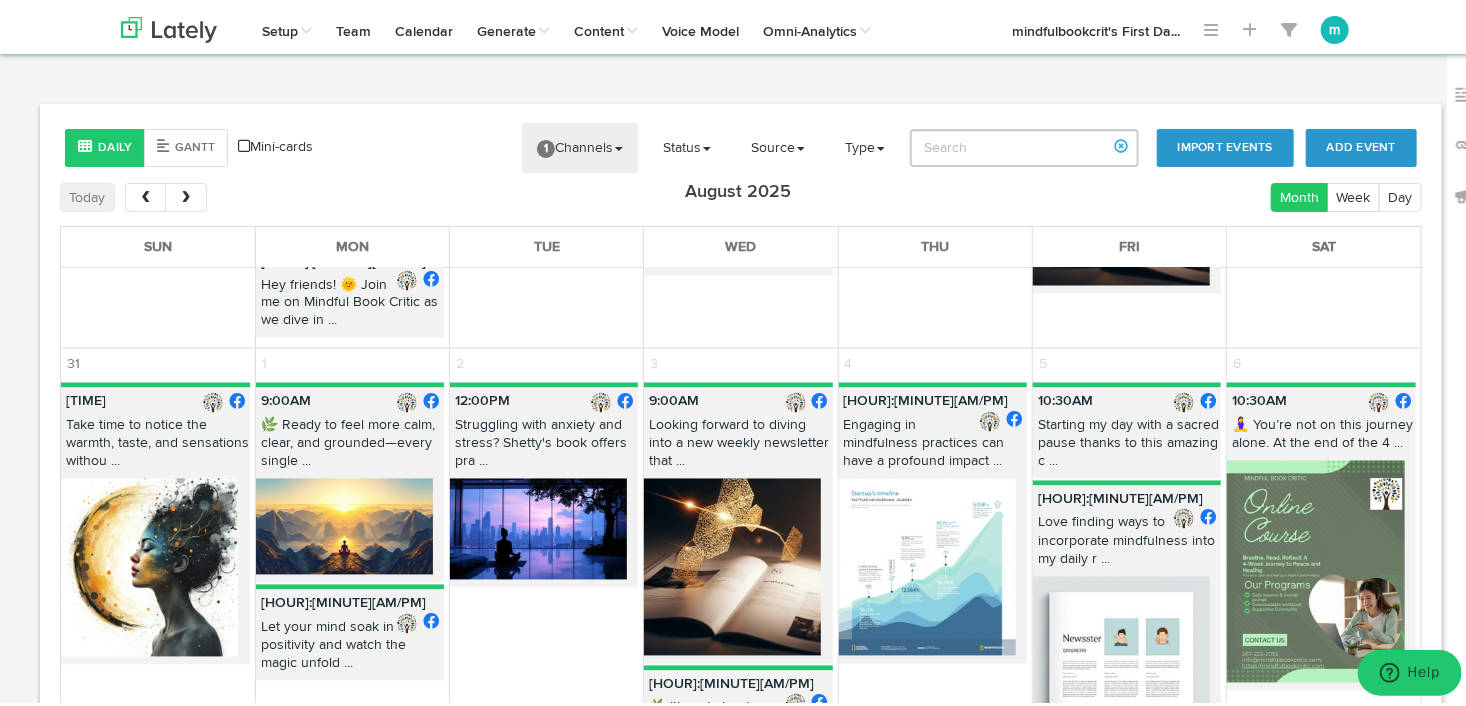 scroll, scrollTop: 1824, scrollLeft: 0, axis: vertical 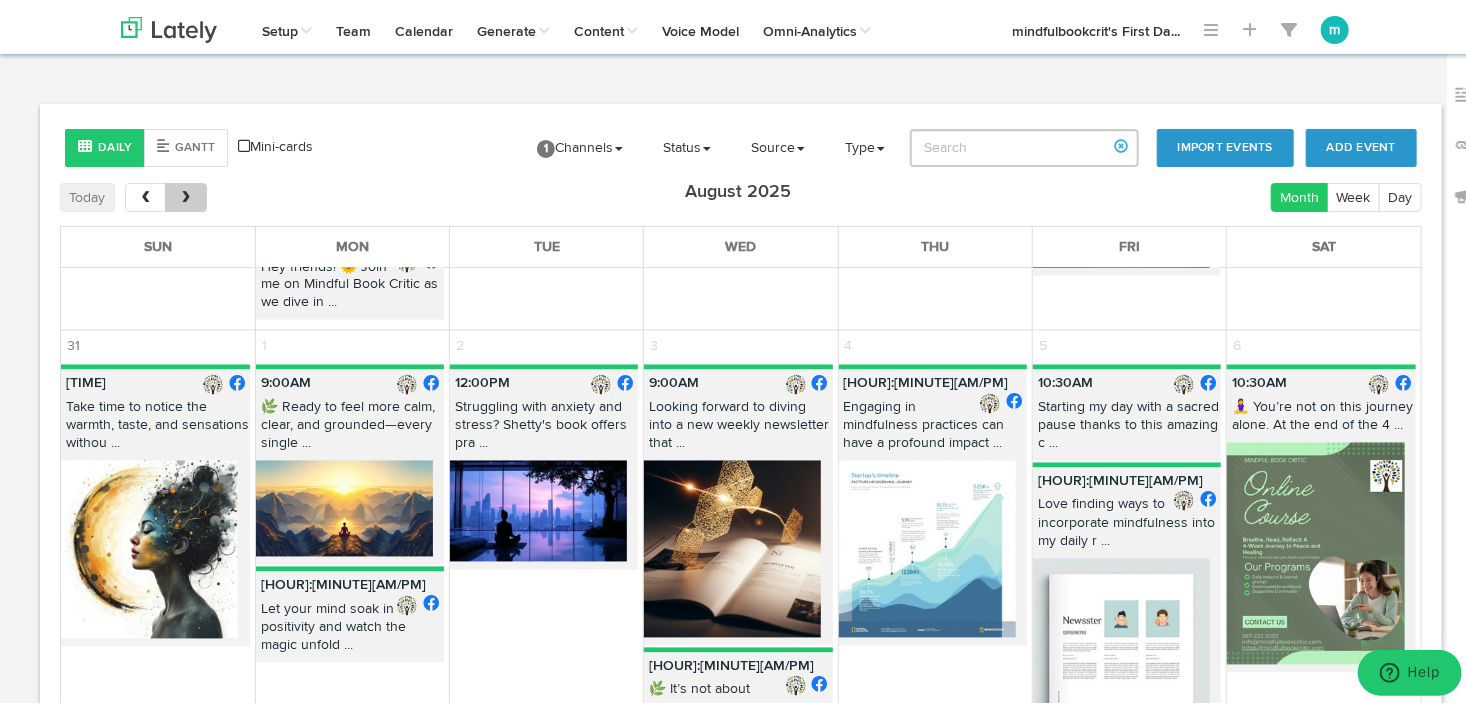 click at bounding box center (186, 194) 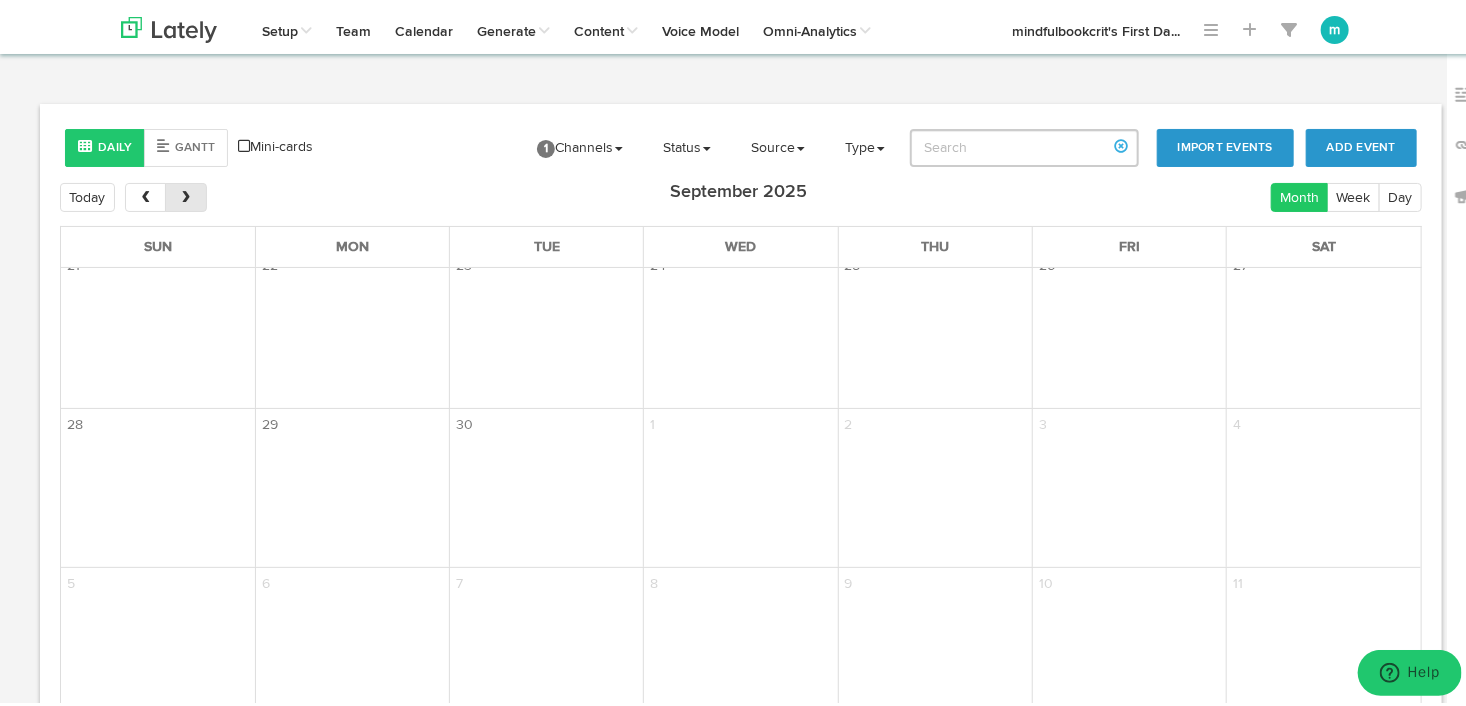 scroll, scrollTop: 0, scrollLeft: 0, axis: both 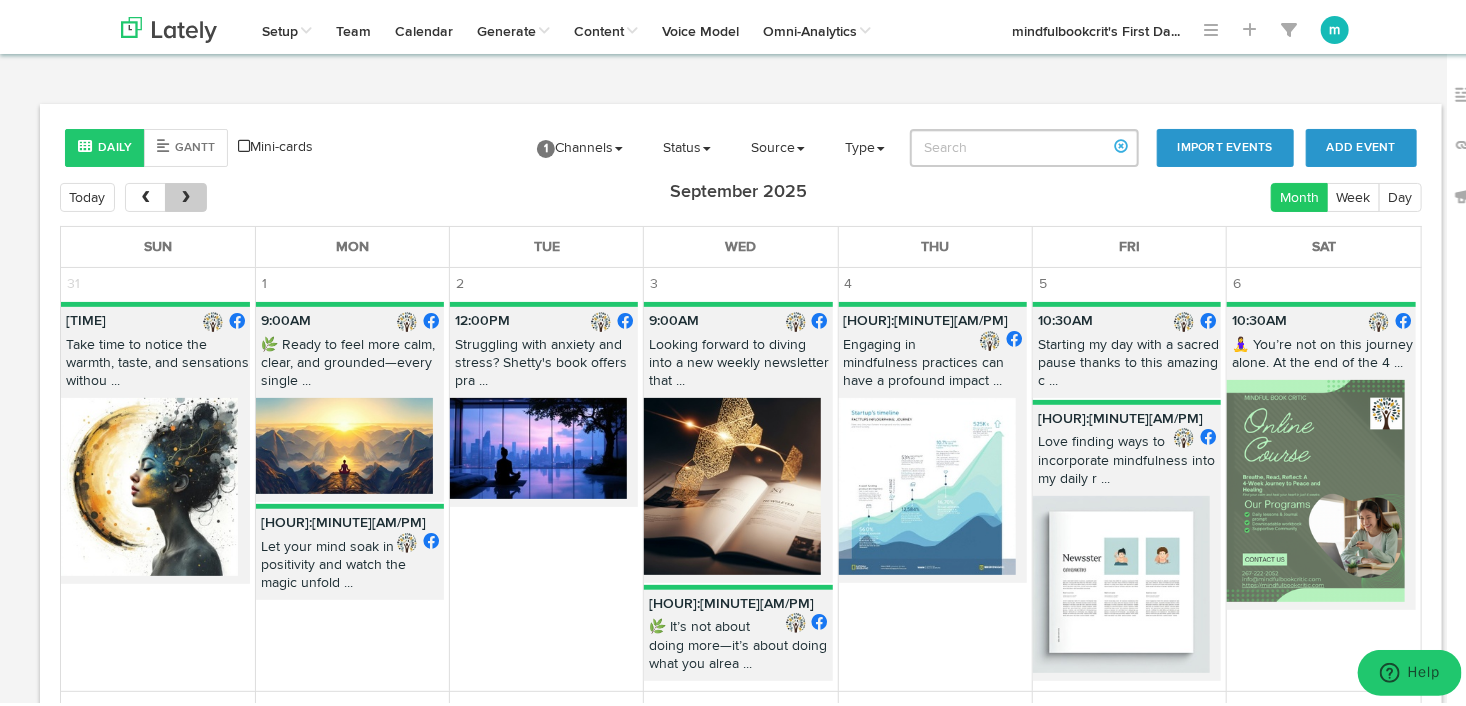 click at bounding box center [186, 194] 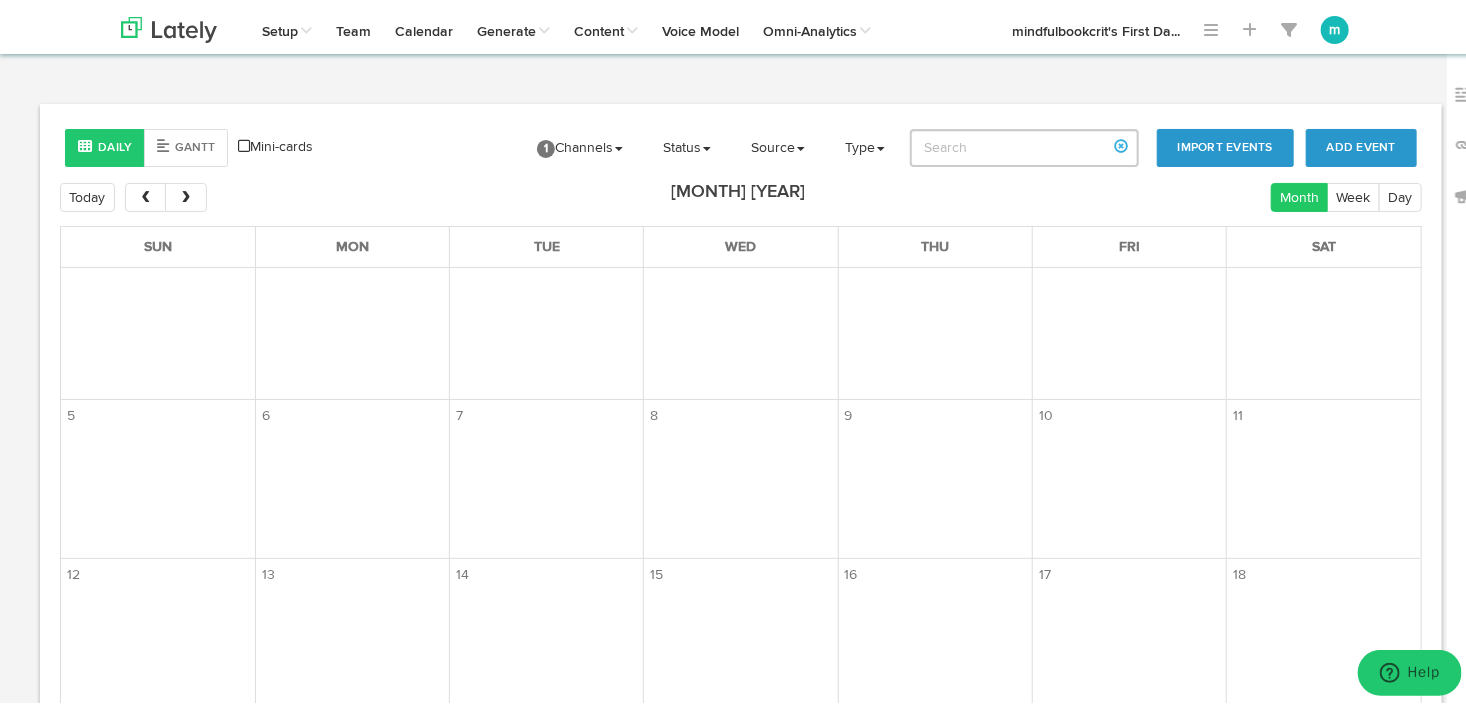 scroll, scrollTop: 0, scrollLeft: 0, axis: both 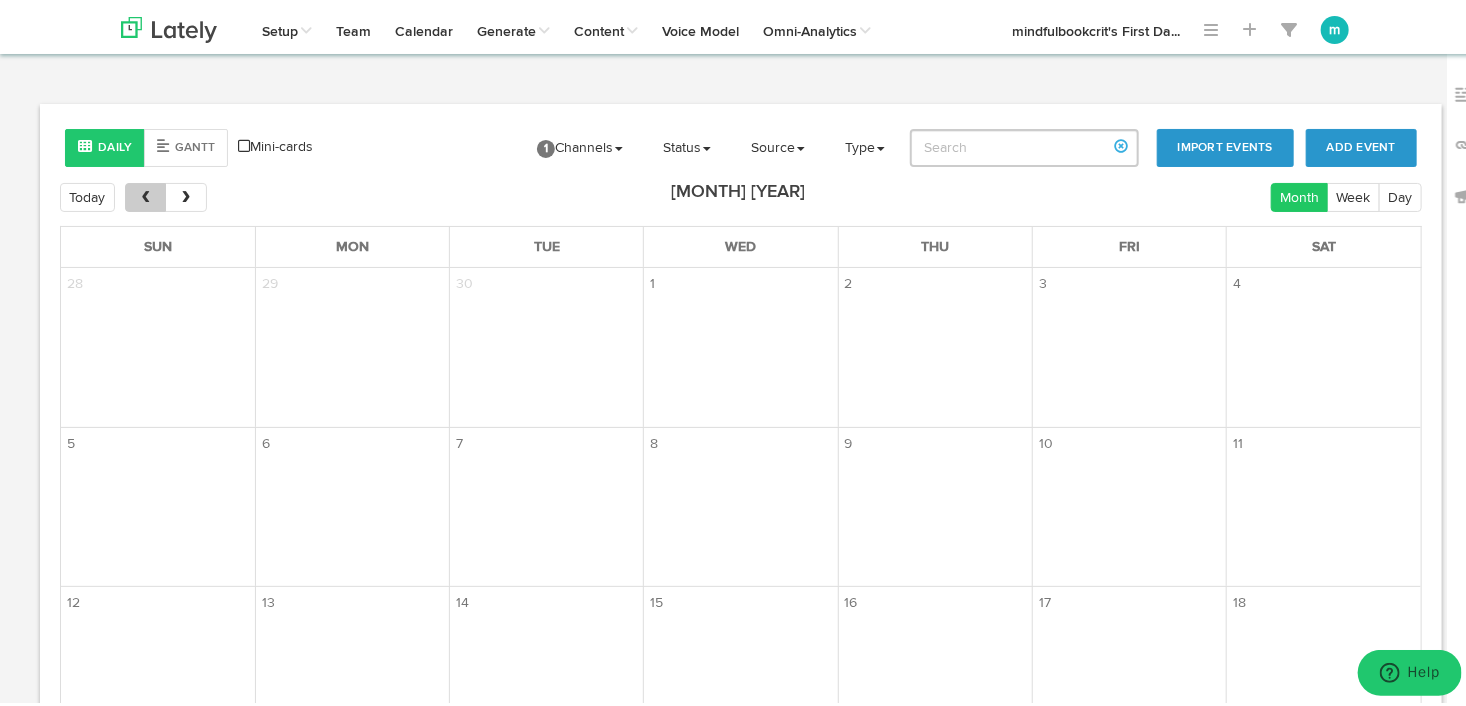 click at bounding box center [145, 194] 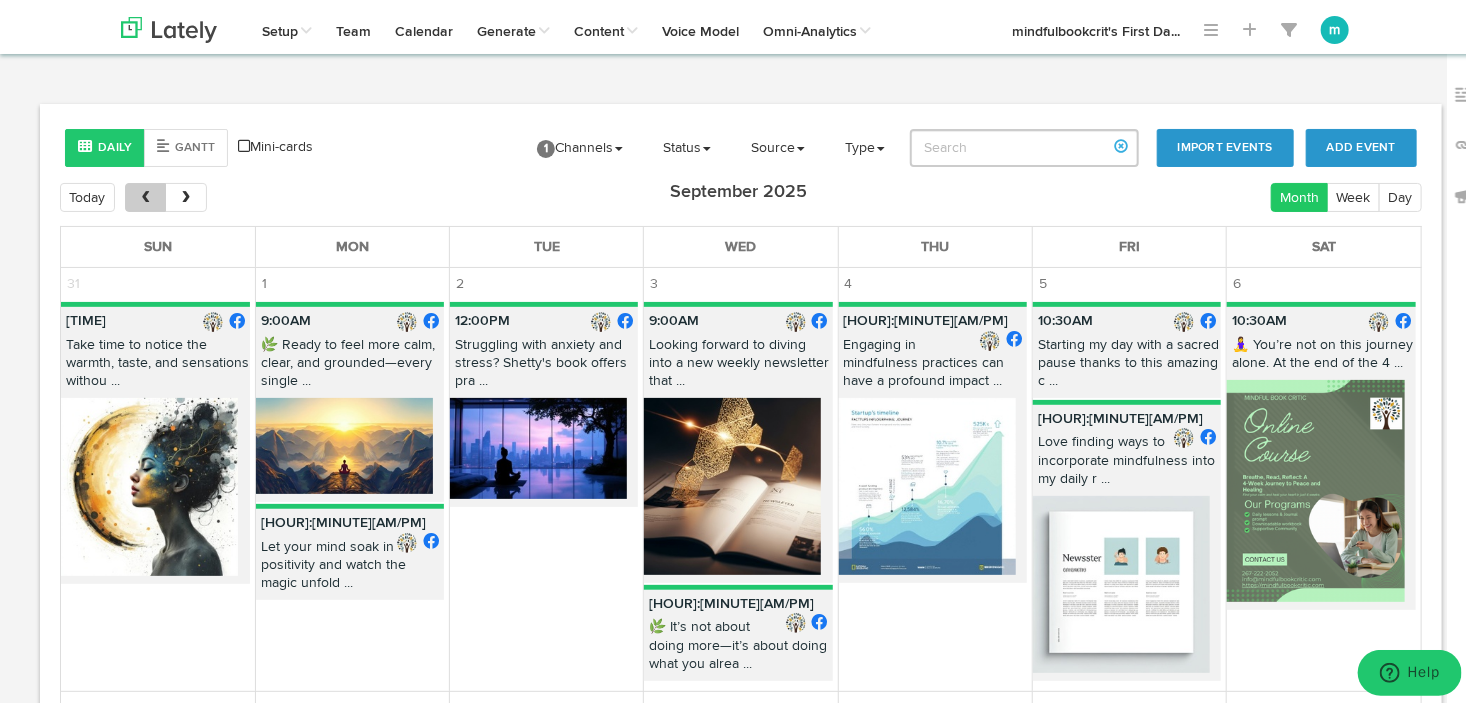 click at bounding box center (145, 194) 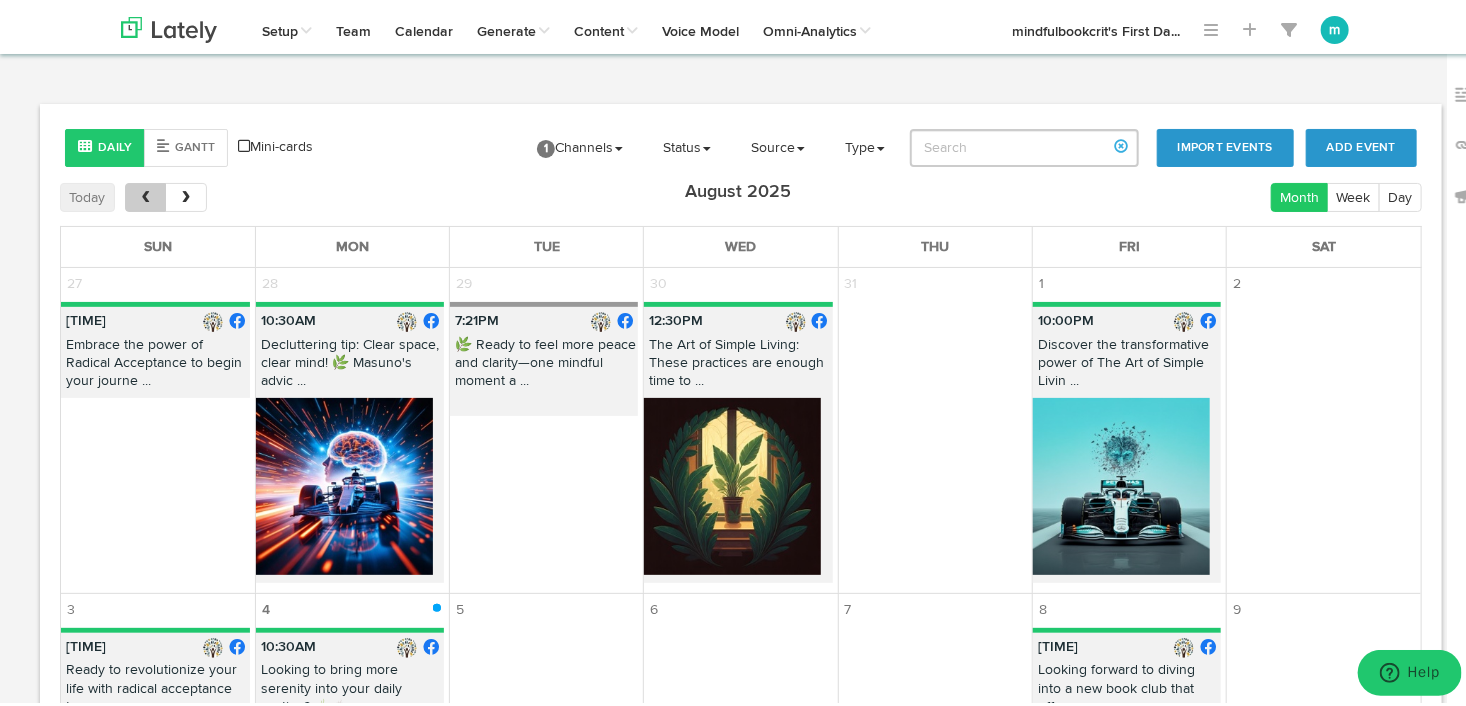 click at bounding box center [145, 194] 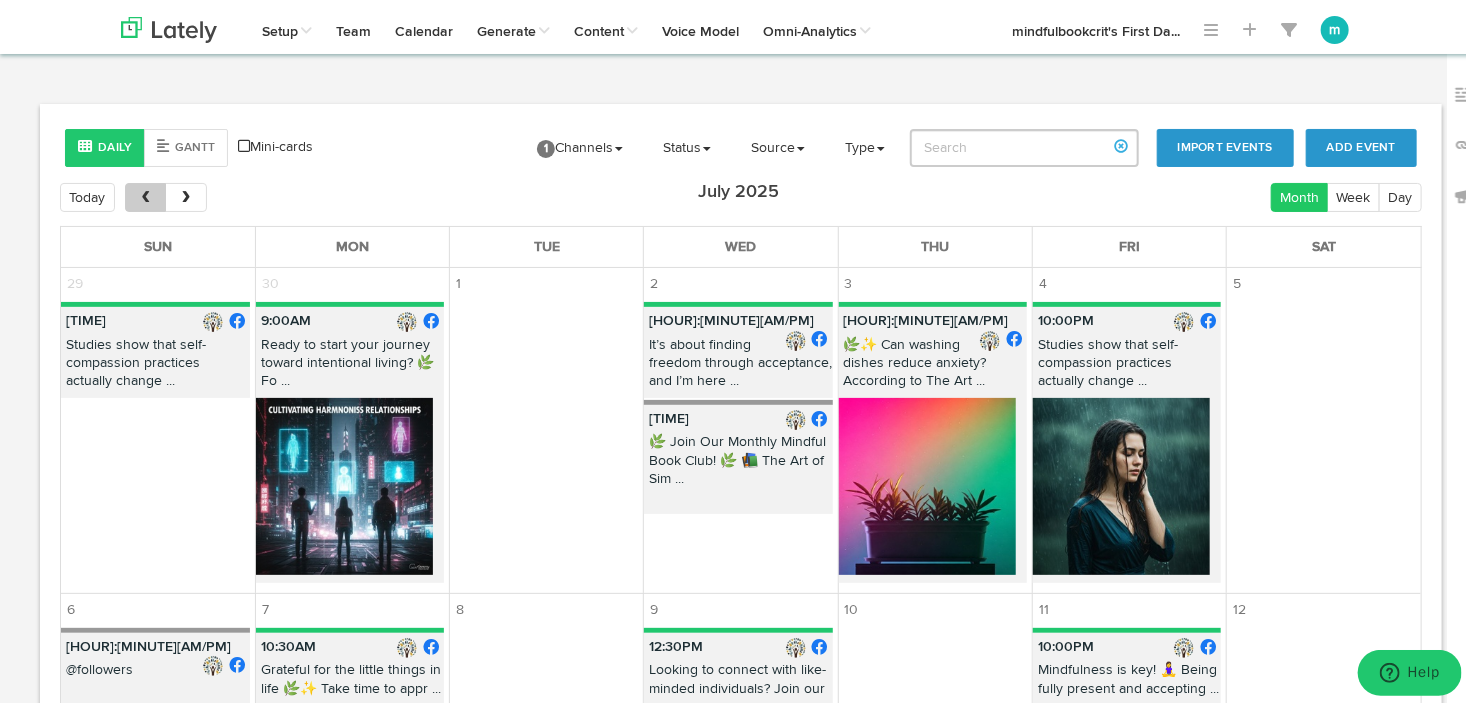 click at bounding box center (145, 194) 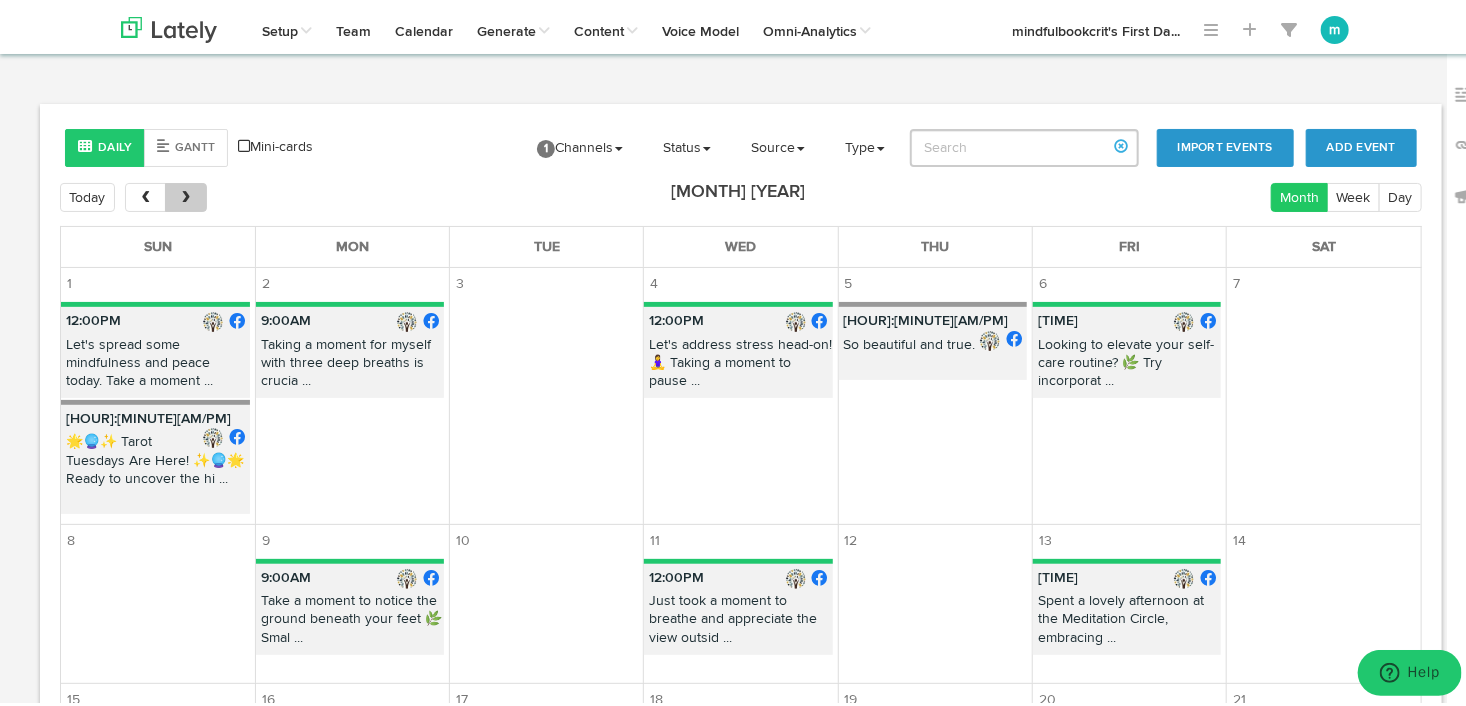 click at bounding box center (186, 194) 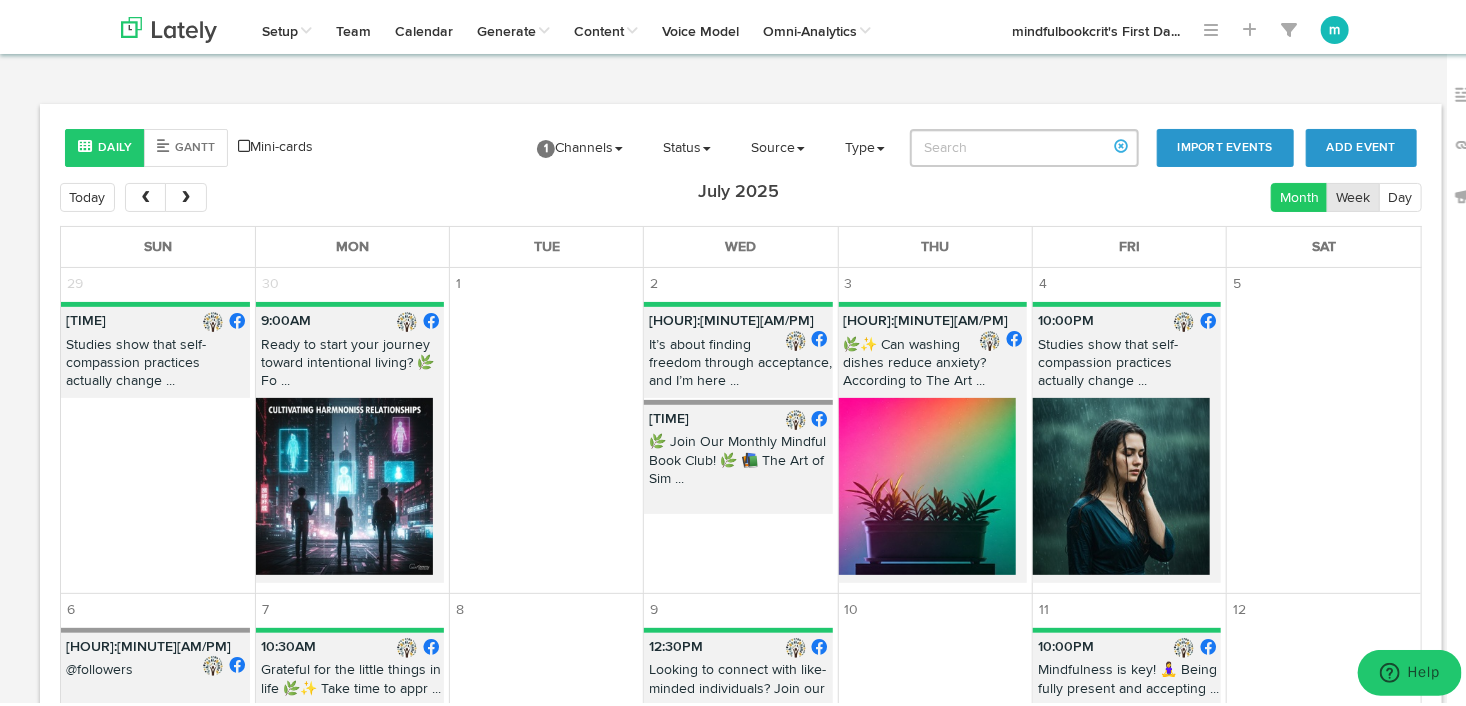 click on "Week" at bounding box center (1353, 193) 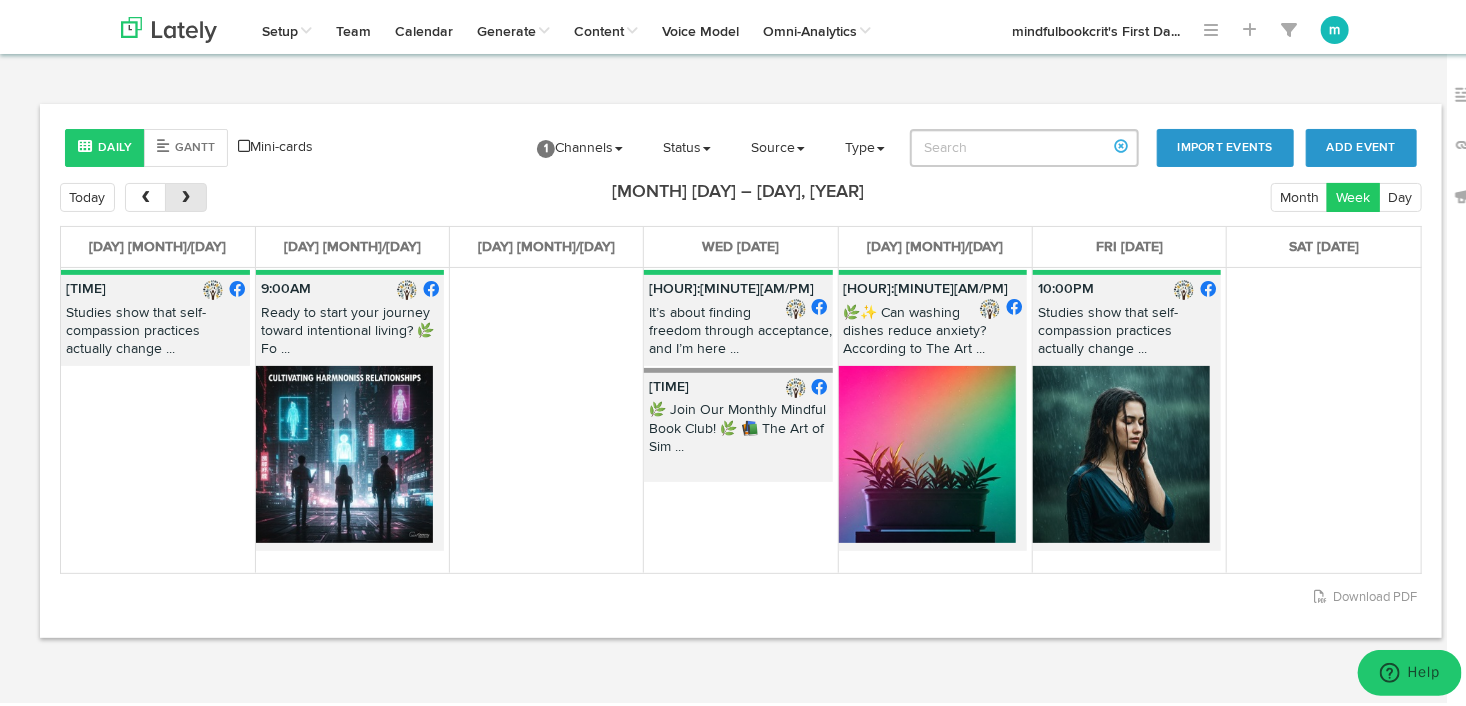 click at bounding box center (185, 193) 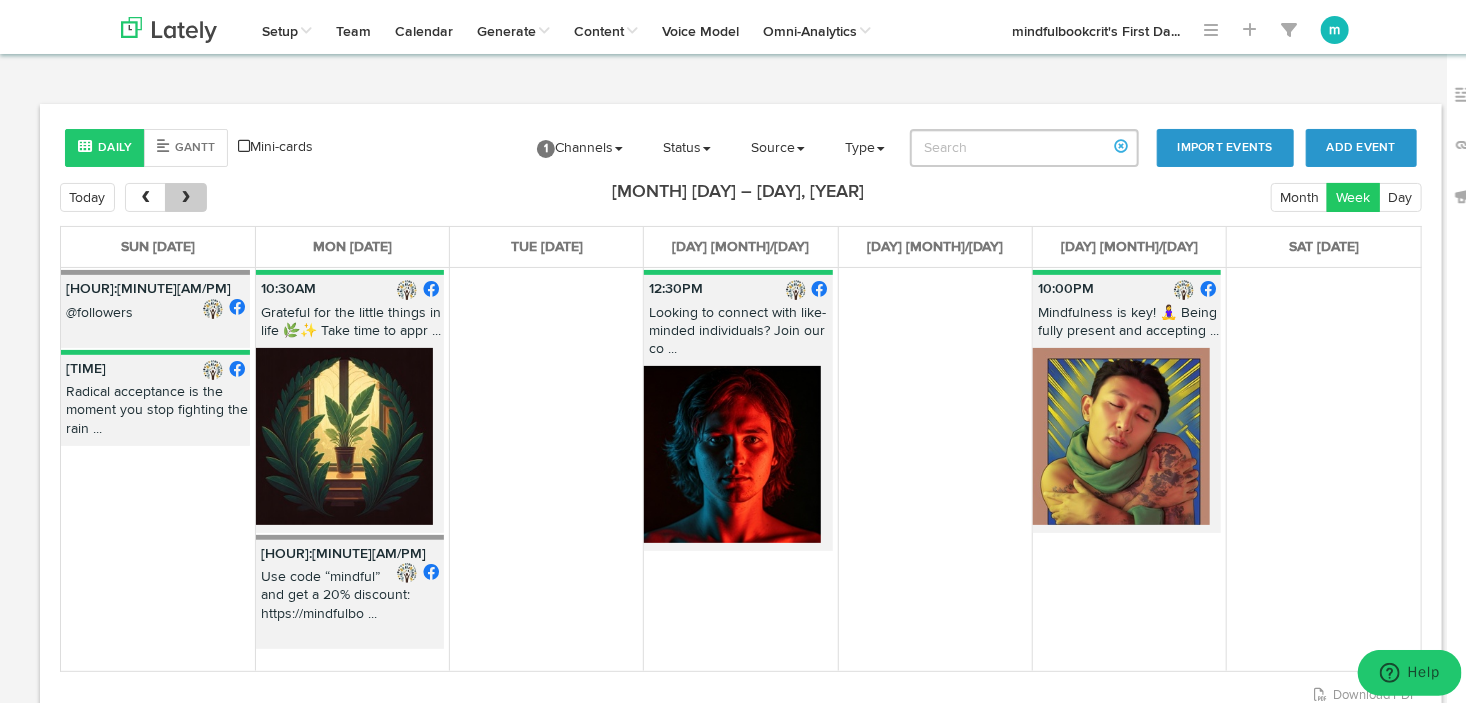 click at bounding box center (185, 193) 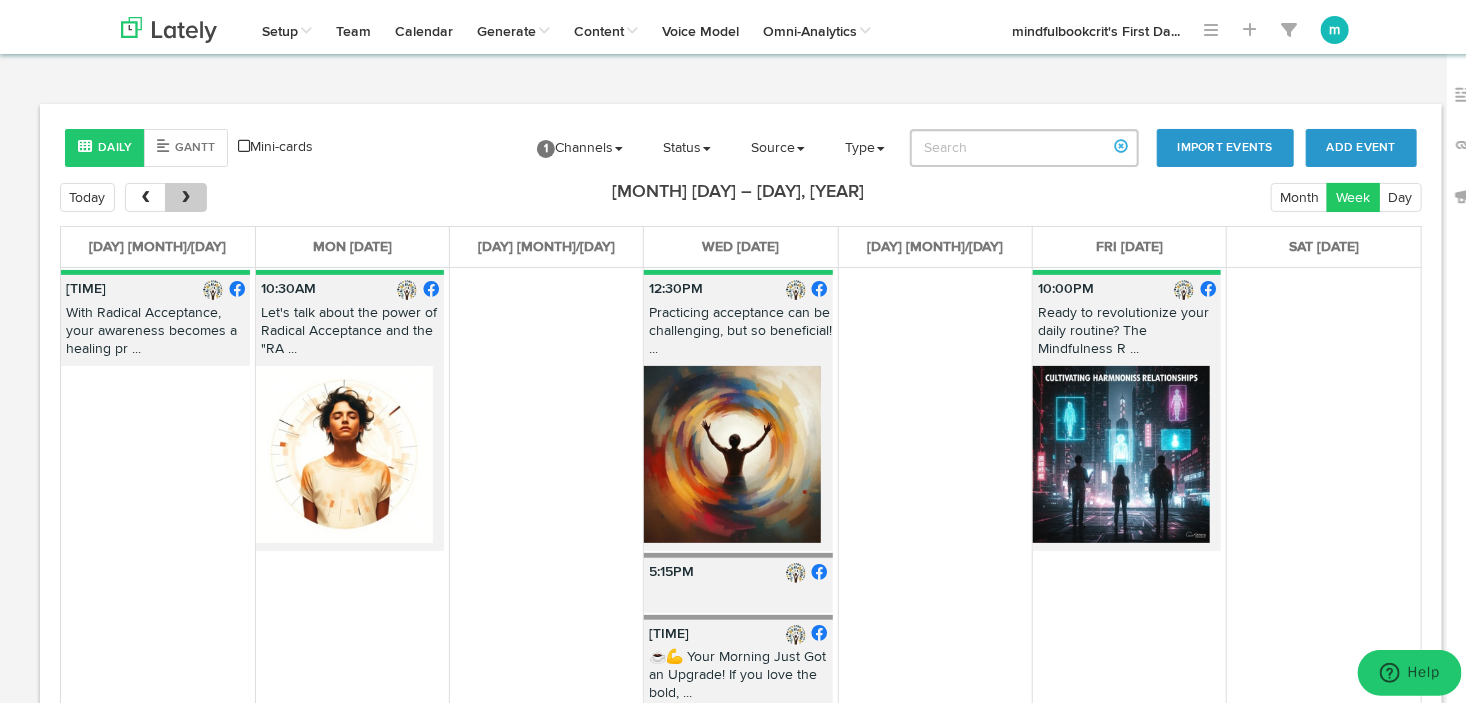 click at bounding box center [185, 193] 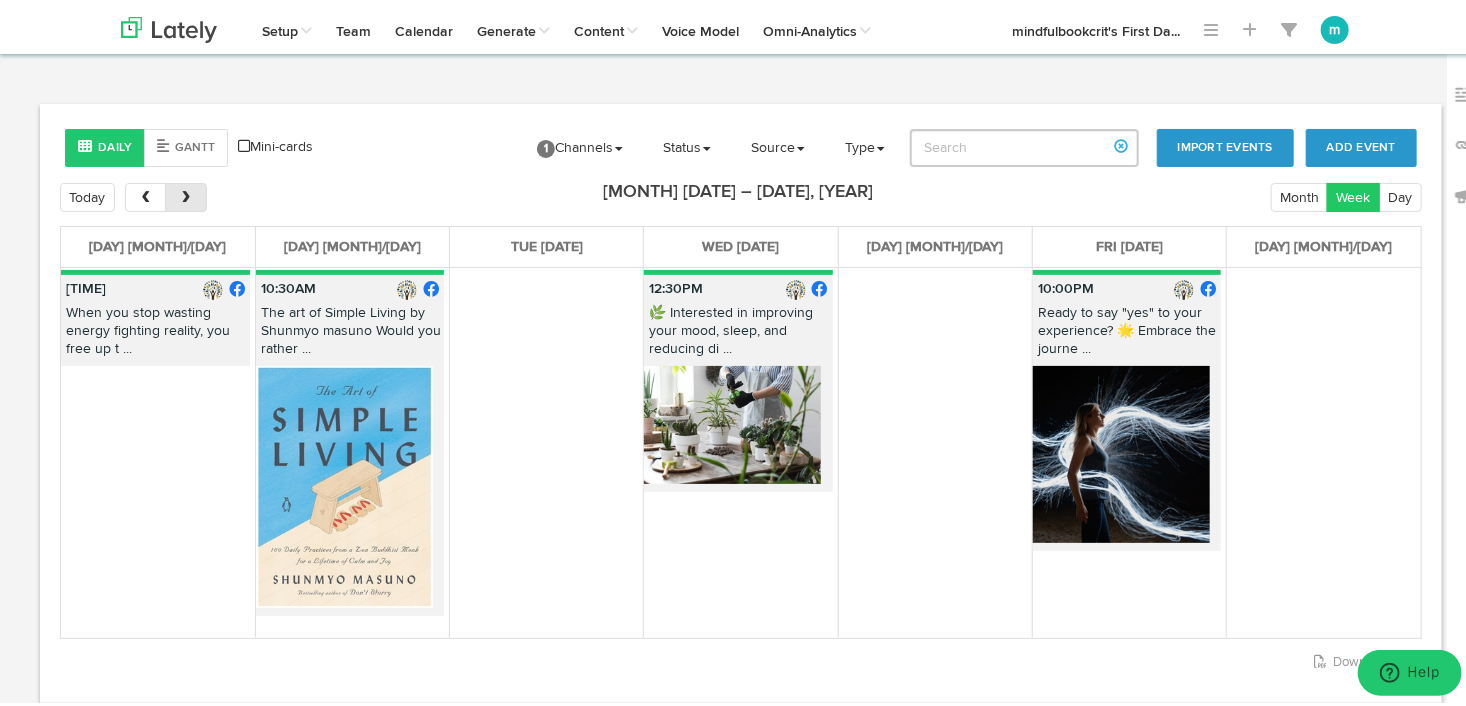click at bounding box center [185, 193] 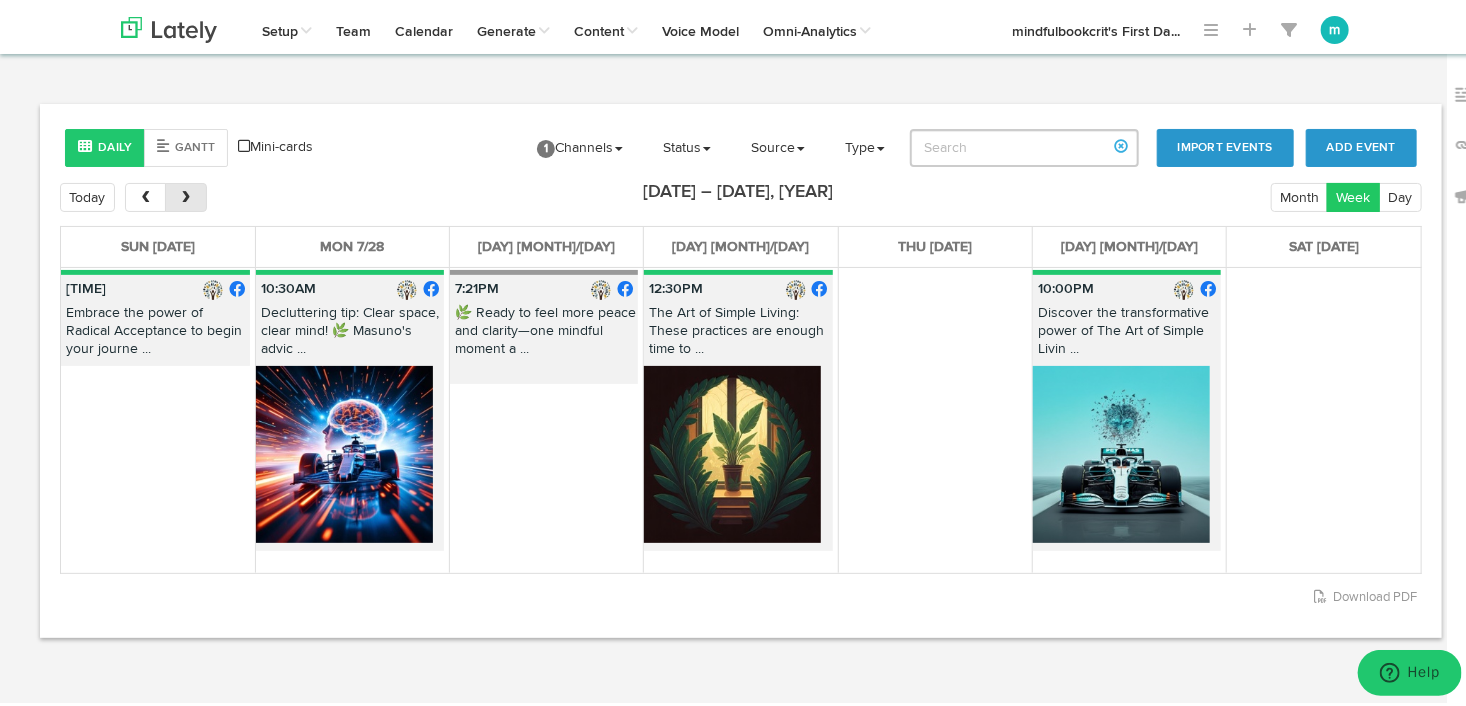 click at bounding box center (185, 193) 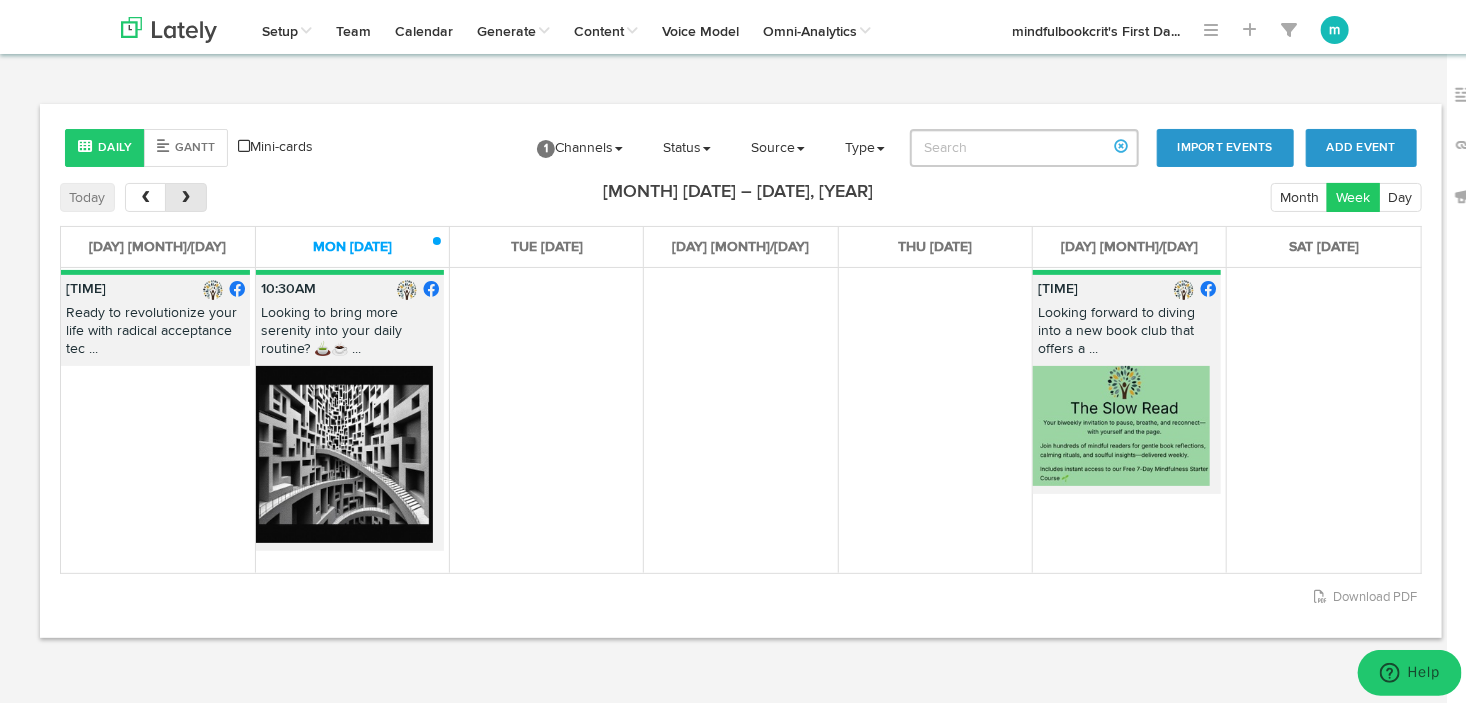 click at bounding box center (185, 193) 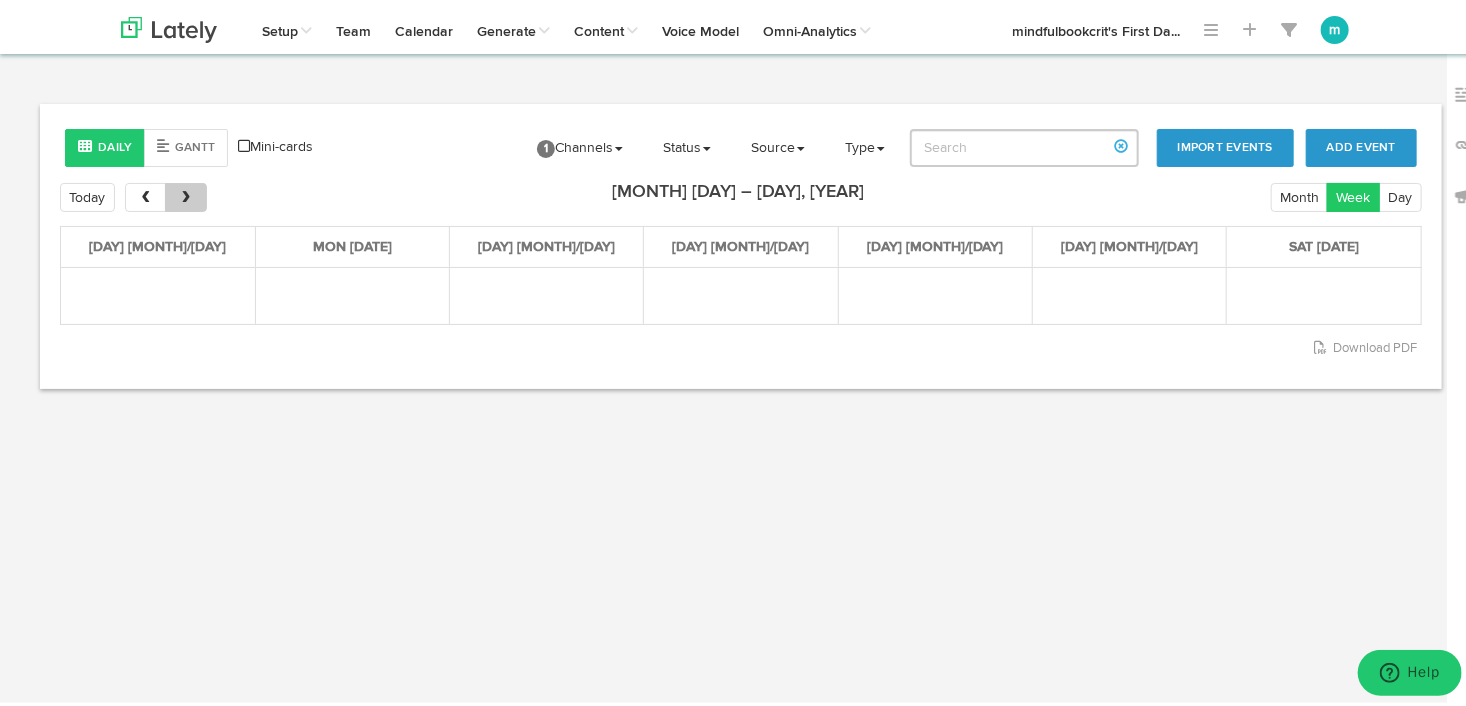 click at bounding box center (185, 193) 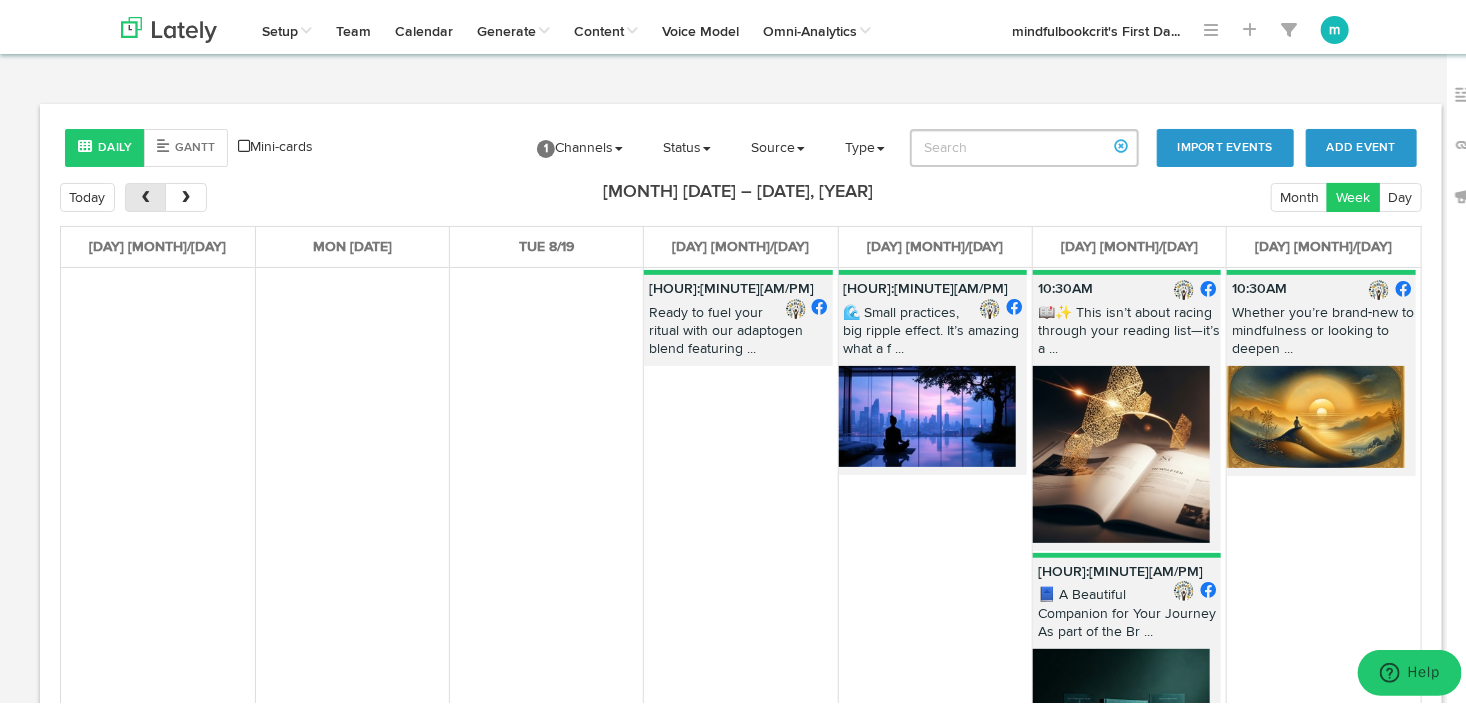 click at bounding box center (145, 194) 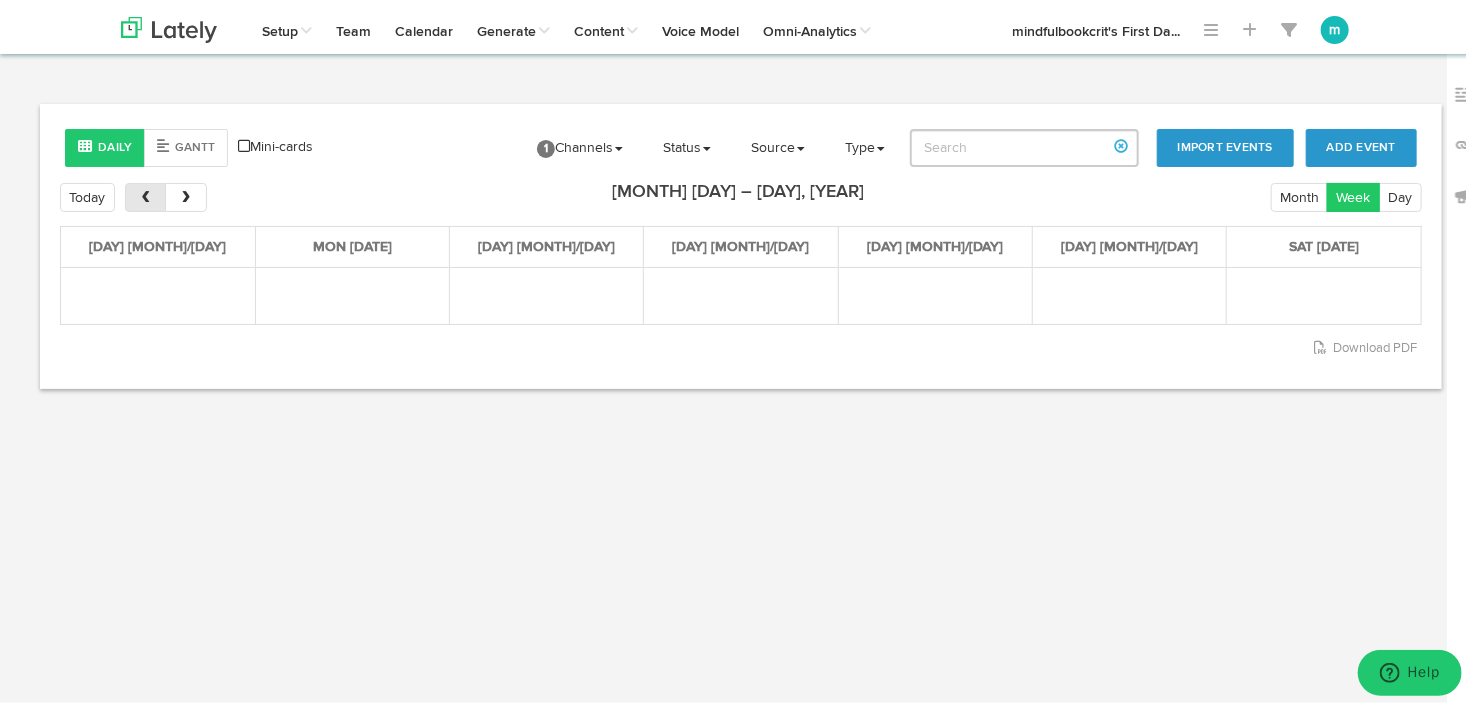 click at bounding box center (145, 194) 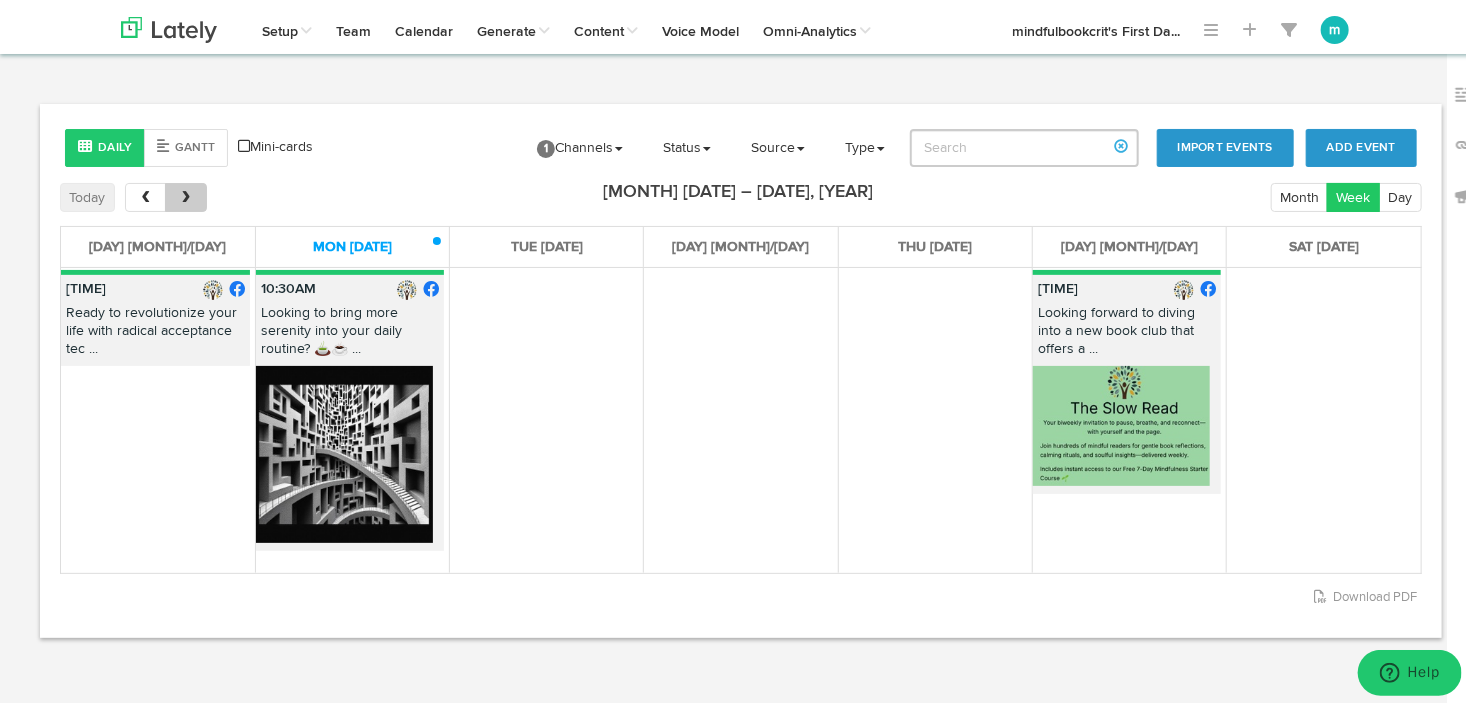 click at bounding box center (186, 194) 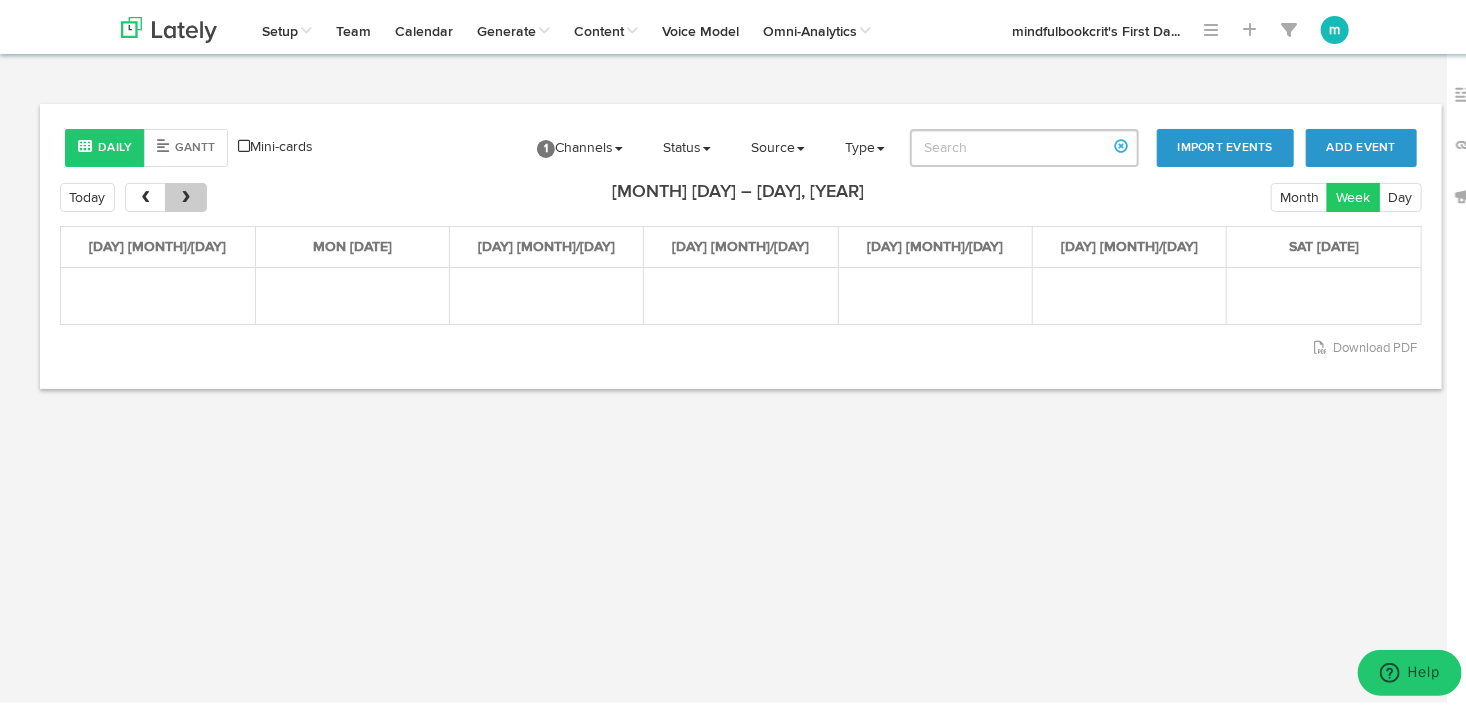click at bounding box center (185, 193) 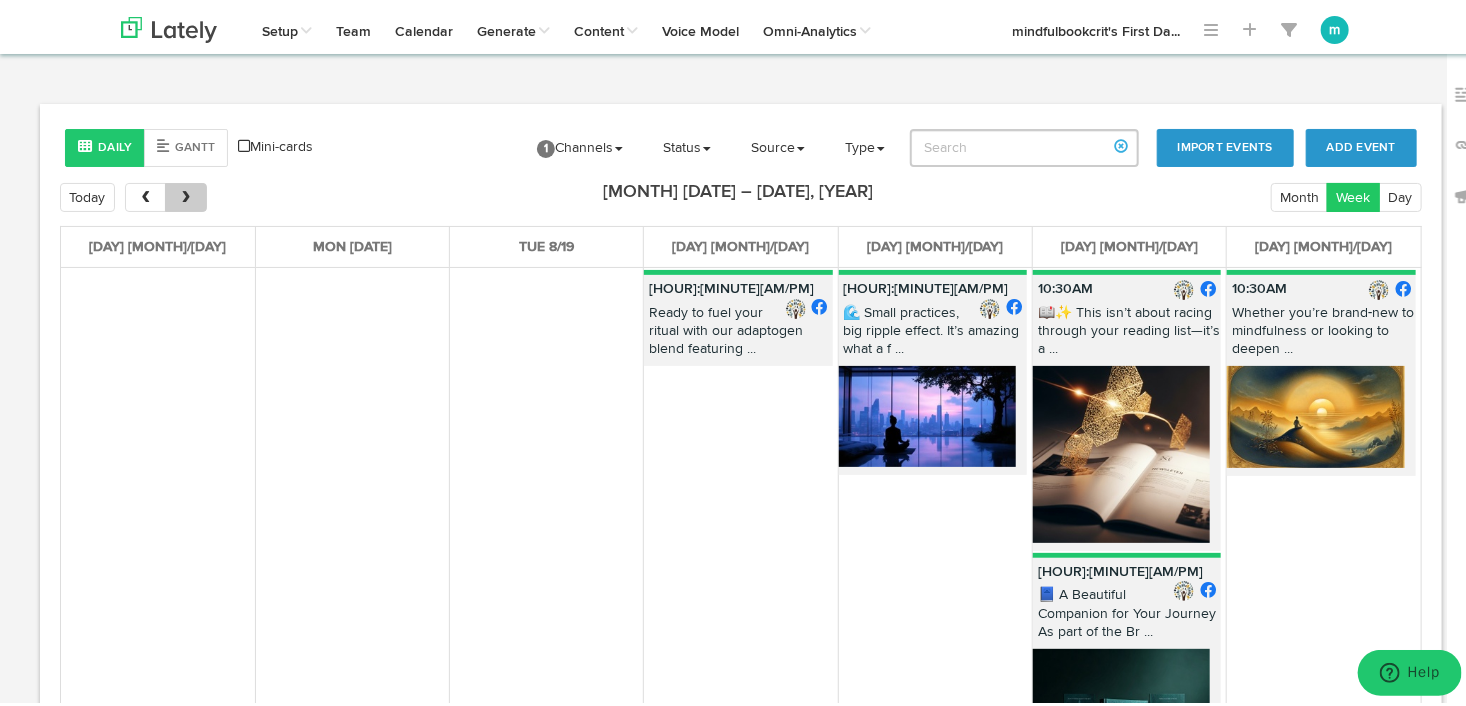 click at bounding box center [185, 193] 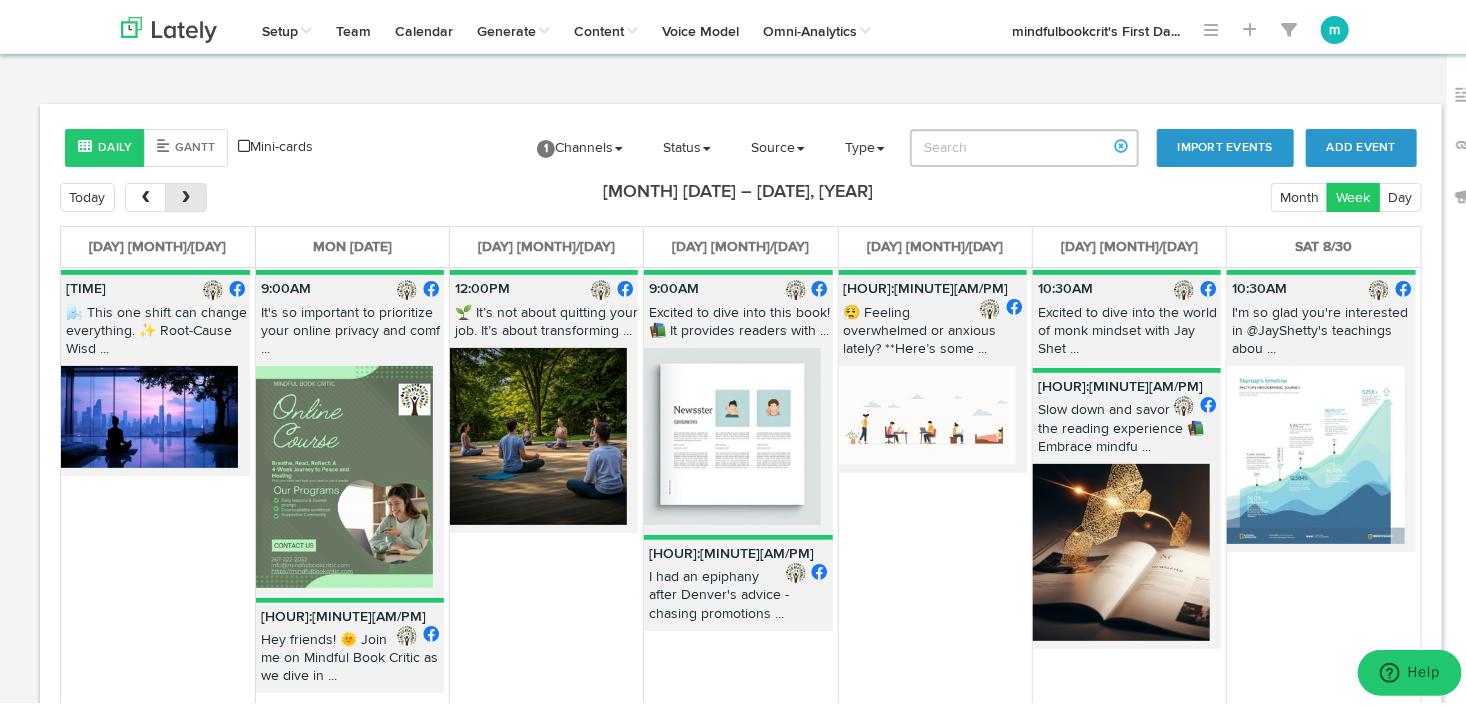 click at bounding box center [186, 194] 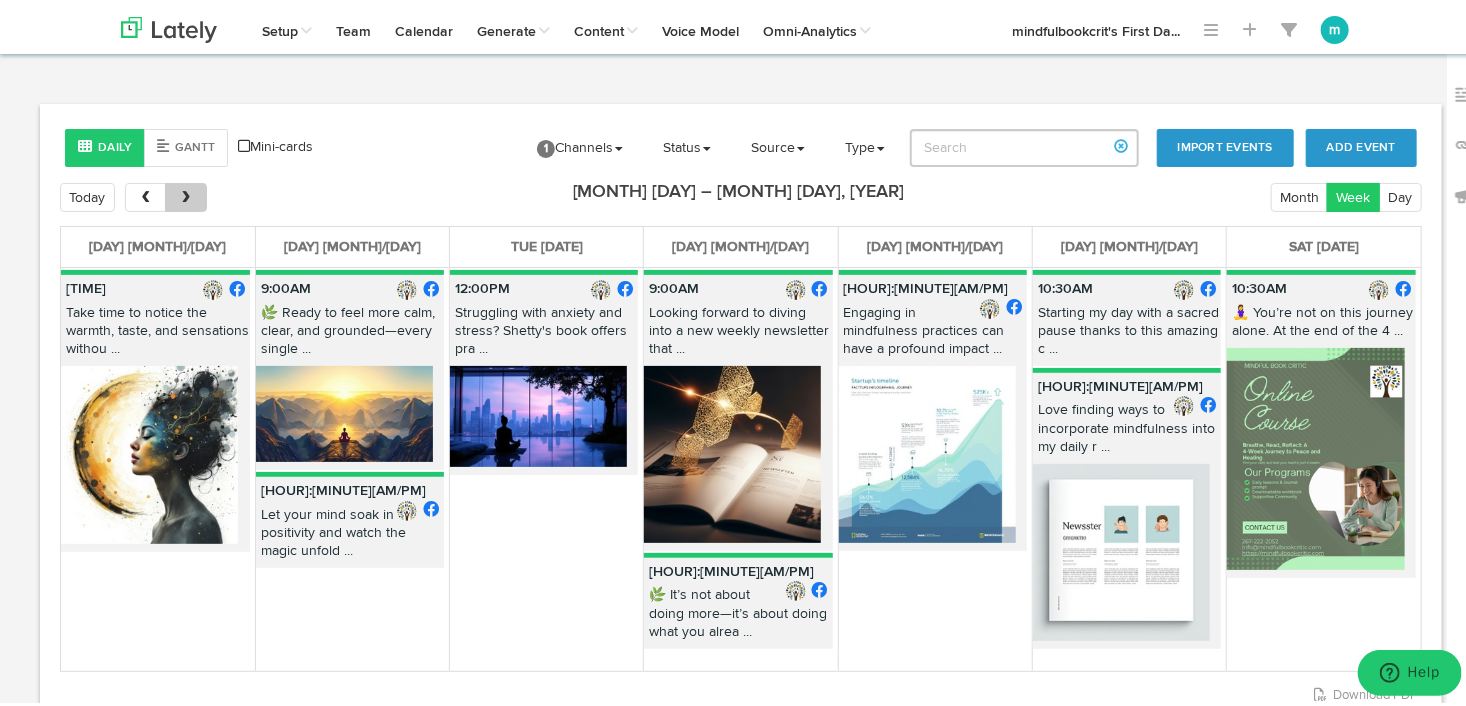 click at bounding box center (186, 194) 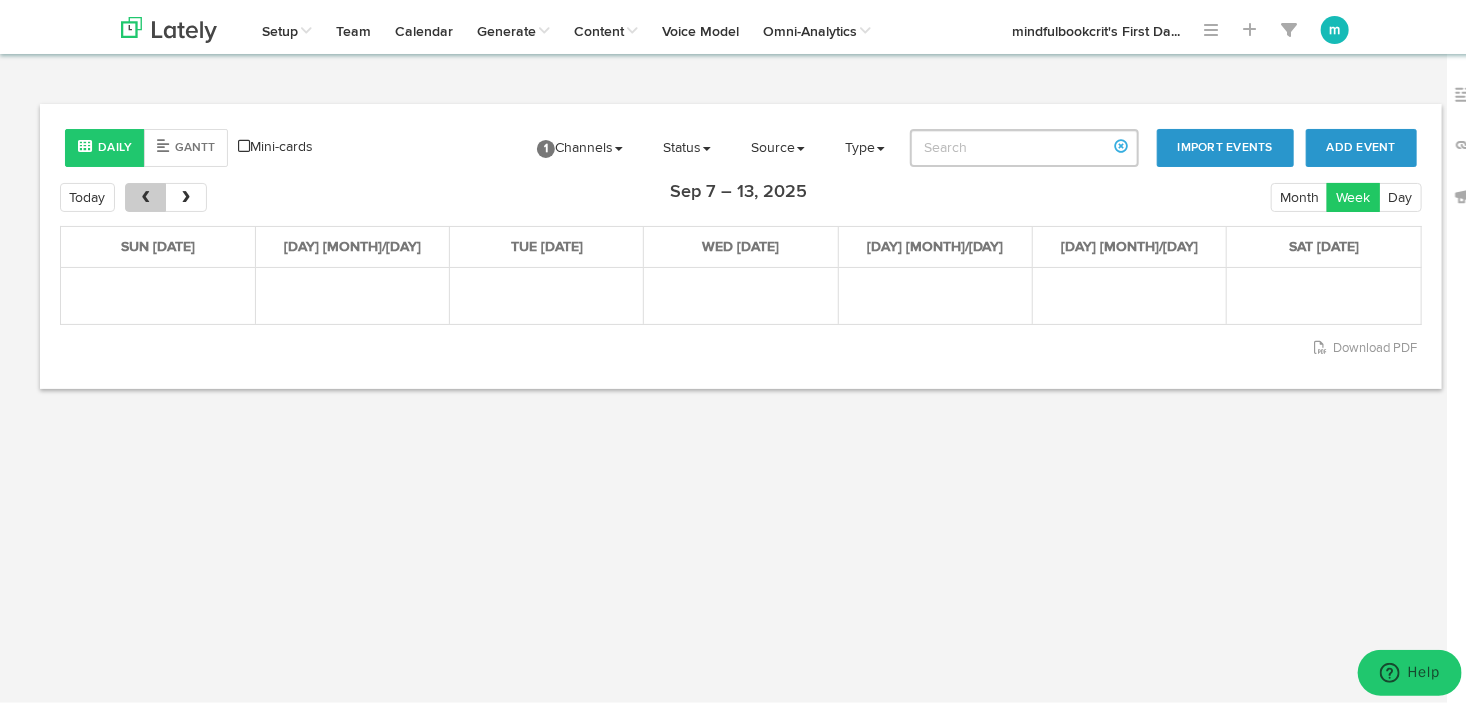 click at bounding box center (145, 194) 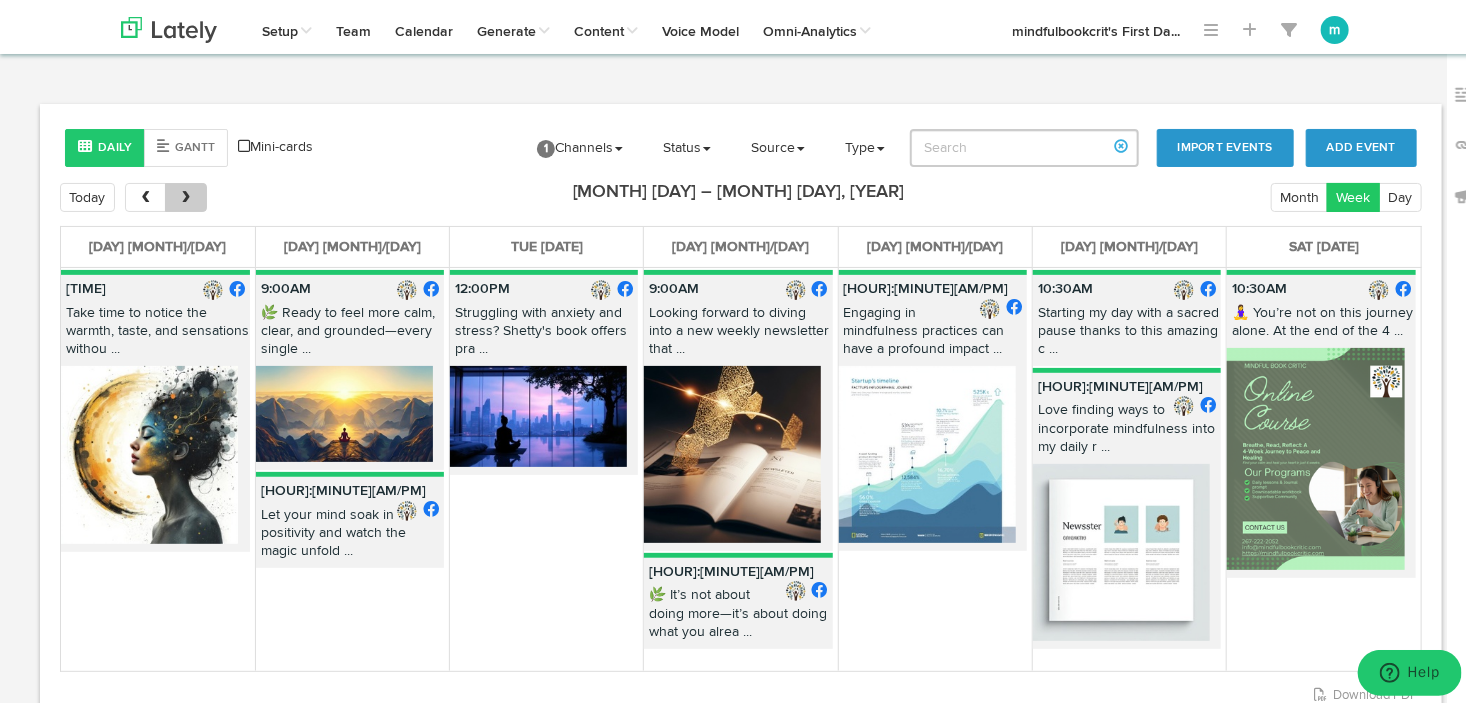 click at bounding box center [186, 194] 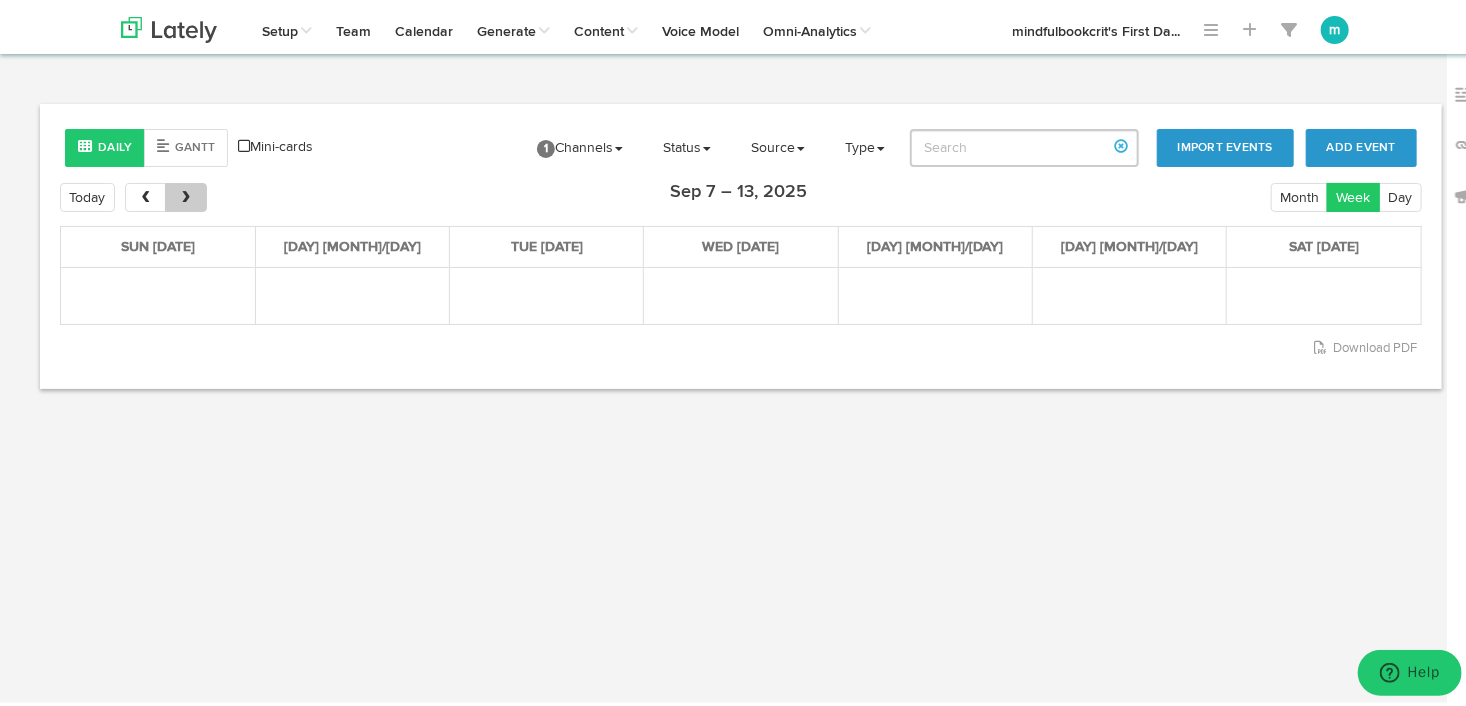 click at bounding box center (186, 194) 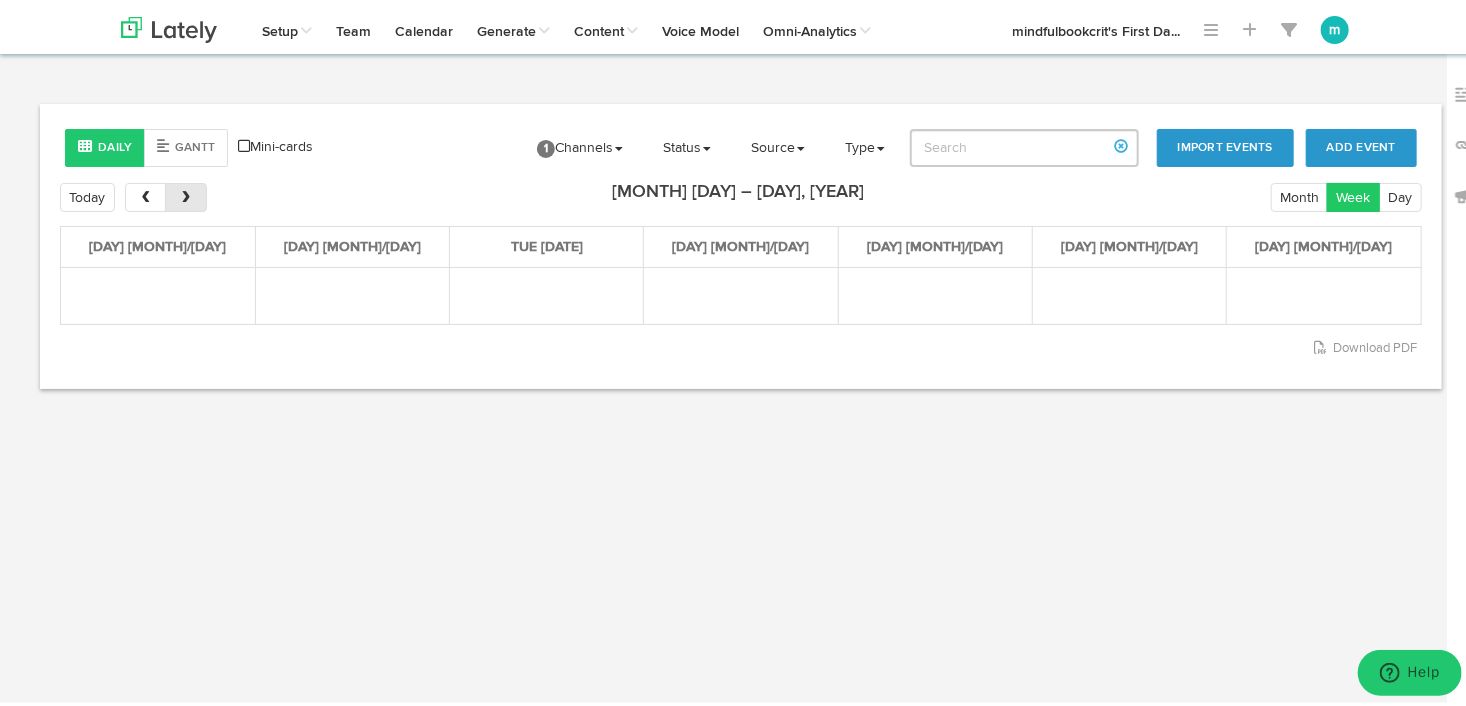 click at bounding box center (186, 194) 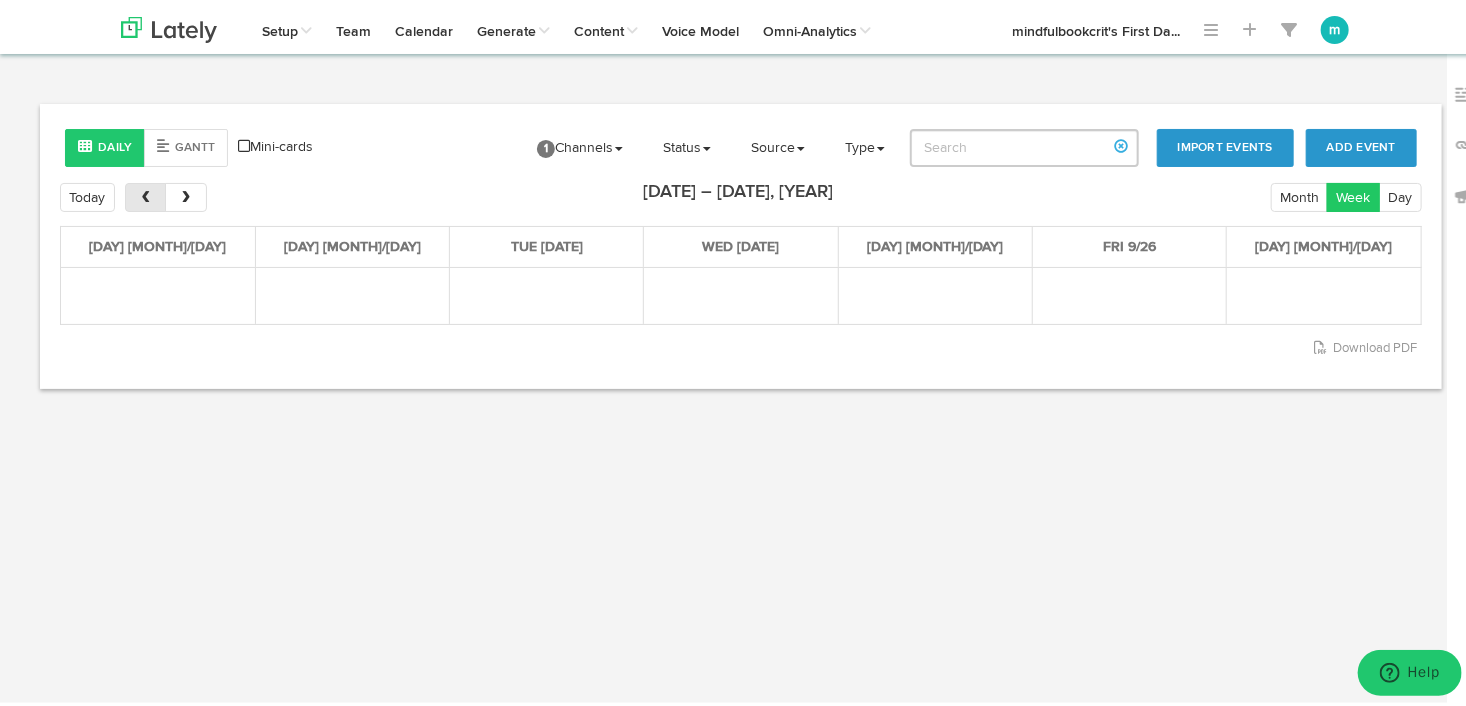 click at bounding box center [145, 194] 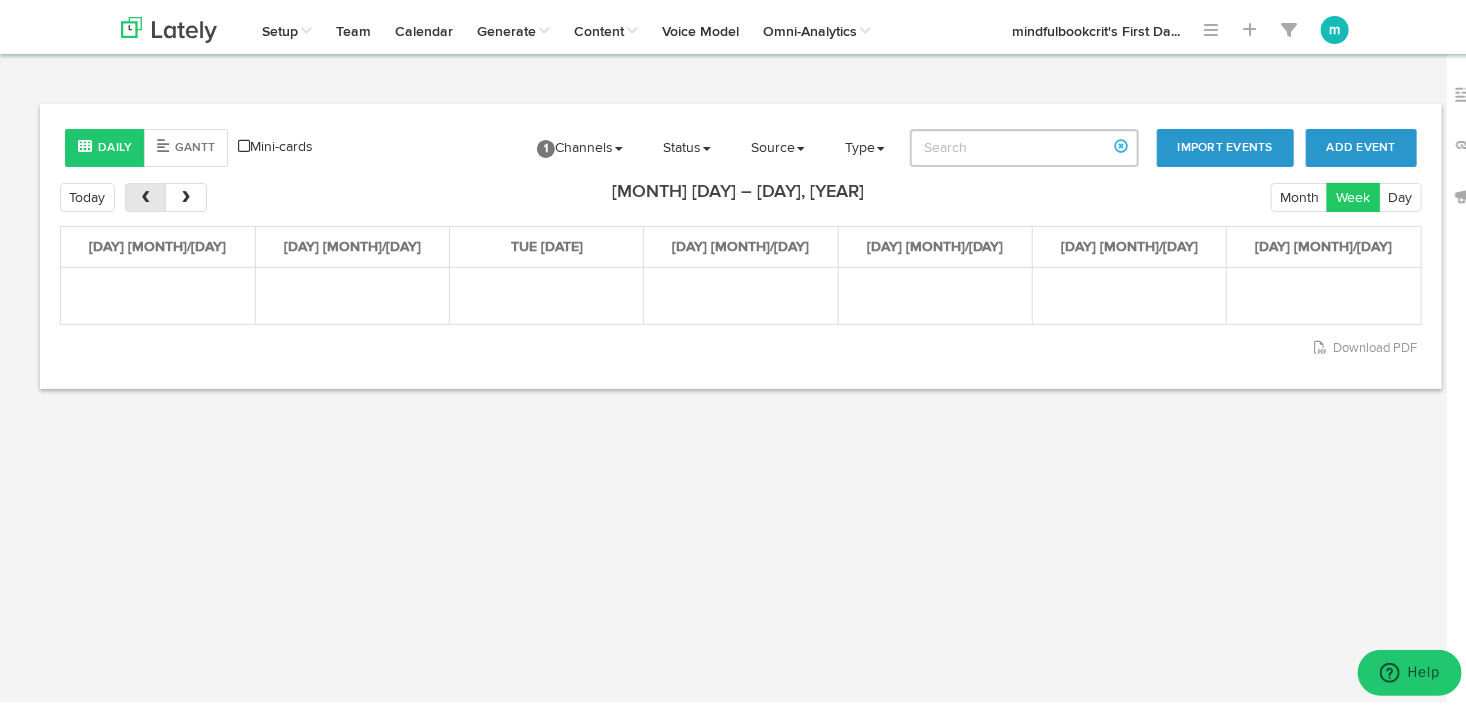 click at bounding box center (145, 194) 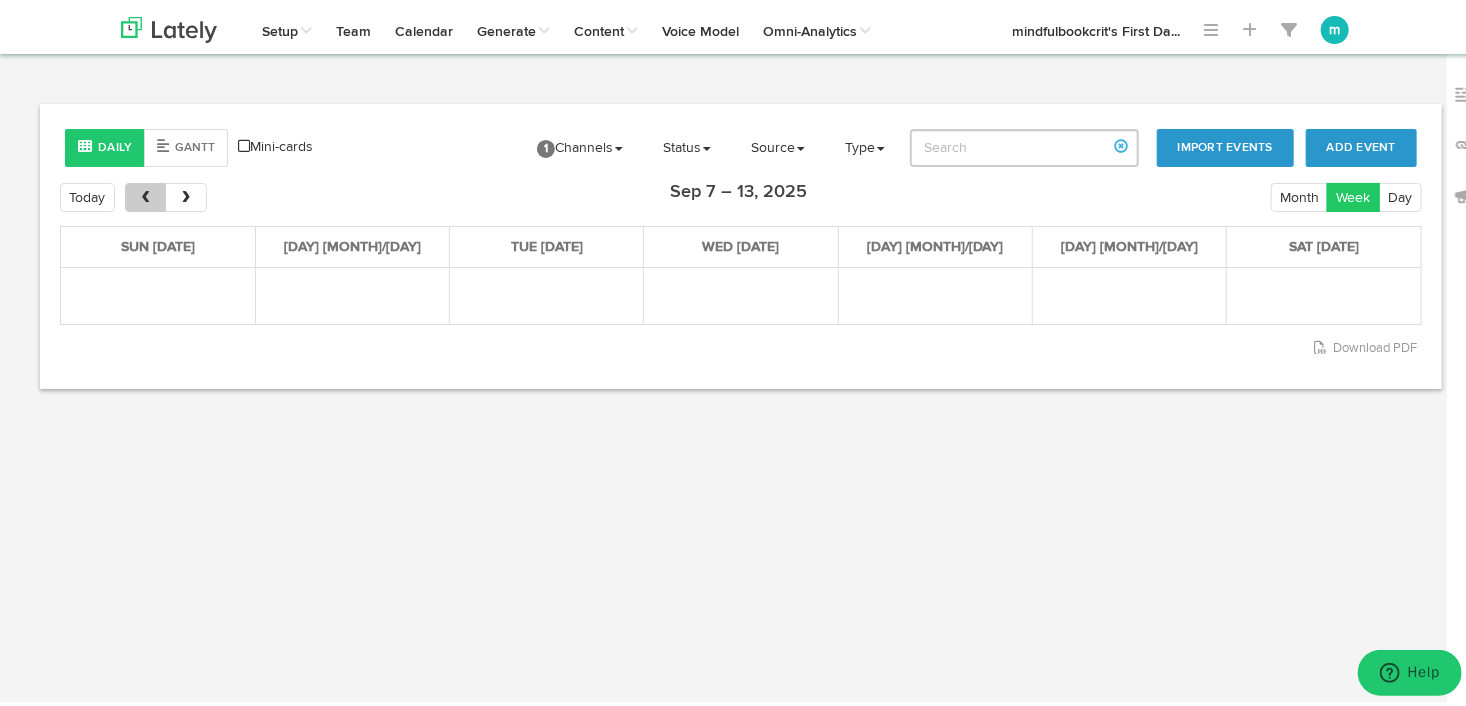 click at bounding box center (145, 194) 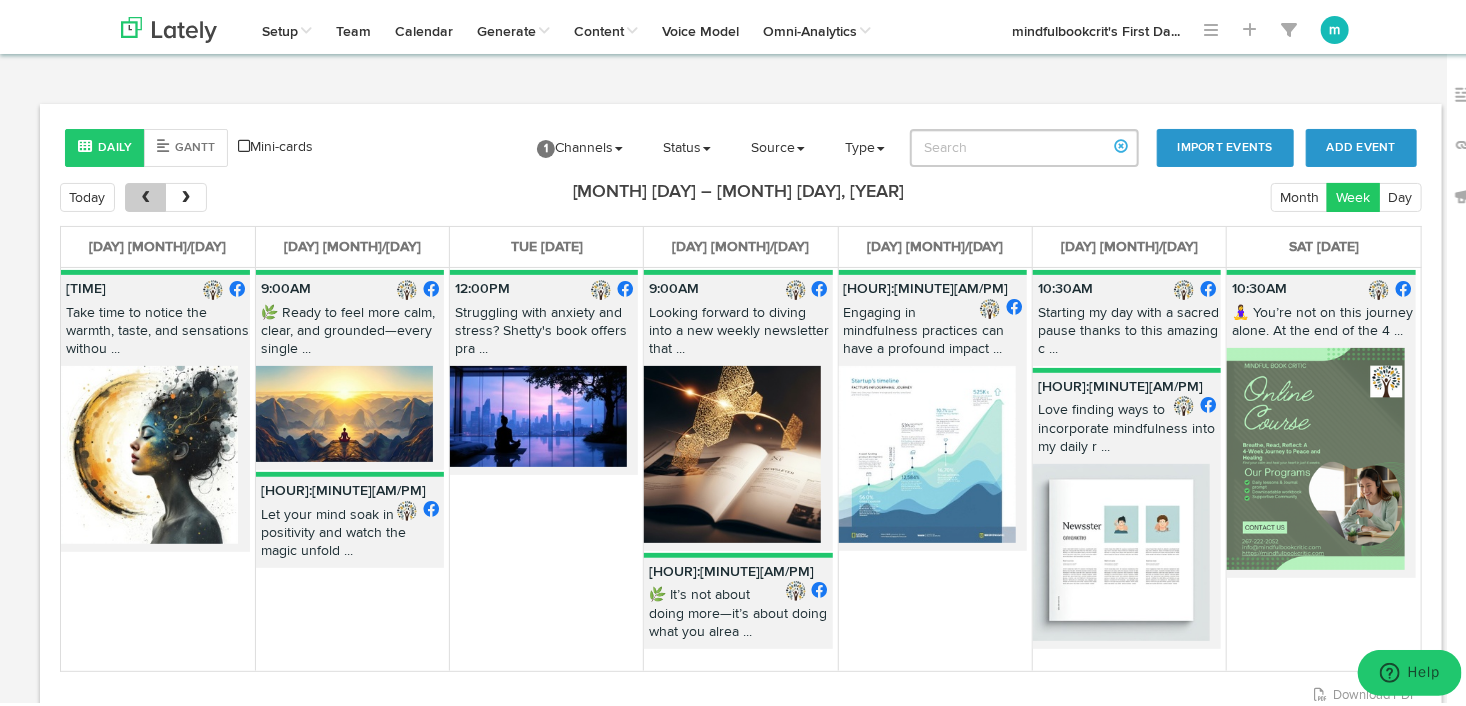 click at bounding box center (145, 194) 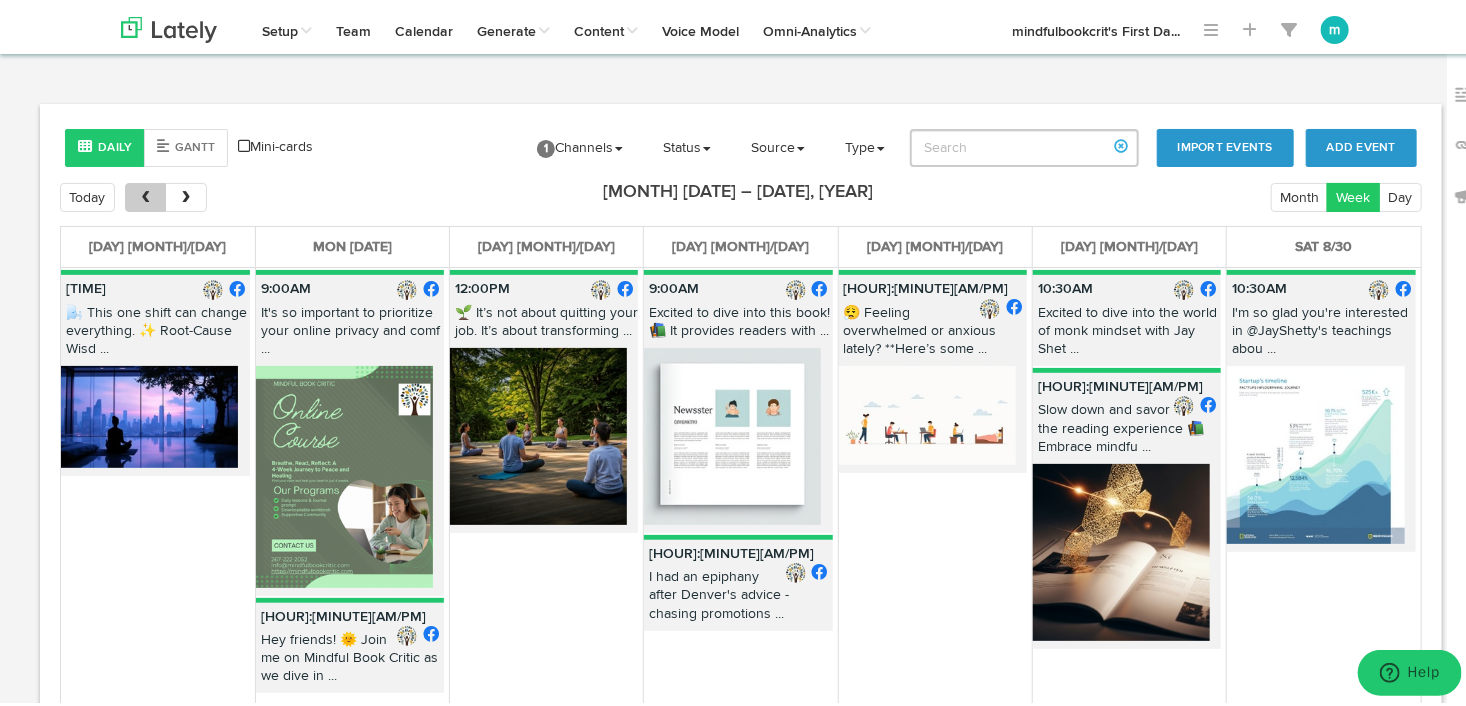 click at bounding box center [145, 194] 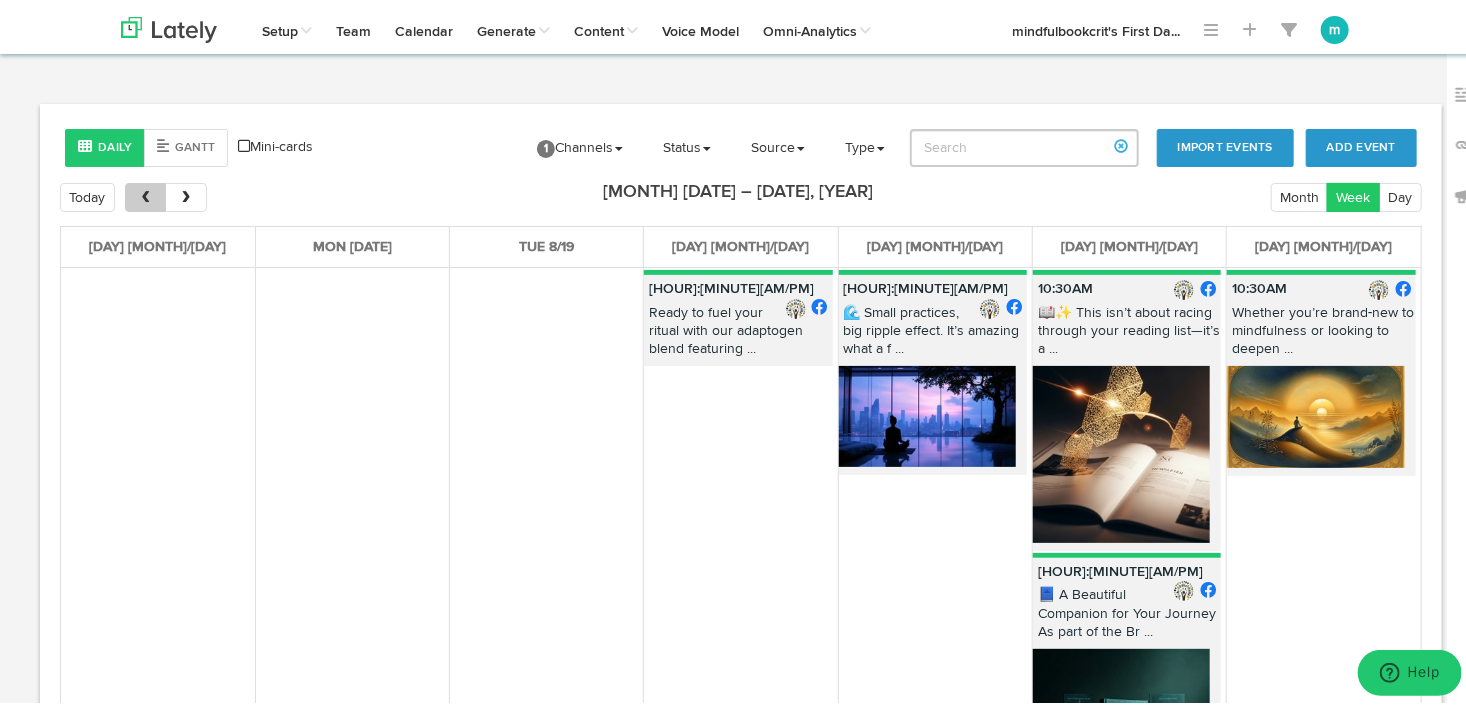 click at bounding box center [145, 194] 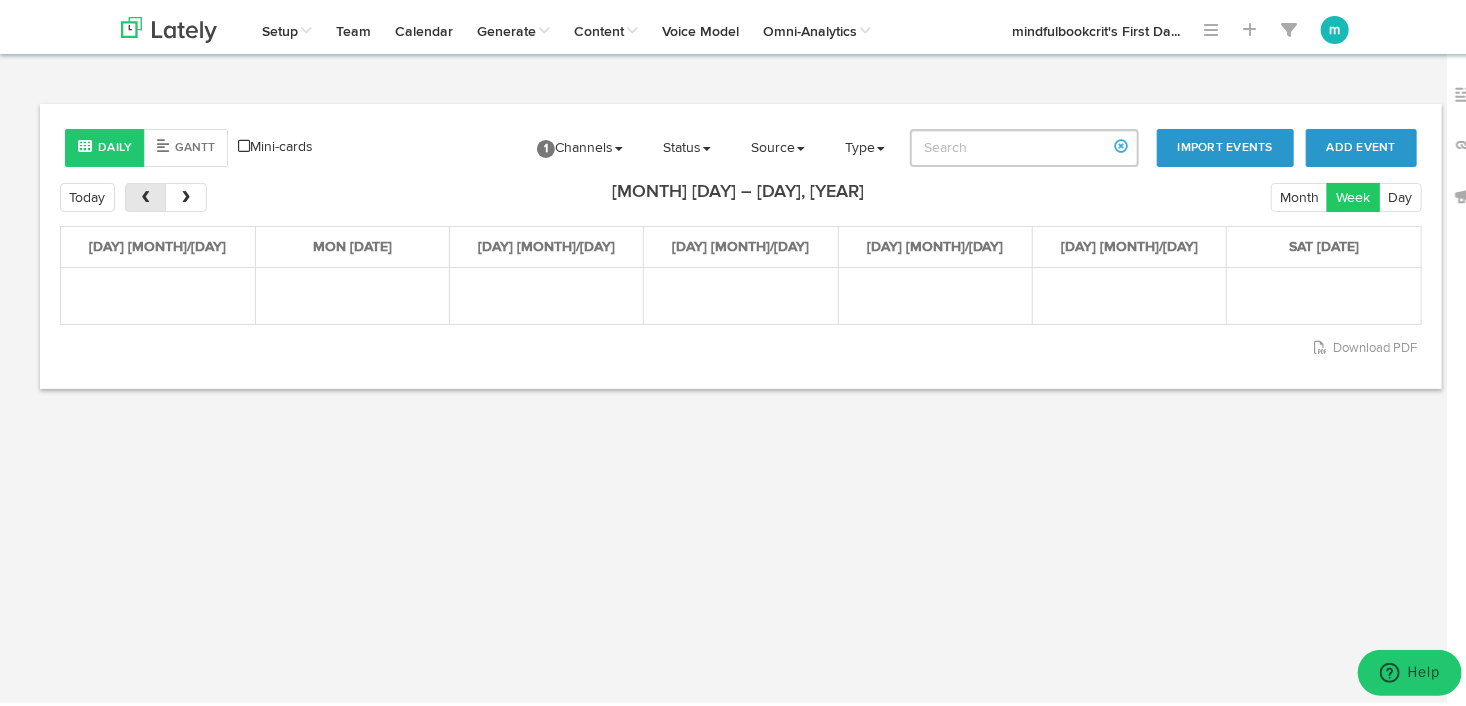 click at bounding box center [145, 194] 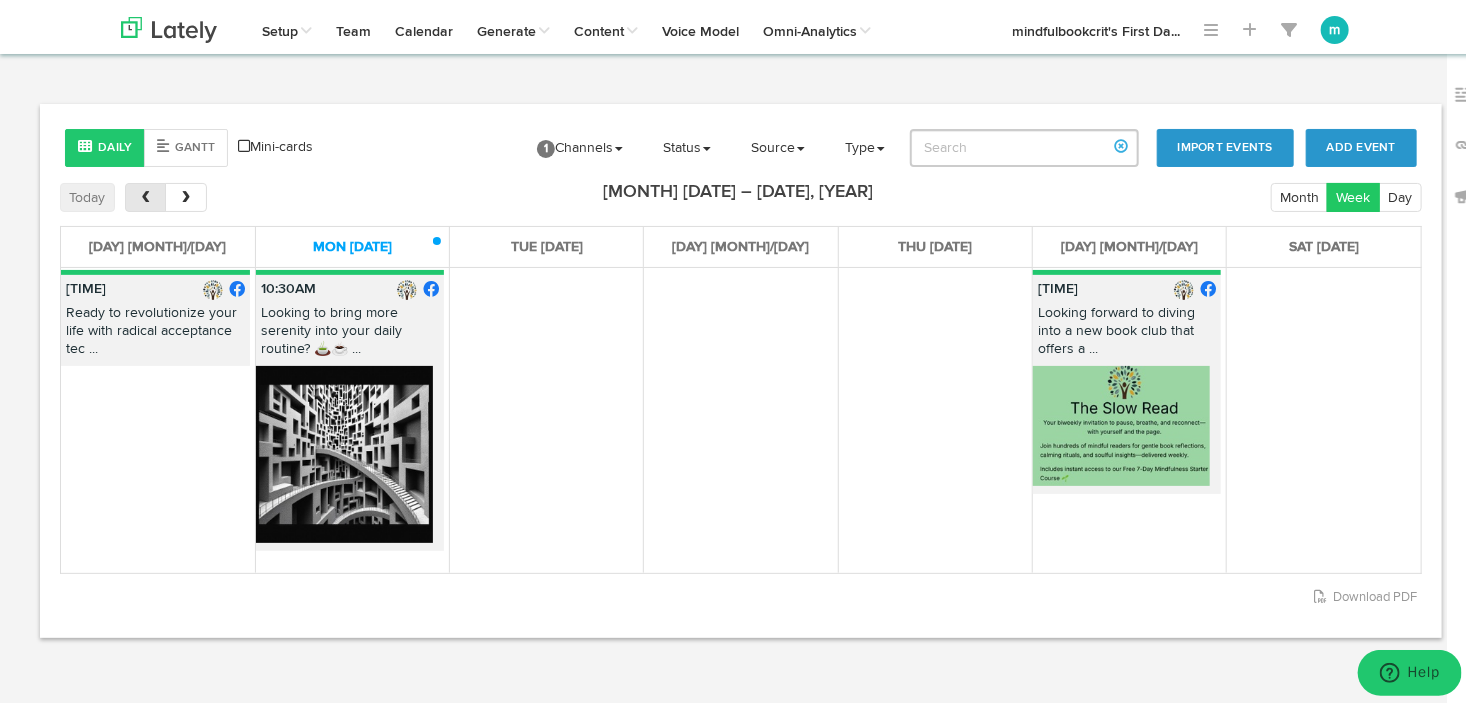 click at bounding box center (145, 193) 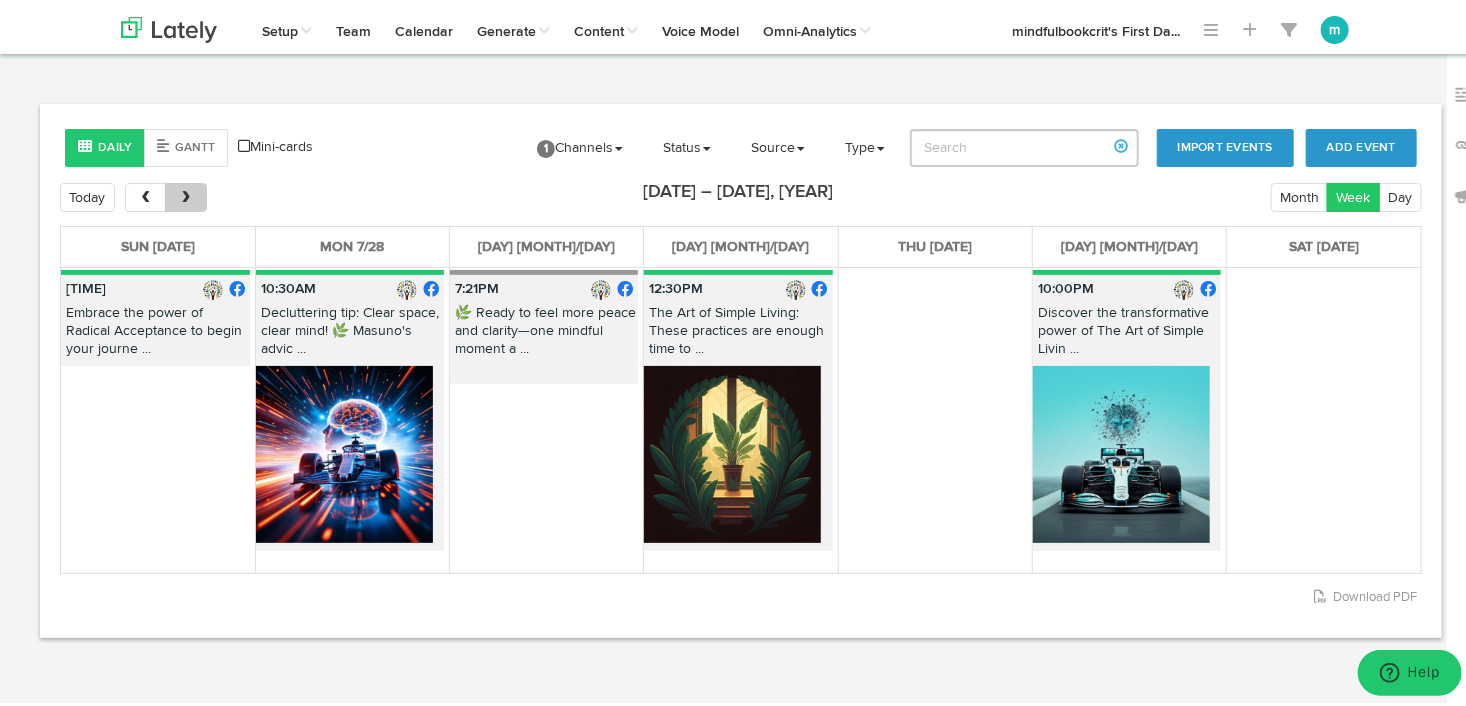 click at bounding box center (186, 194) 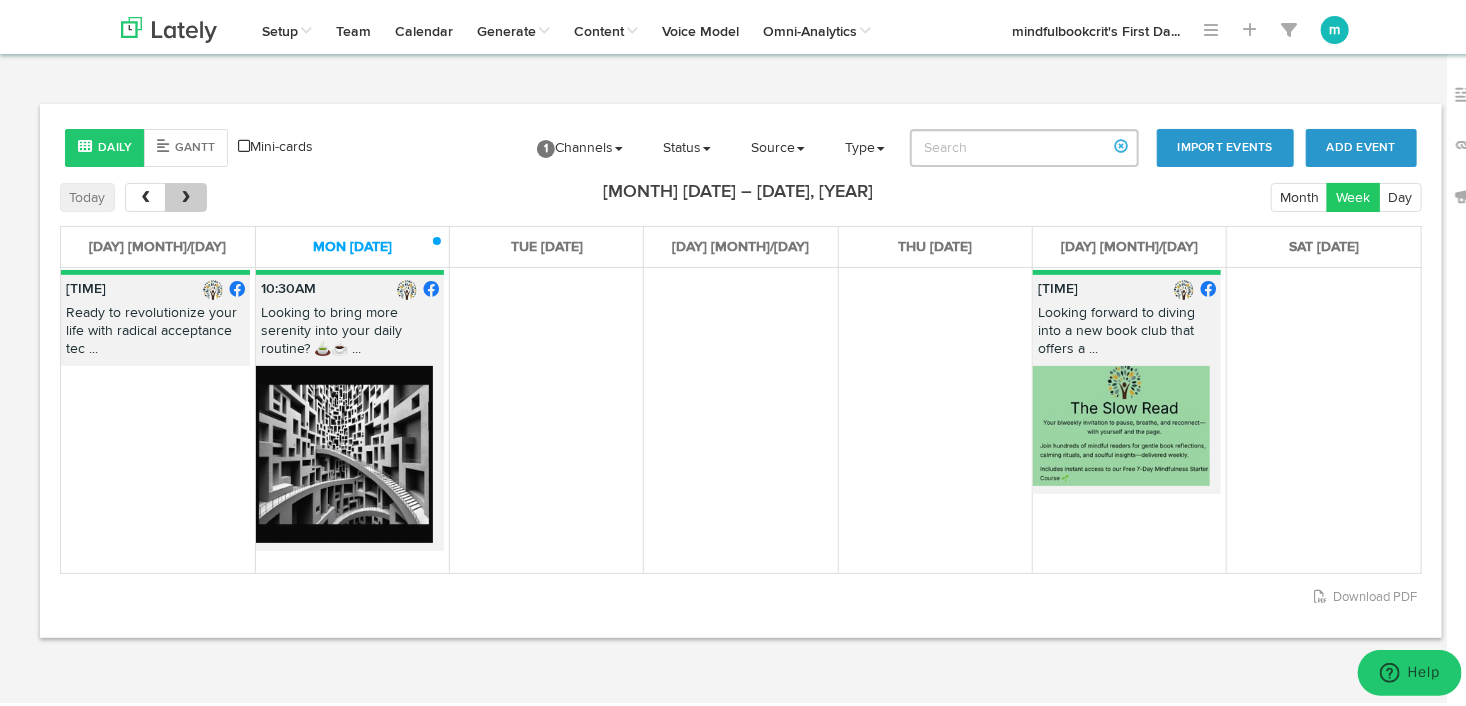 click at bounding box center [185, 193] 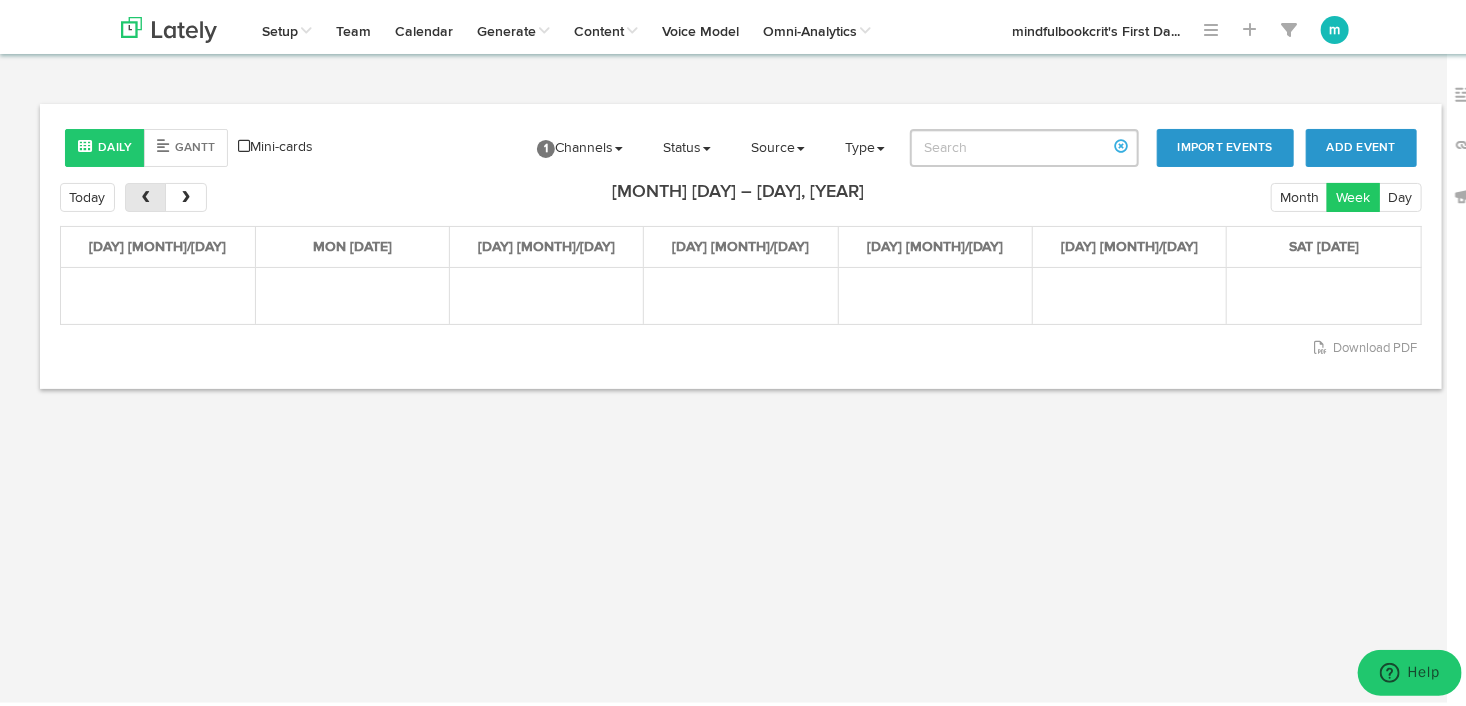 click at bounding box center [145, 193] 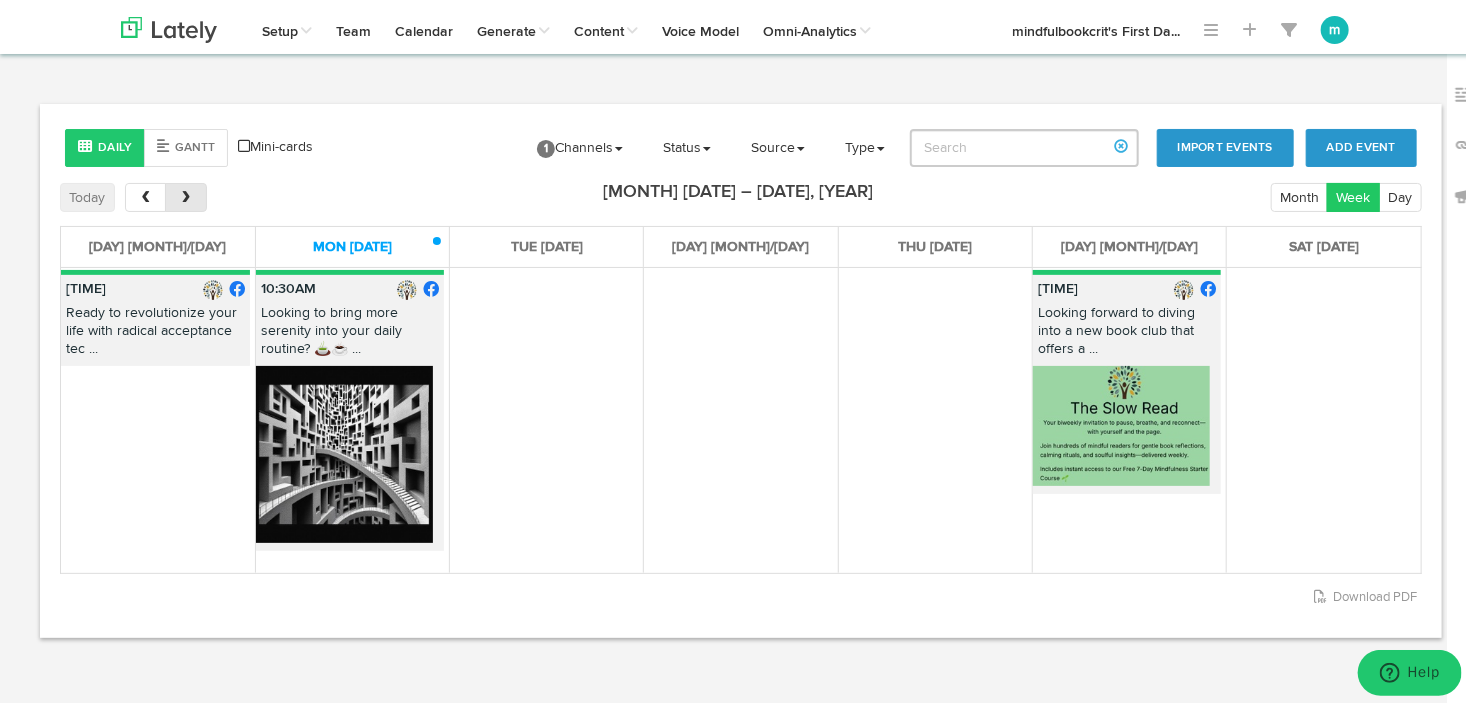 click at bounding box center [185, 193] 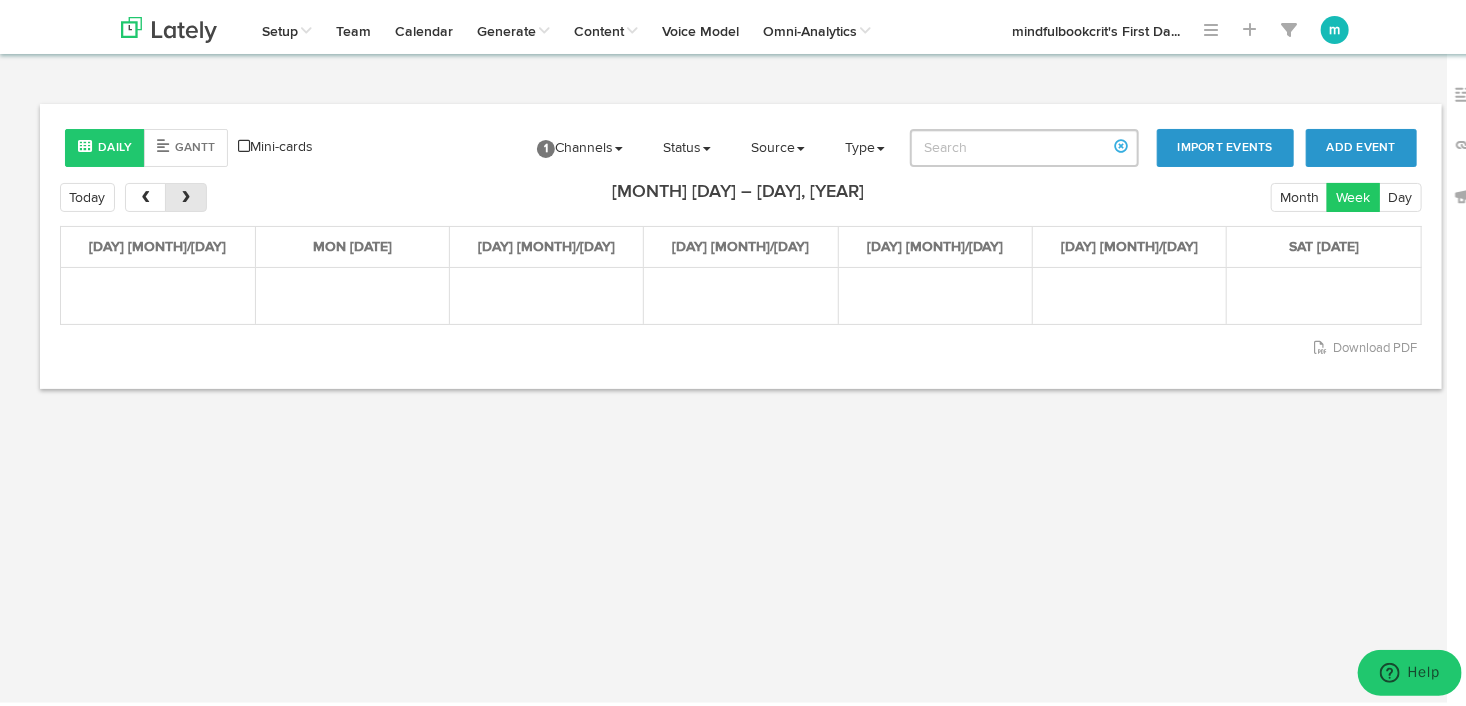 click at bounding box center [185, 193] 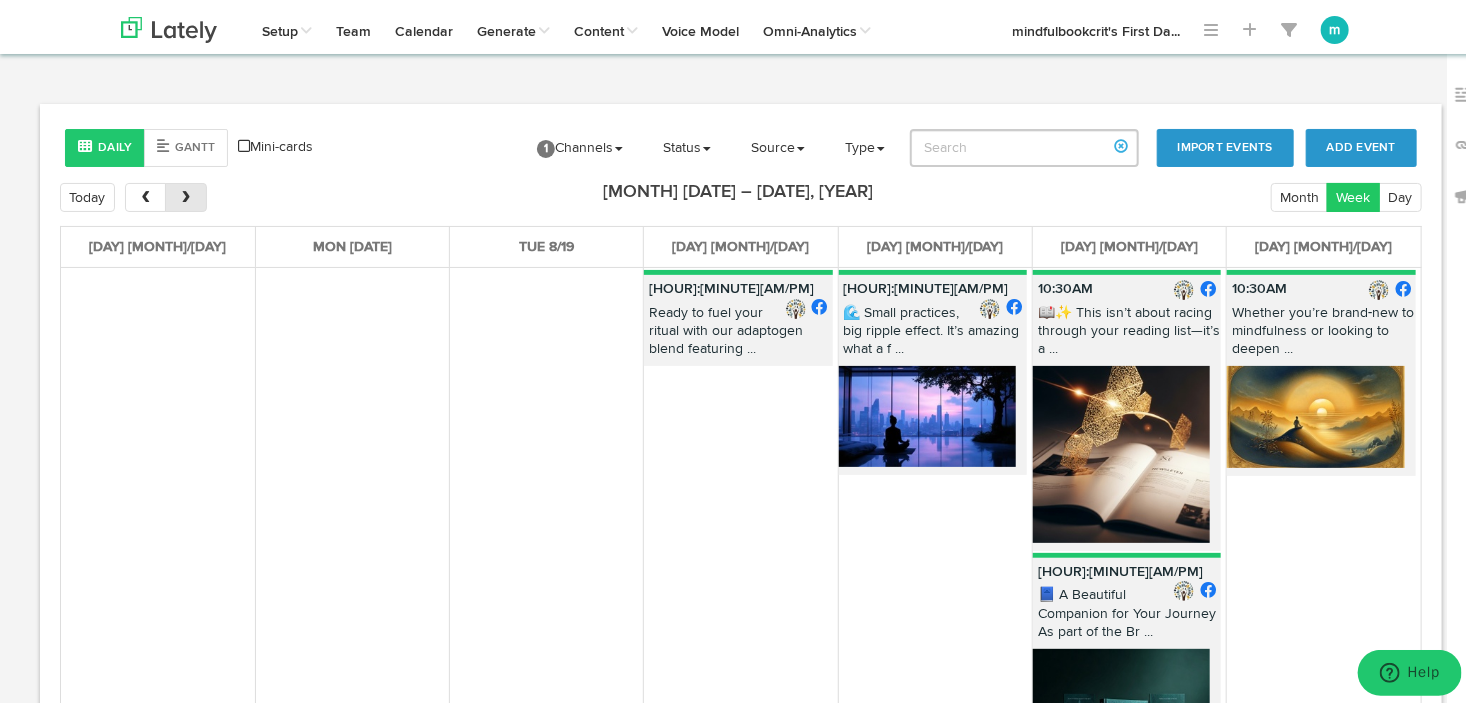 click at bounding box center [185, 193] 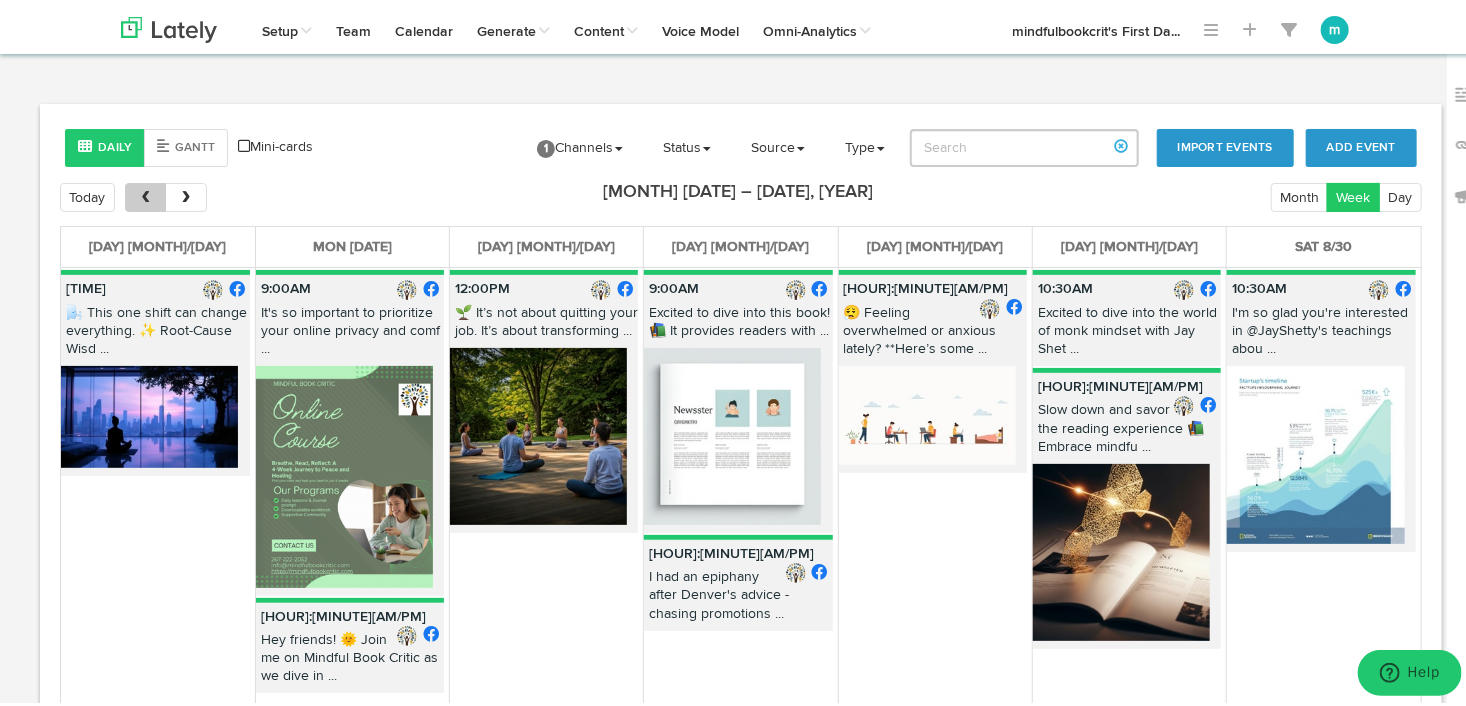 click at bounding box center [145, 193] 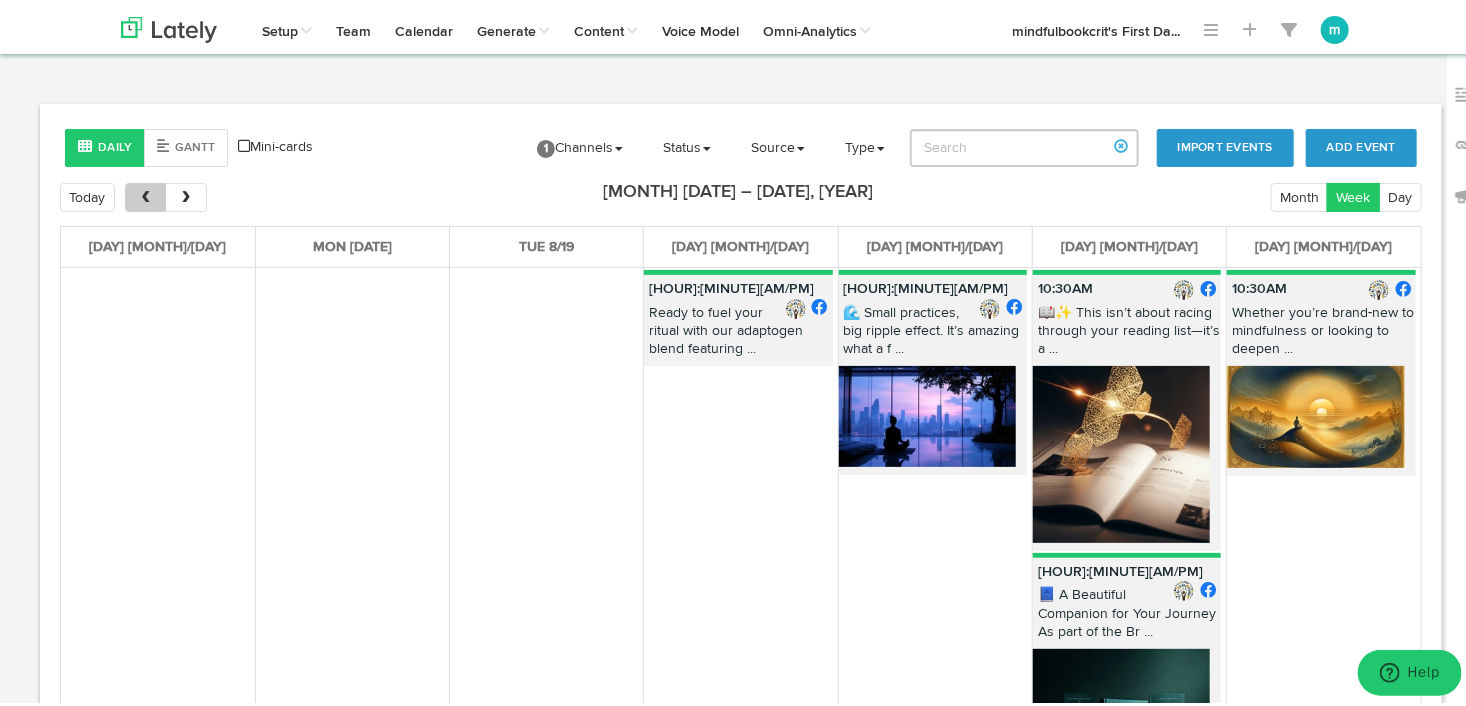click at bounding box center [145, 193] 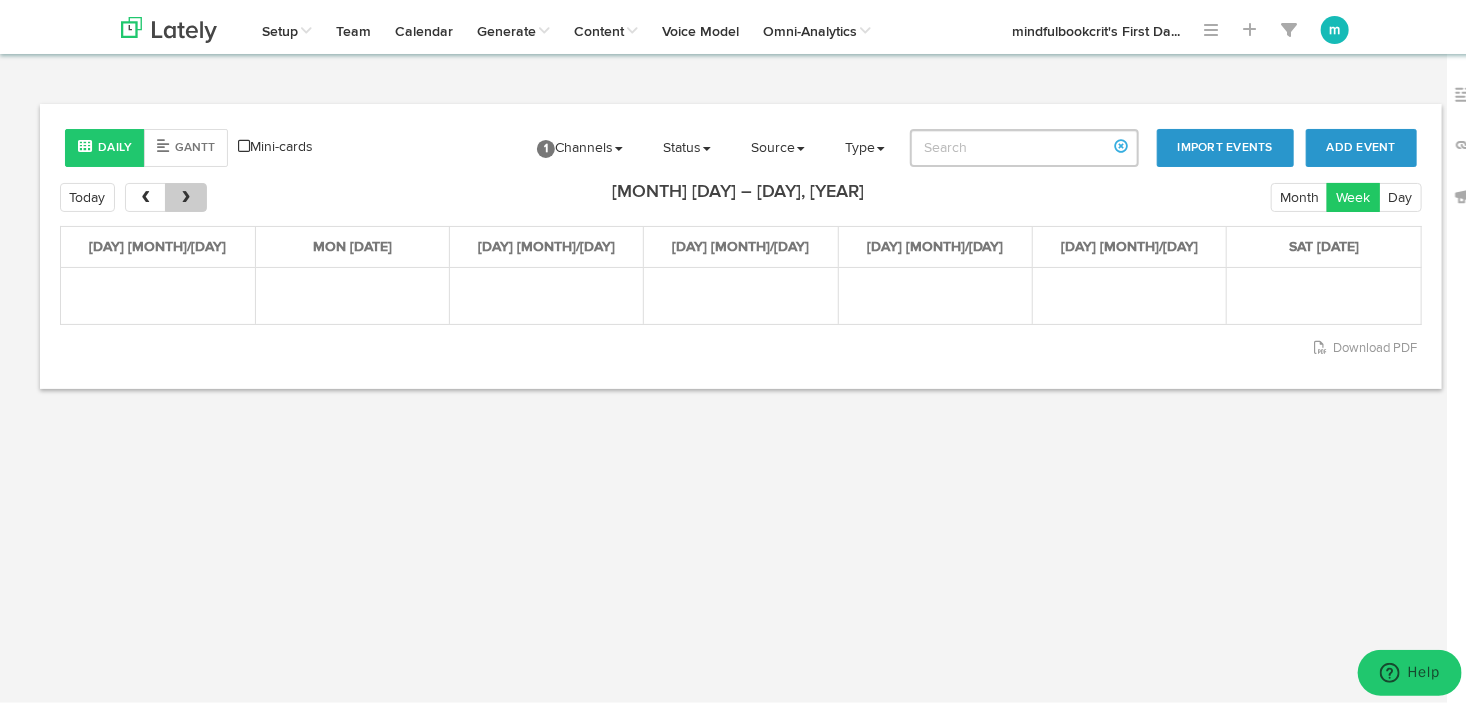 click at bounding box center [186, 194] 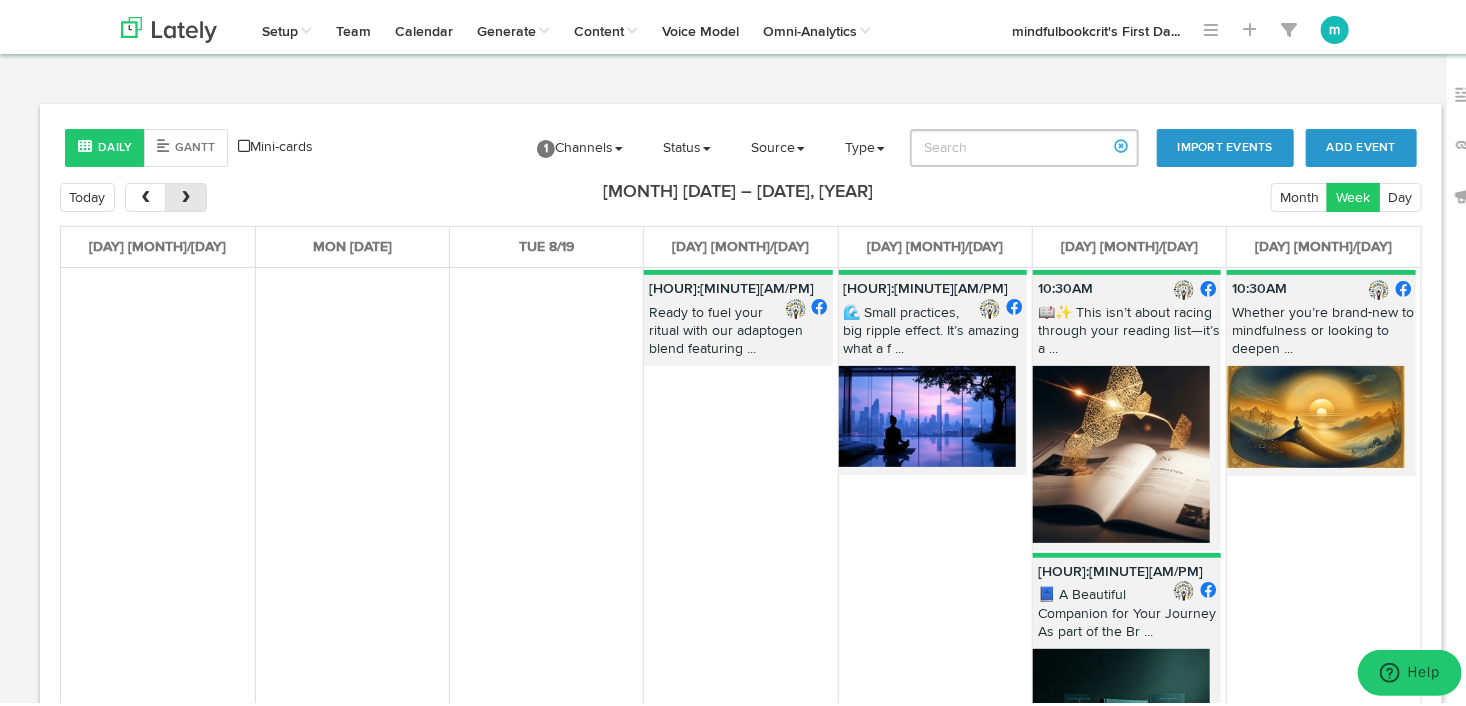 click at bounding box center [186, 194] 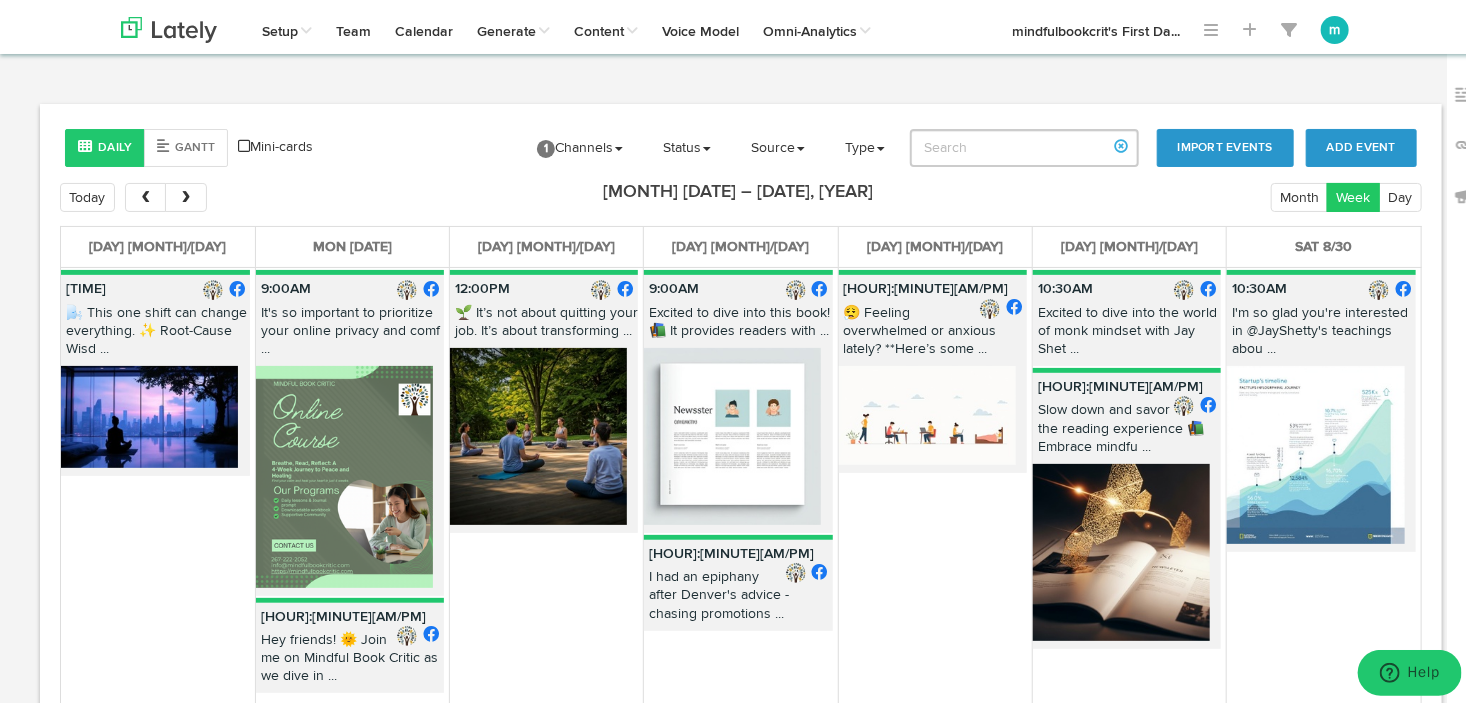 click on "[TIME]" at bounding box center (155, 285) 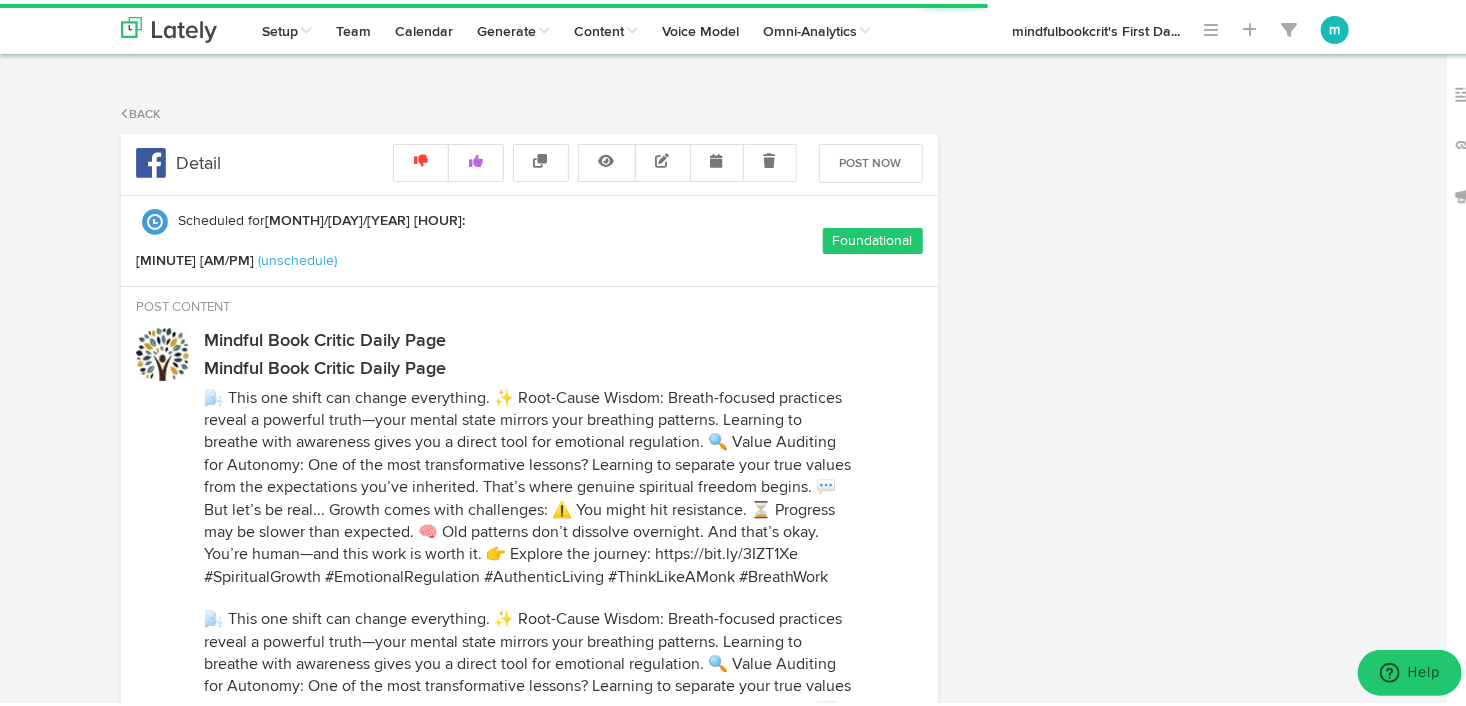 select on "7" 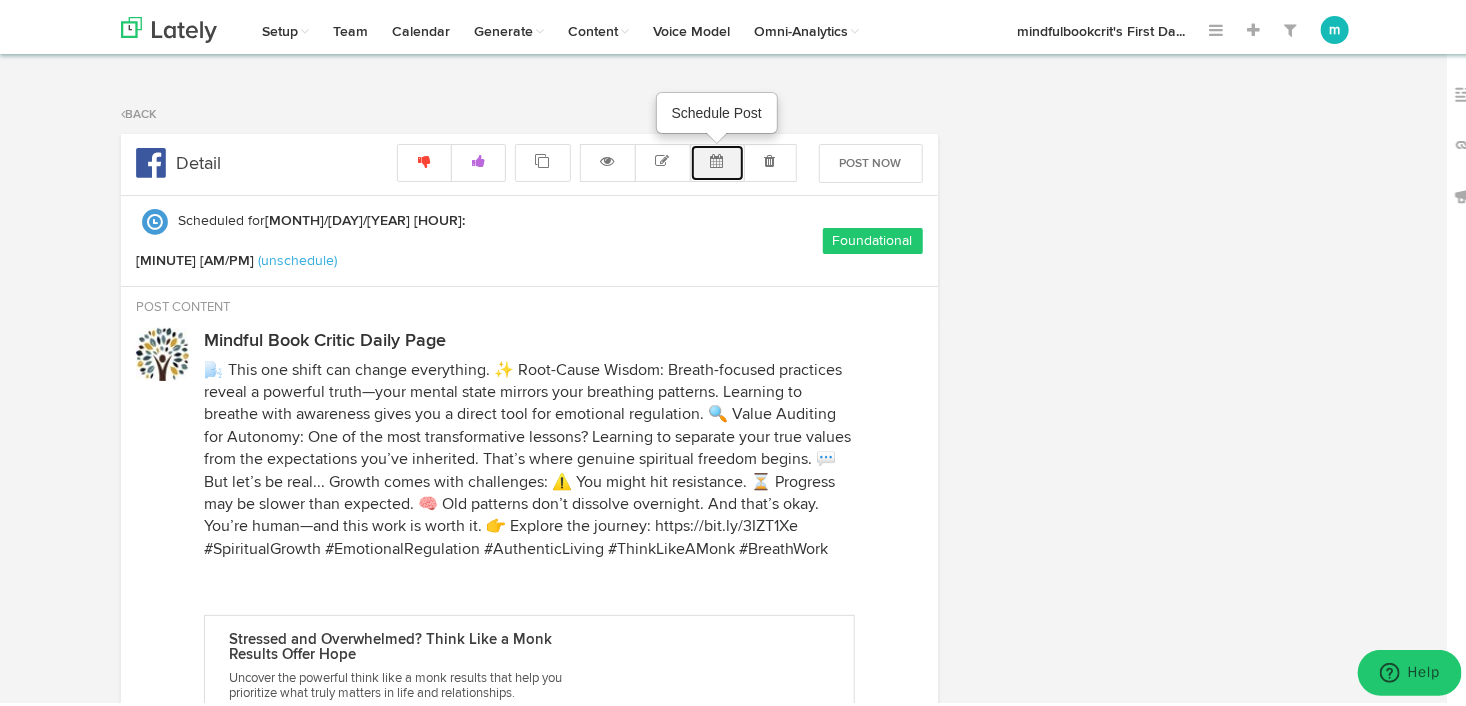 click at bounding box center [717, 157] 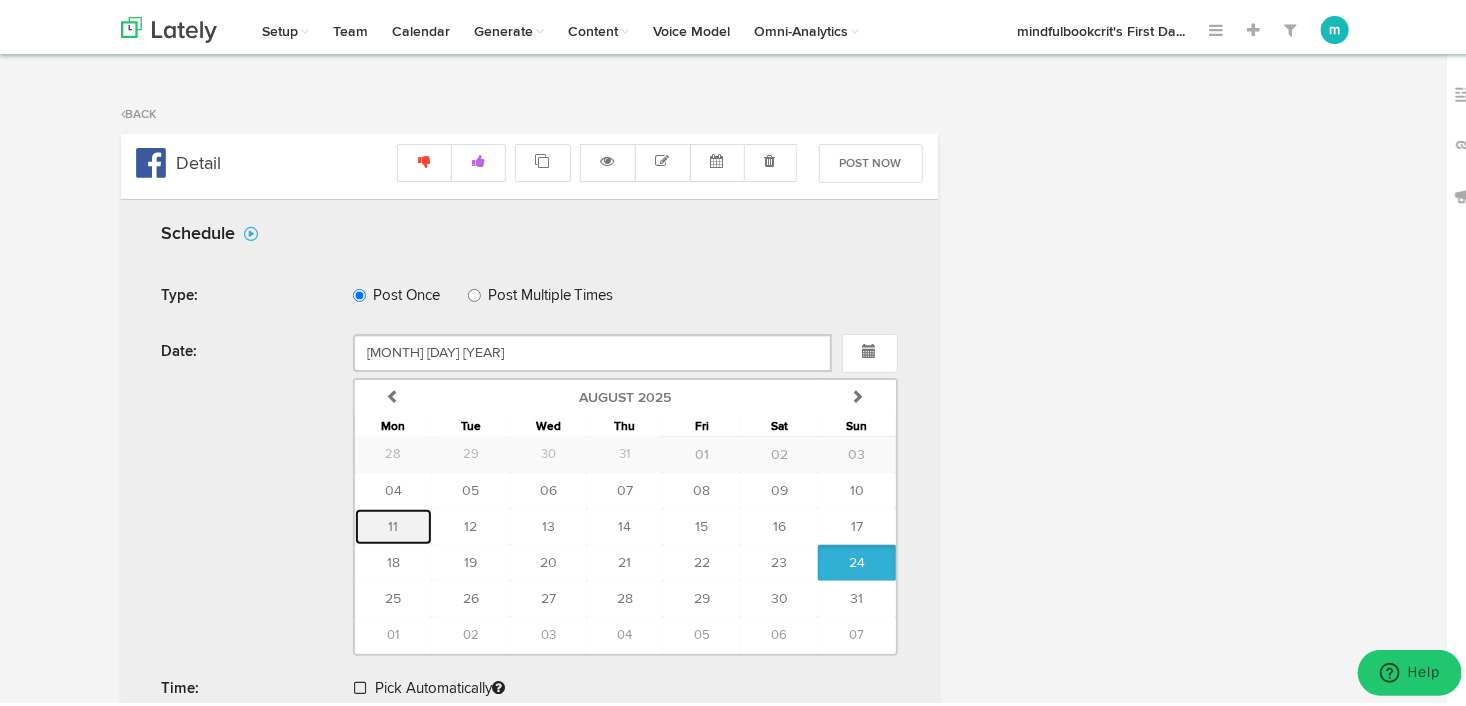 click on "11" at bounding box center [394, 523] 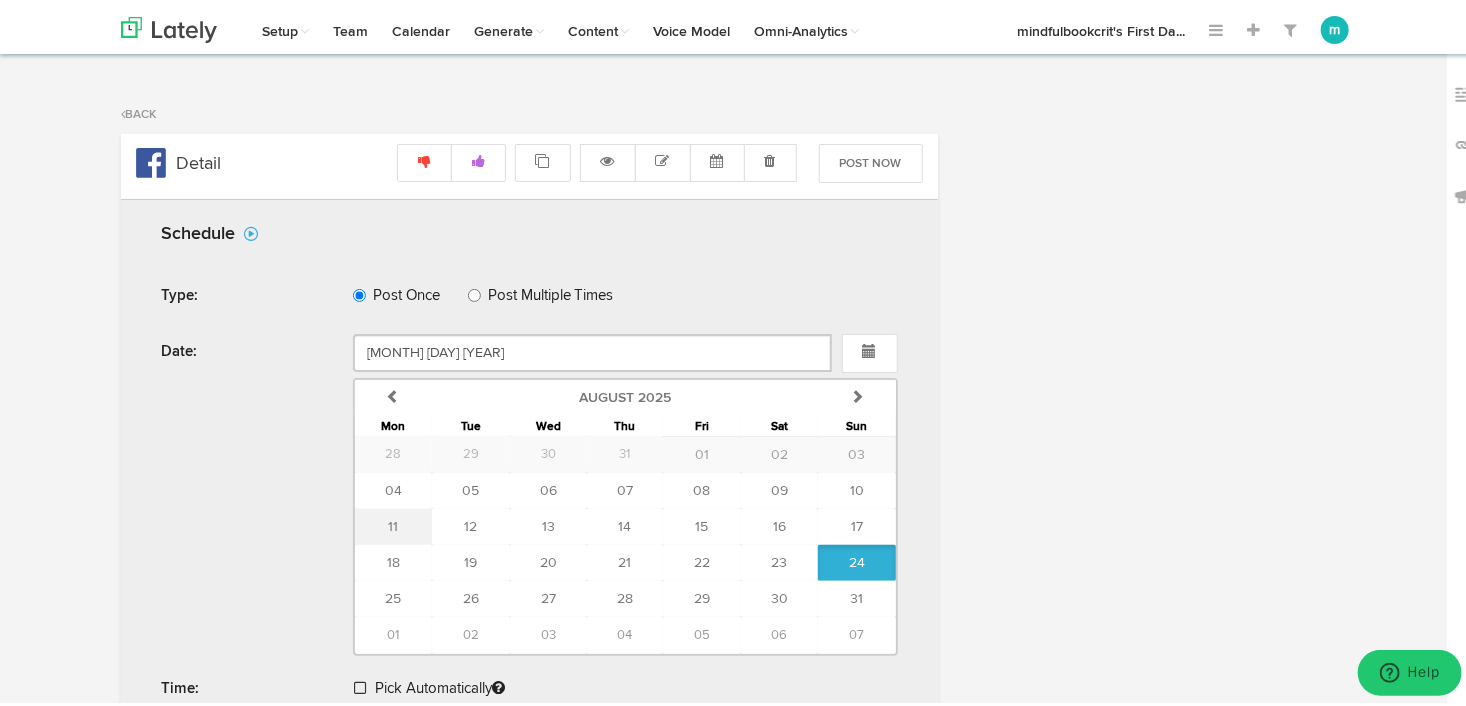type on "August 11 2025" 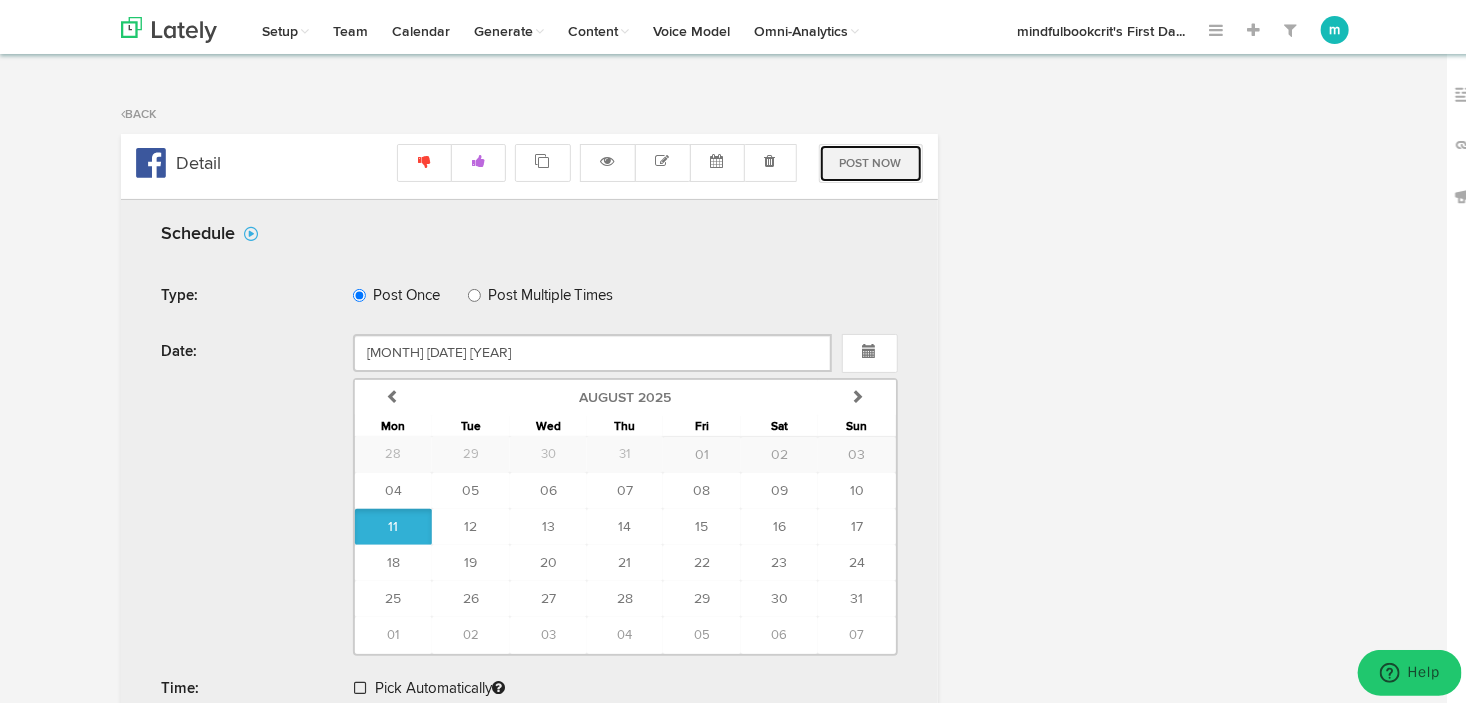 click on "Post Now" at bounding box center (871, 159) 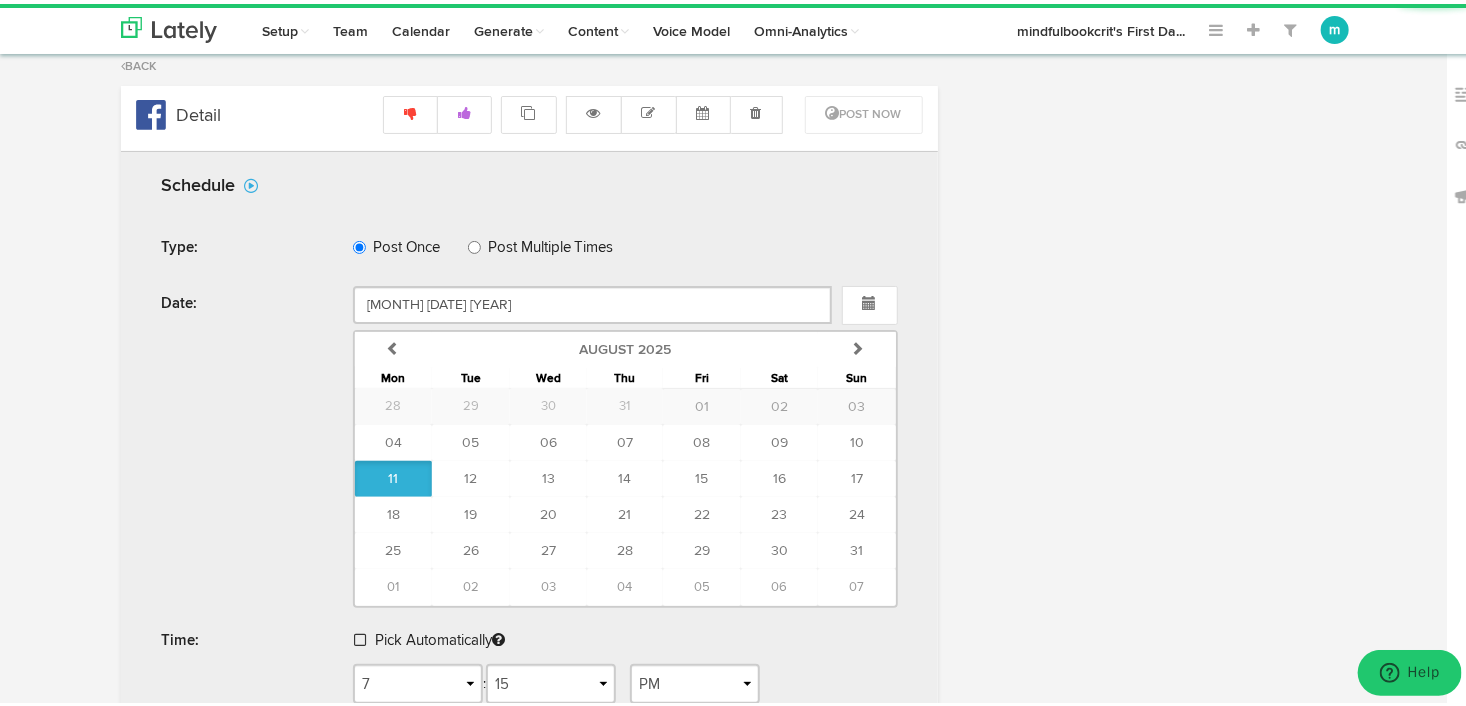 scroll, scrollTop: 0, scrollLeft: 0, axis: both 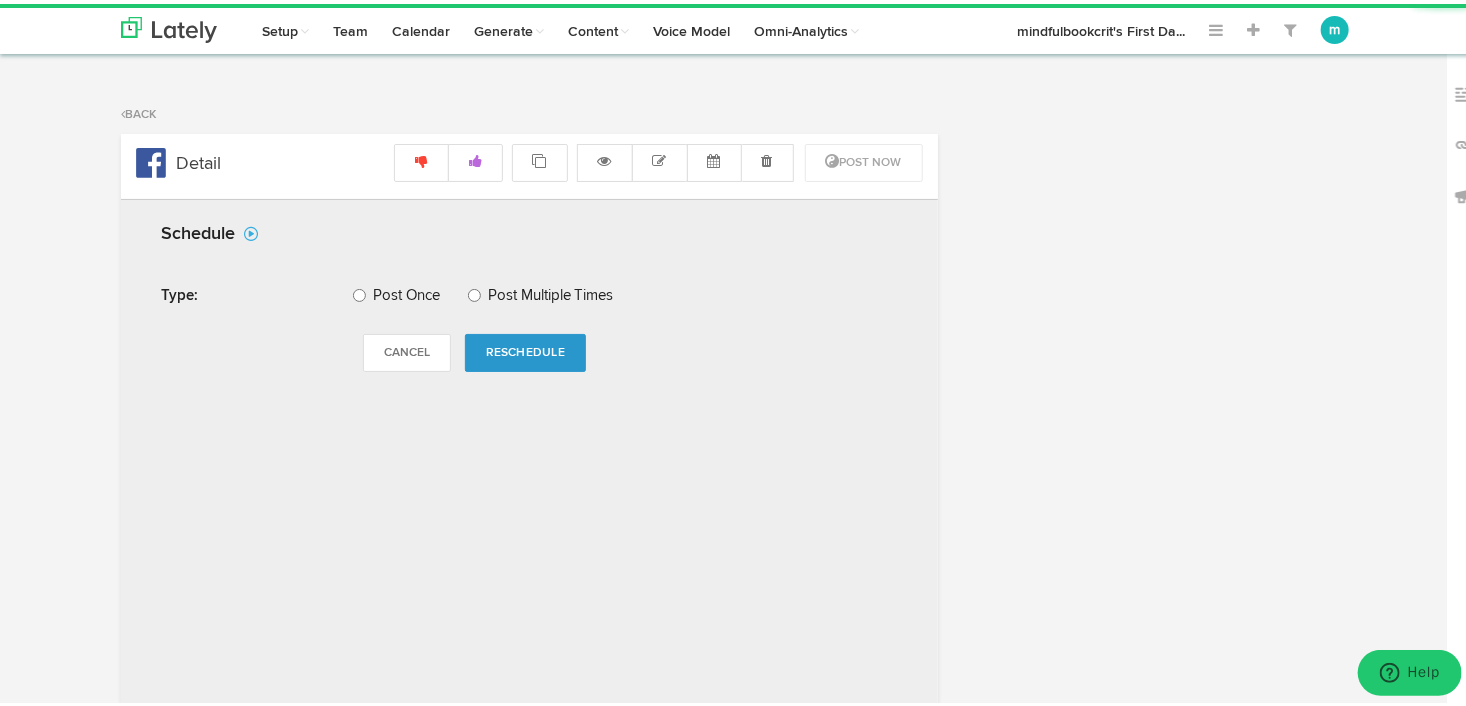 radio on "true" 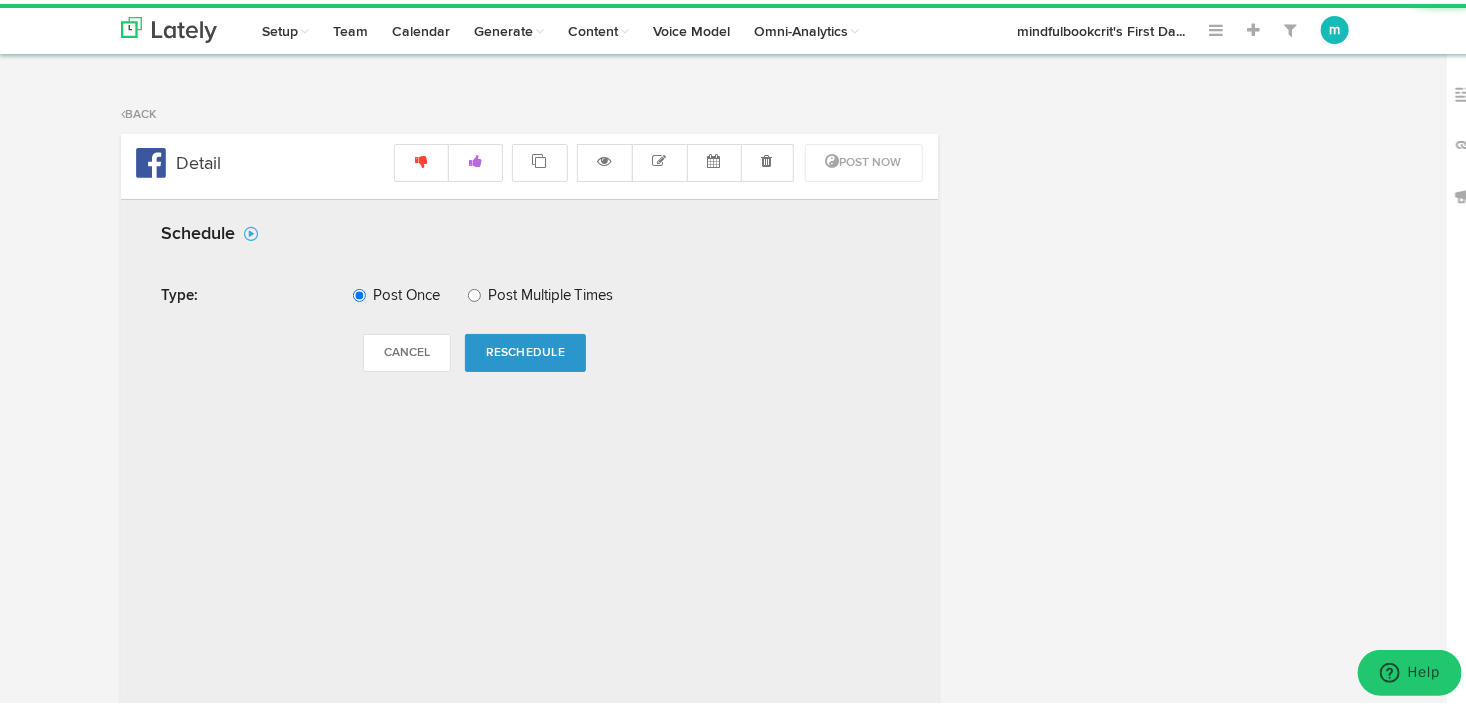 select on "3" 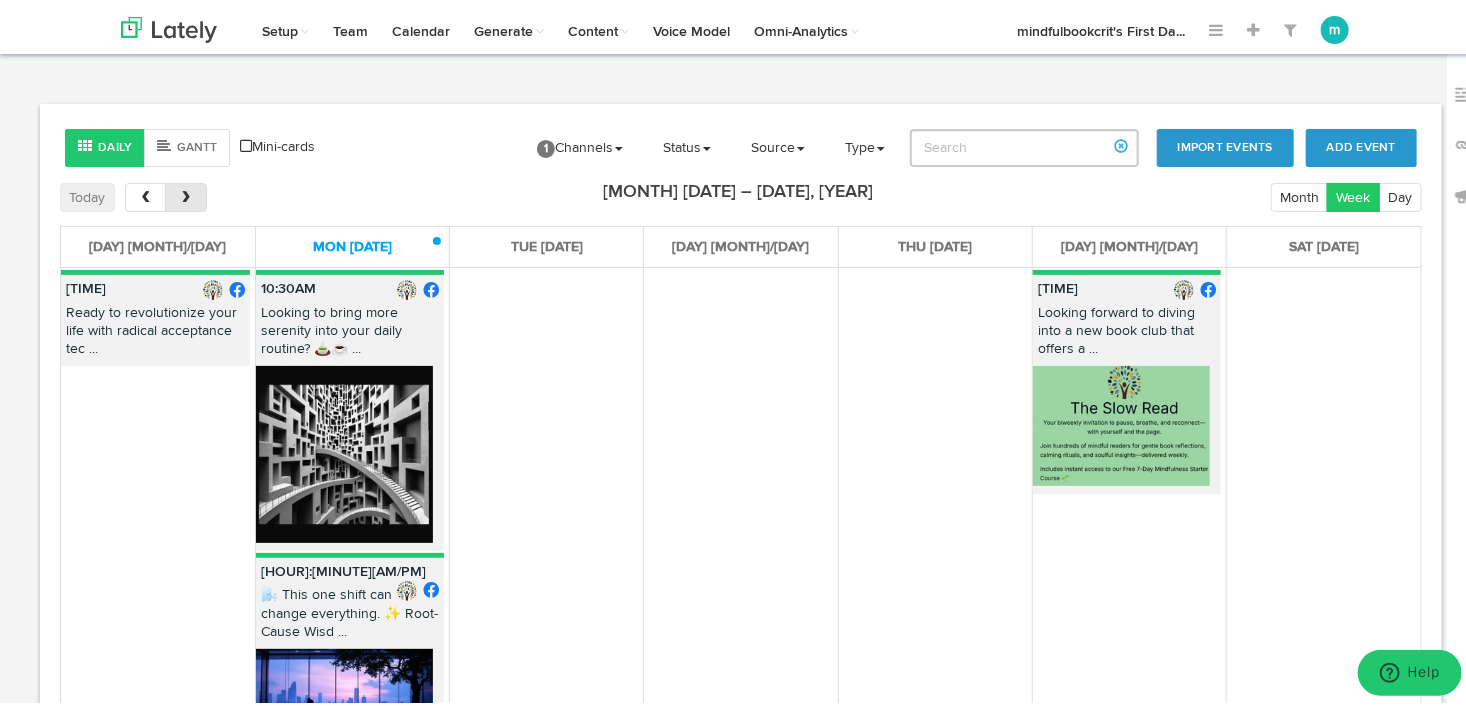 click at bounding box center [186, 194] 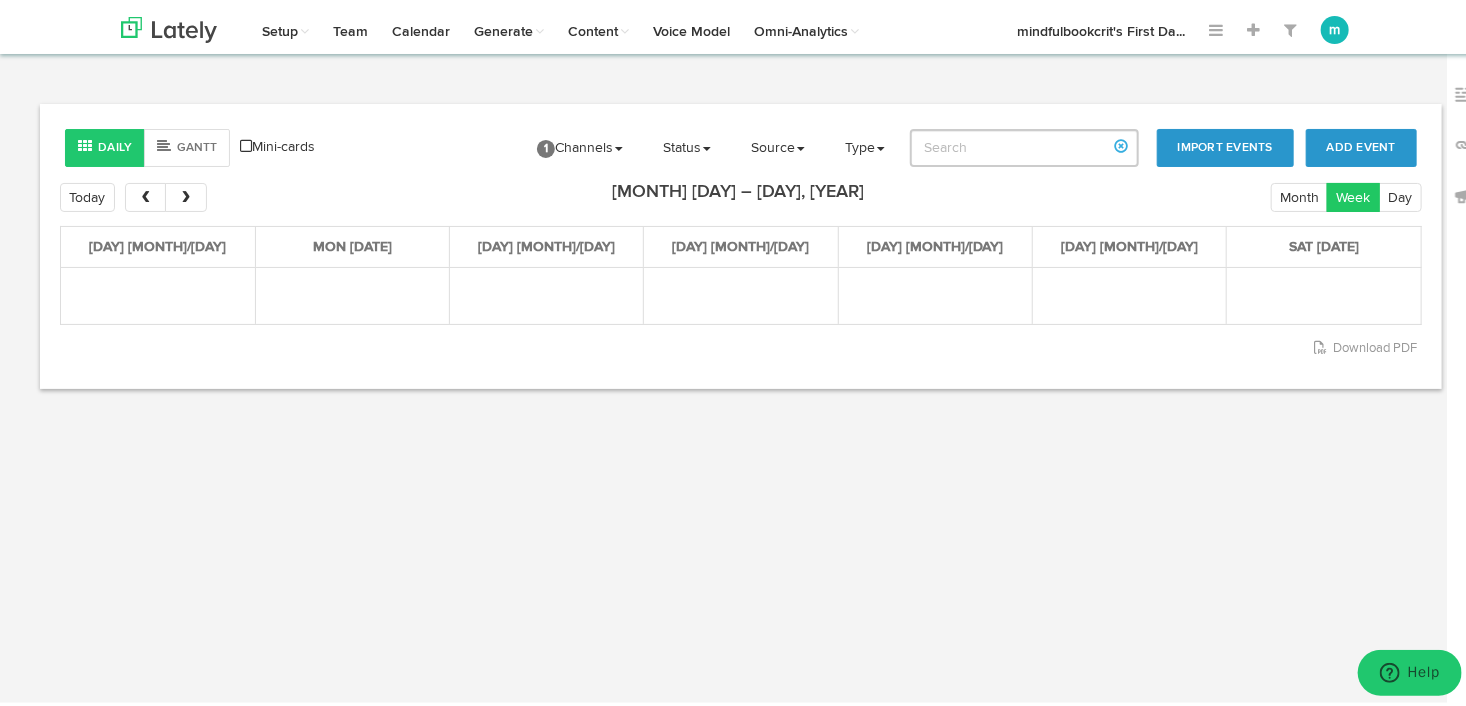 click 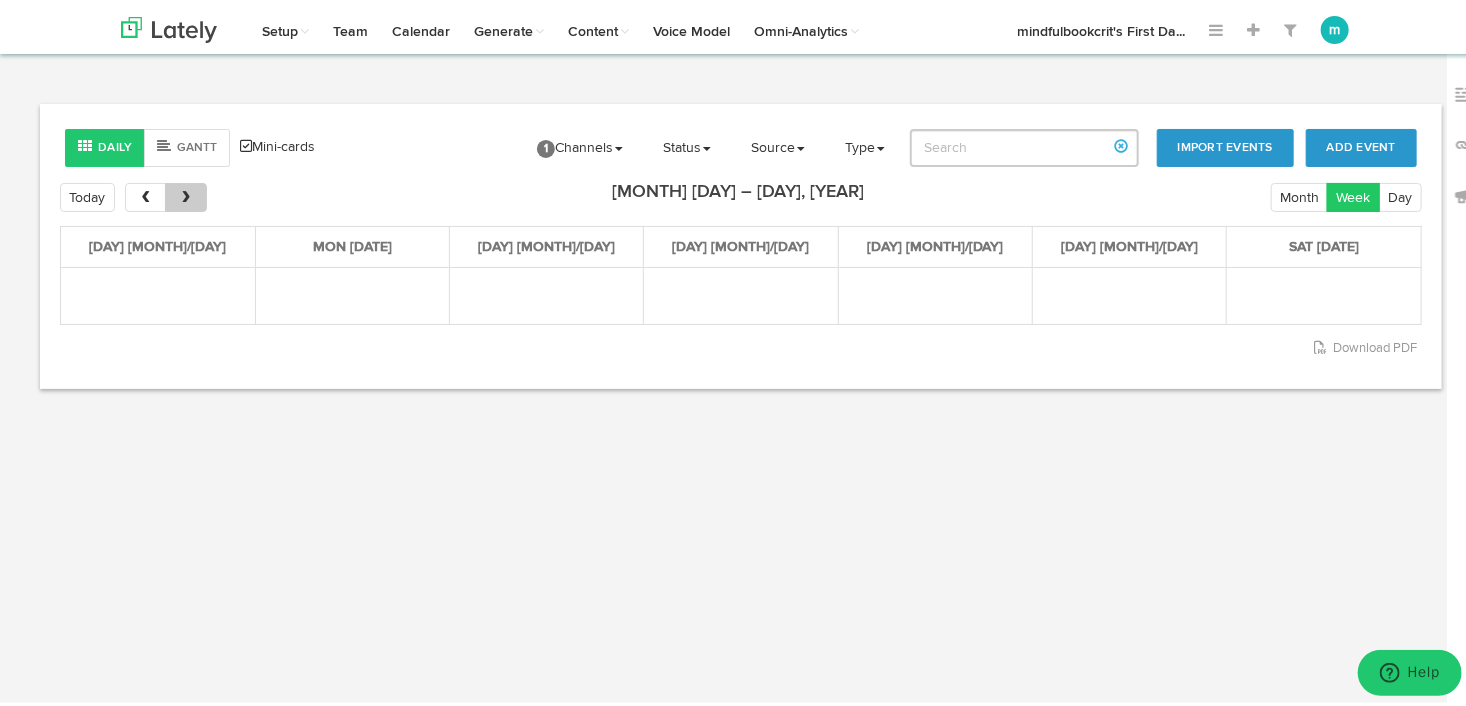 click at bounding box center (186, 194) 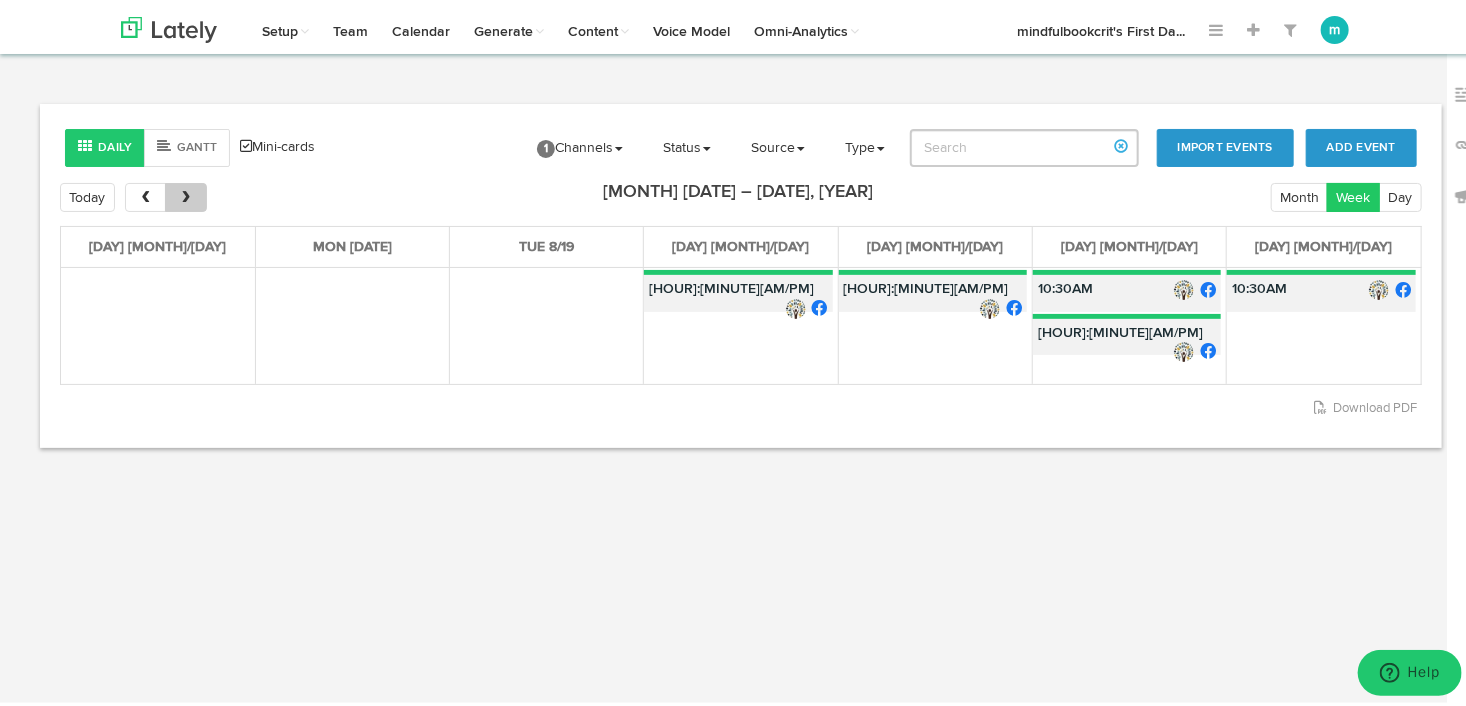 click at bounding box center [186, 194] 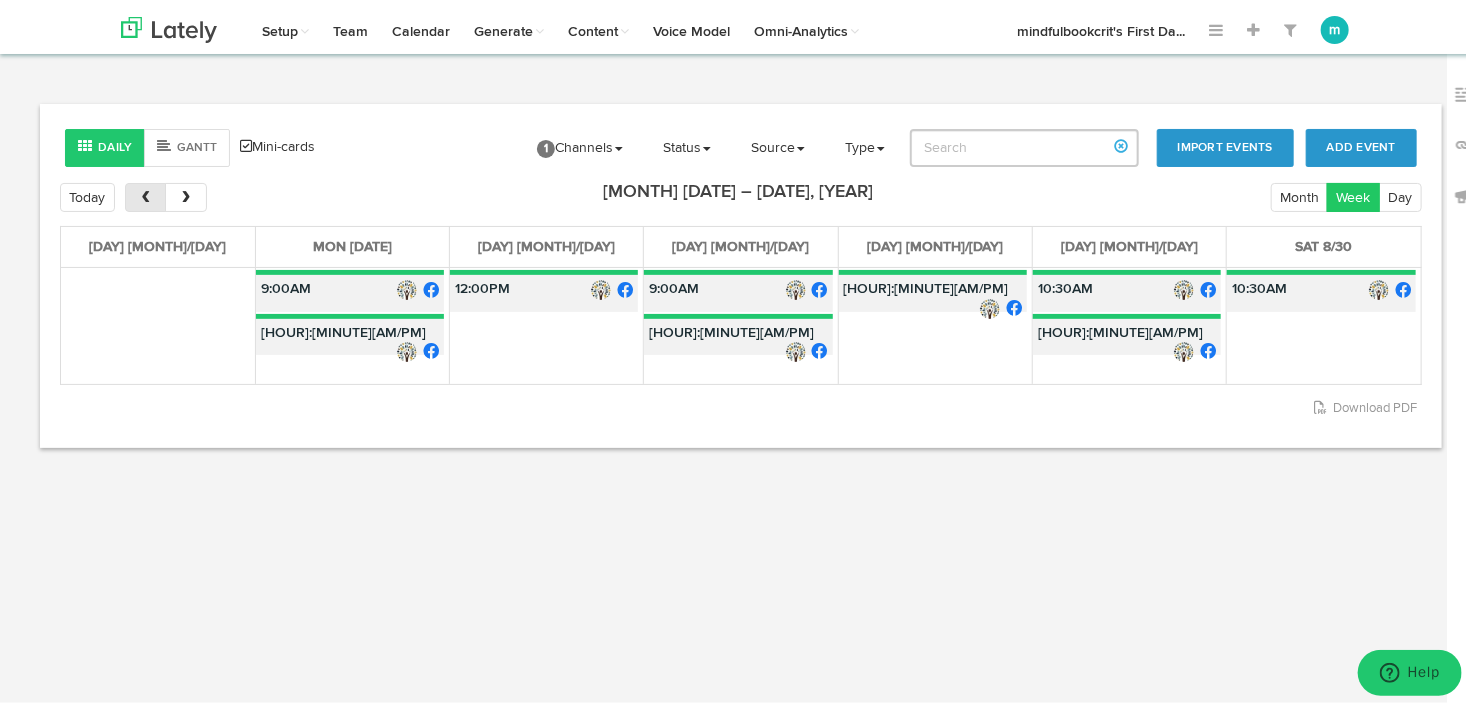 click at bounding box center (145, 193) 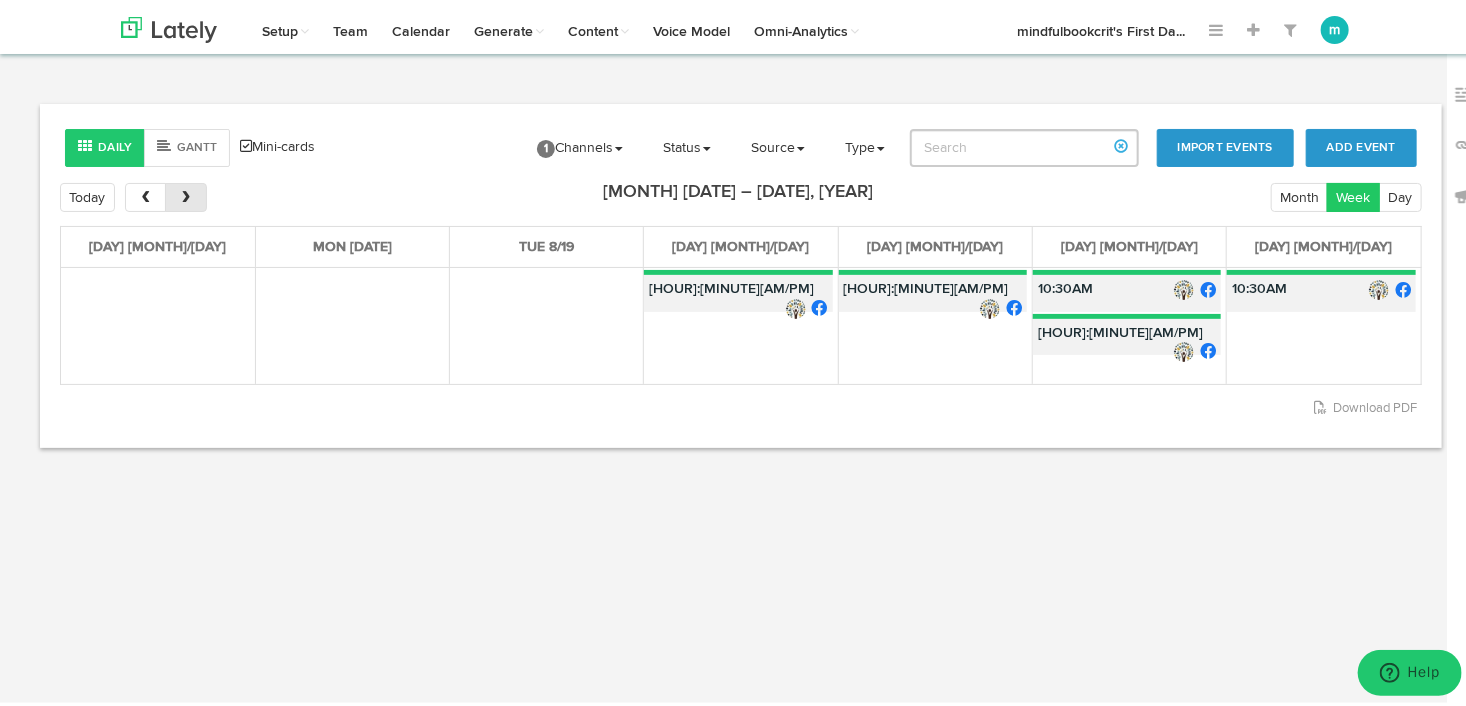 click at bounding box center (186, 194) 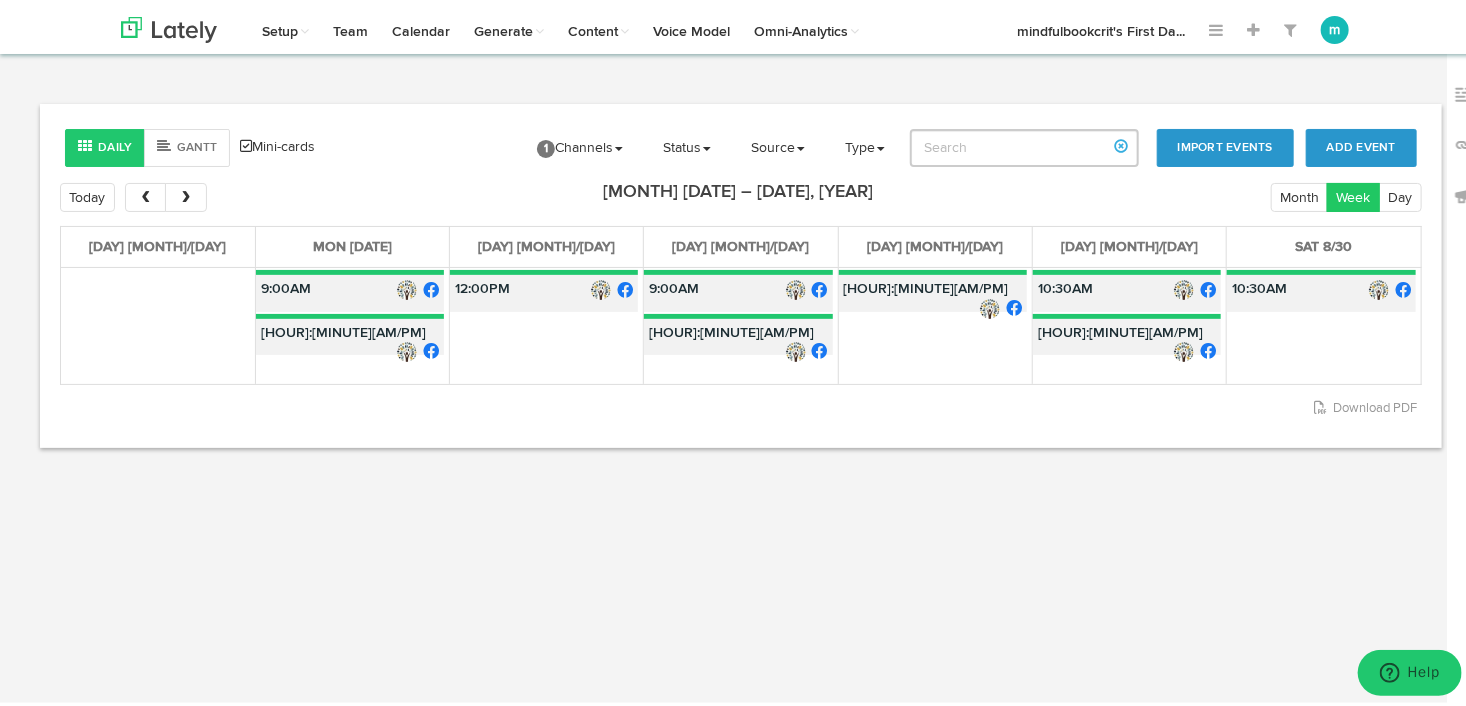 click on "12:00PM" at bounding box center (544, 285) 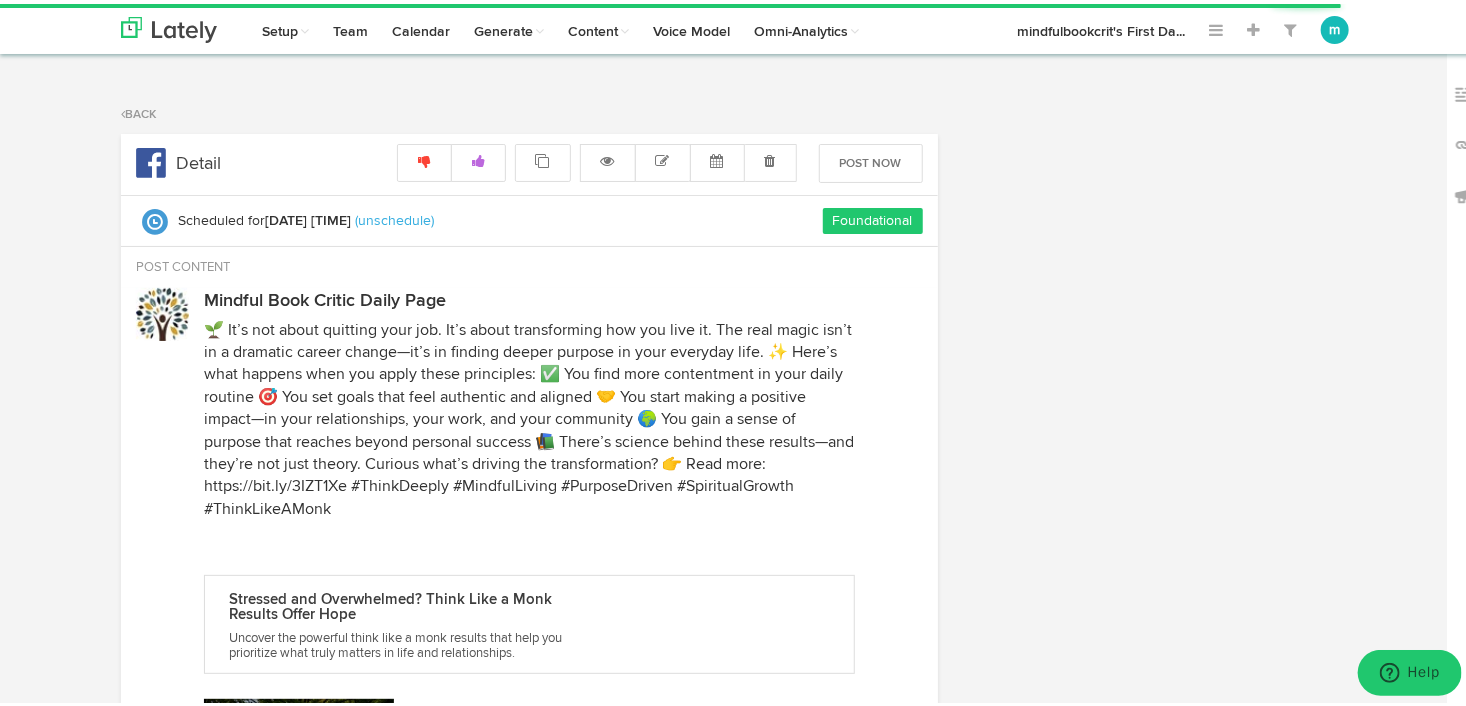 select on "12" 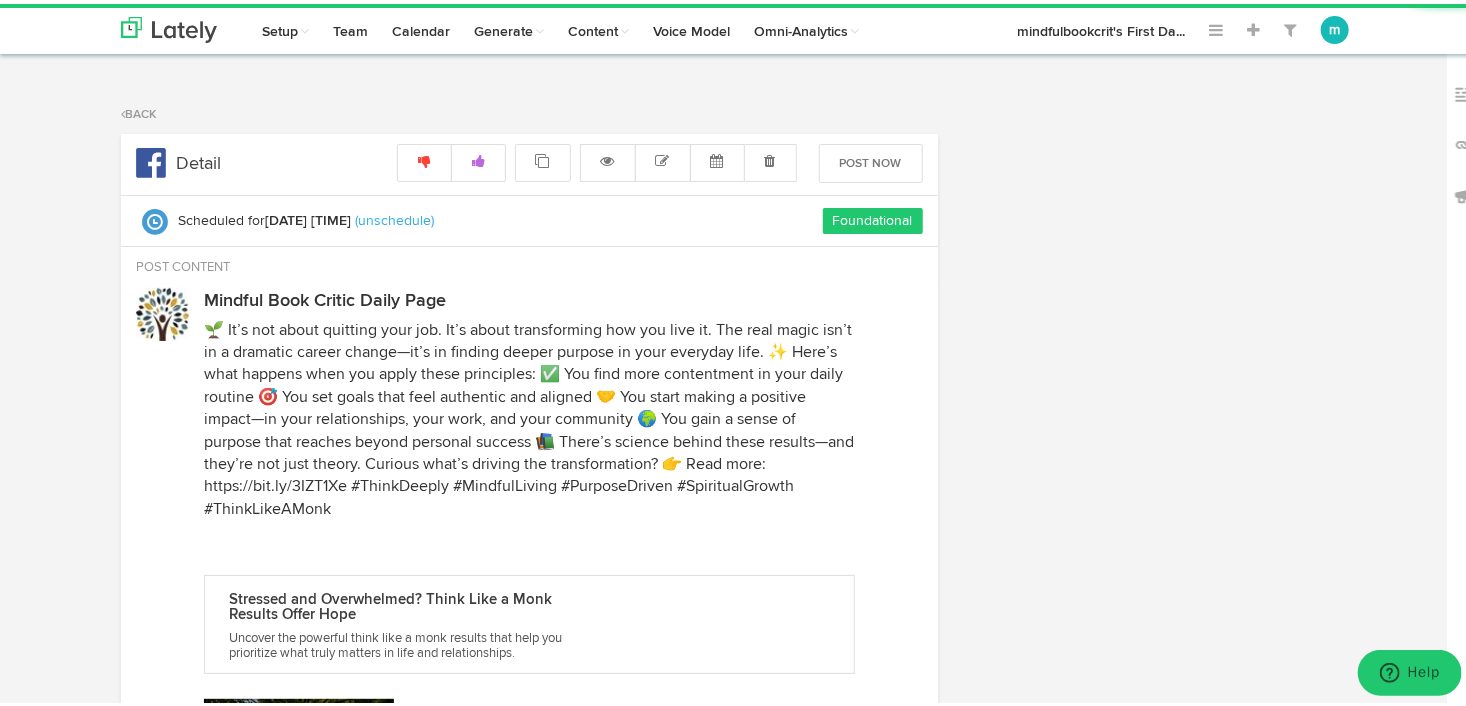 radio on "true" 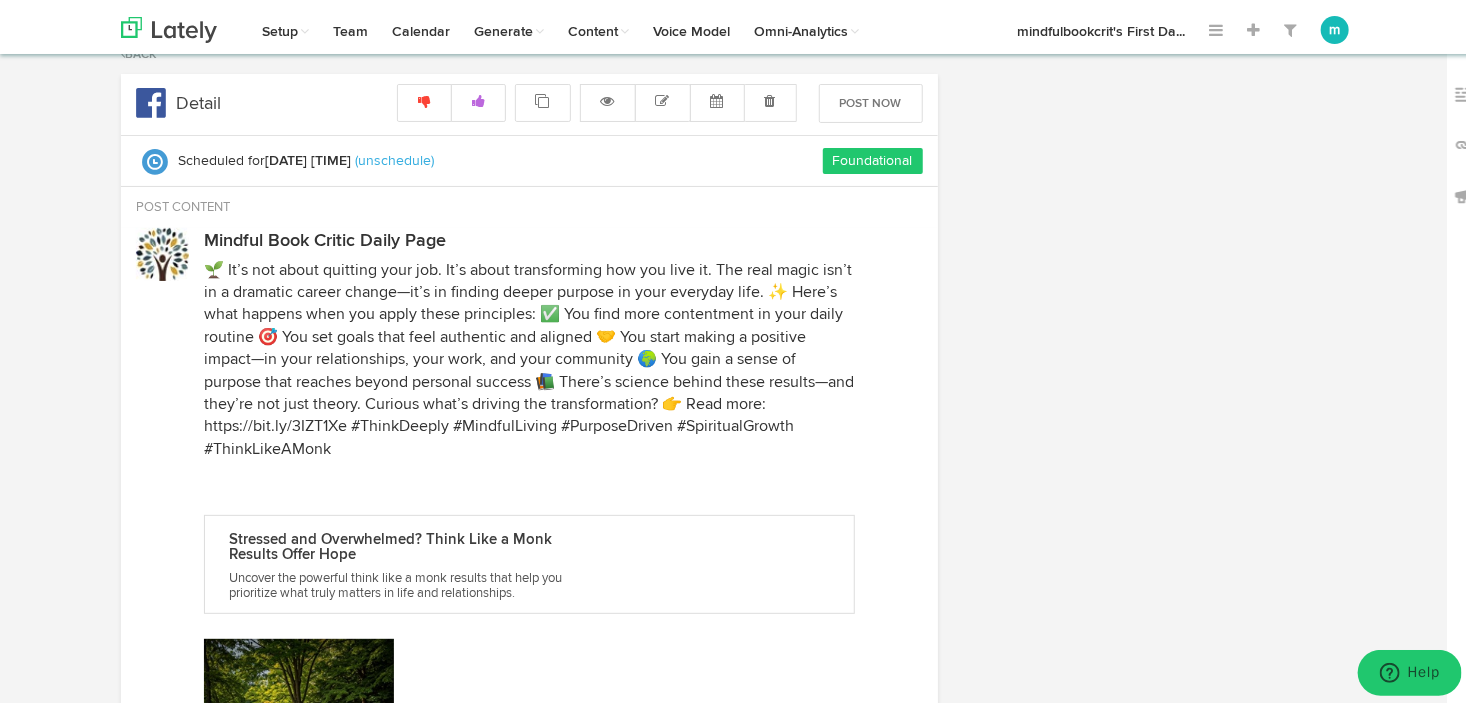 scroll, scrollTop: 0, scrollLeft: 0, axis: both 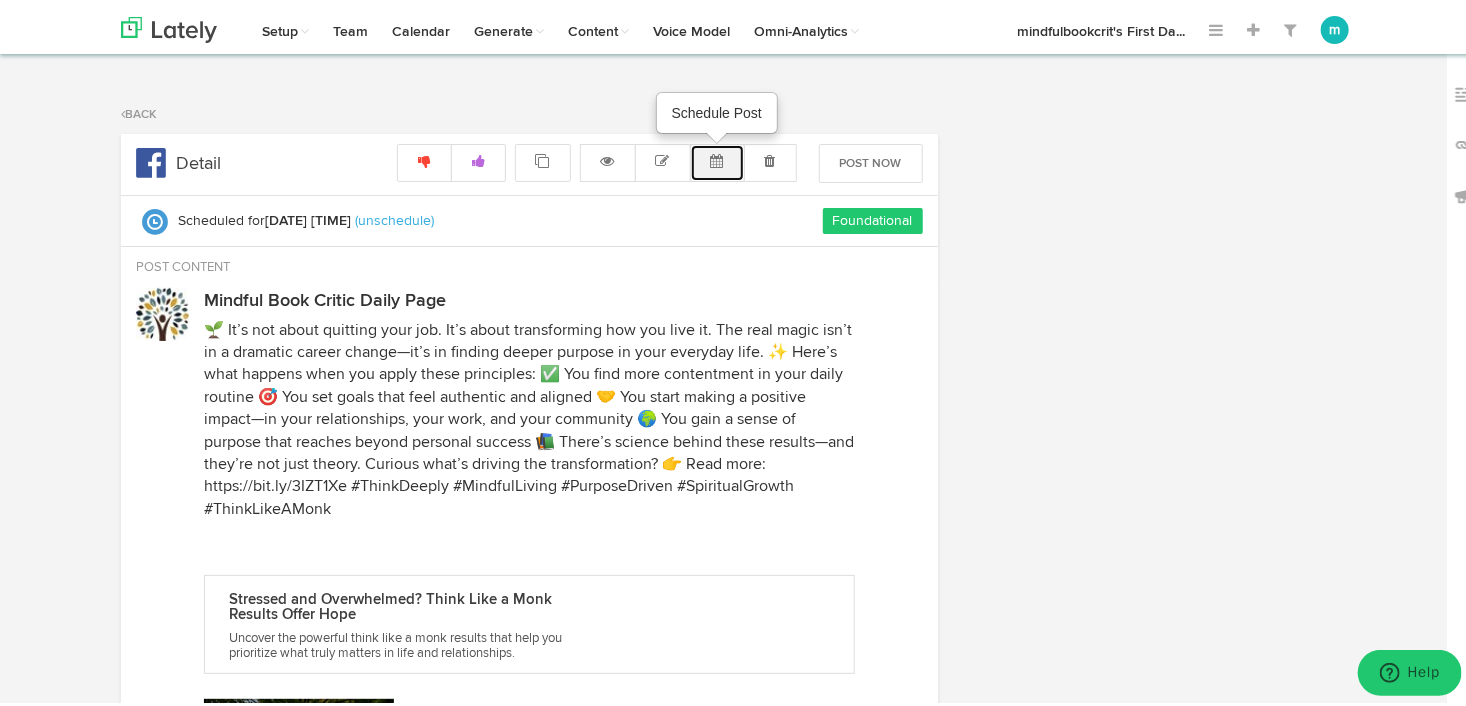 click at bounding box center (717, 159) 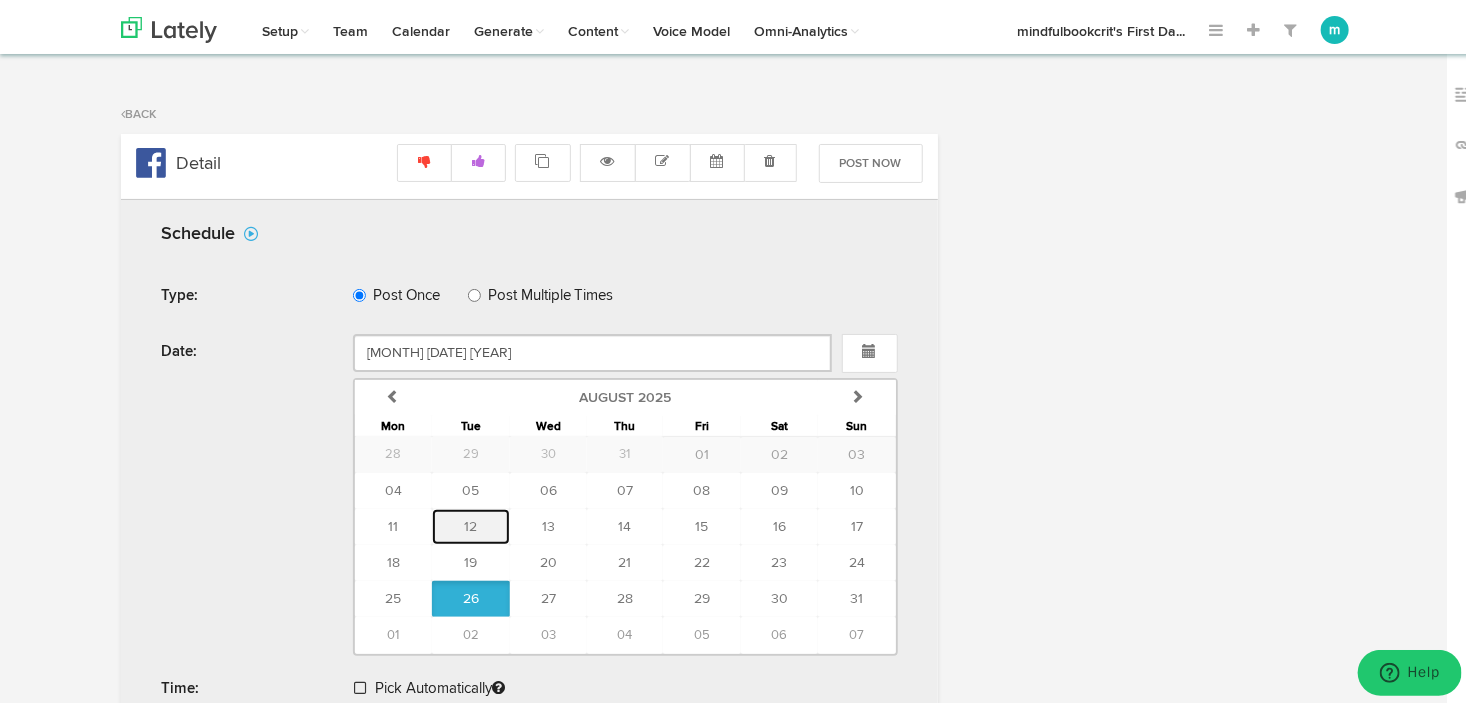 click on "12" at bounding box center (470, 523) 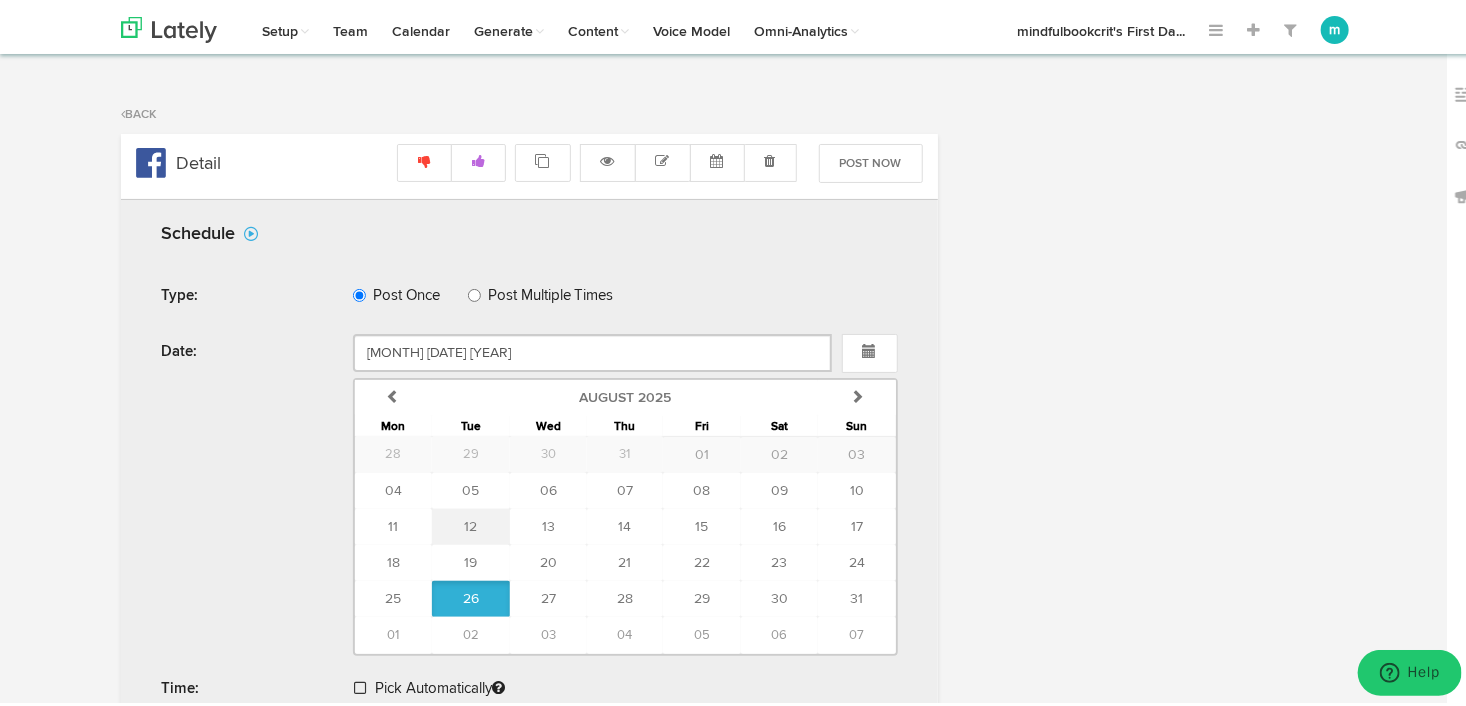 type on "August 12 2025" 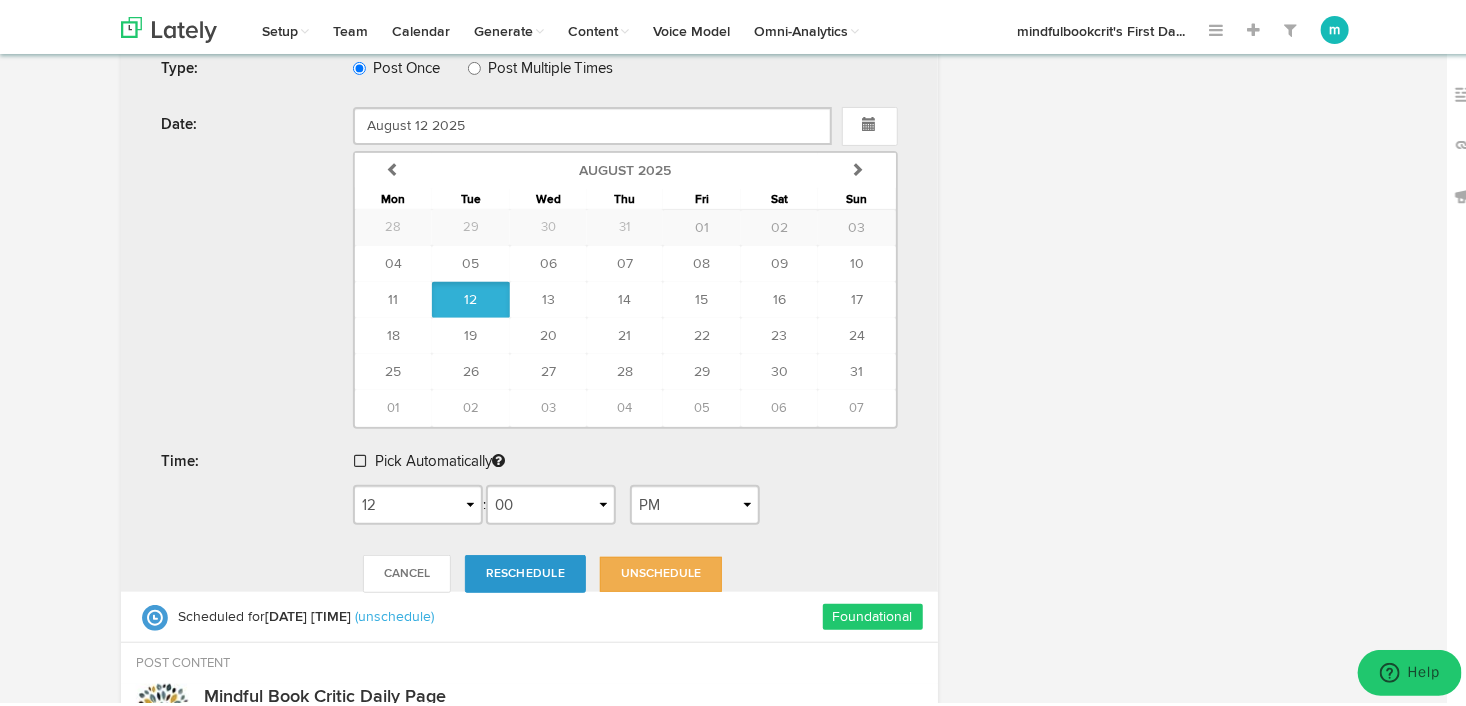 scroll, scrollTop: 232, scrollLeft: 0, axis: vertical 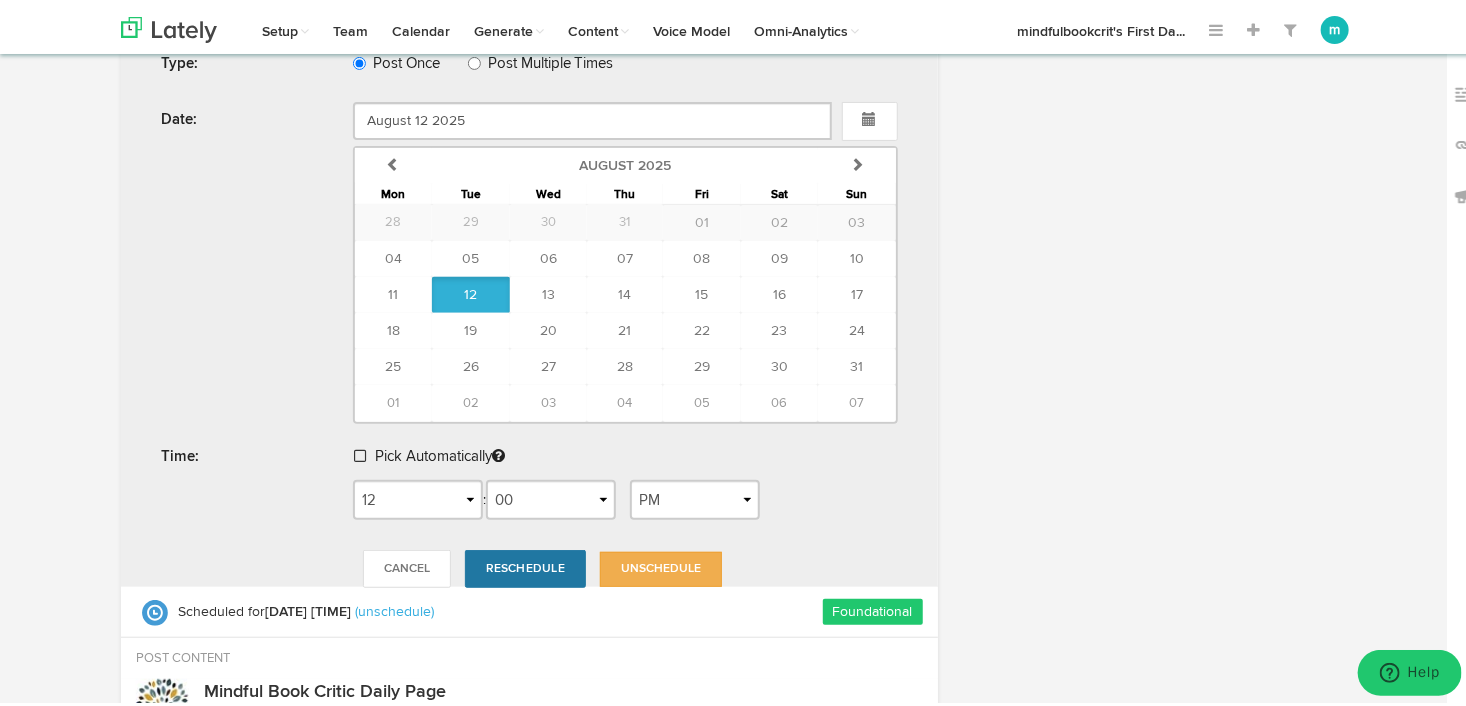click on "Reschedule" at bounding box center [525, 565] 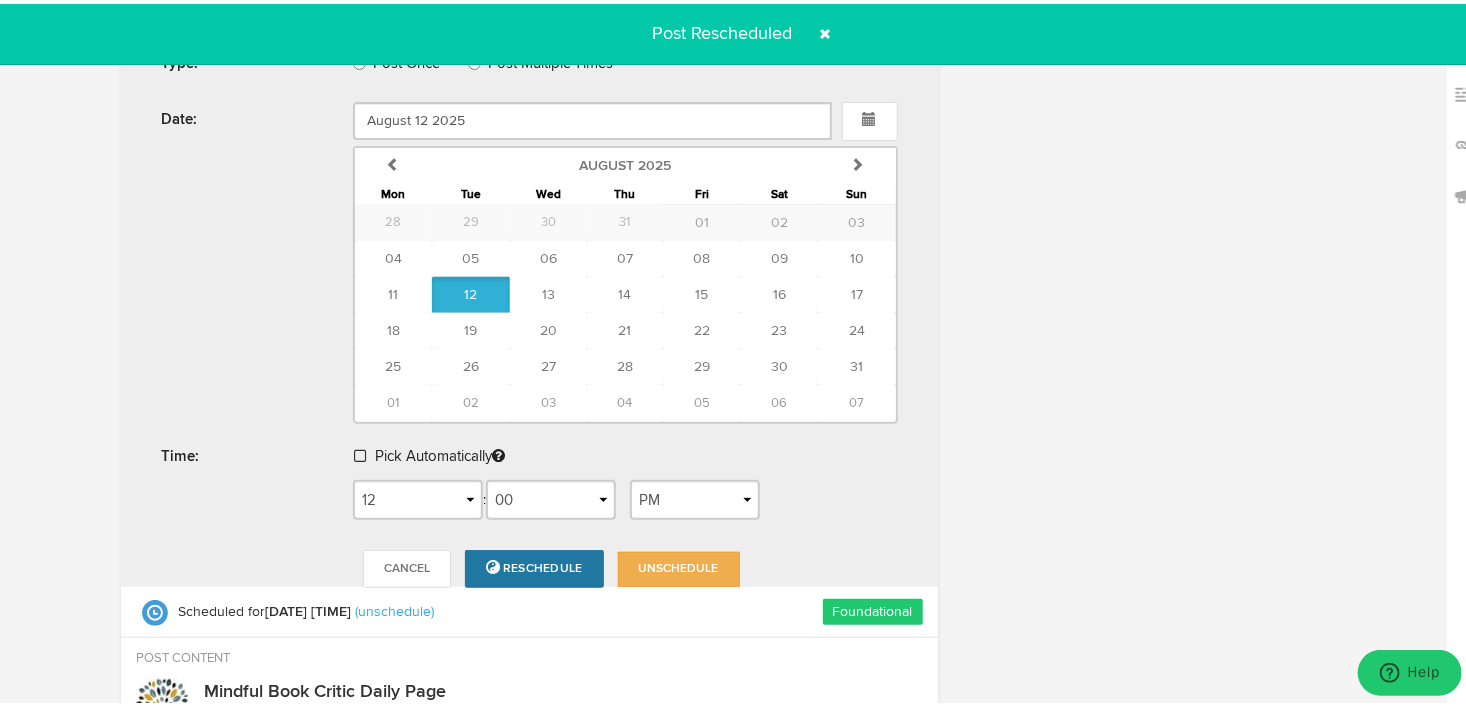 radio on "true" 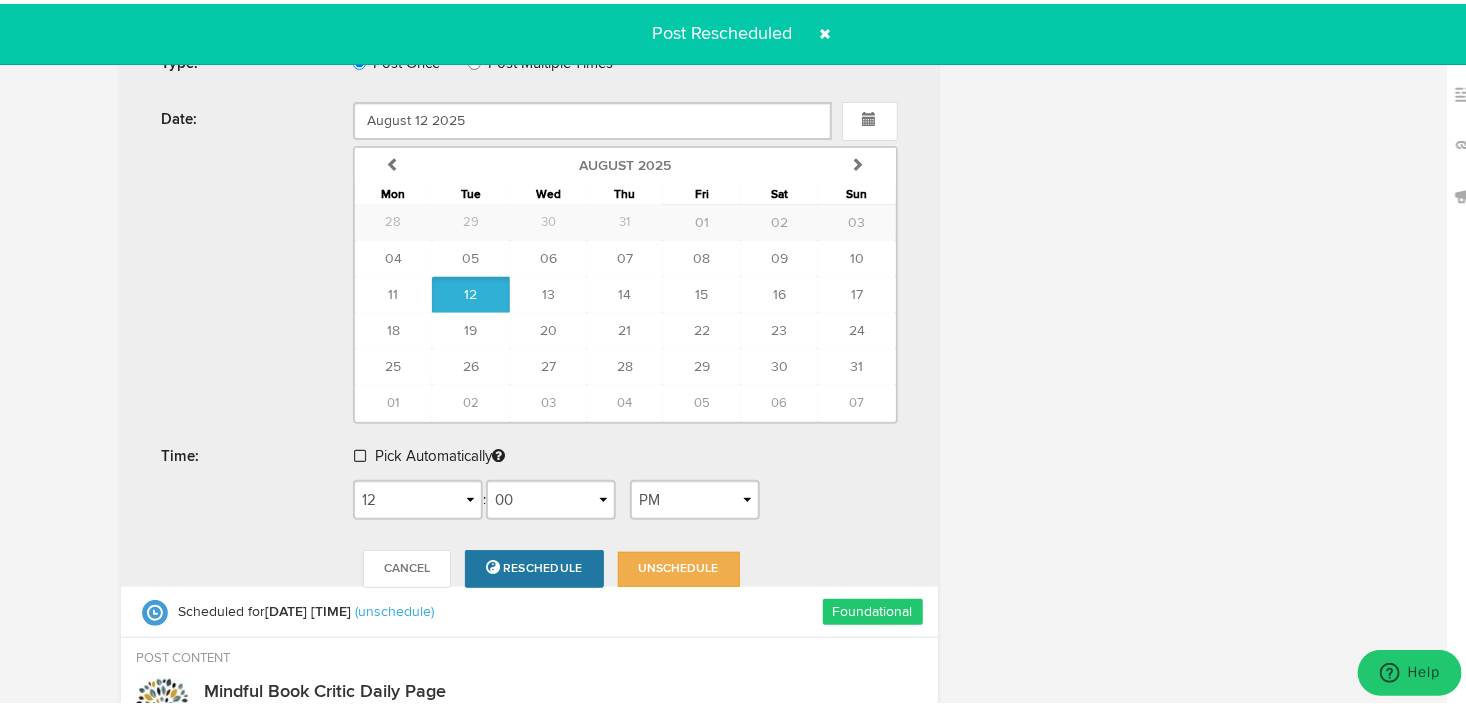 select on "12" 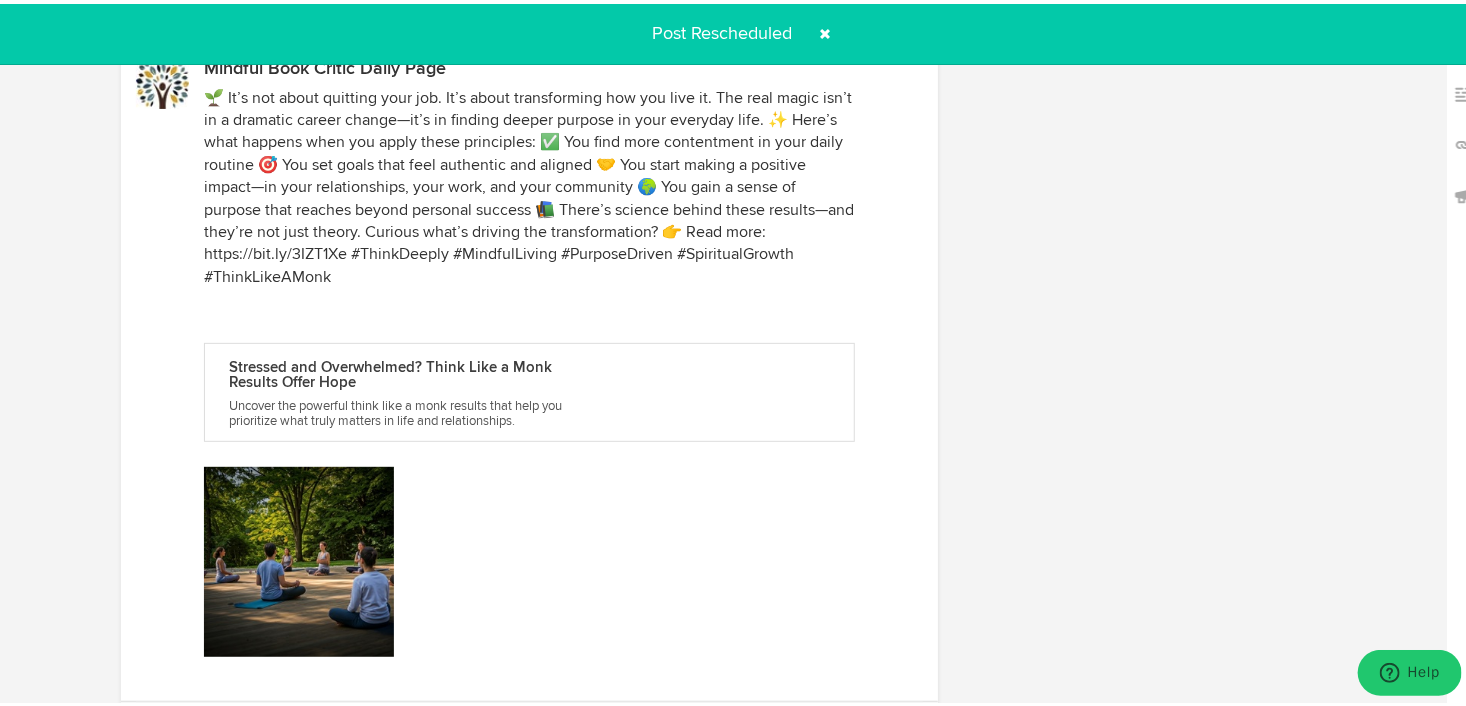 scroll, scrollTop: 232, scrollLeft: 0, axis: vertical 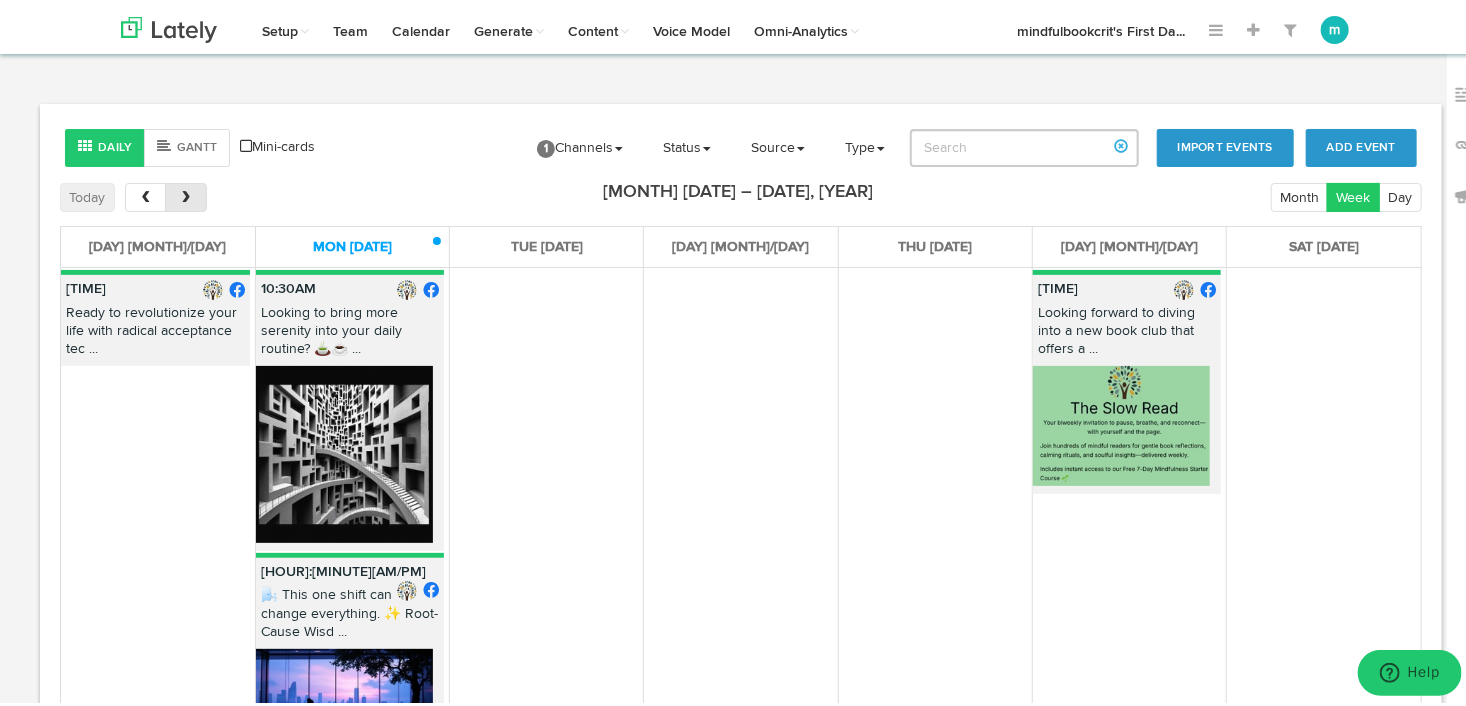 click at bounding box center (185, 193) 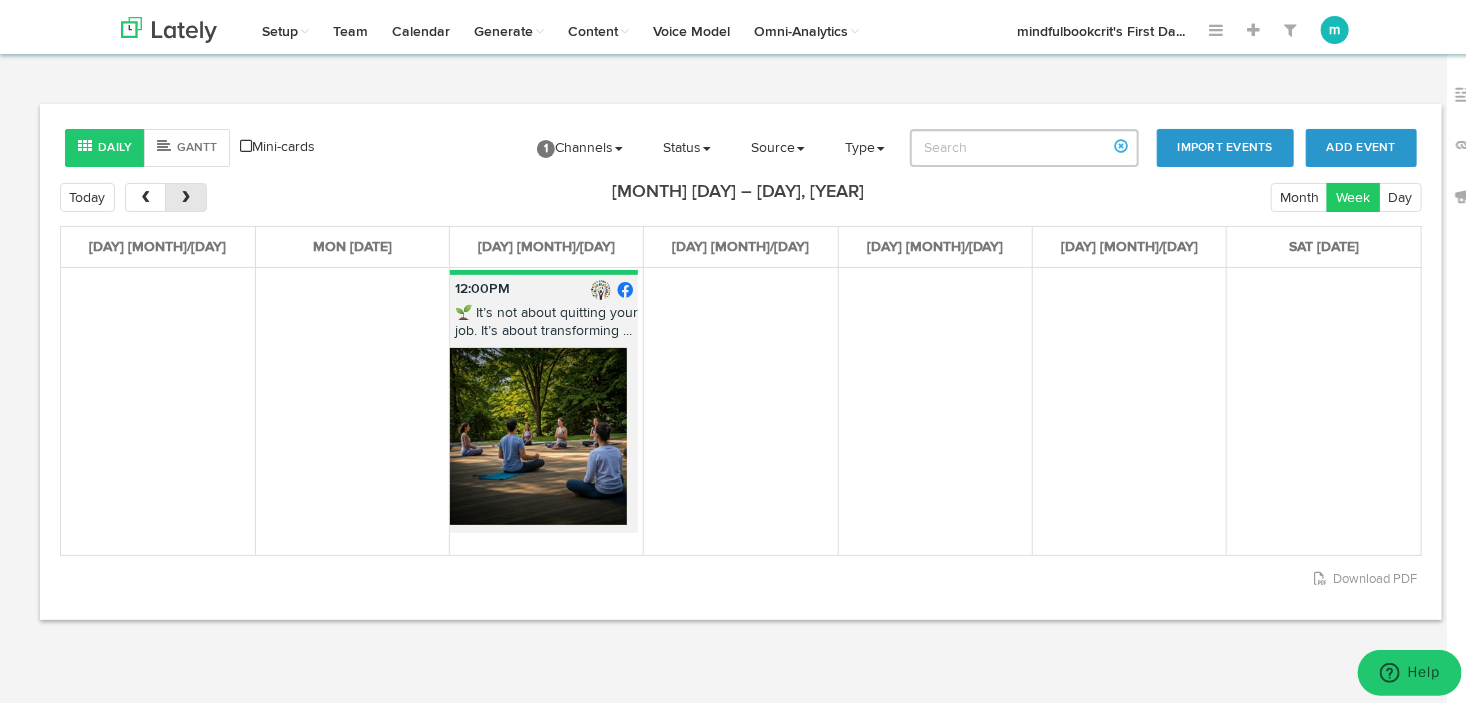 click at bounding box center [185, 193] 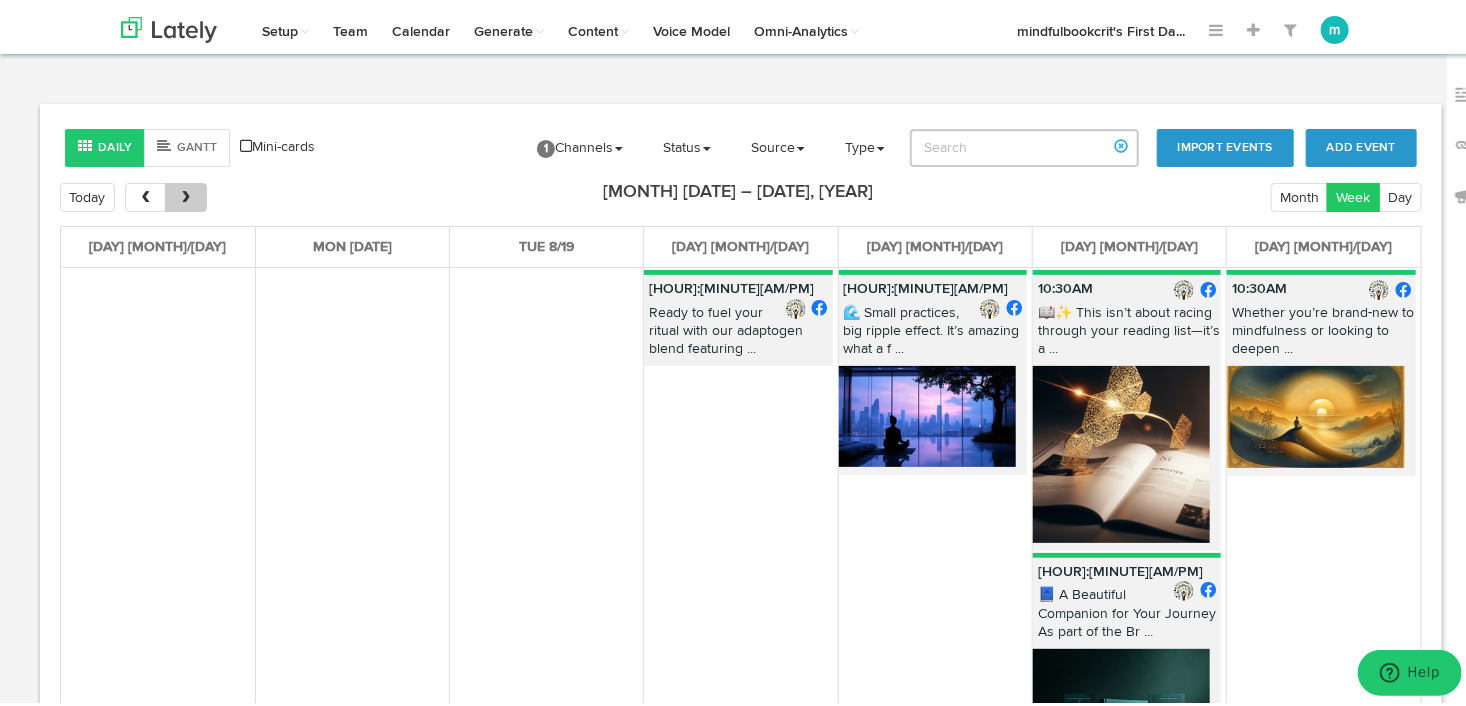 click at bounding box center (185, 193) 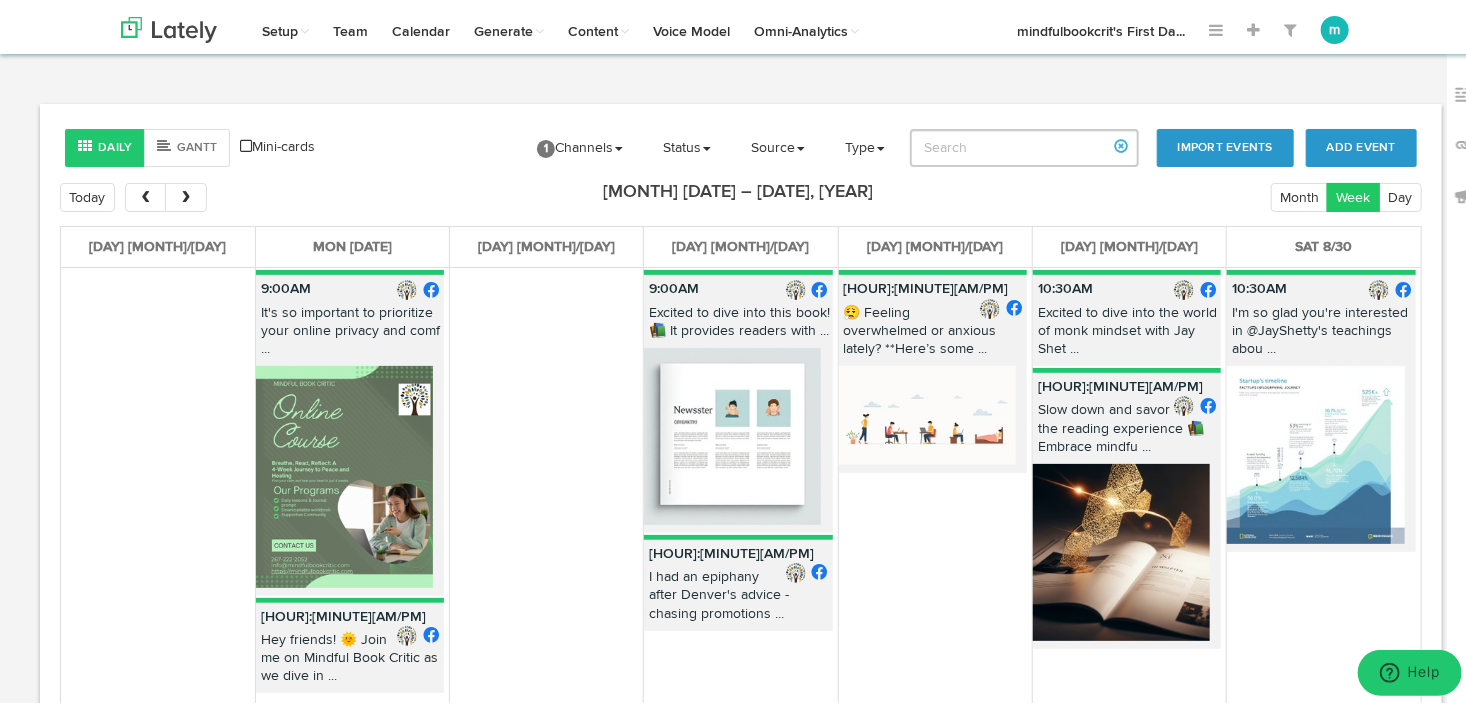 click on "😮‍💨 Feeling overwhelmed or anxious lately?
**Here’s some  ..." at bounding box center [933, 331] 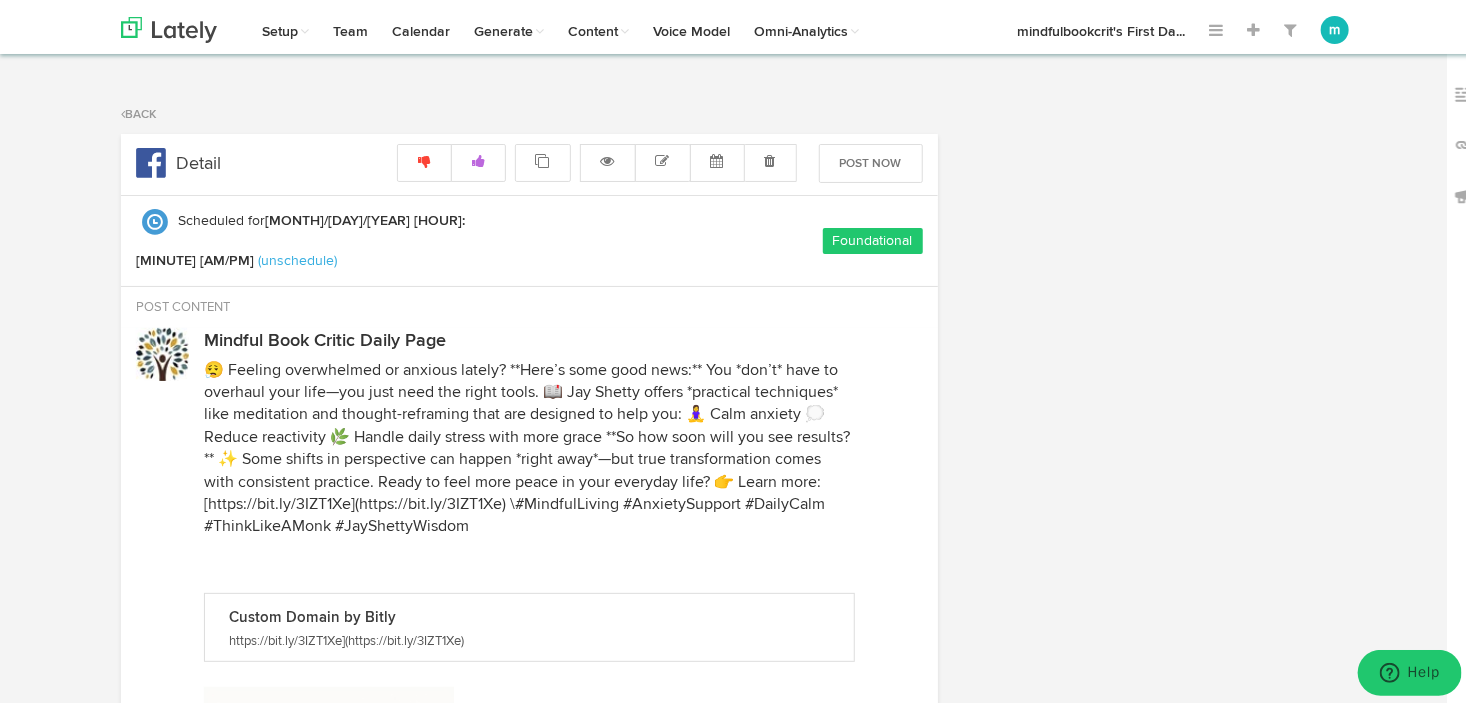 radio on "true" 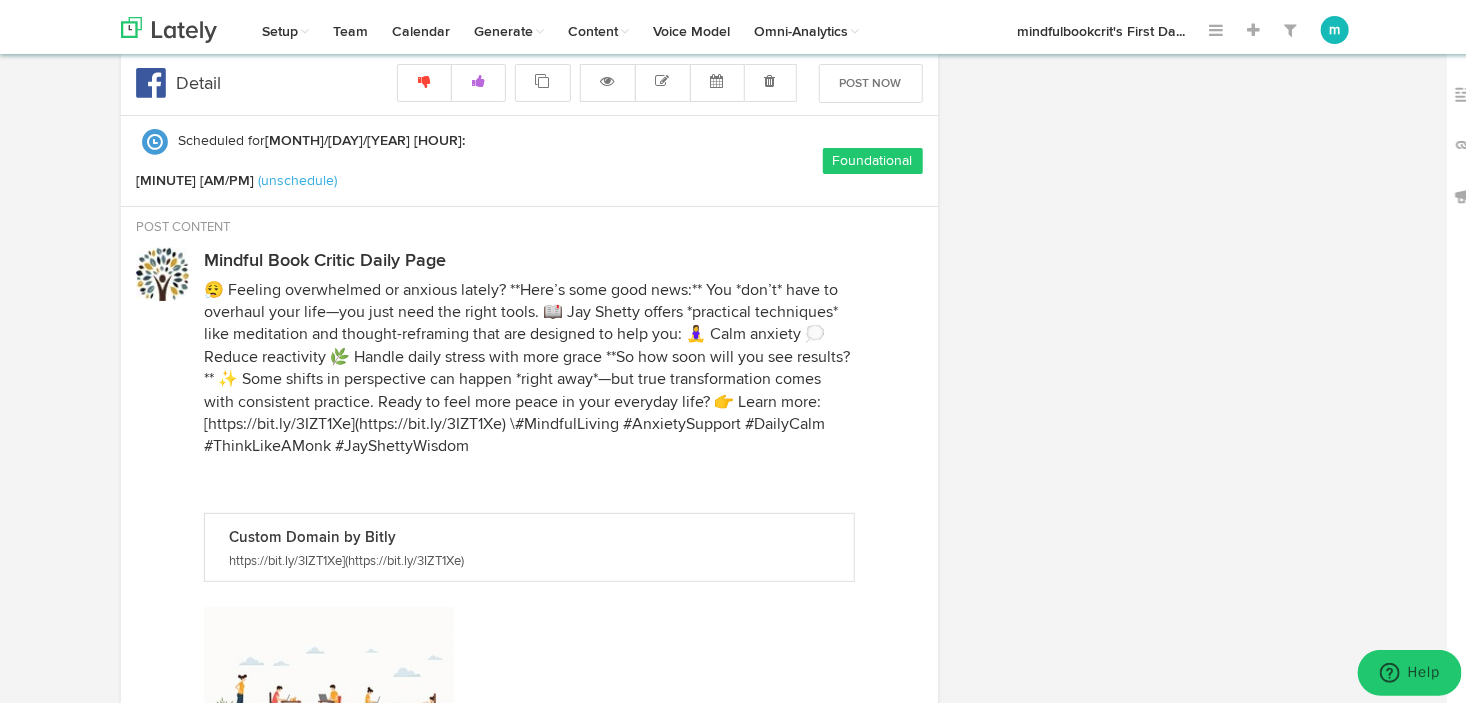 scroll, scrollTop: 42, scrollLeft: 0, axis: vertical 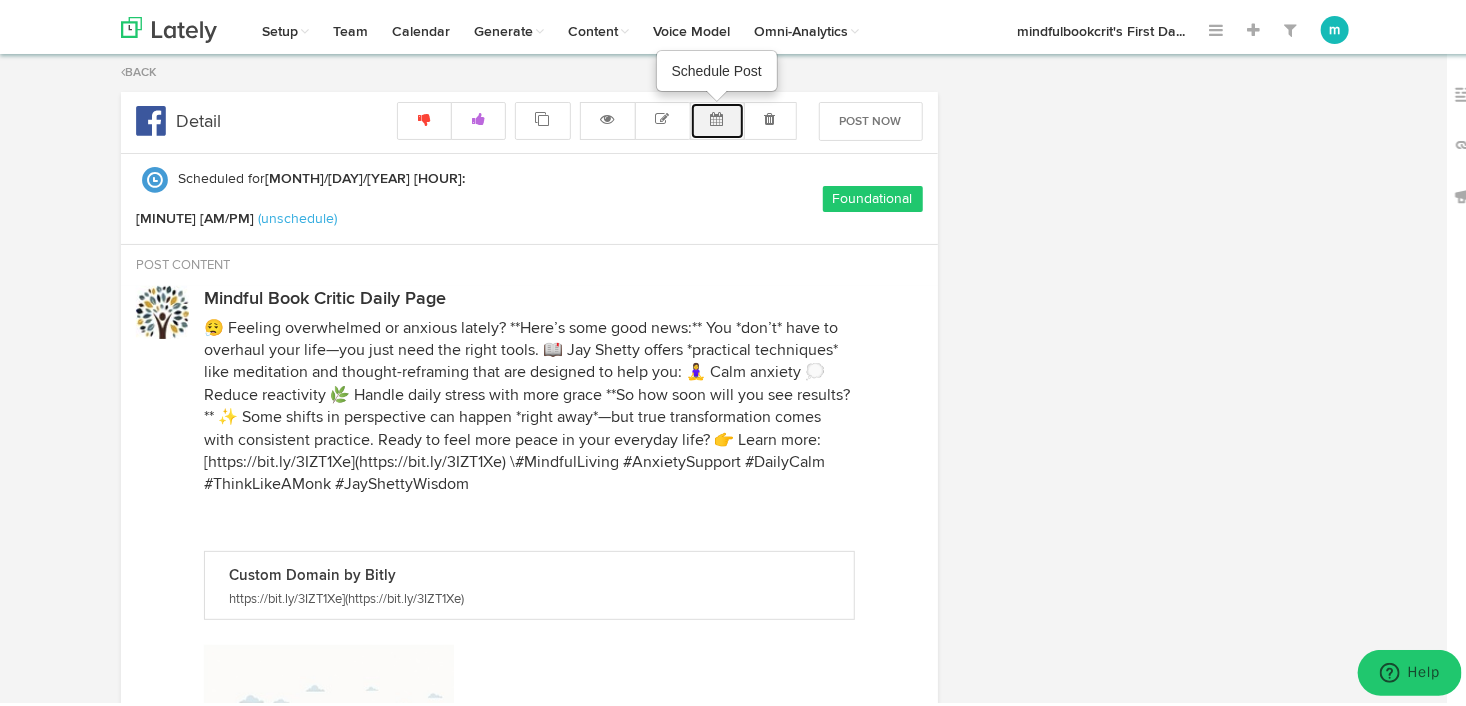 click at bounding box center [717, 115] 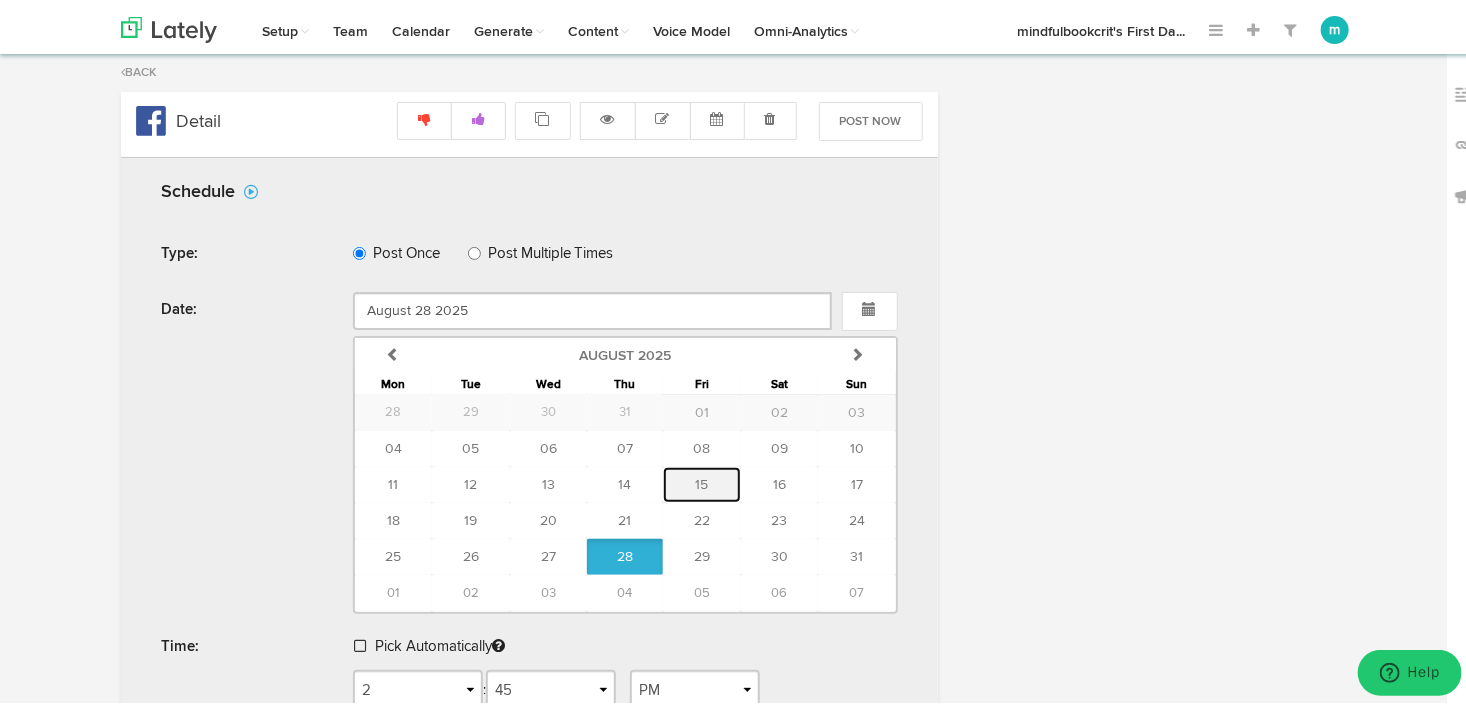 click on "15" at bounding box center [702, 481] 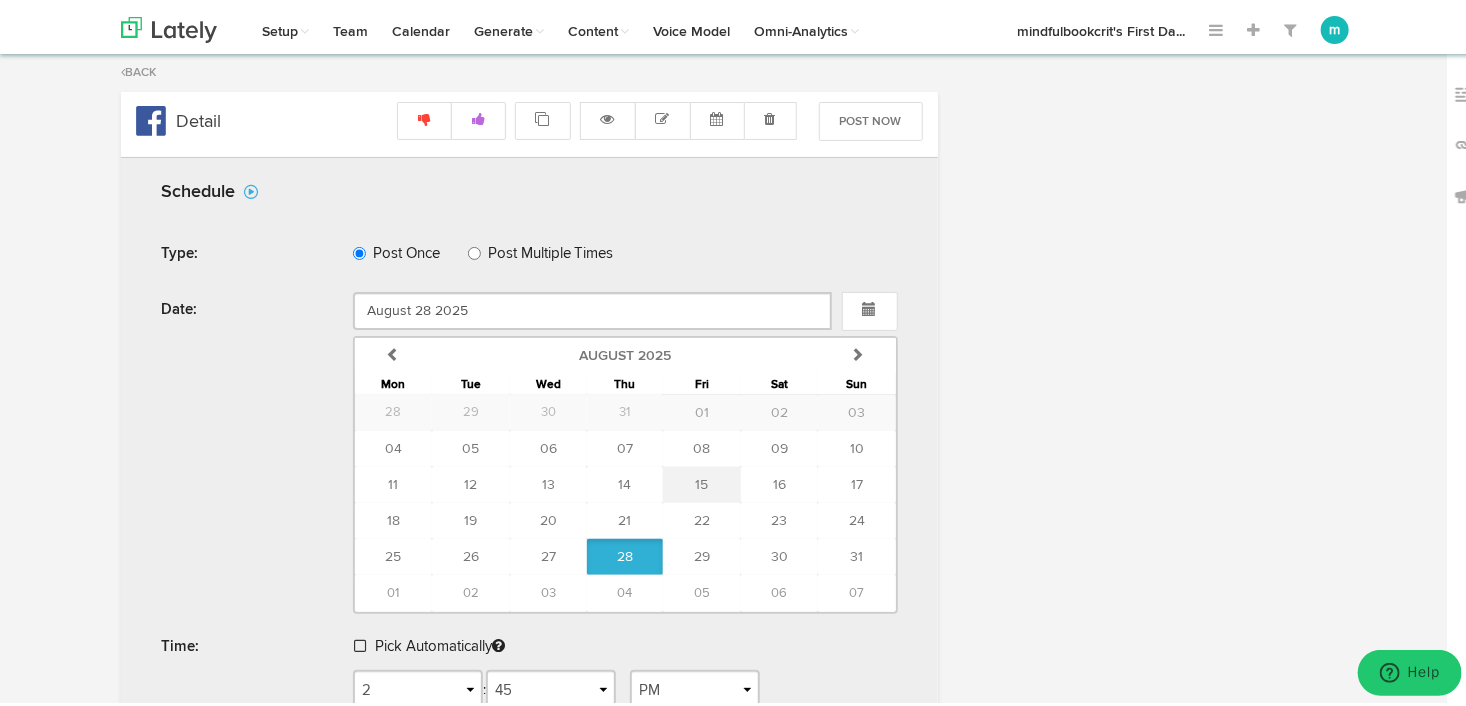 type on "August 15 2025" 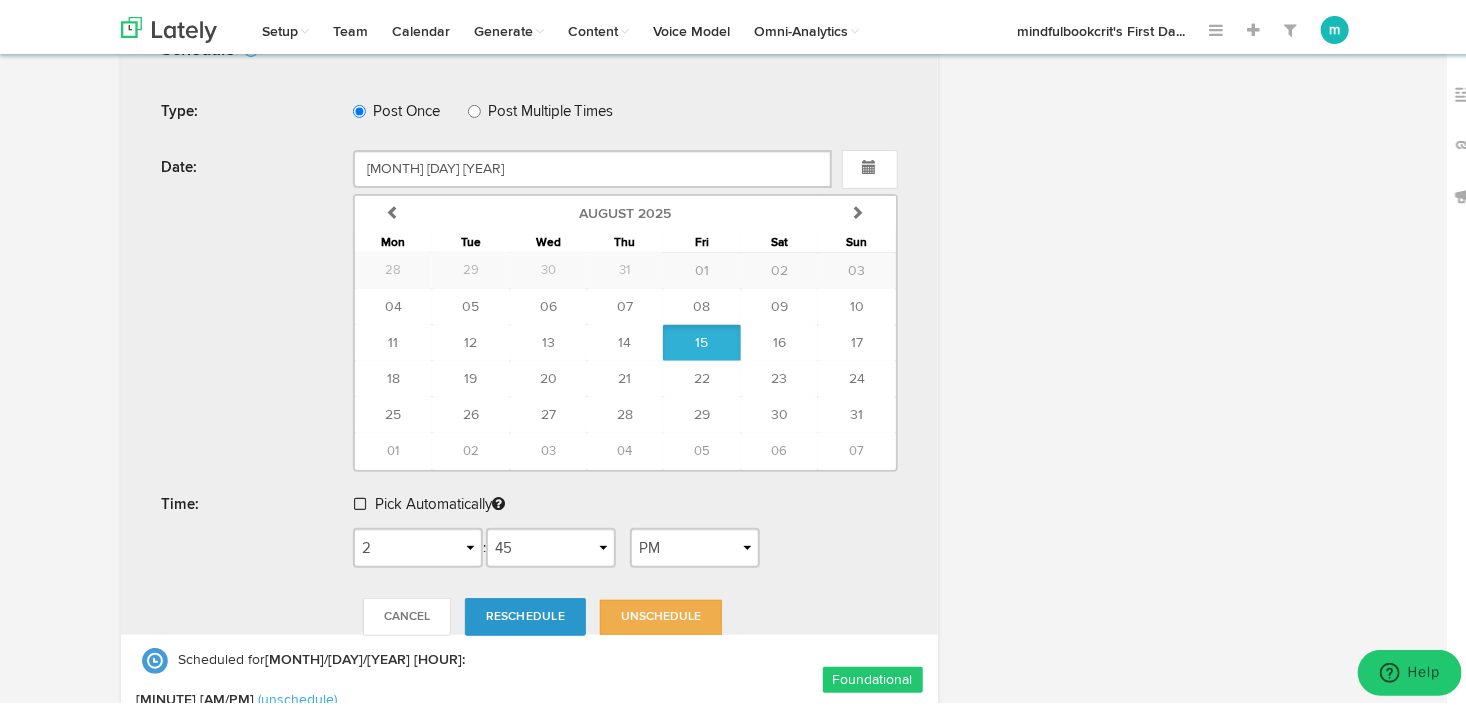 scroll, scrollTop: 188, scrollLeft: 0, axis: vertical 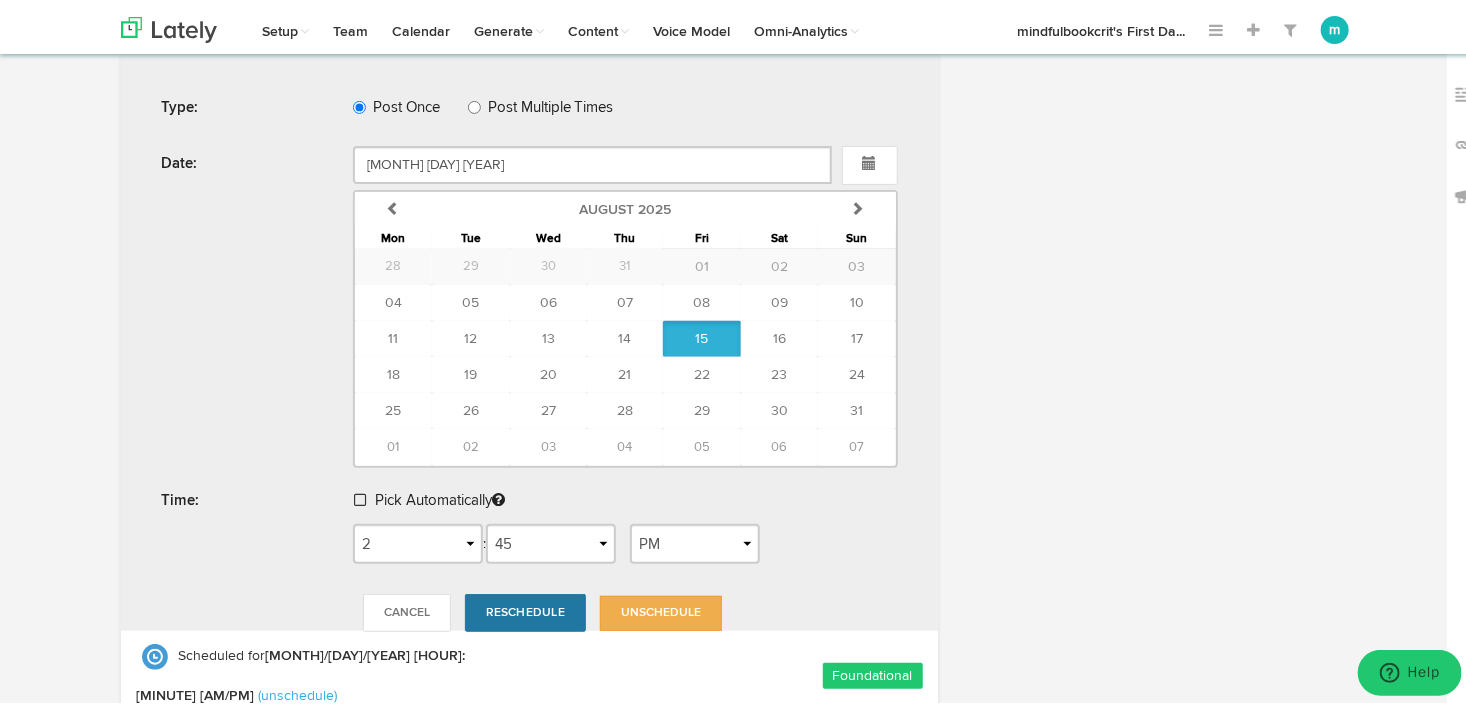click on "Reschedule" at bounding box center (525, 609) 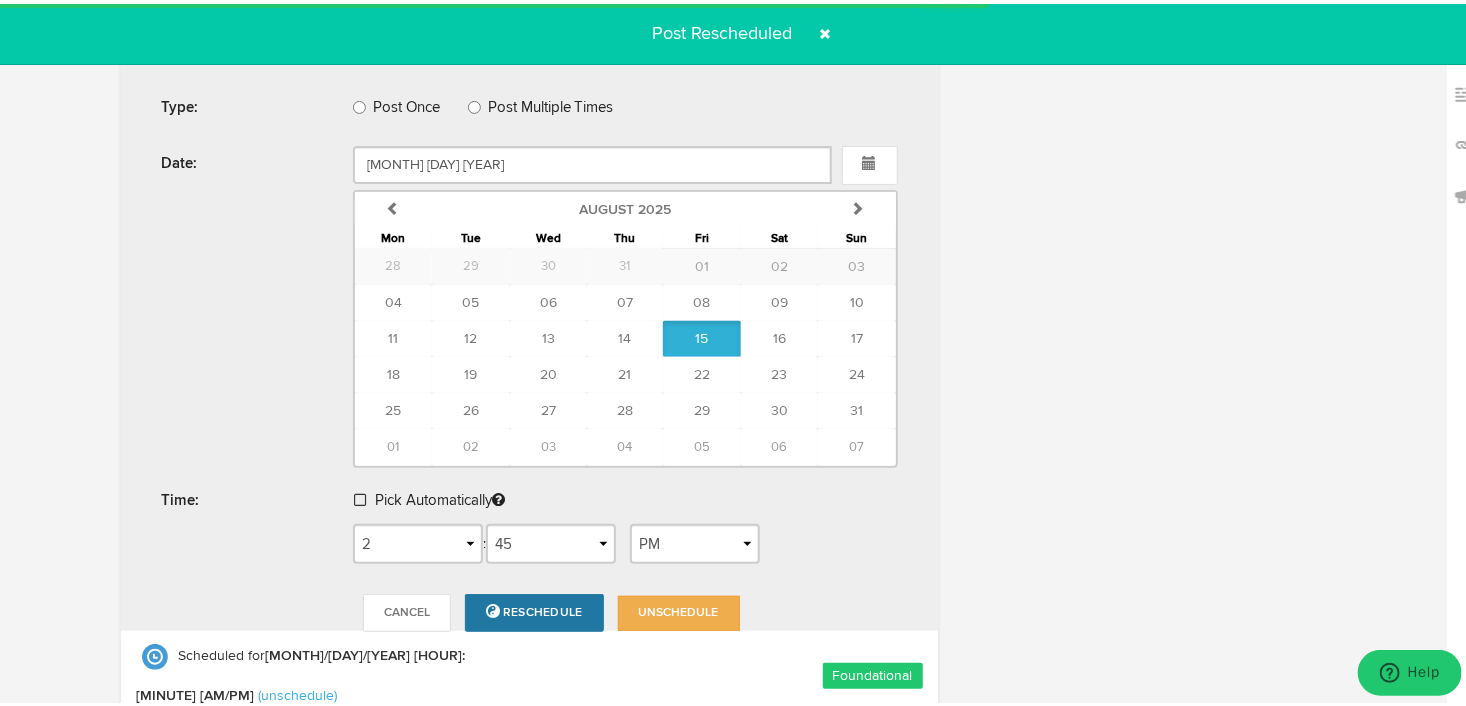 radio on "true" 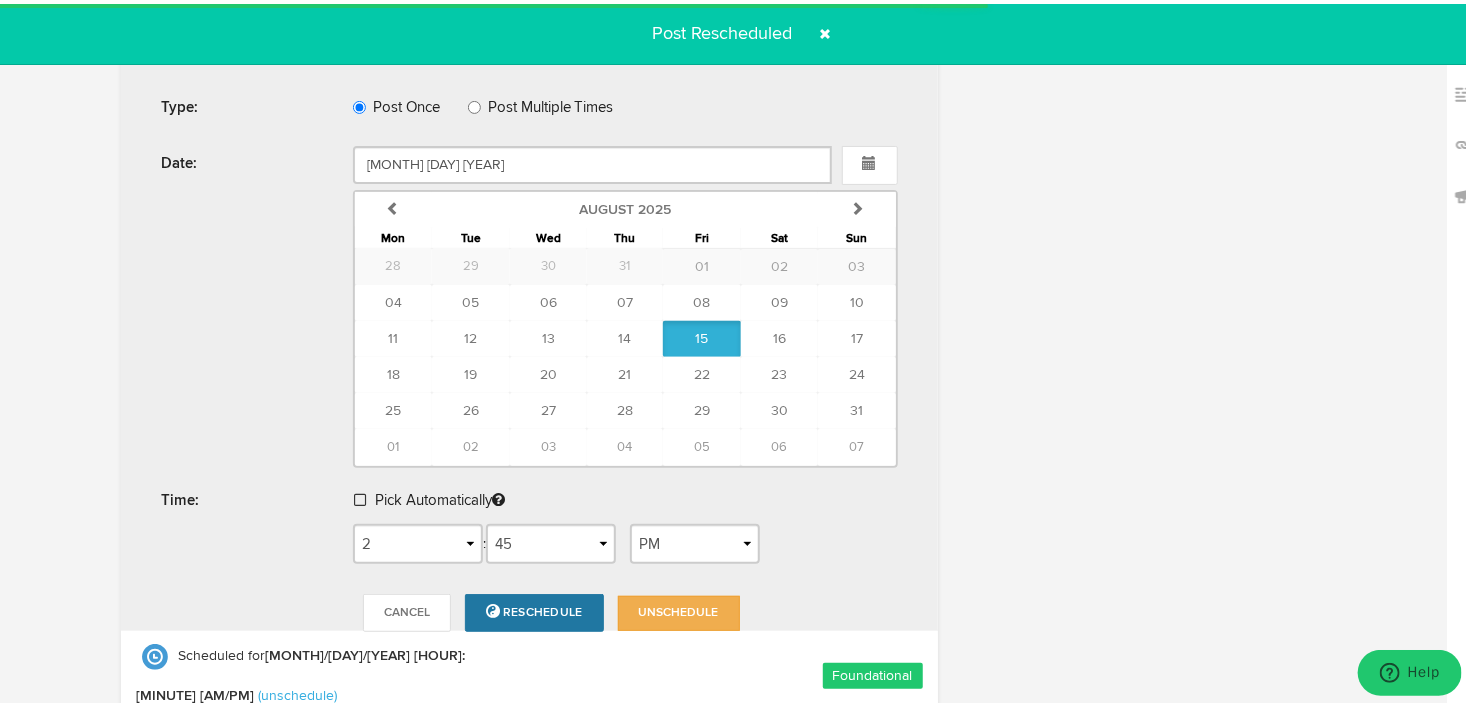 select on "2" 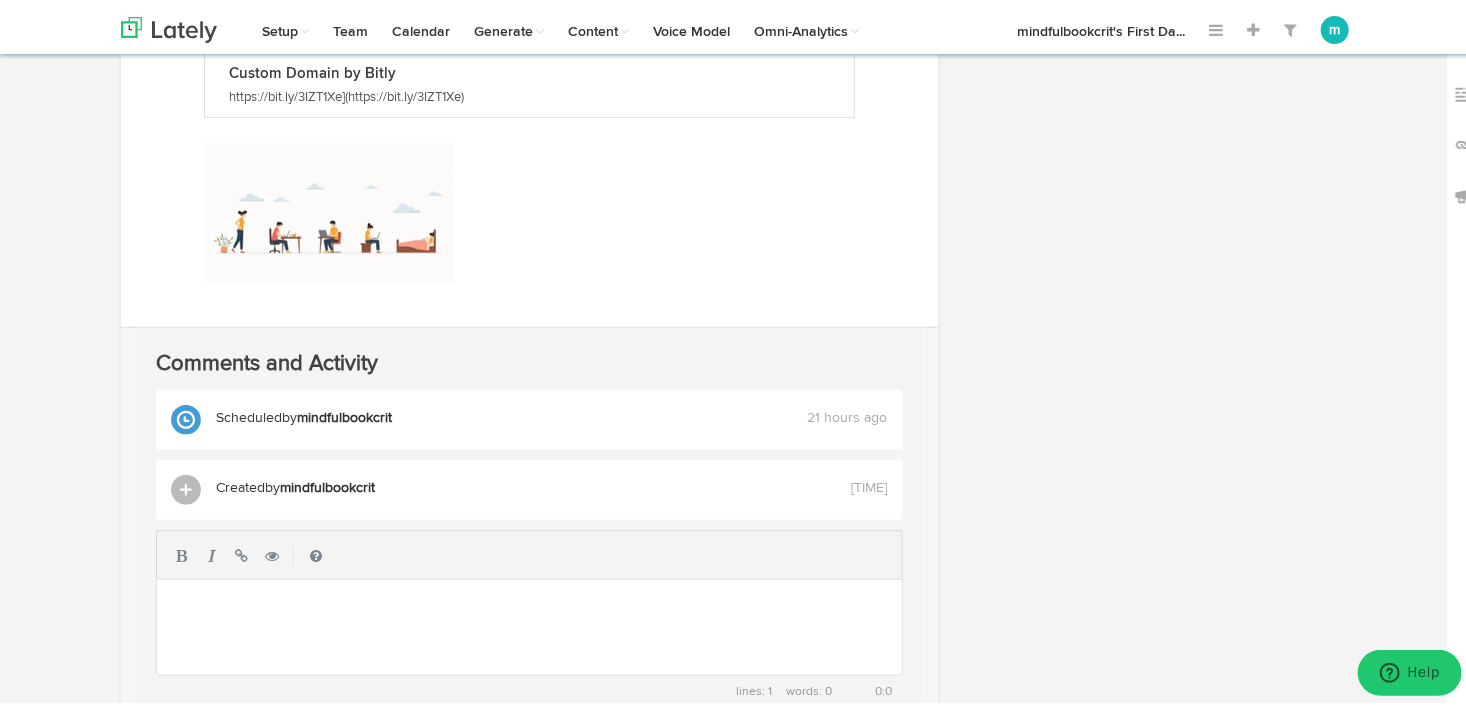 scroll, scrollTop: 664, scrollLeft: 0, axis: vertical 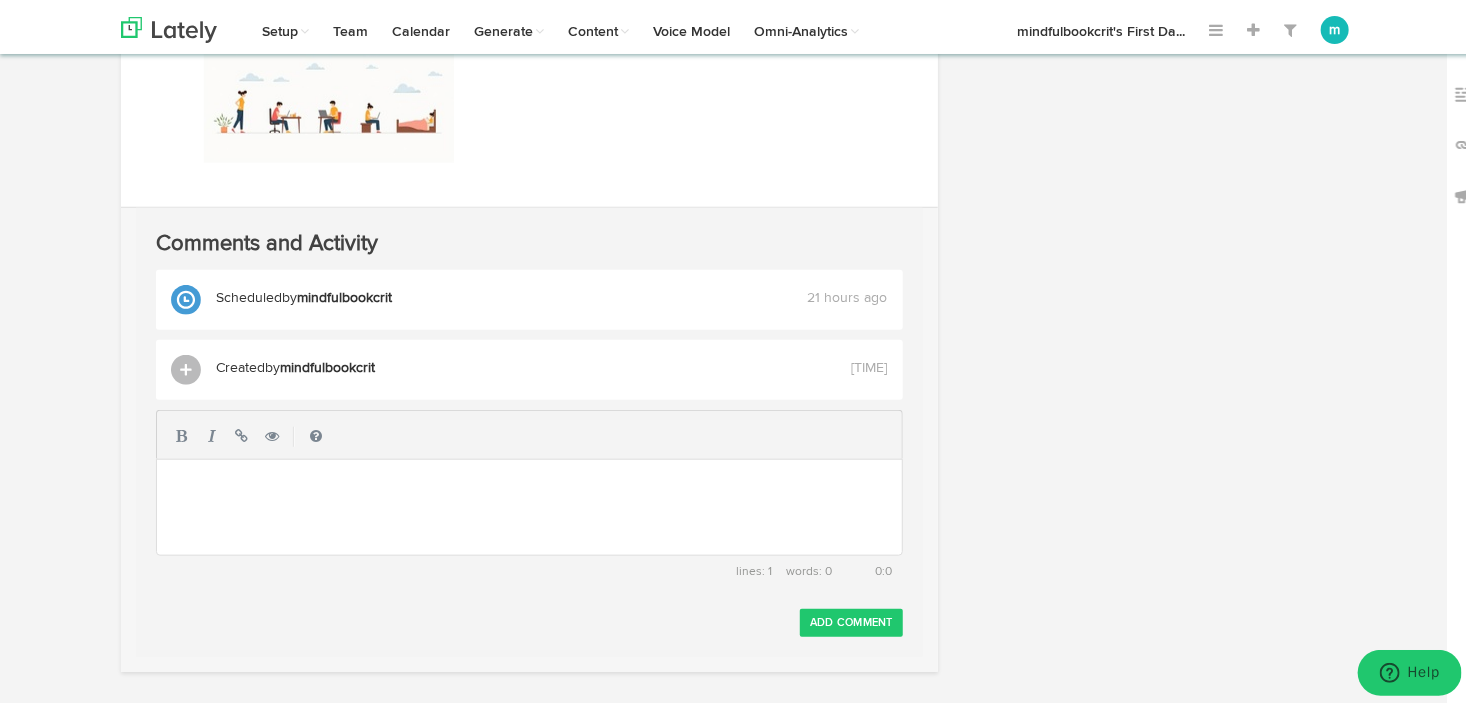click on "Add Comment" at bounding box center (851, 619) 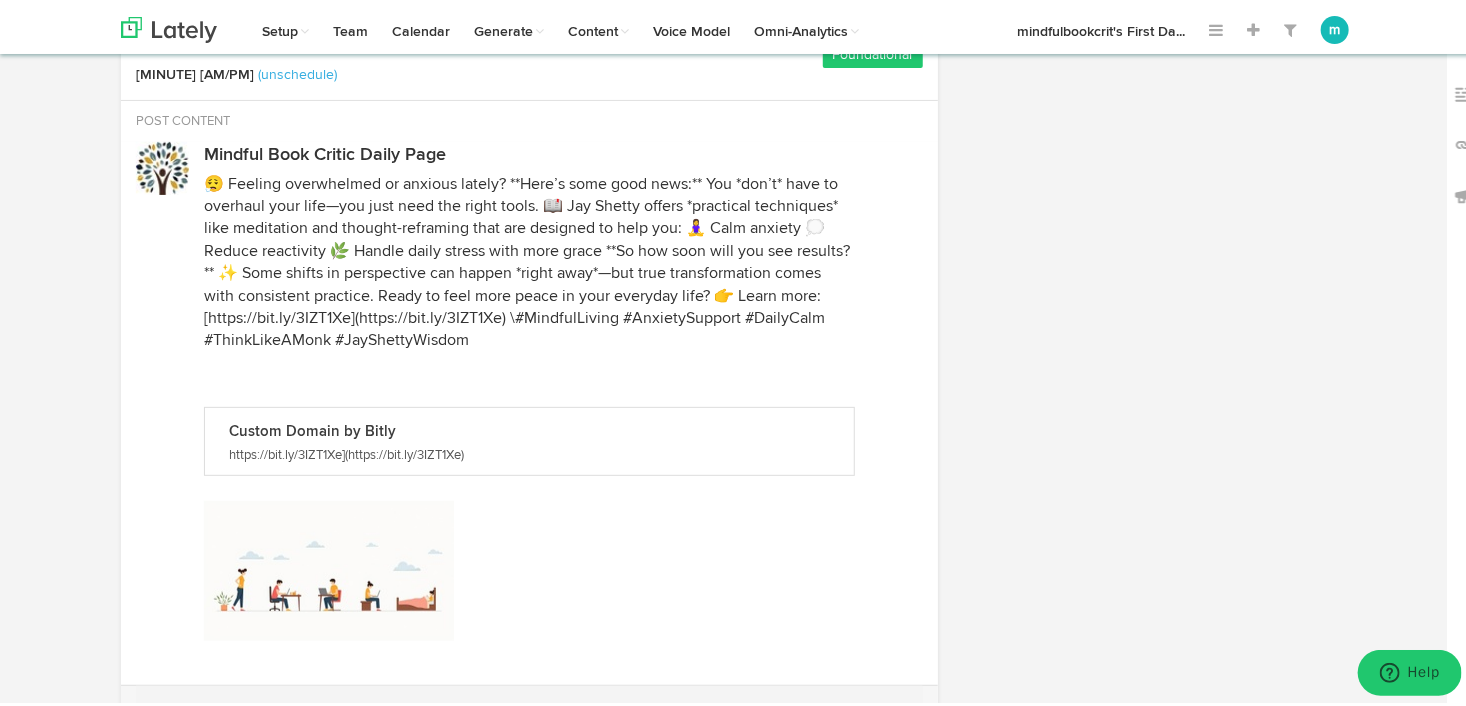 scroll, scrollTop: 180, scrollLeft: 0, axis: vertical 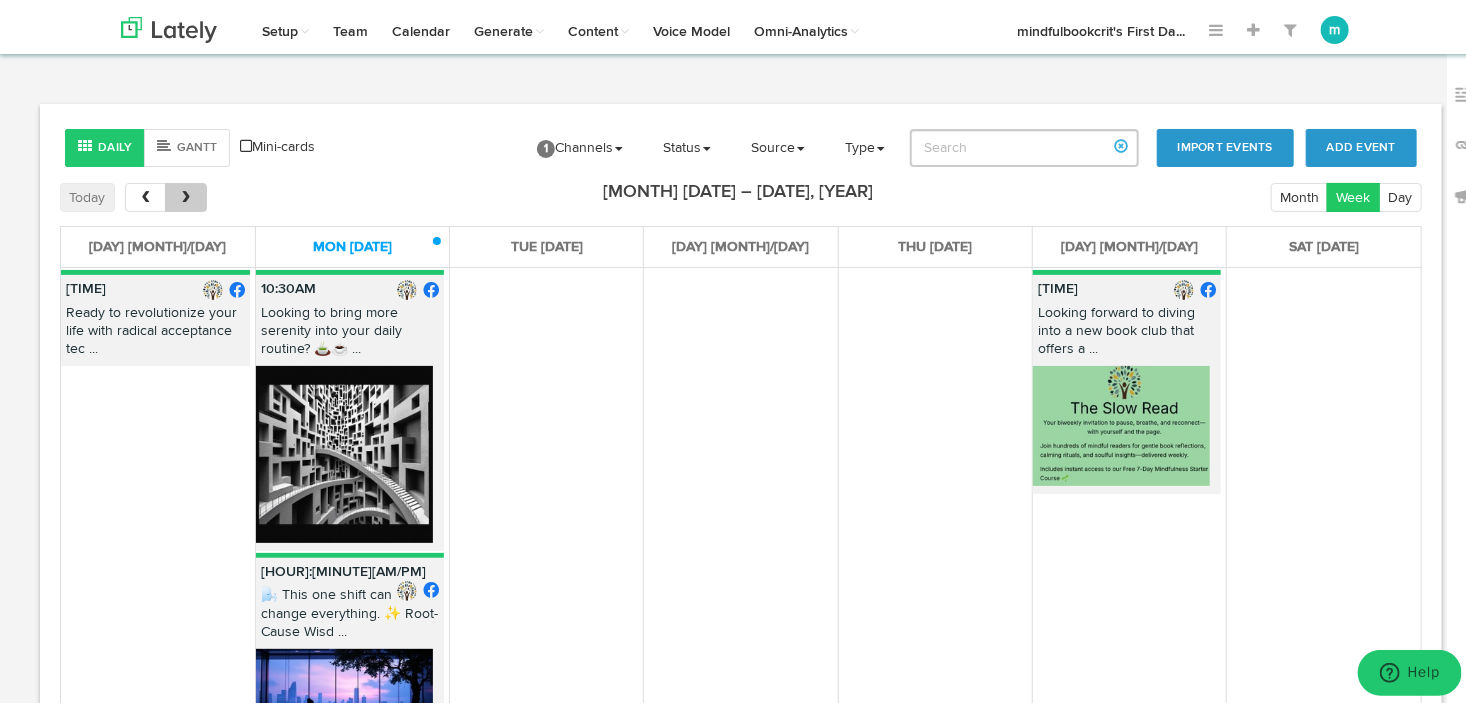 click at bounding box center [186, 194] 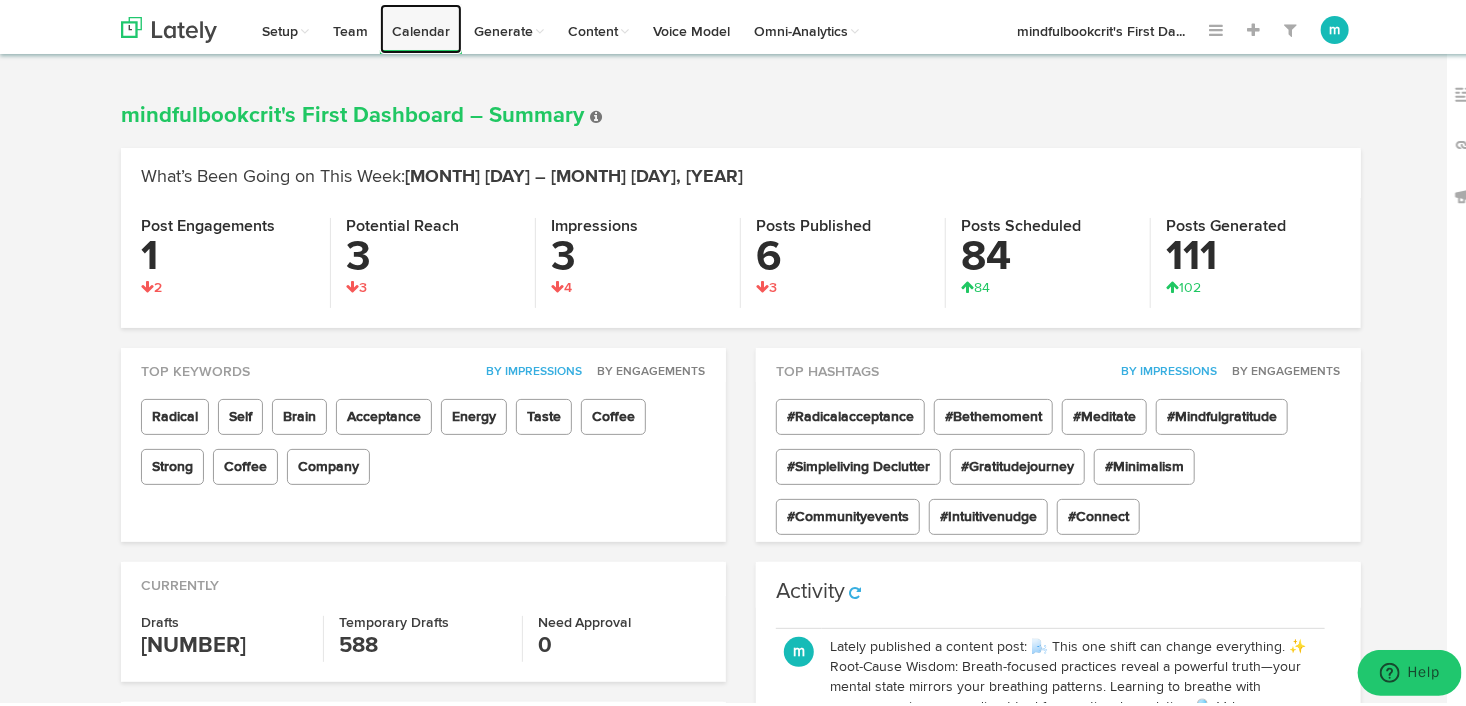 click on "Calendar" at bounding box center (421, 25) 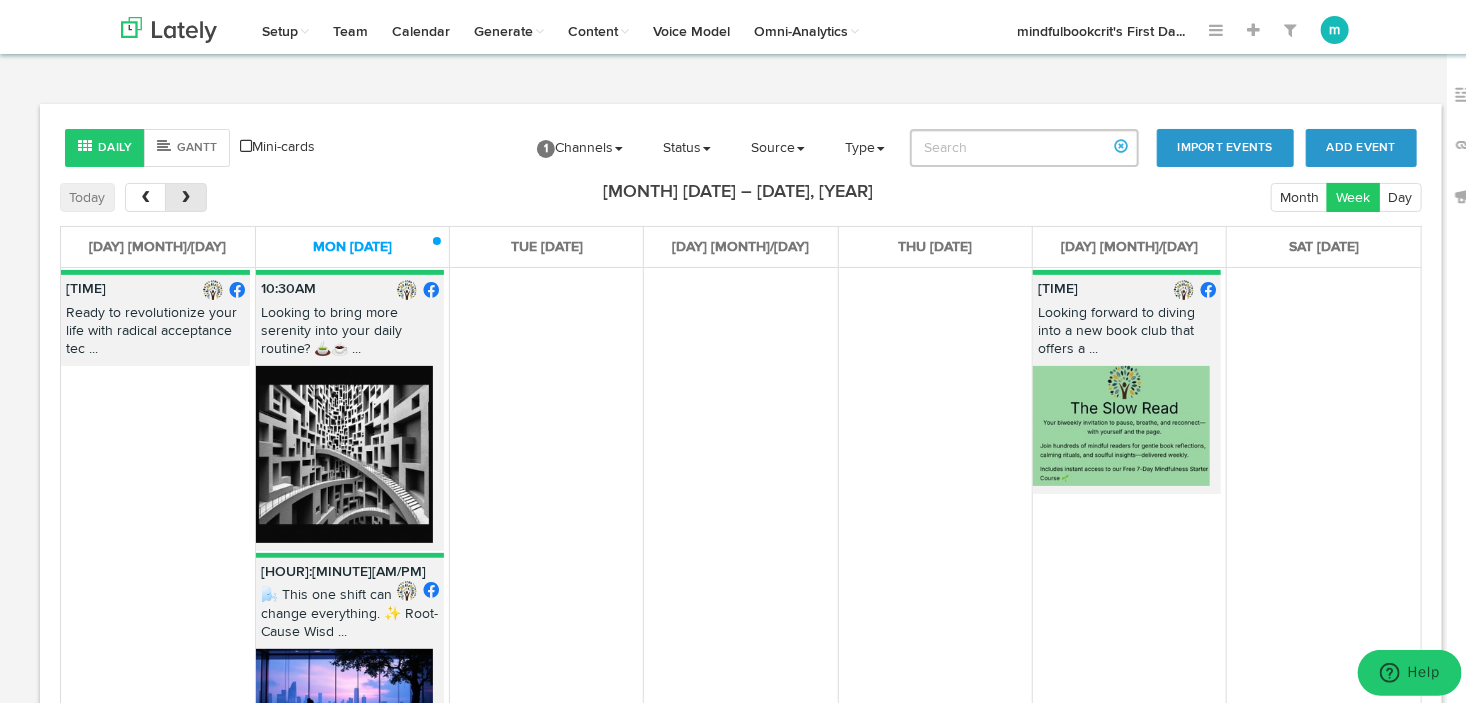 click at bounding box center [185, 193] 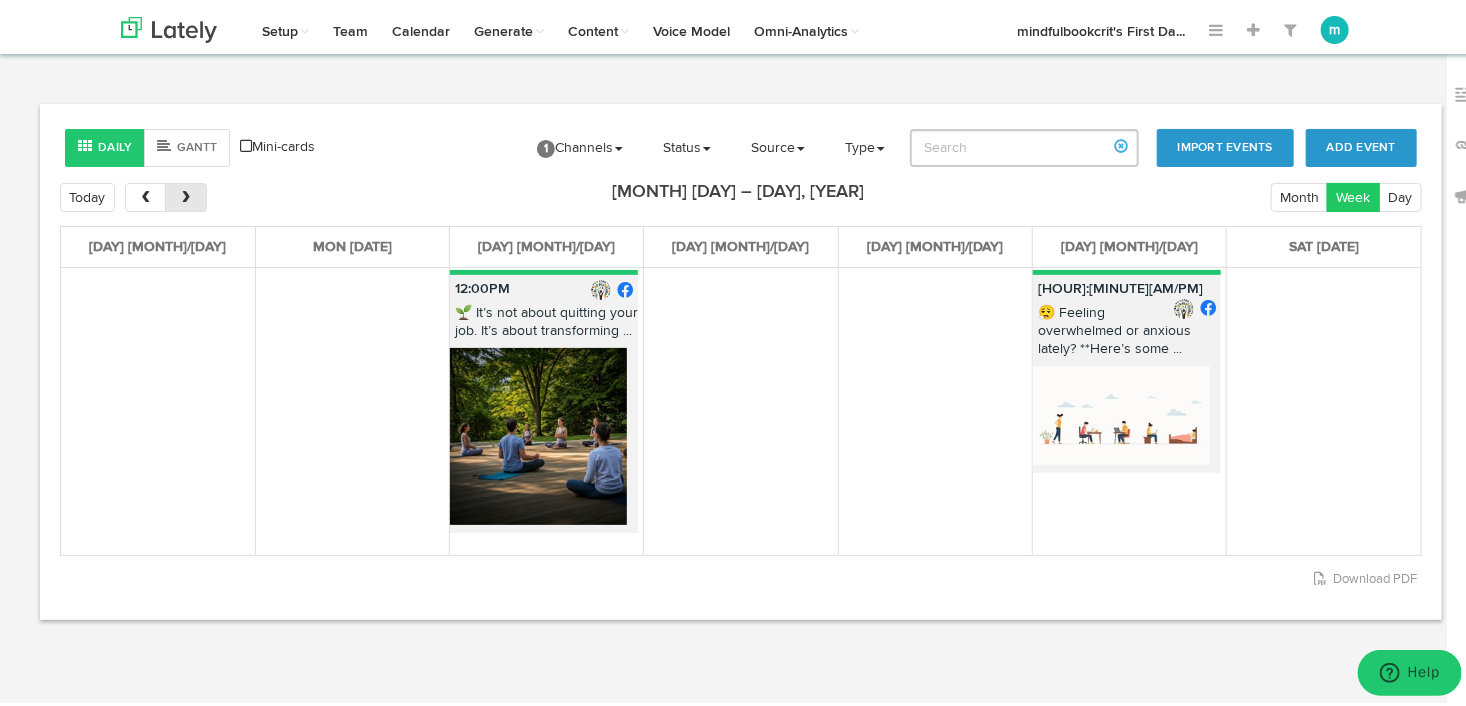 click at bounding box center [185, 193] 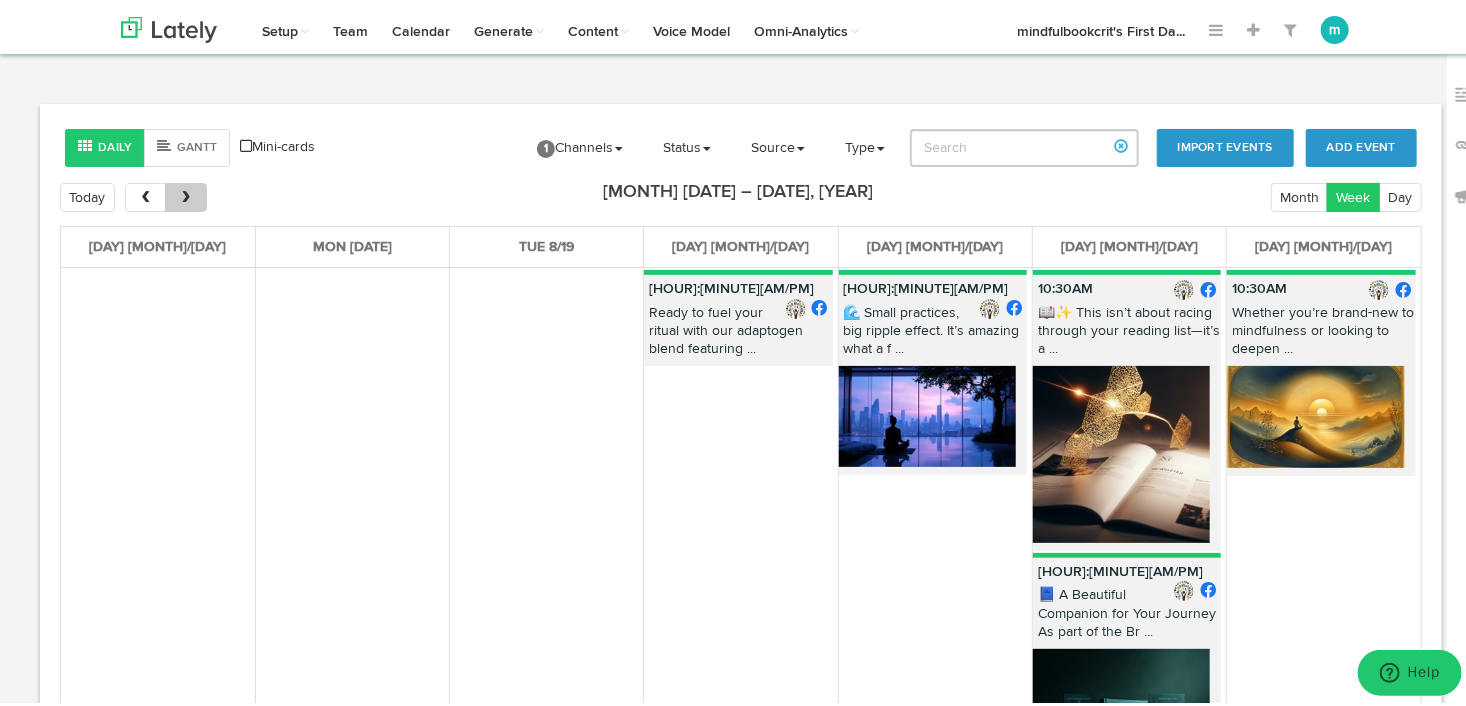 click at bounding box center [185, 193] 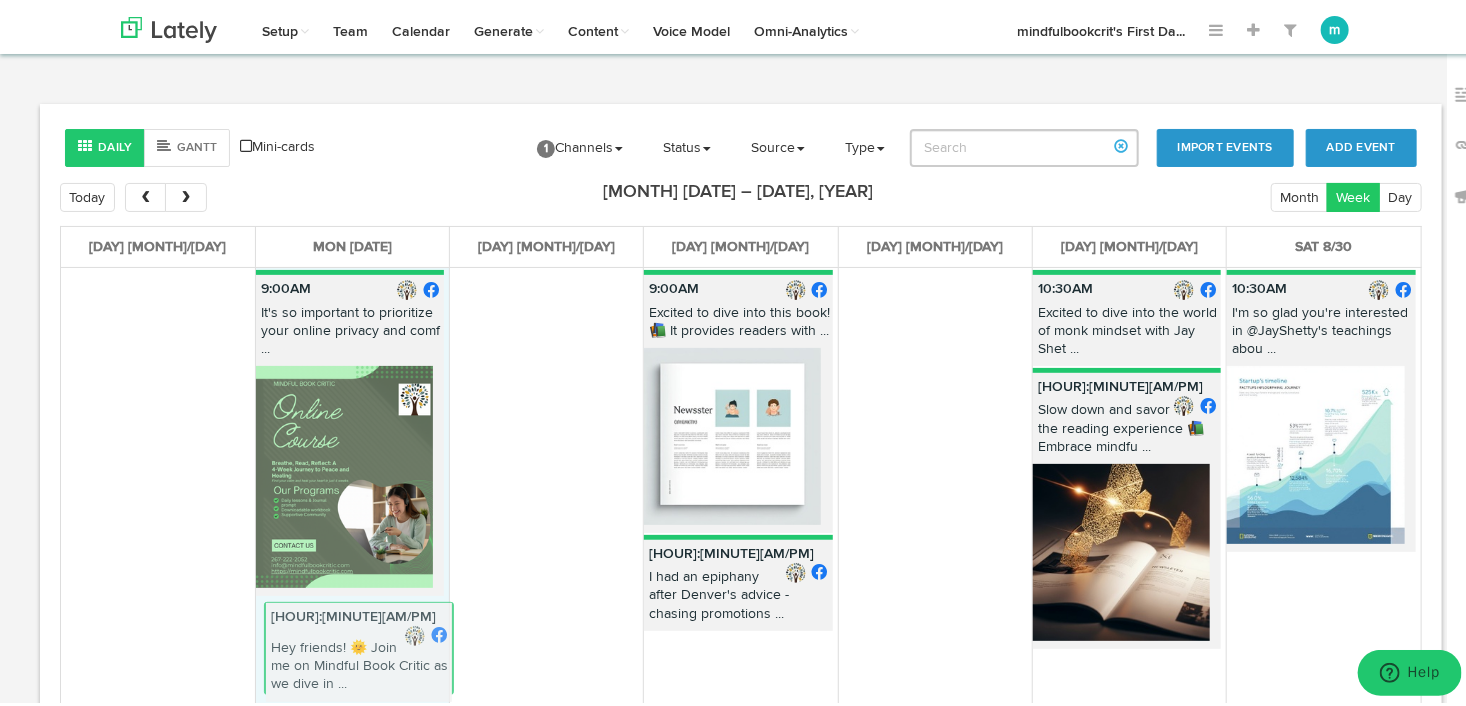 drag, startPoint x: 309, startPoint y: 631, endPoint x: 320, endPoint y: 638, distance: 13.038404 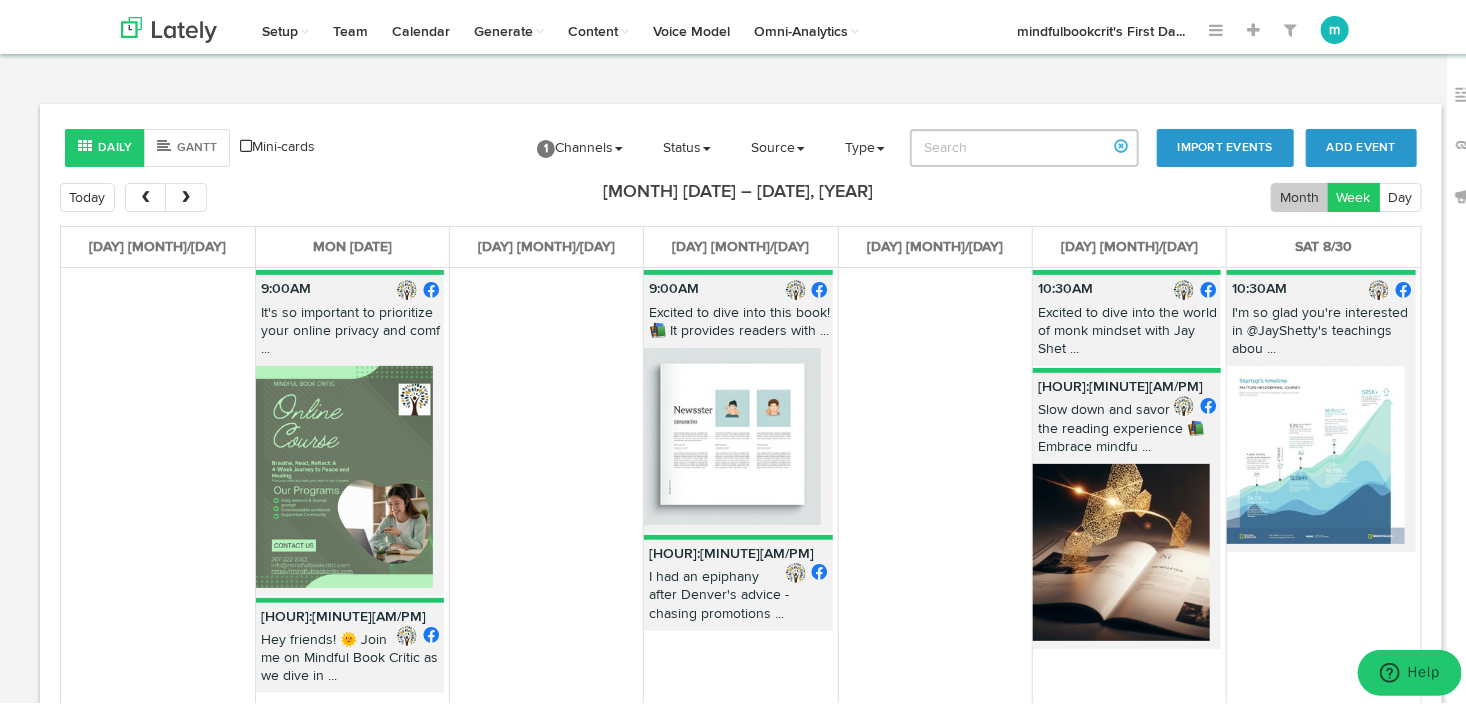 click on "Month" at bounding box center [1300, 193] 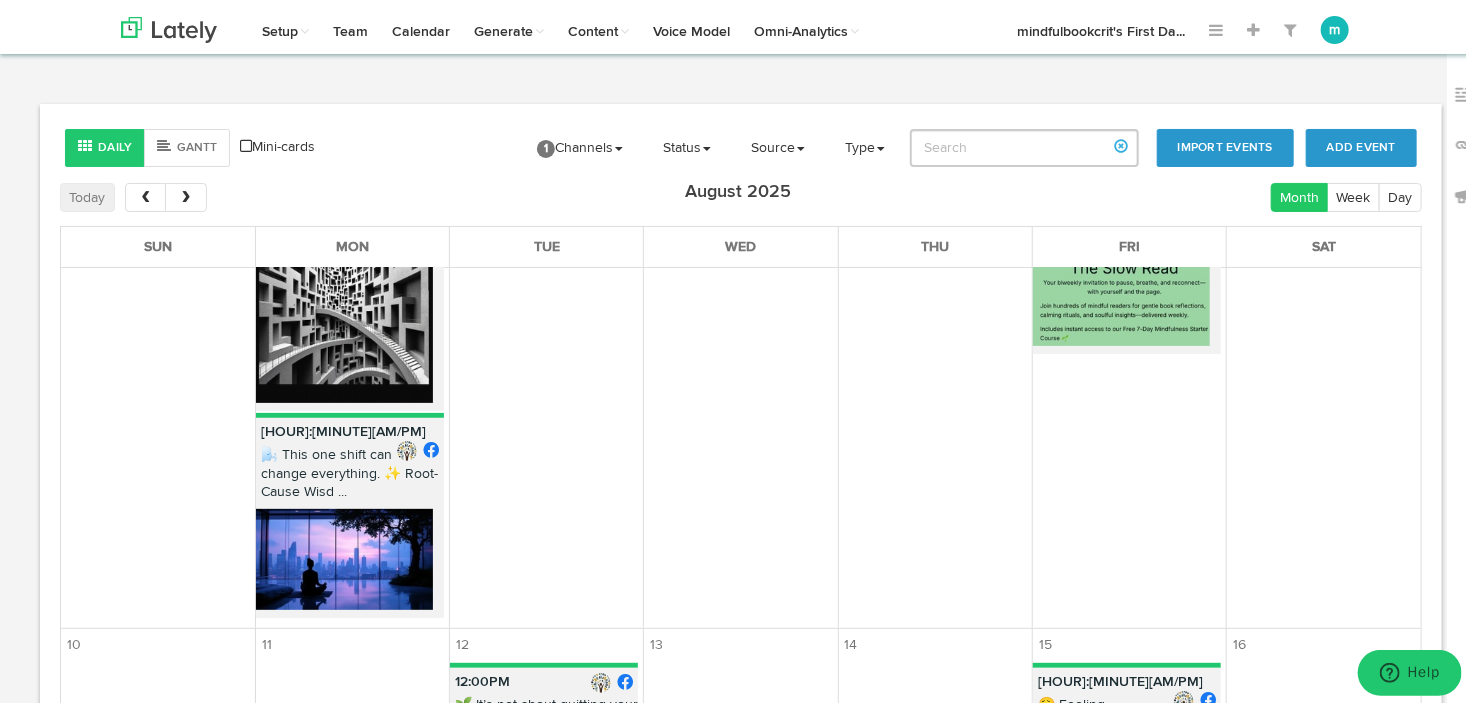scroll, scrollTop: 0, scrollLeft: 0, axis: both 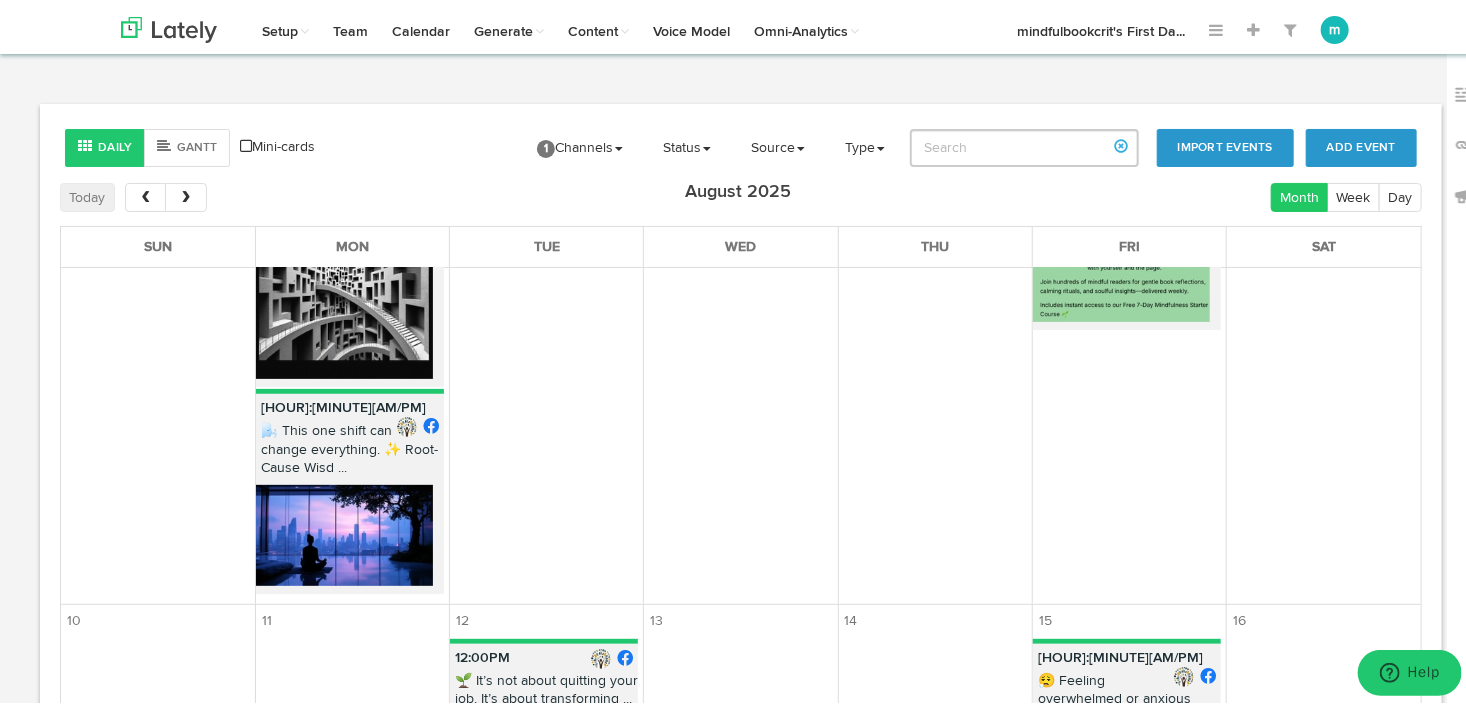 click at bounding box center [344, 531] 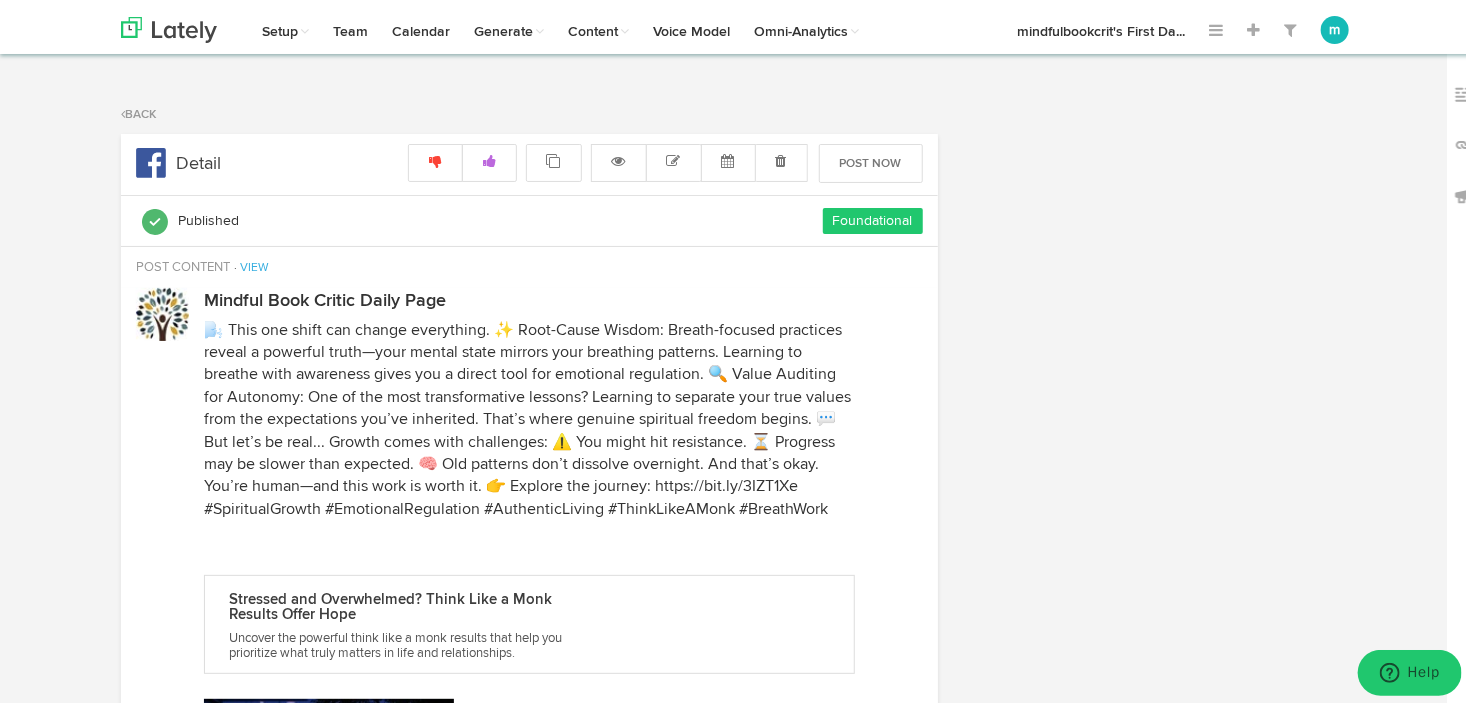 radio on "true" 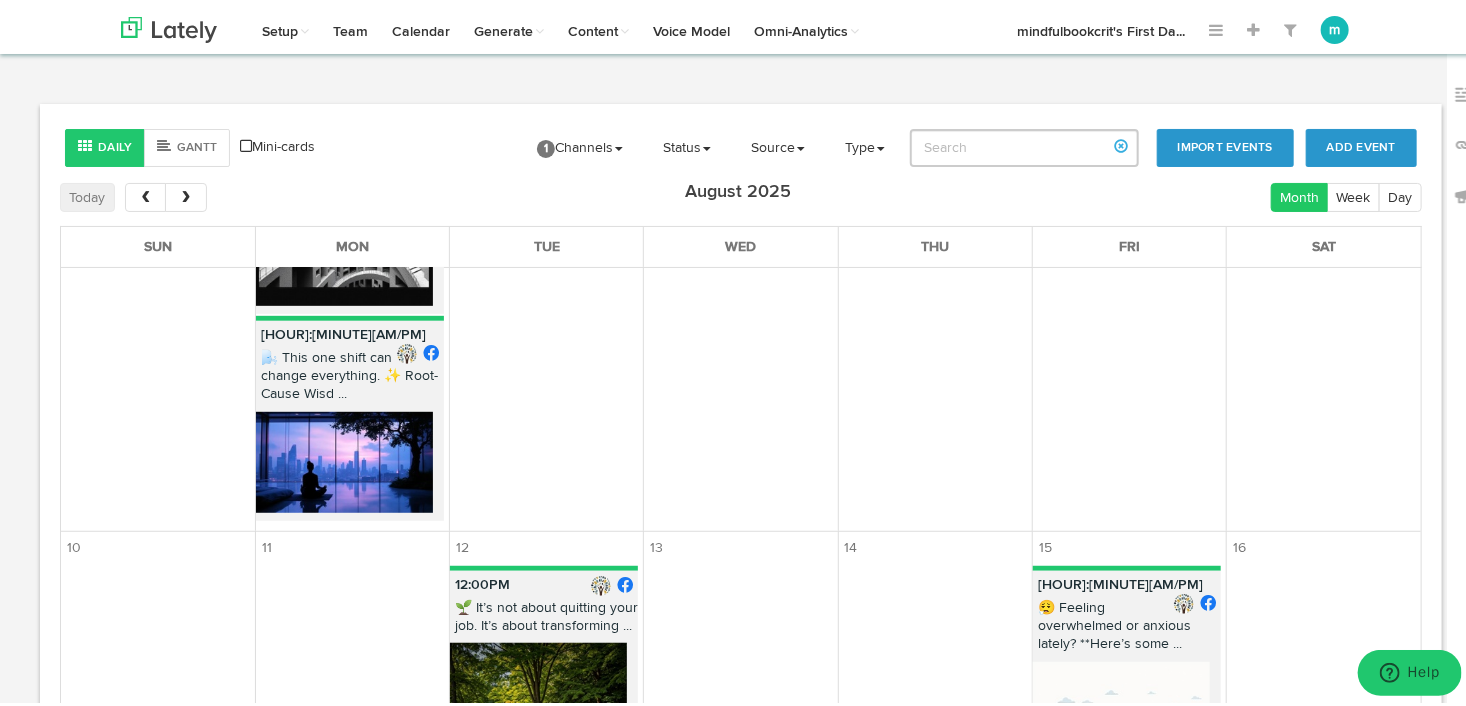 scroll, scrollTop: 584, scrollLeft: 0, axis: vertical 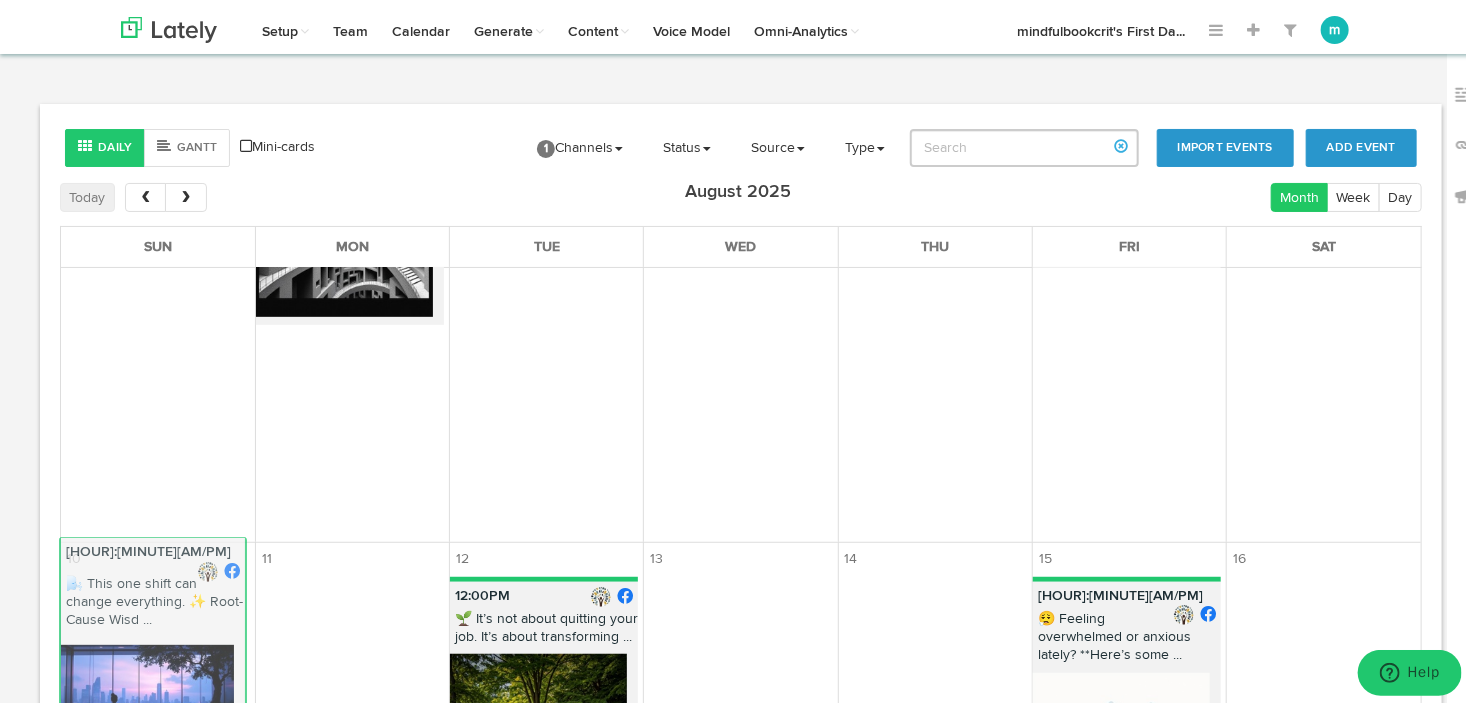 drag, startPoint x: 321, startPoint y: 388, endPoint x: 129, endPoint y: 608, distance: 292 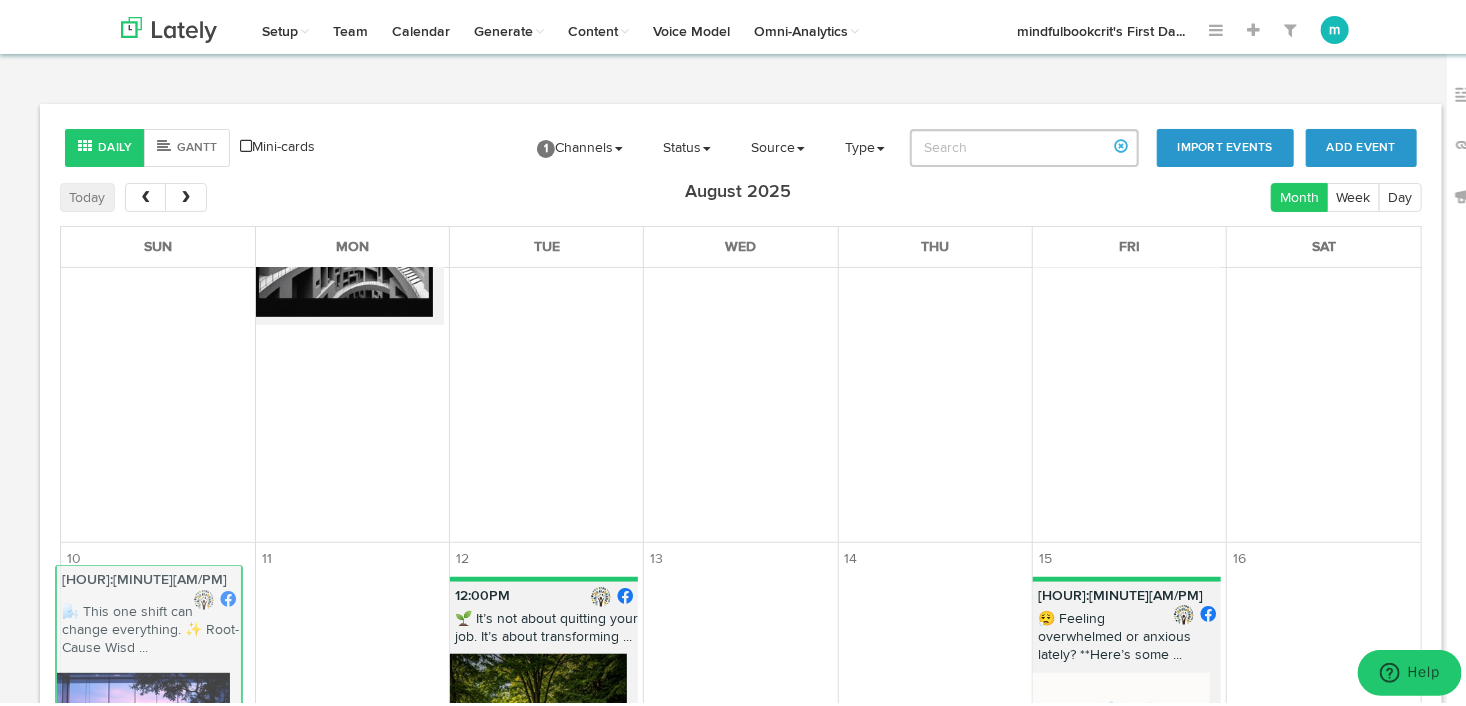 drag, startPoint x: 305, startPoint y: 426, endPoint x: 109, endPoint y: 674, distance: 316.10126 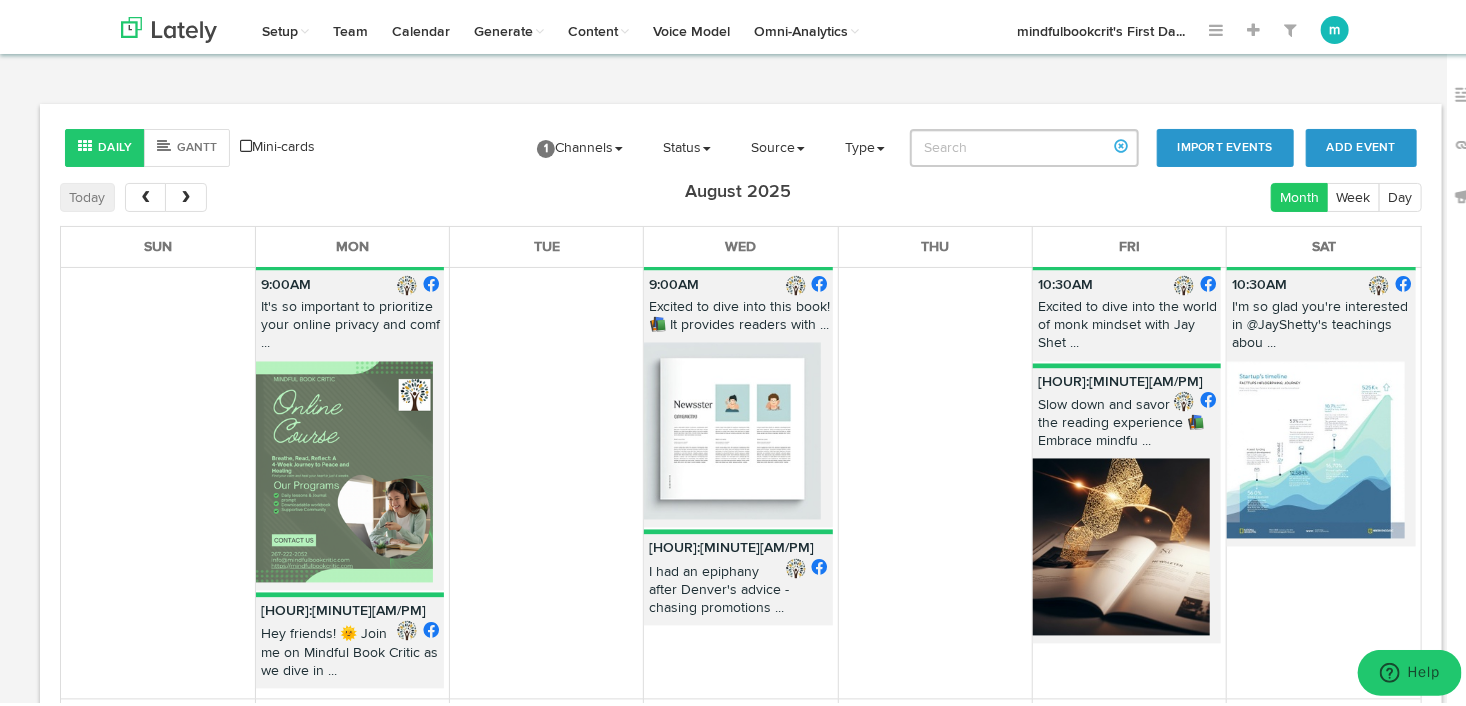 scroll, scrollTop: 1826, scrollLeft: 0, axis: vertical 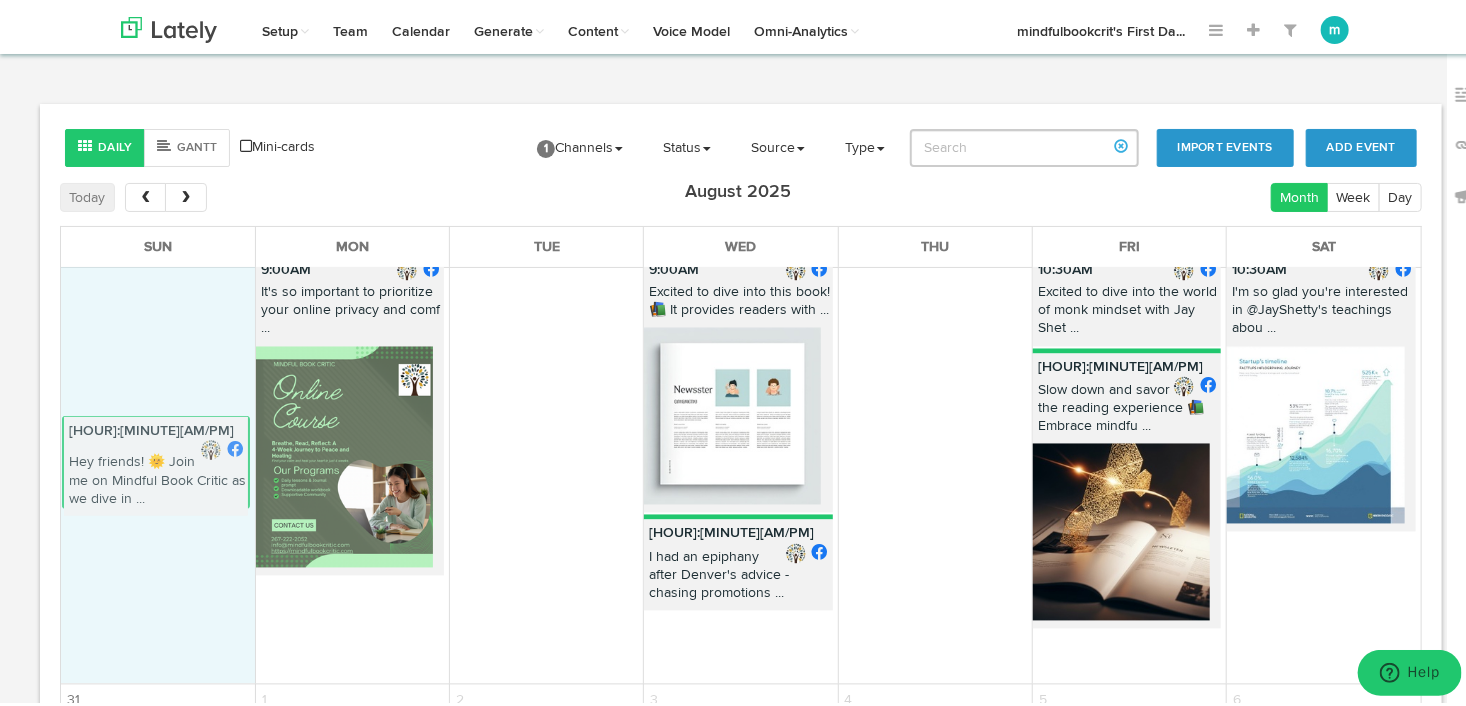 drag, startPoint x: 299, startPoint y: 596, endPoint x: 110, endPoint y: 445, distance: 241.91321 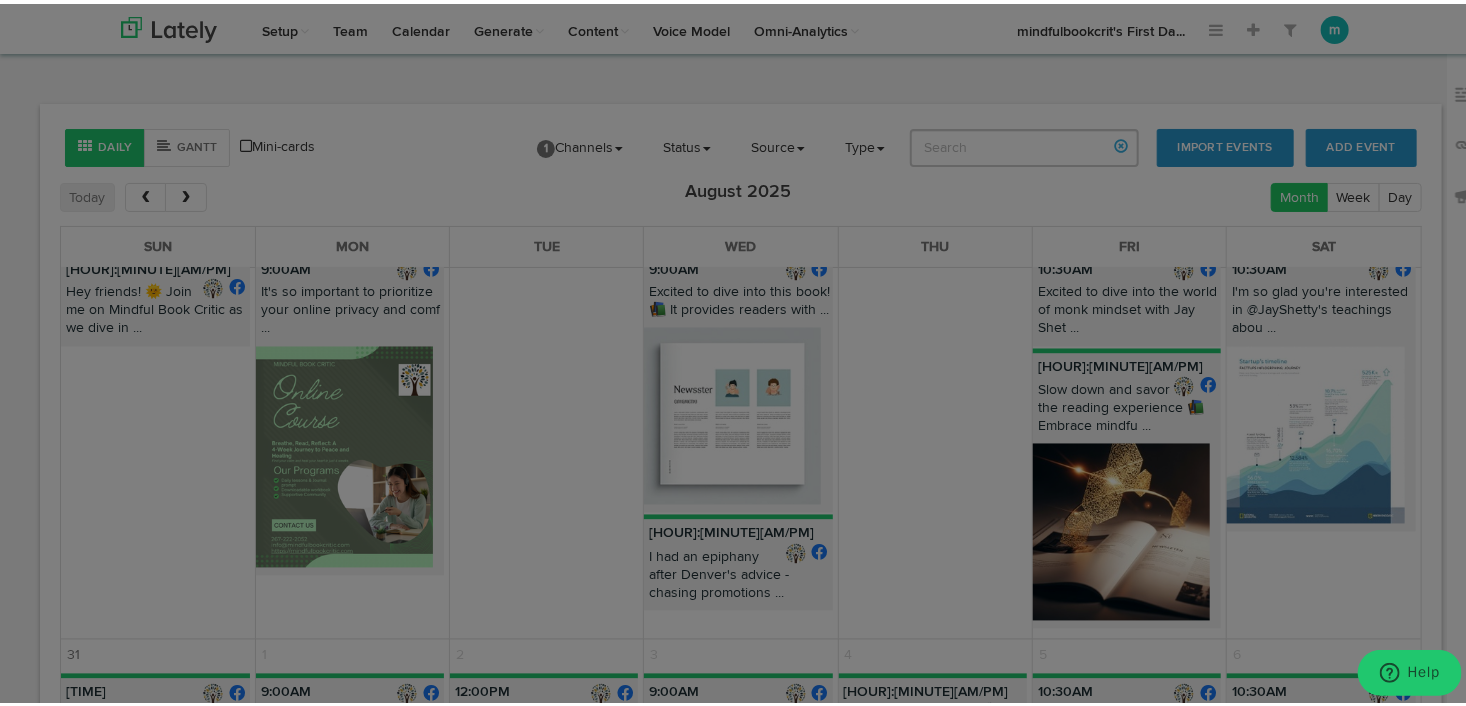 scroll, scrollTop: 2078, scrollLeft: 0, axis: vertical 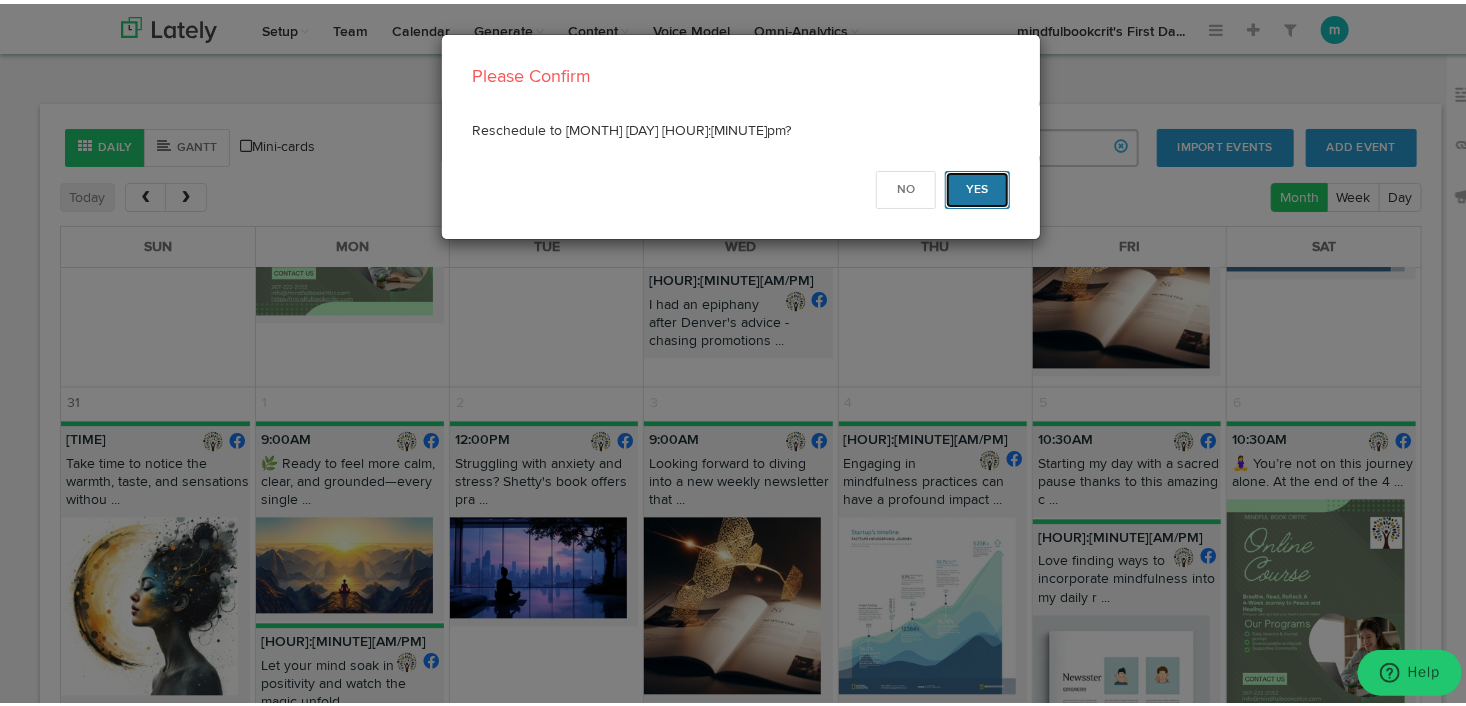 click on "Yes" at bounding box center [977, 186] 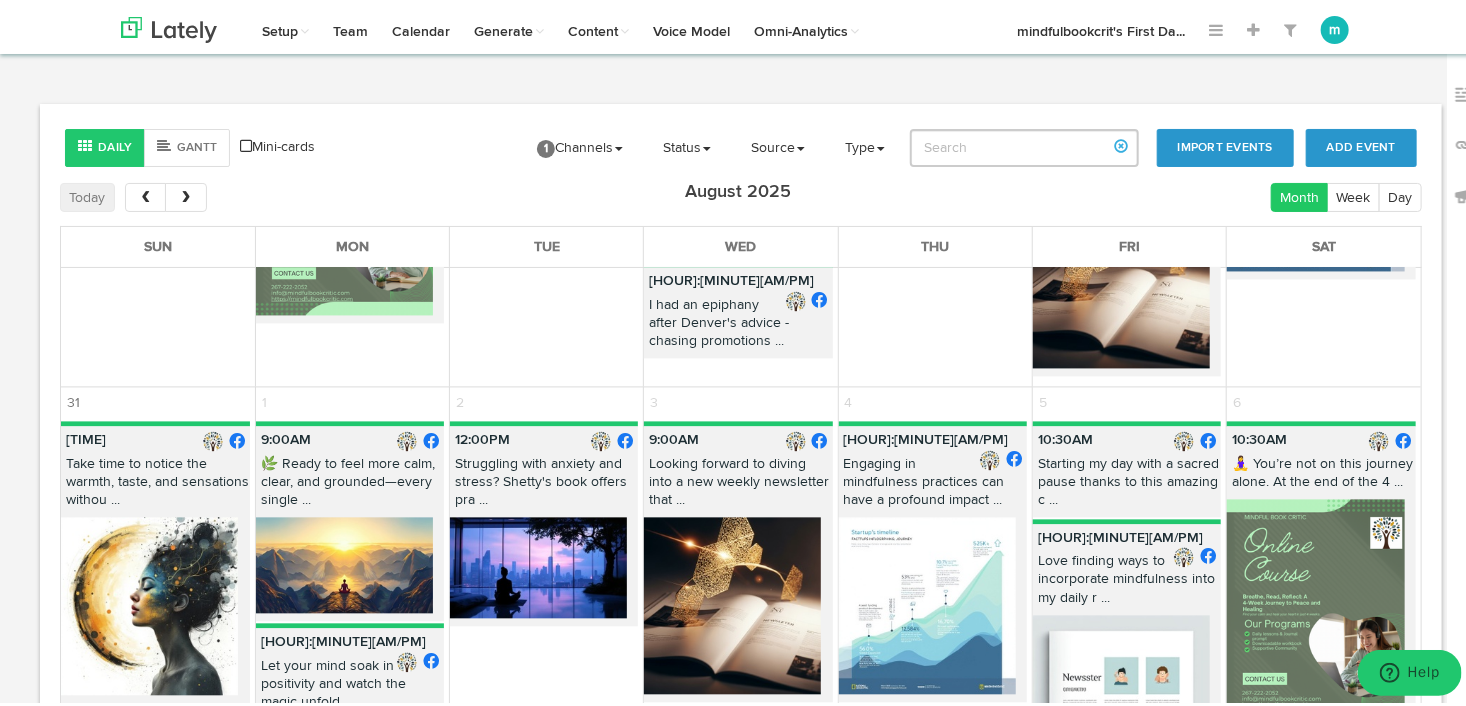 scroll, scrollTop: 0, scrollLeft: 0, axis: both 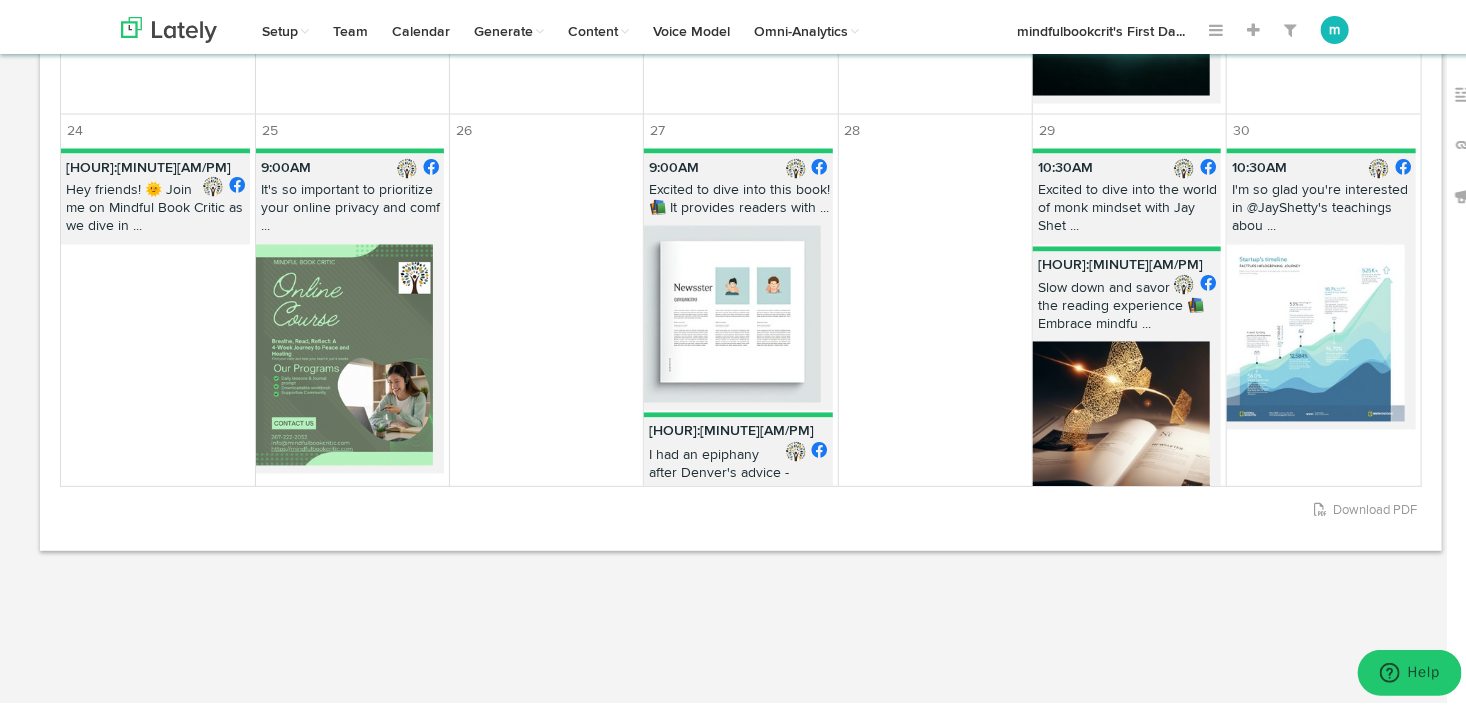 click on "Sun Mon Tue Wed Thu Fri Sat 27 28 29 30 31 1 2
7:15PM
Embrace the power of Radical Acceptance to begin your journe ...
10:30AM
Decluttering tip: Clear space, clear mind! 🌿 Masuno's advic ...
7:21PM
🌿 Ready to feel more peace and clarity—one mindful moment a ...
12:30PM
The Art of Simple Living: These practices are enough time to ...
10:00PM
Discover the transformative power of The Art of Simple Livin ...
3 4 5 6 7 8 9
7:15PM
Ready to revolutionize your life with radical acceptance tec ...
10:30AM
Looking to bring more serenity into your daily routine? 🍵☕  ...
3:11PM
🌬️ This one shift can change everything.
✨ Root-Cause Wisd ...
6:35AM
10 11 12 13 14" at bounding box center [741, 232] 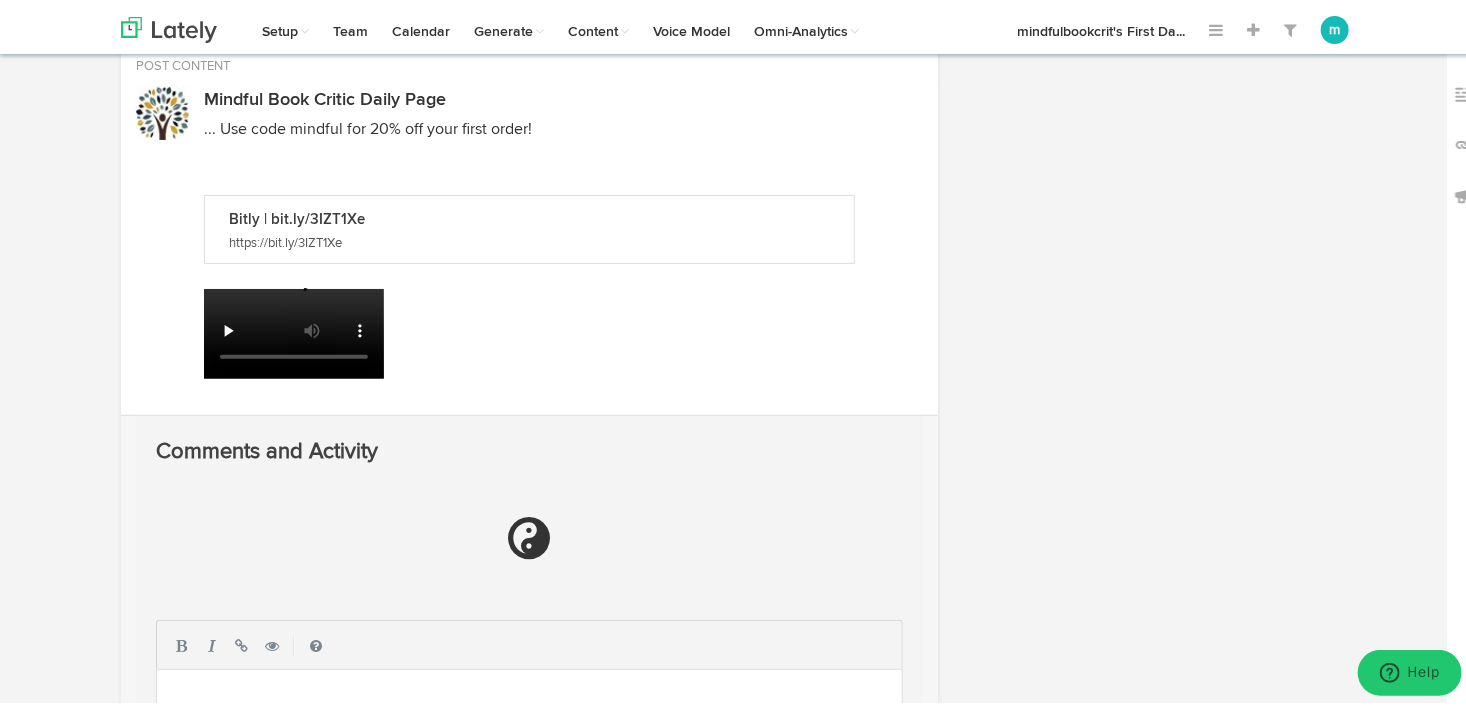 radio on "true" 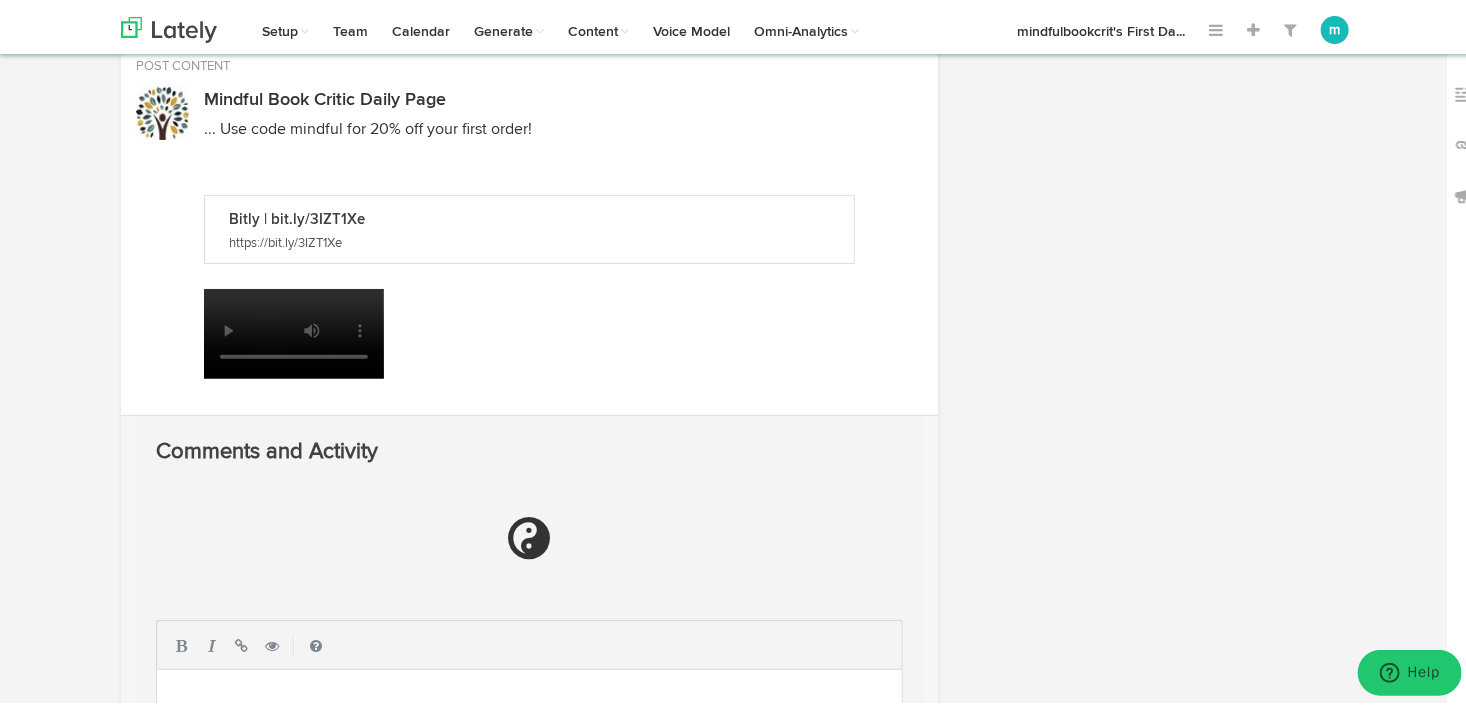 scroll, scrollTop: 0, scrollLeft: 0, axis: both 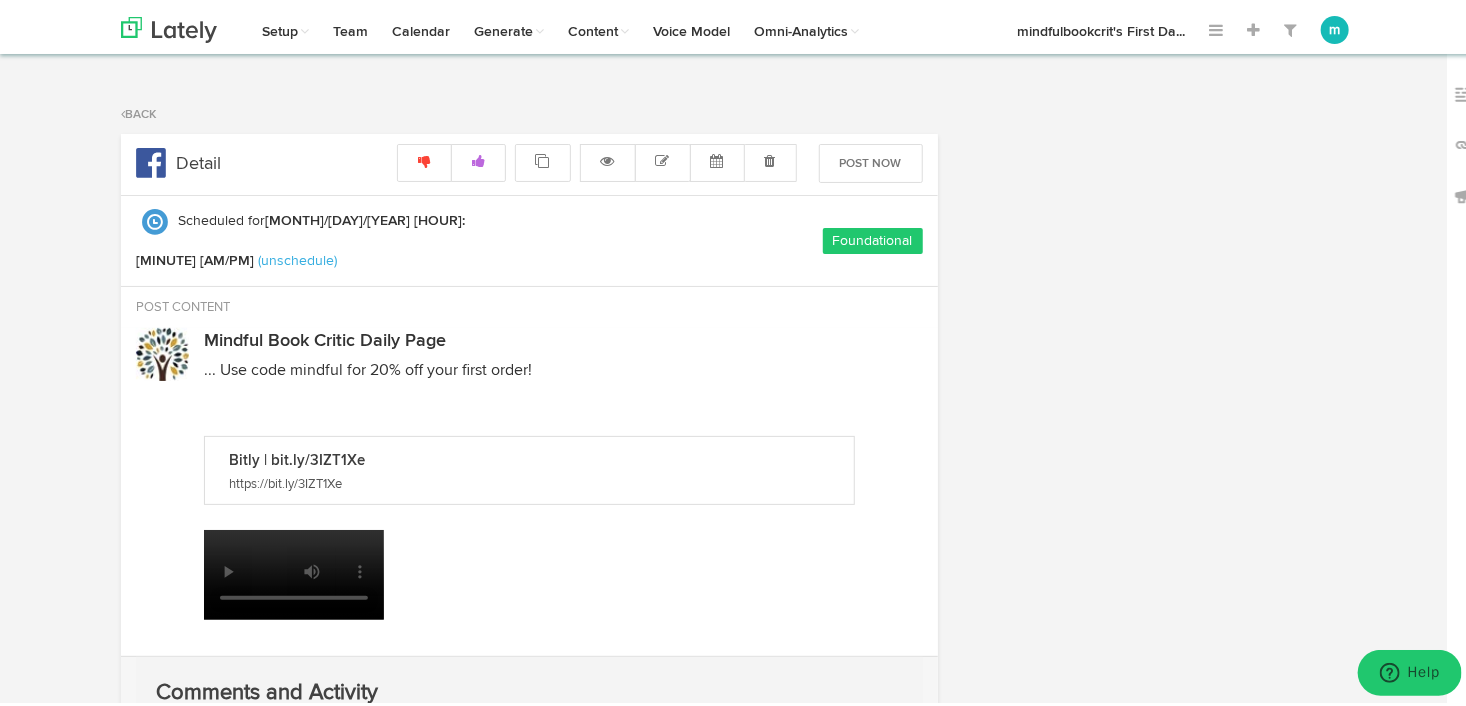 select on "3" 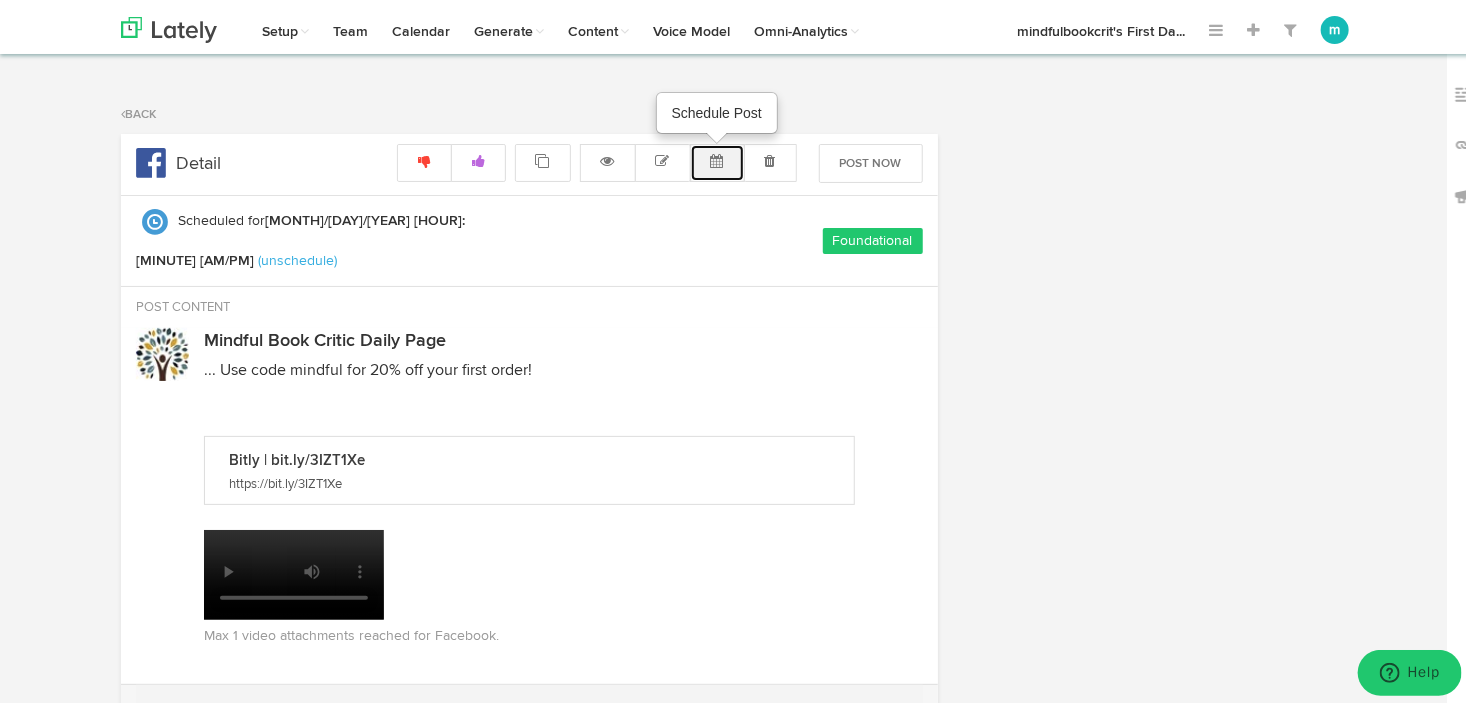 click at bounding box center [717, 159] 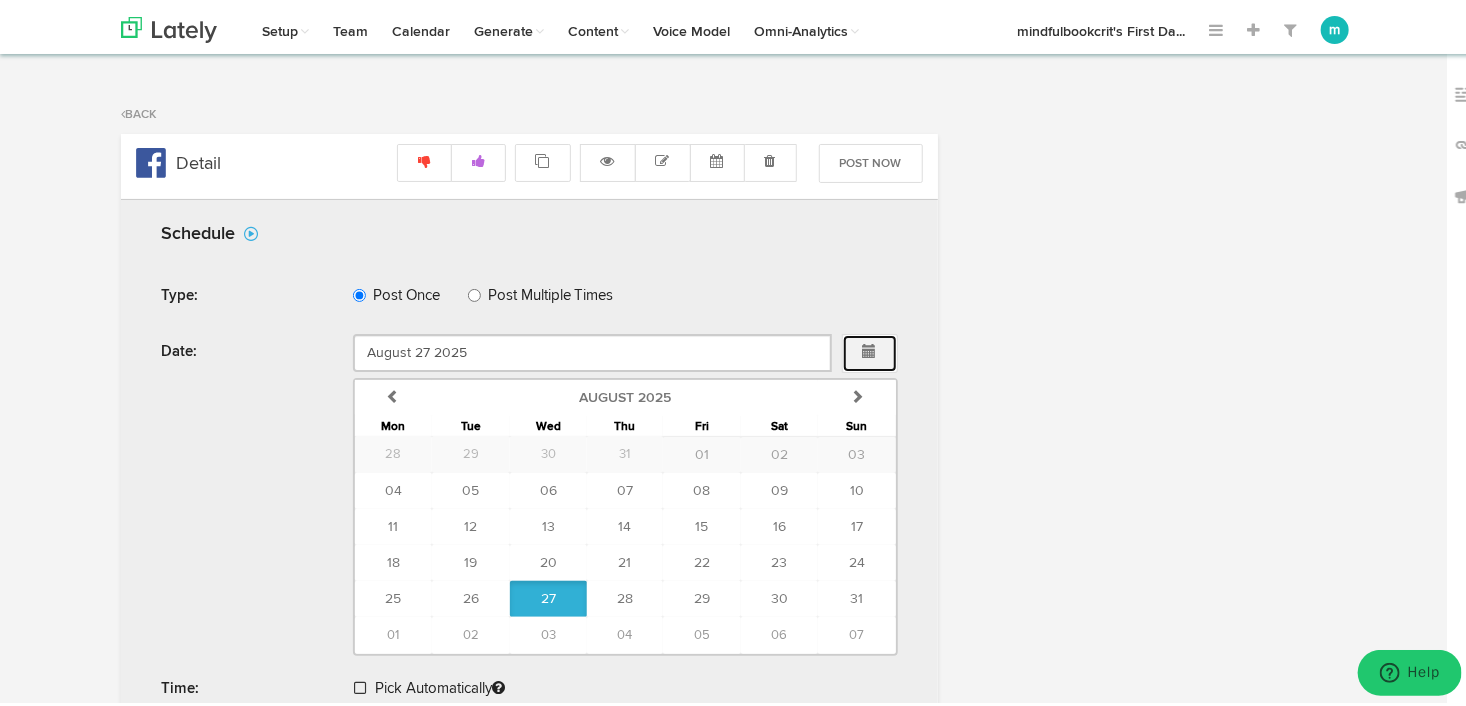 click at bounding box center (870, 347) 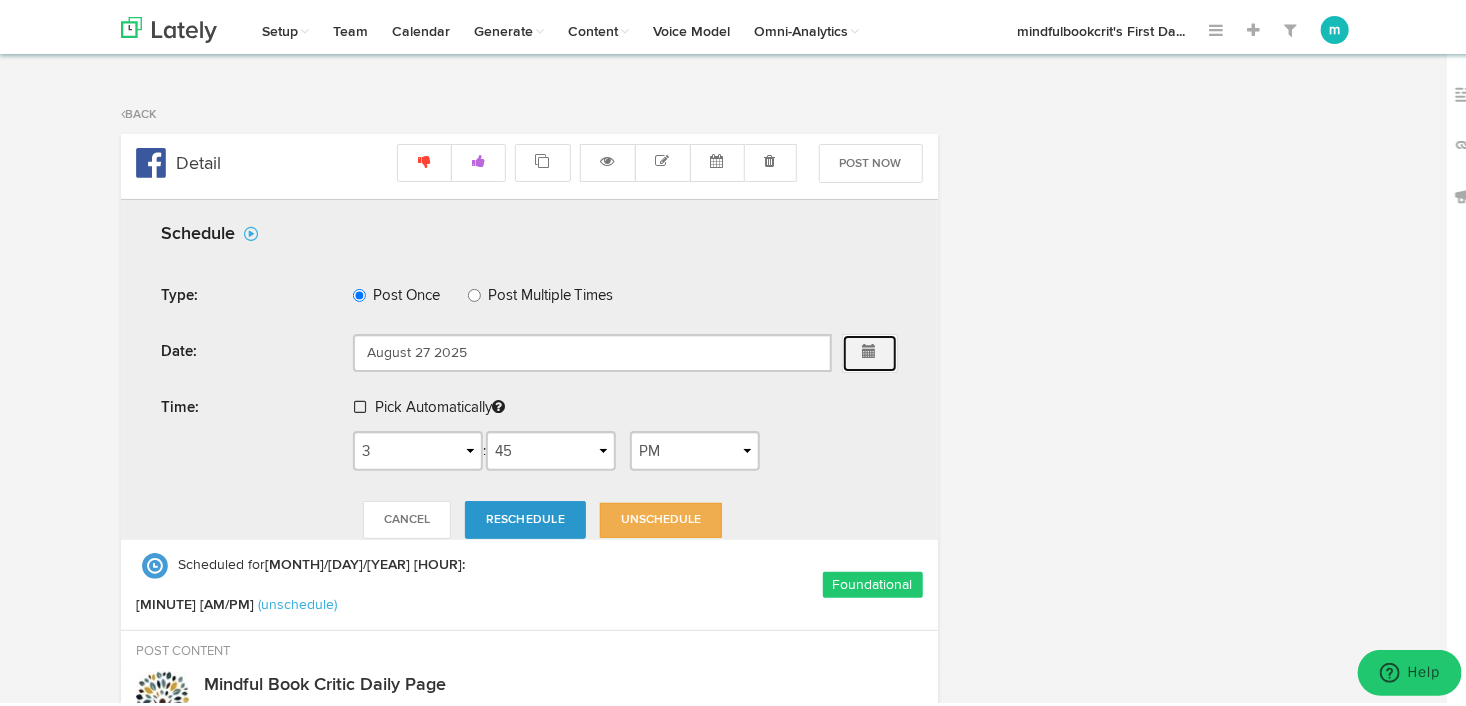 click at bounding box center [870, 347] 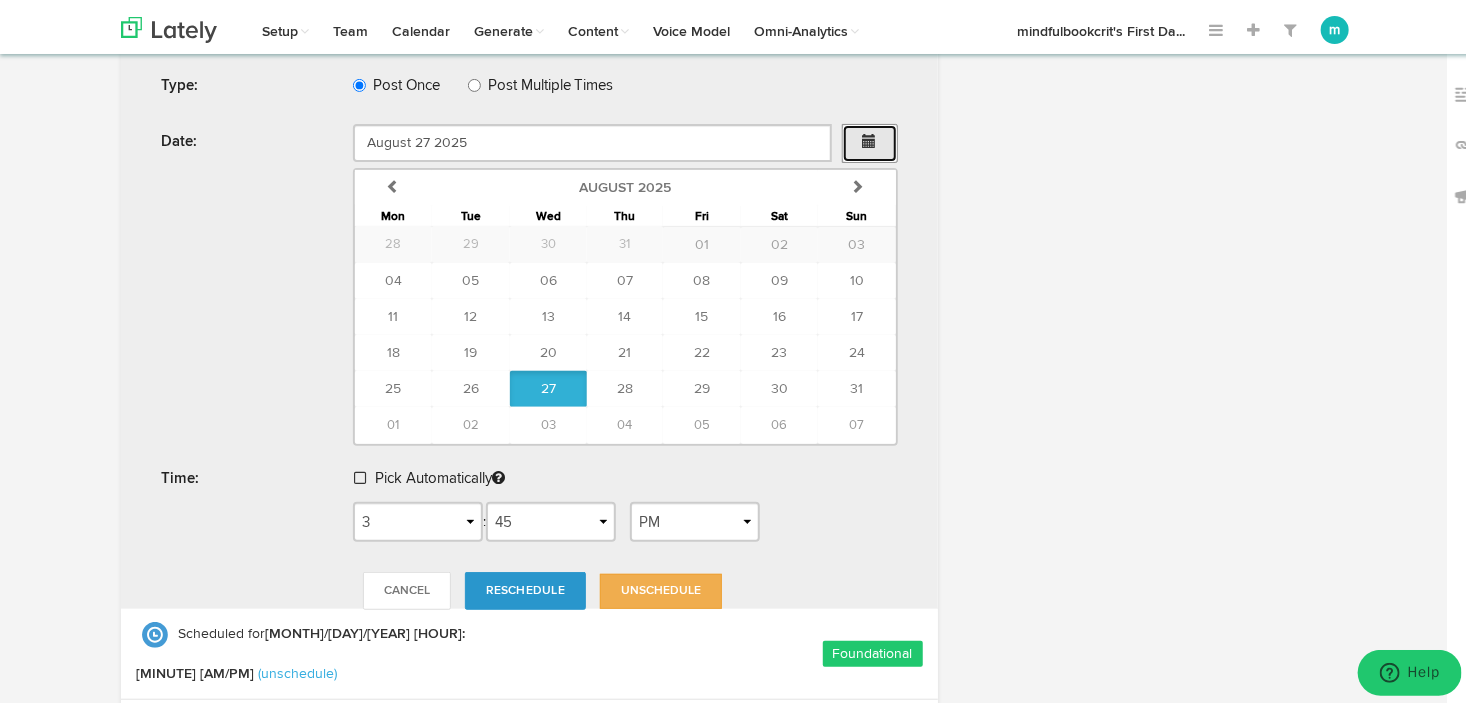 scroll, scrollTop: 221, scrollLeft: 0, axis: vertical 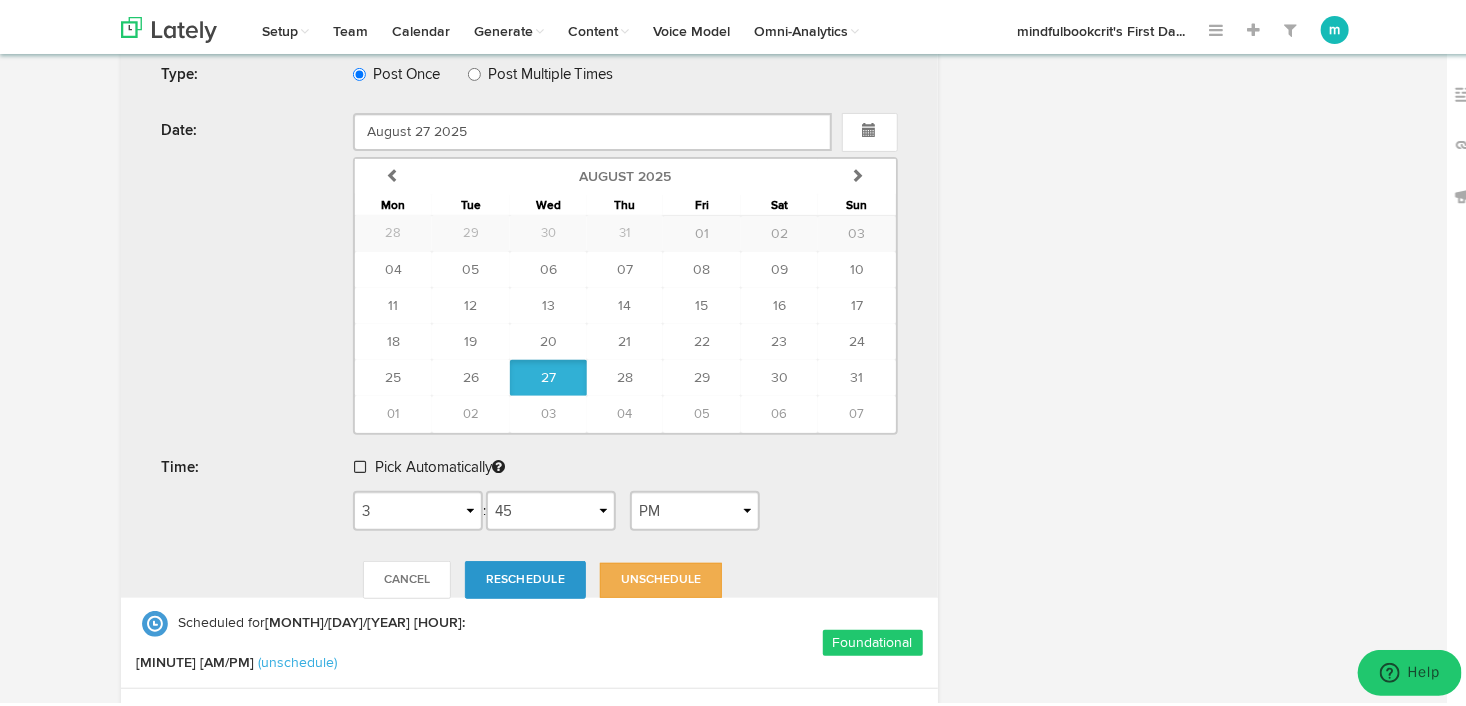 click on "Pick Automatically" at bounding box center [440, 464] 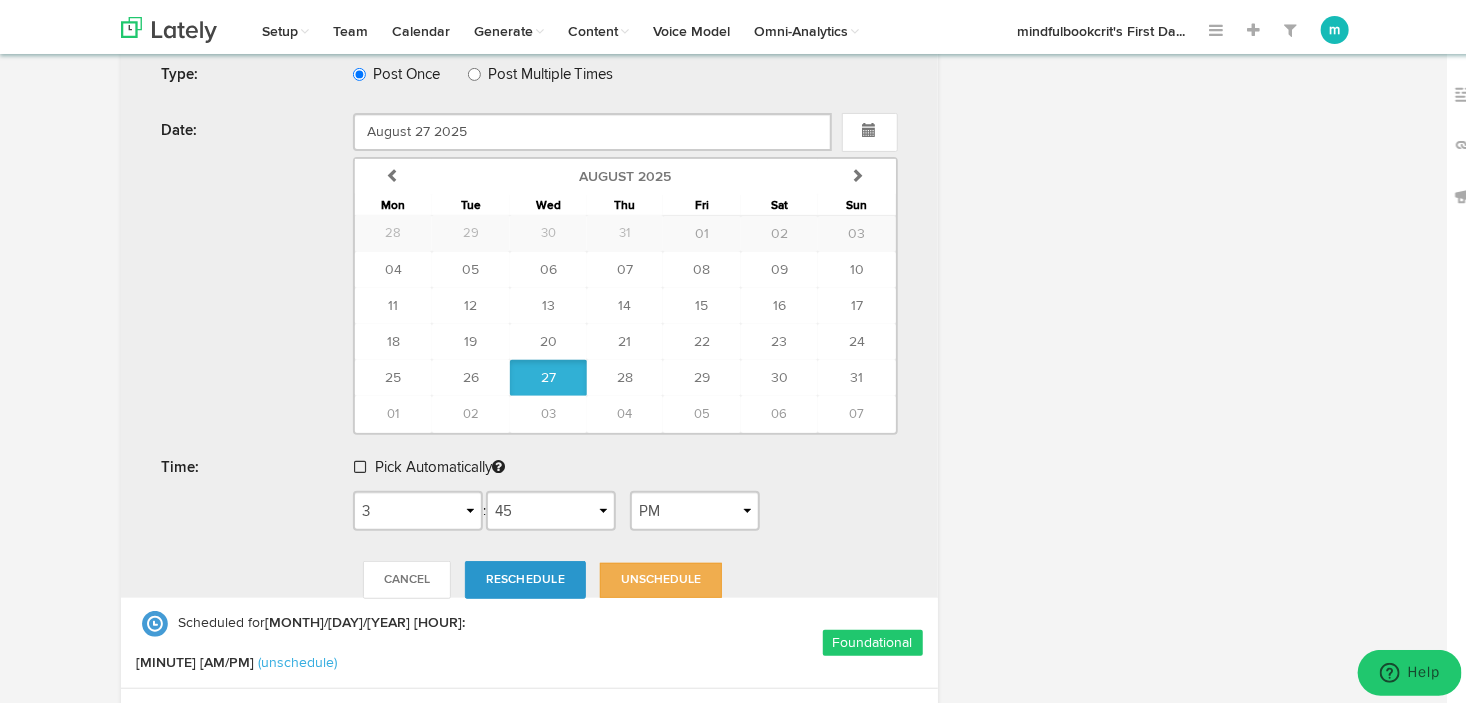 click at bounding box center (360, 463) 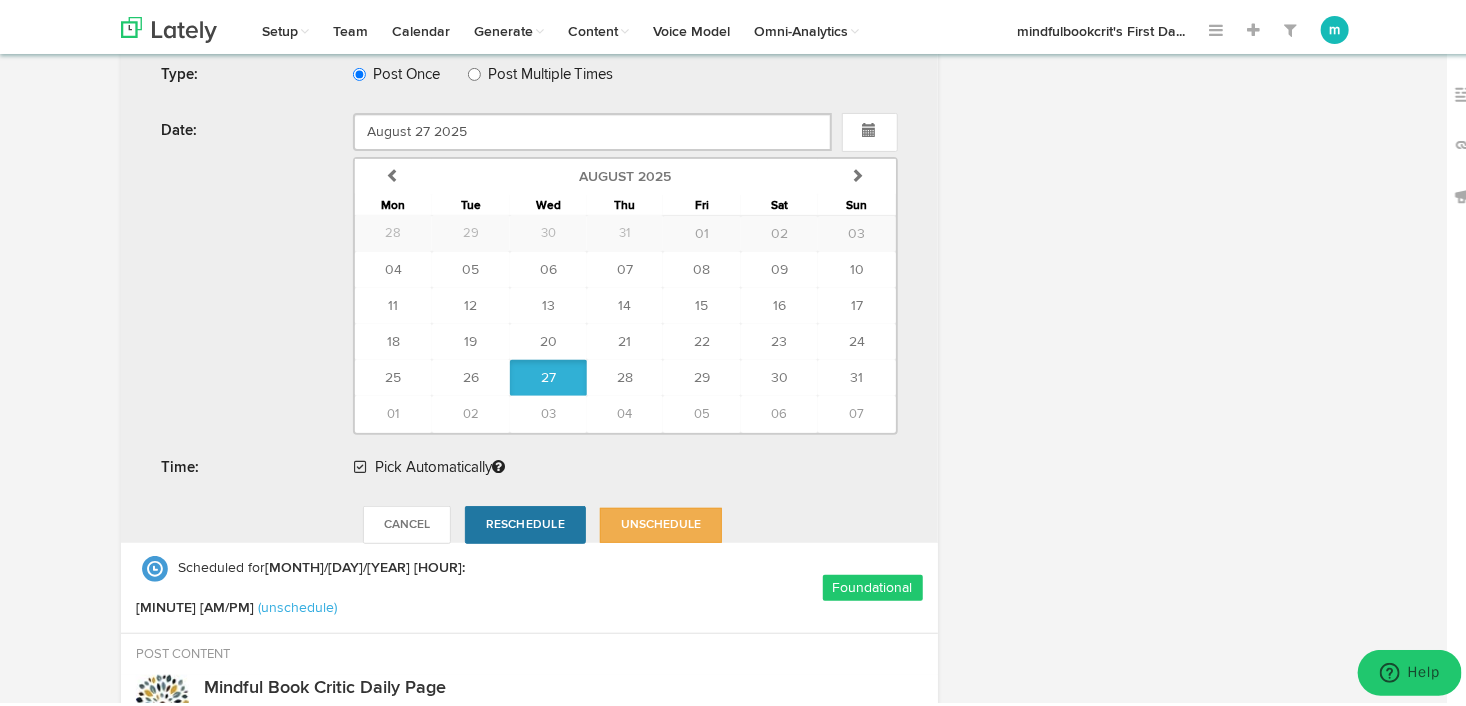 click on "Reschedule" at bounding box center (525, 521) 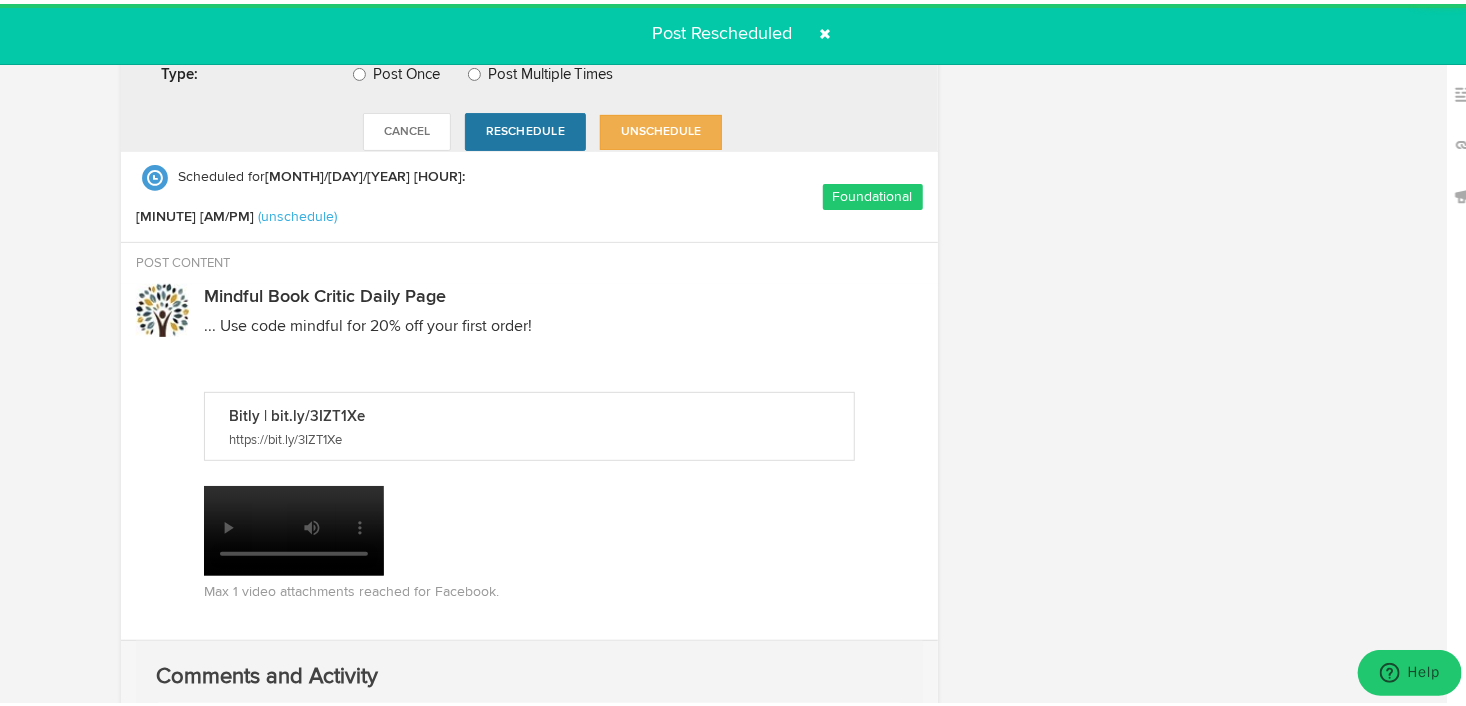 radio on "true" 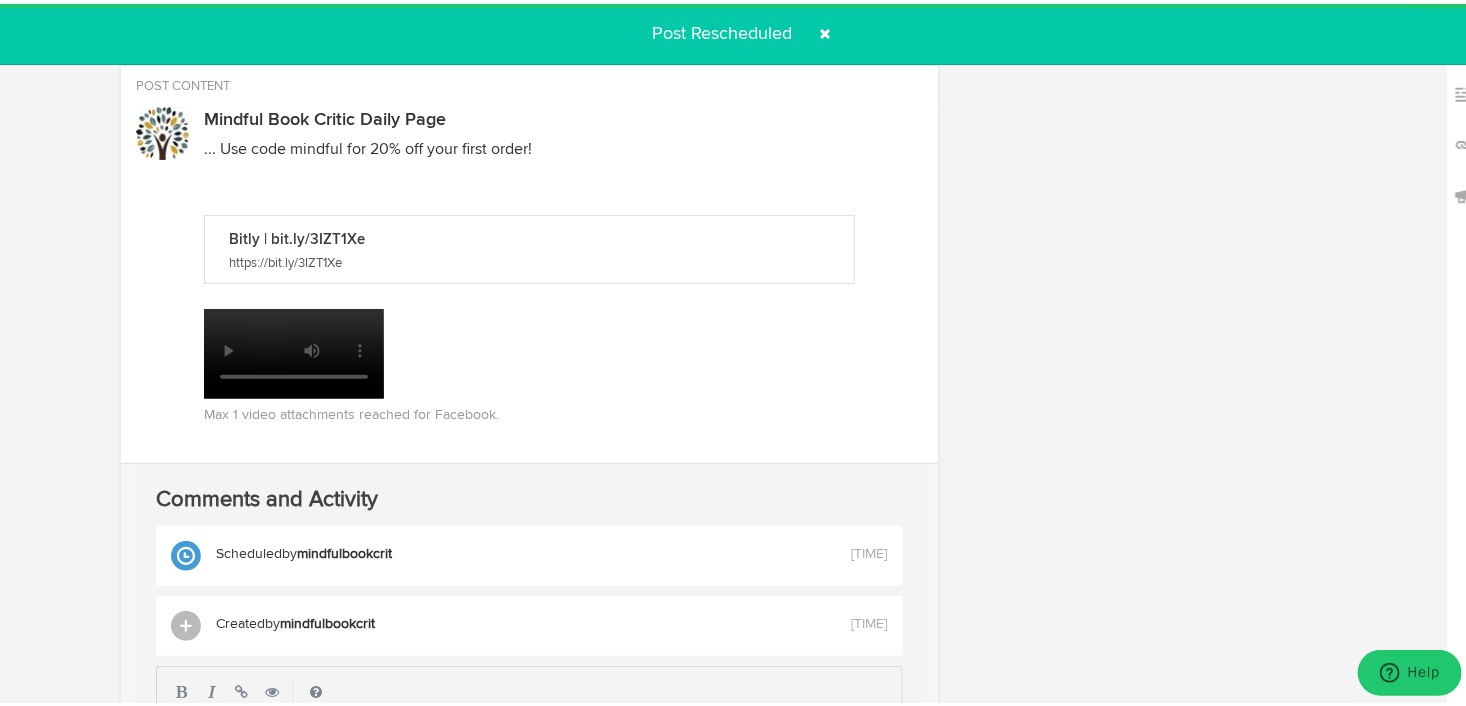 scroll, scrollTop: 222, scrollLeft: 0, axis: vertical 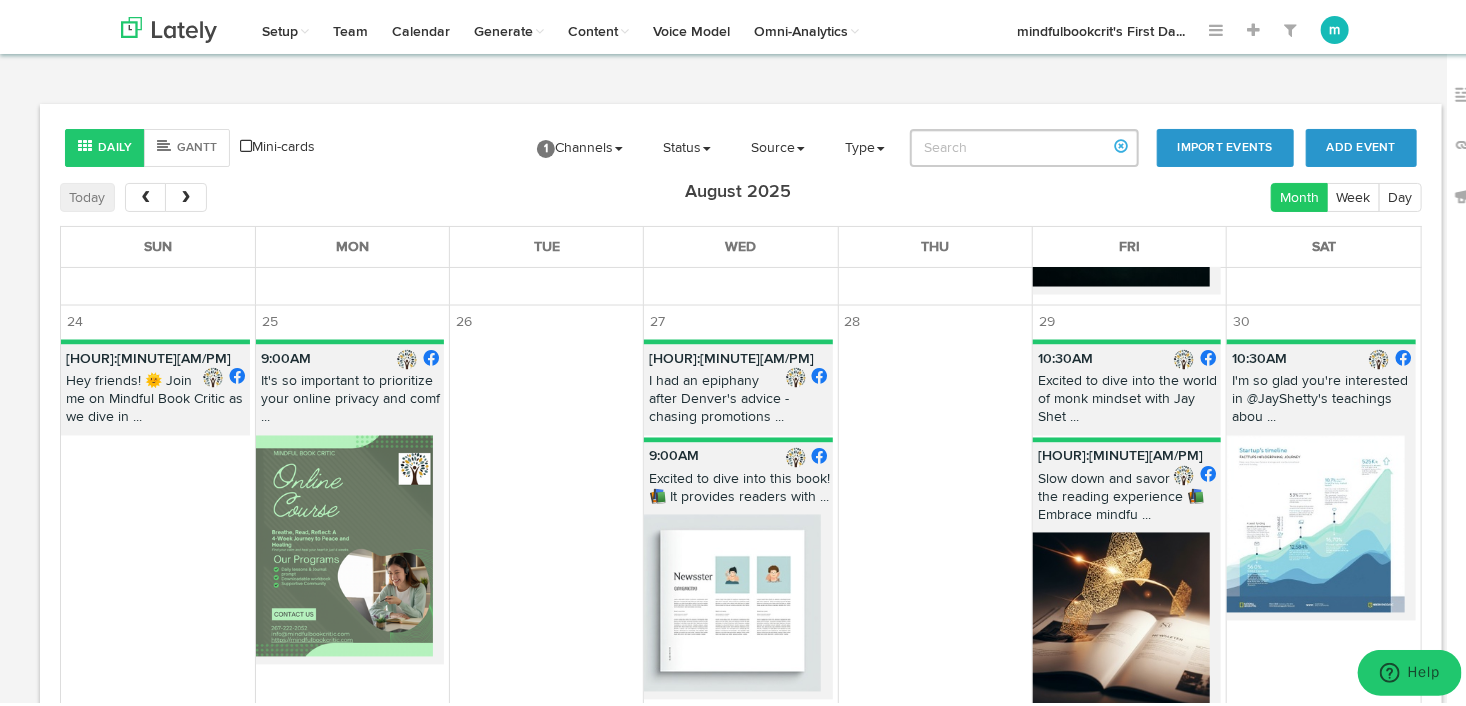 click on "I had an epiphany after Denver's advice - chasing promotions ..." at bounding box center [738, 400] 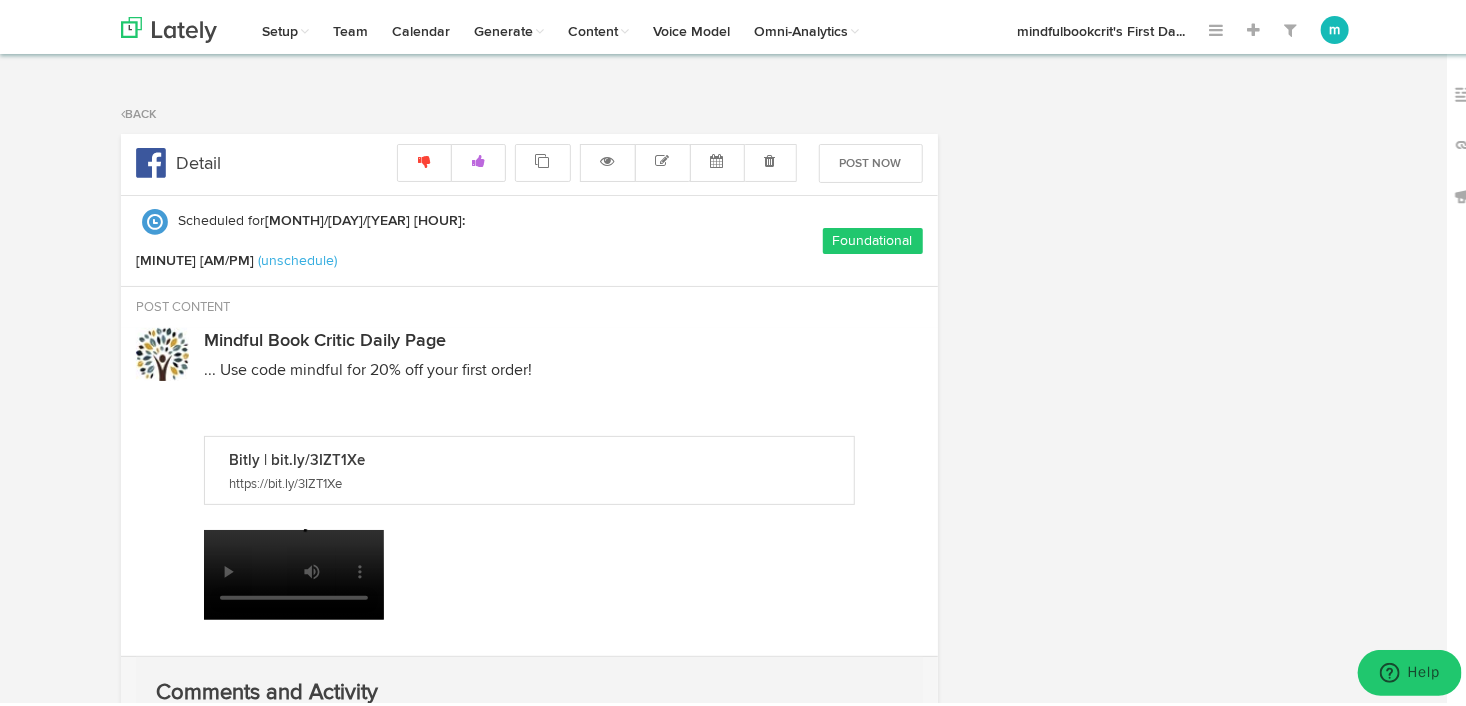 select on "8" 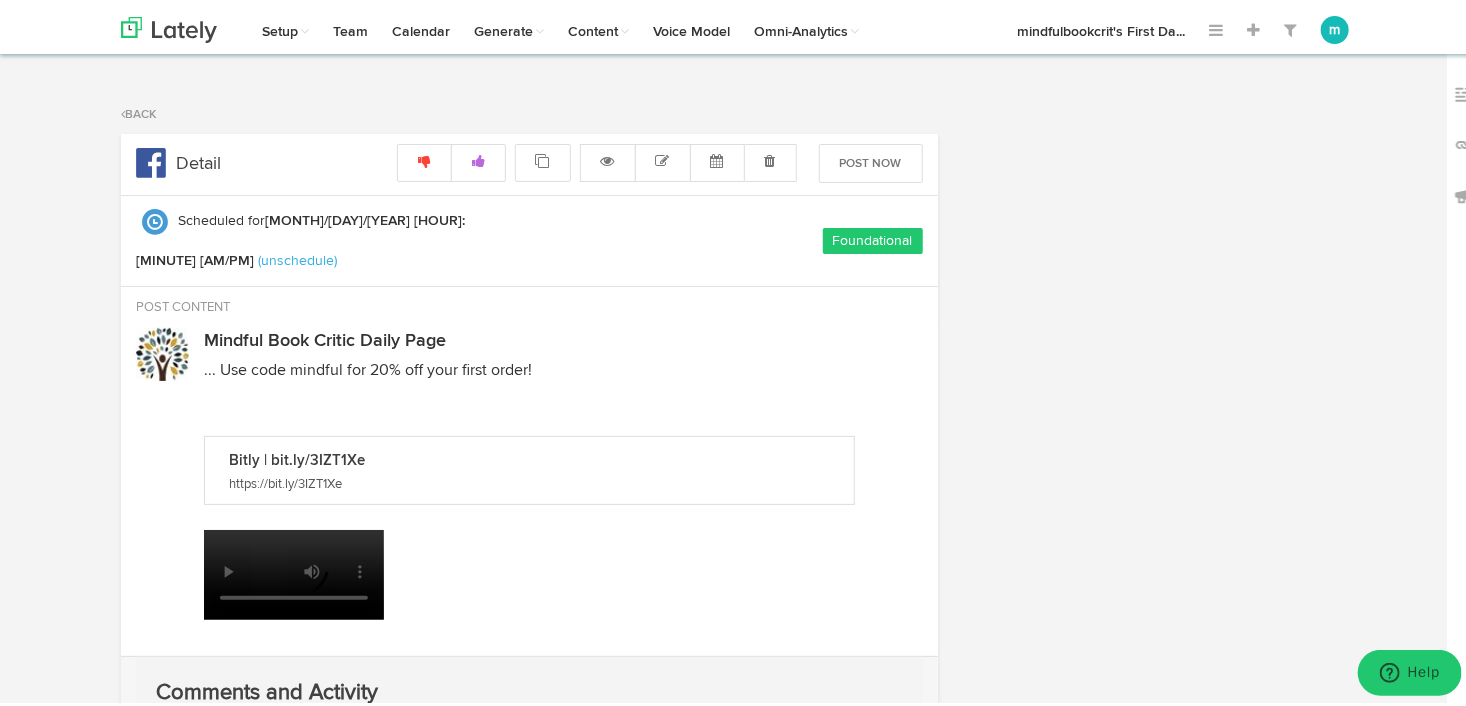 select on "27" 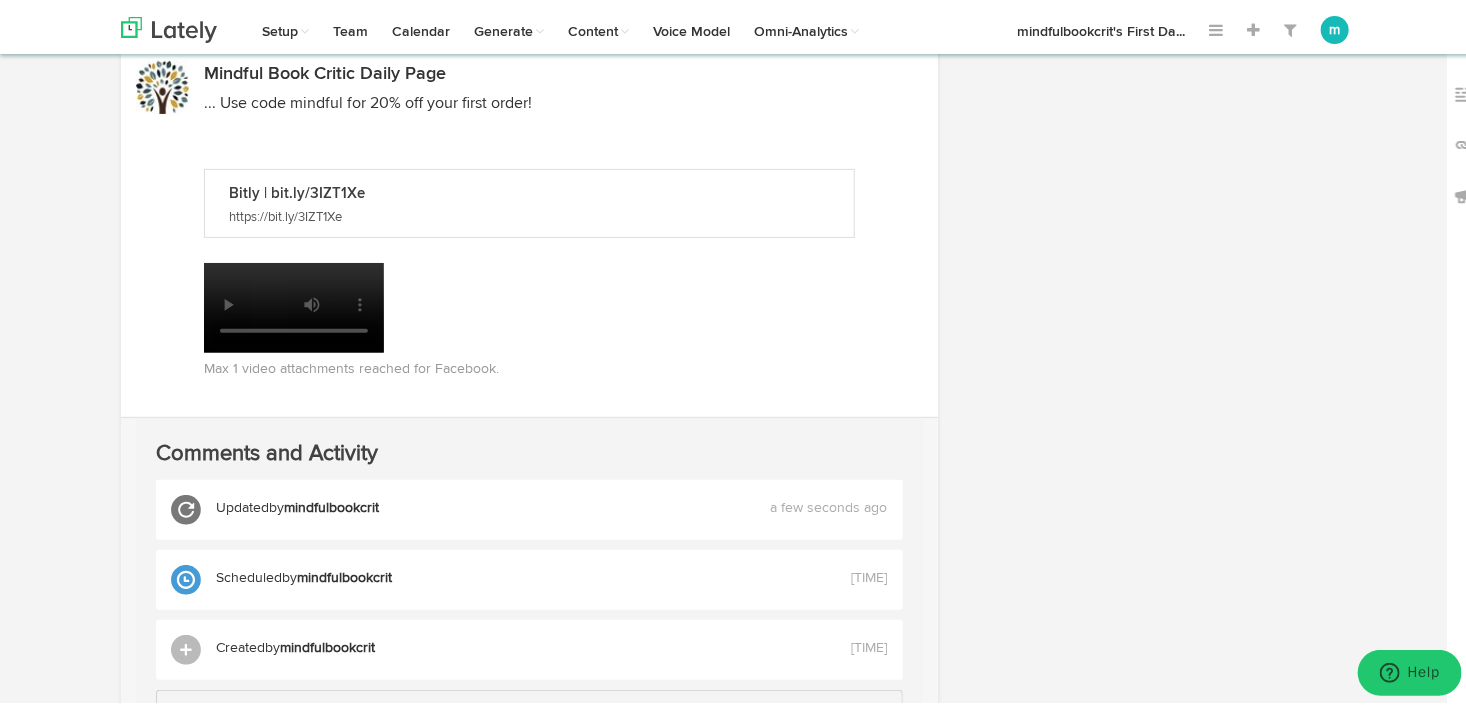 scroll, scrollTop: 270, scrollLeft: 0, axis: vertical 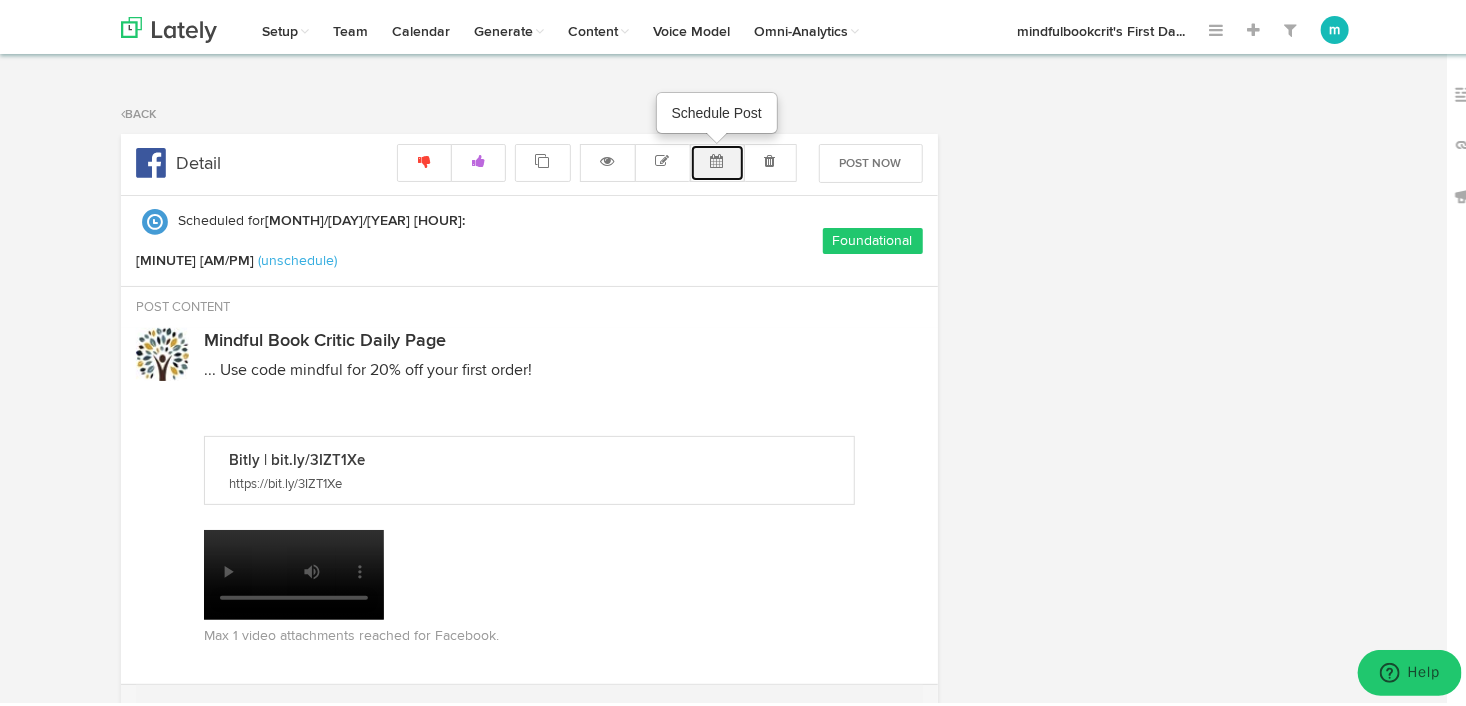 click at bounding box center [717, 157] 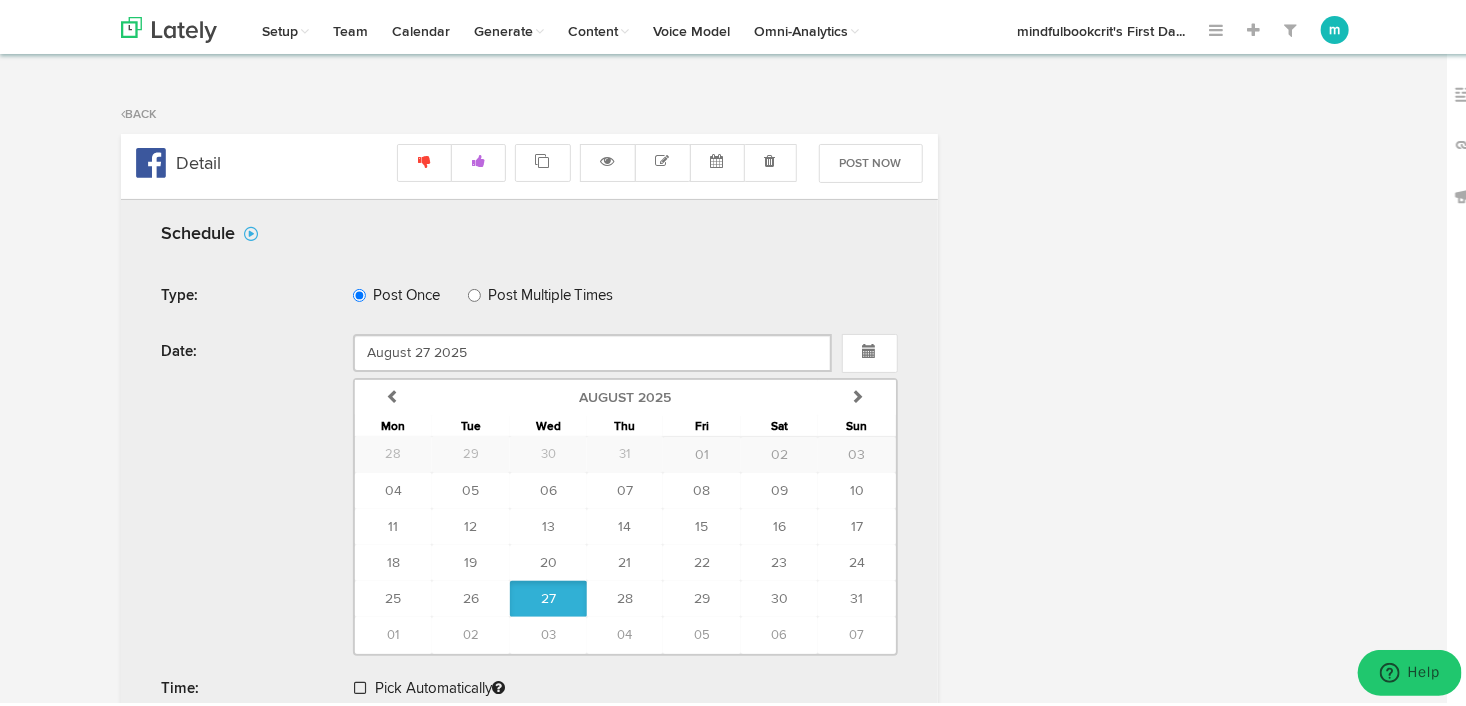 click at bounding box center [360, 684] 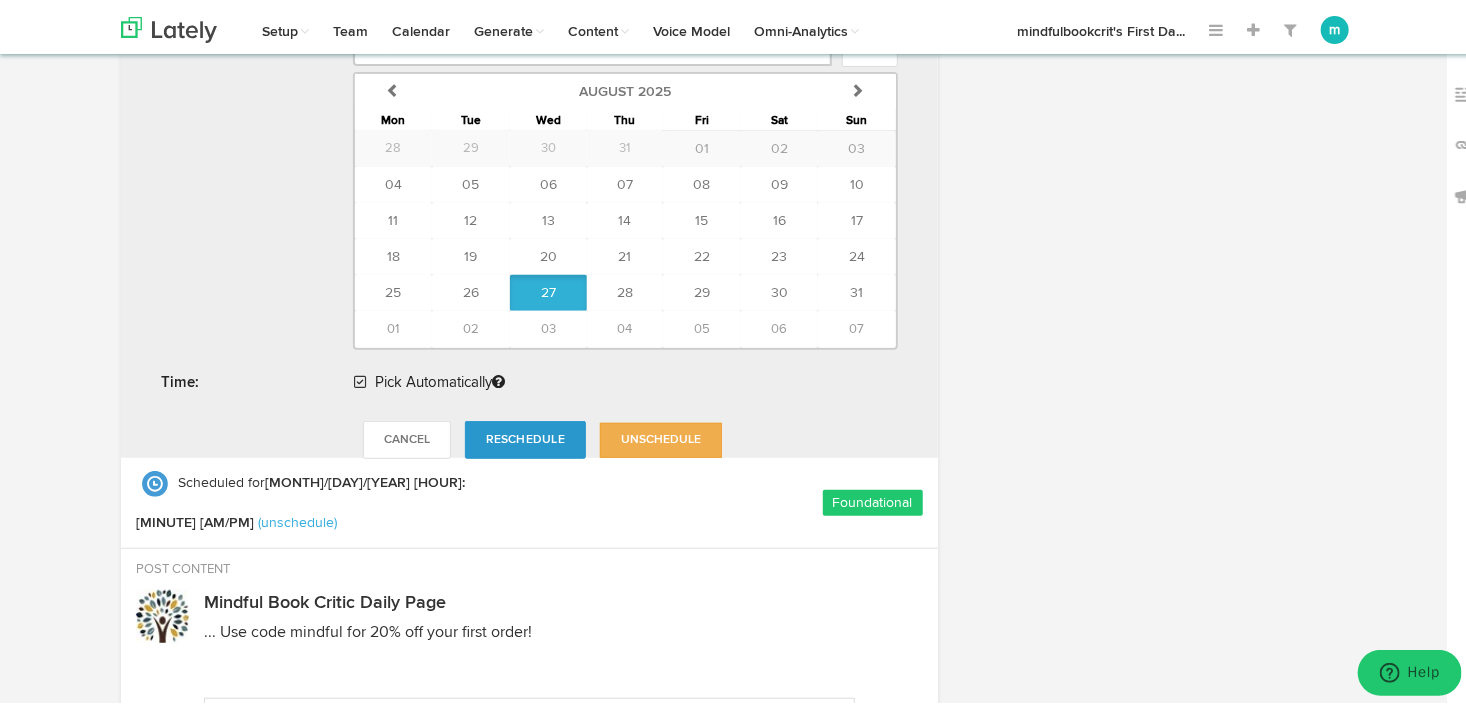 scroll, scrollTop: 318, scrollLeft: 0, axis: vertical 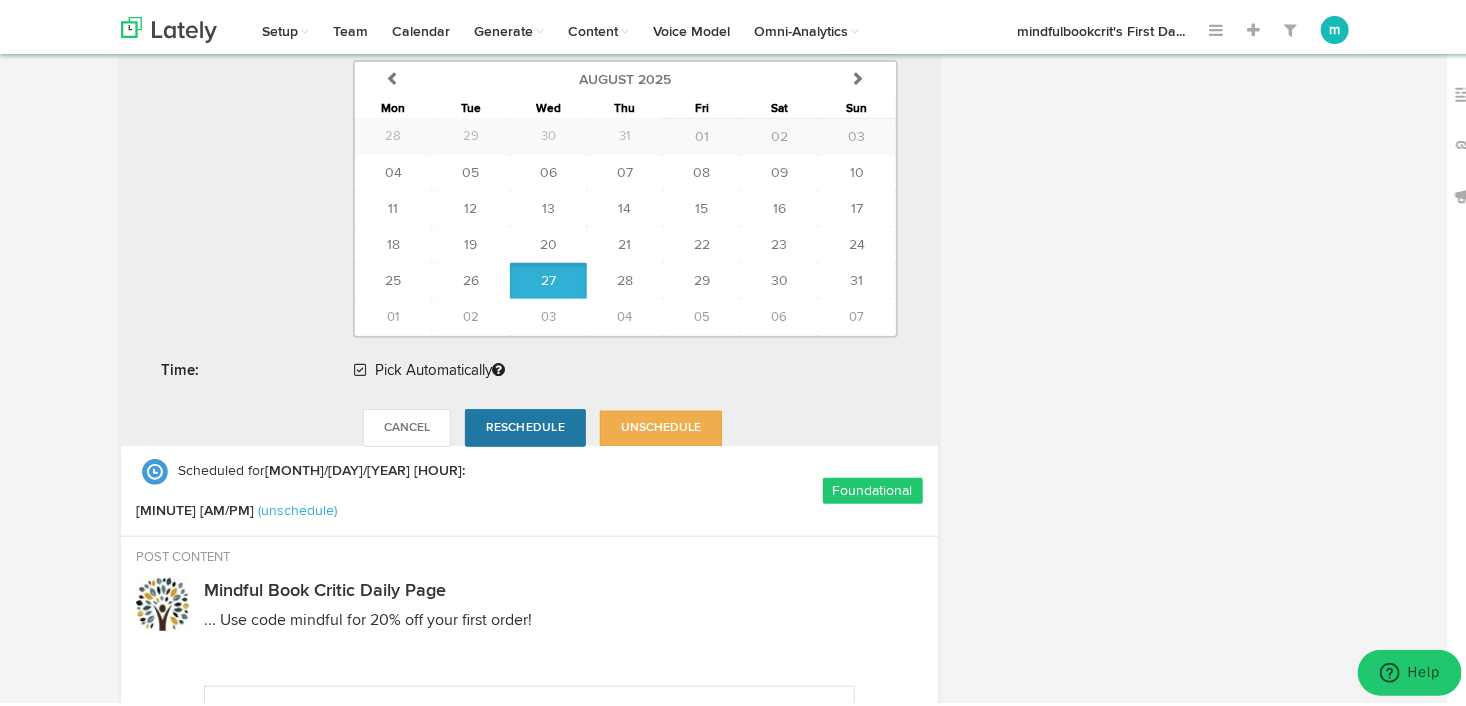click on "Reschedule" at bounding box center (525, 424) 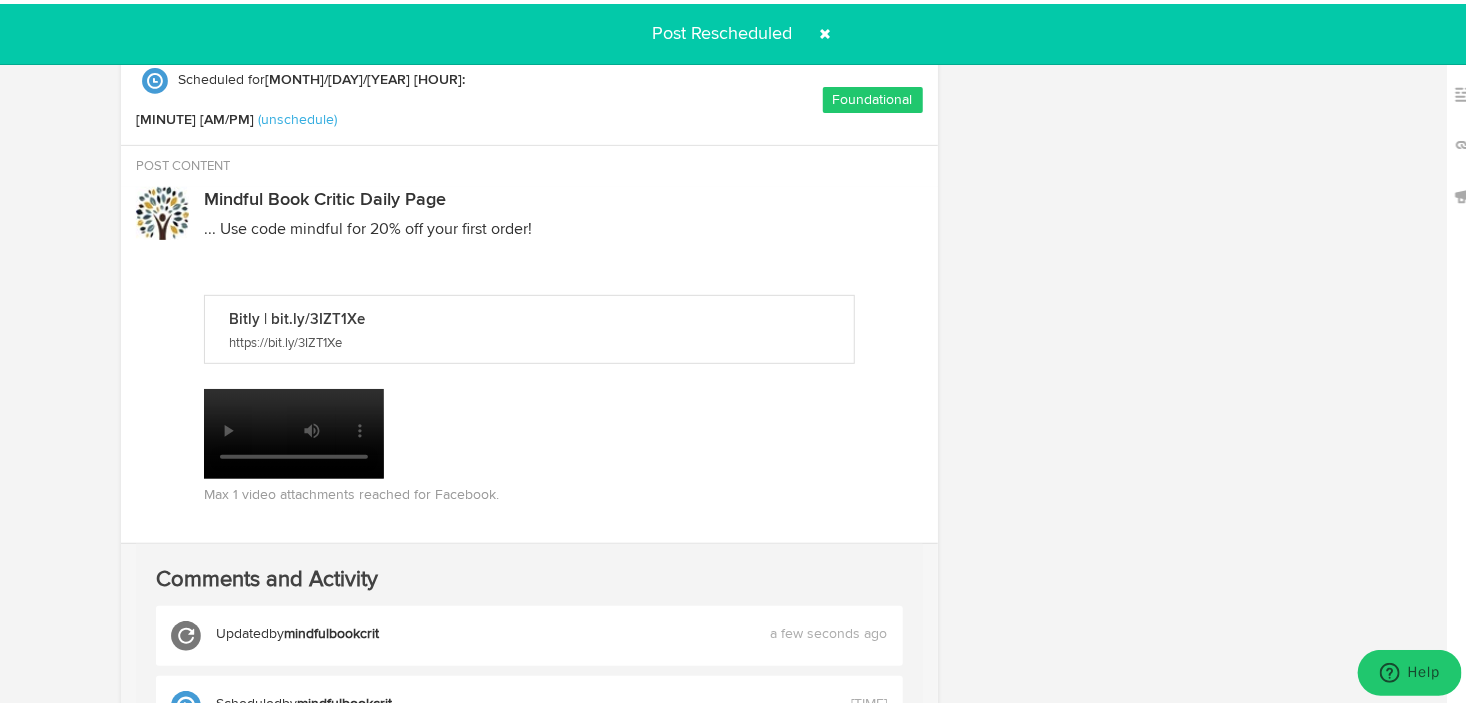 radio on "true" 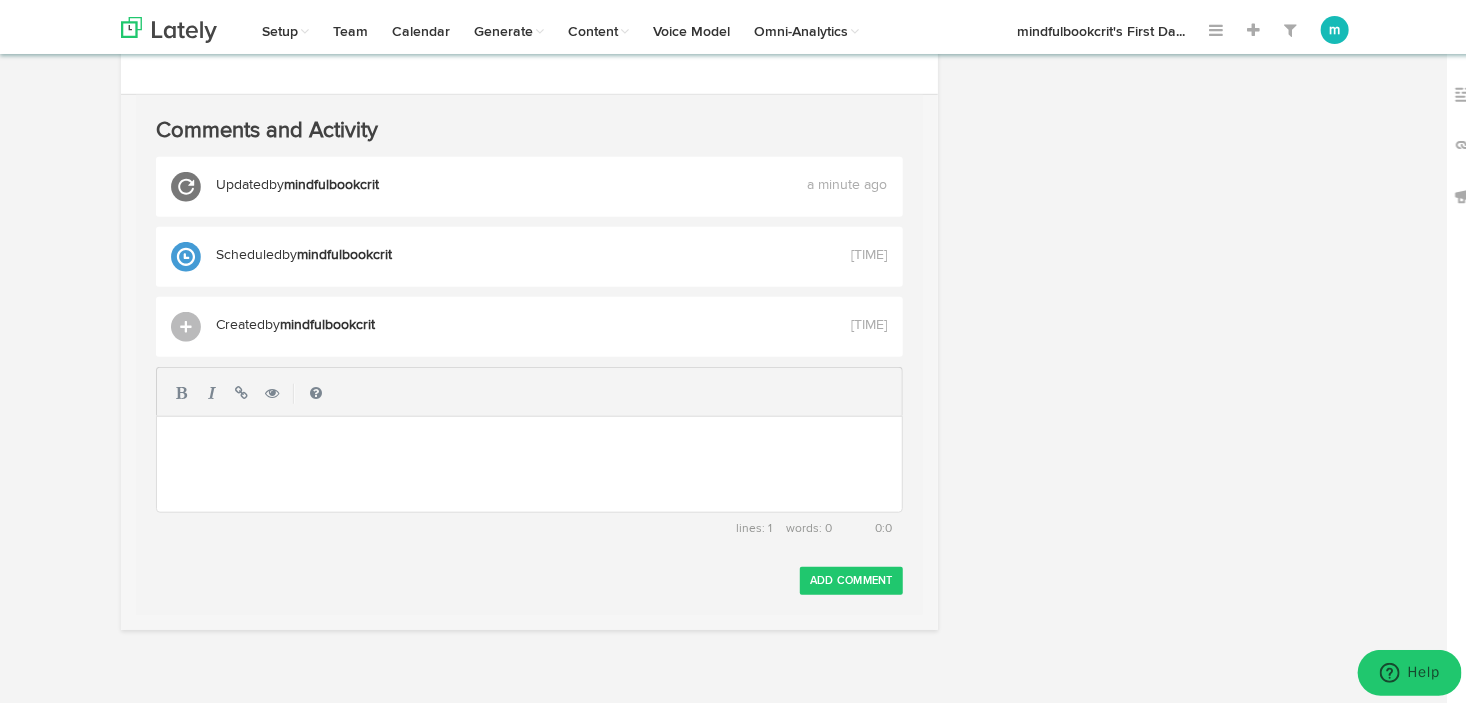 scroll, scrollTop: 0, scrollLeft: 0, axis: both 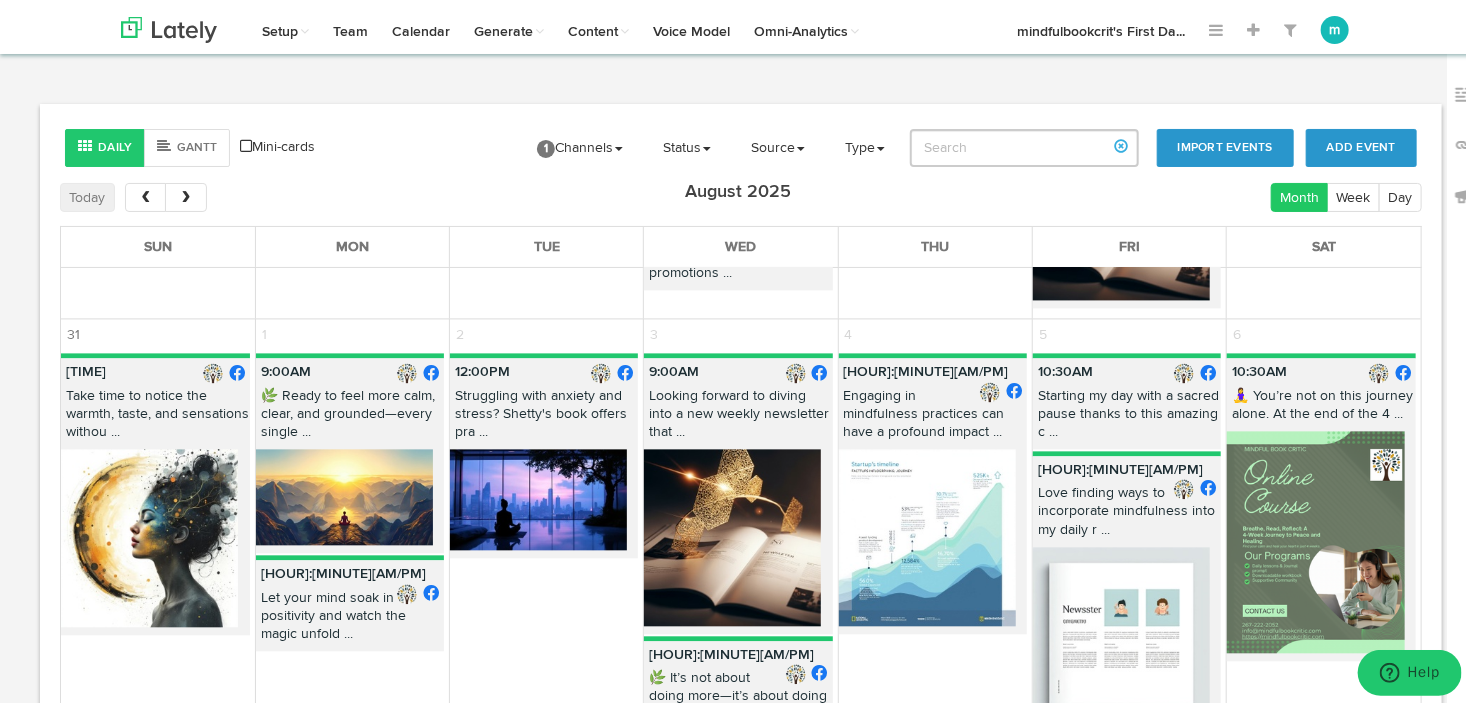 click on "🌿 Ready to feel more calm, clear, and grounded—every single ..." at bounding box center [350, 414] 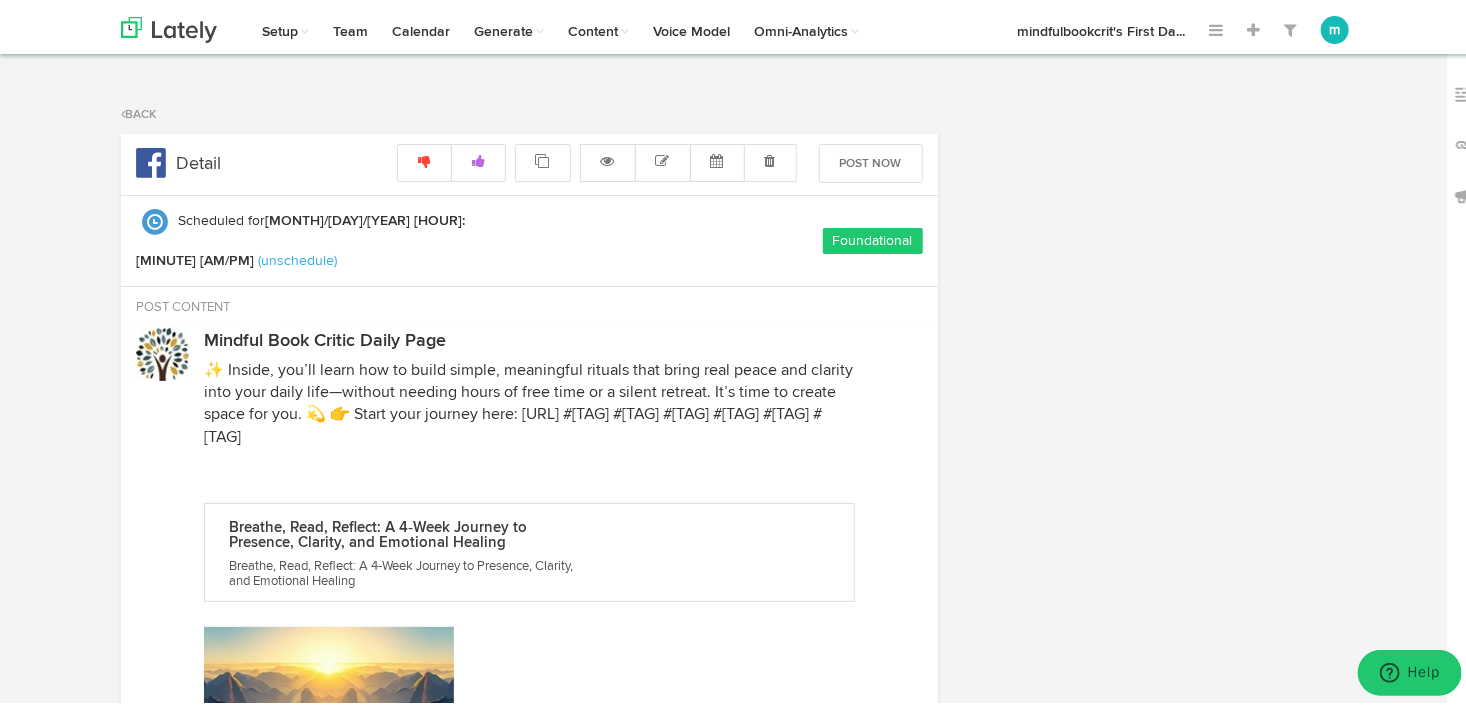 radio on "true" 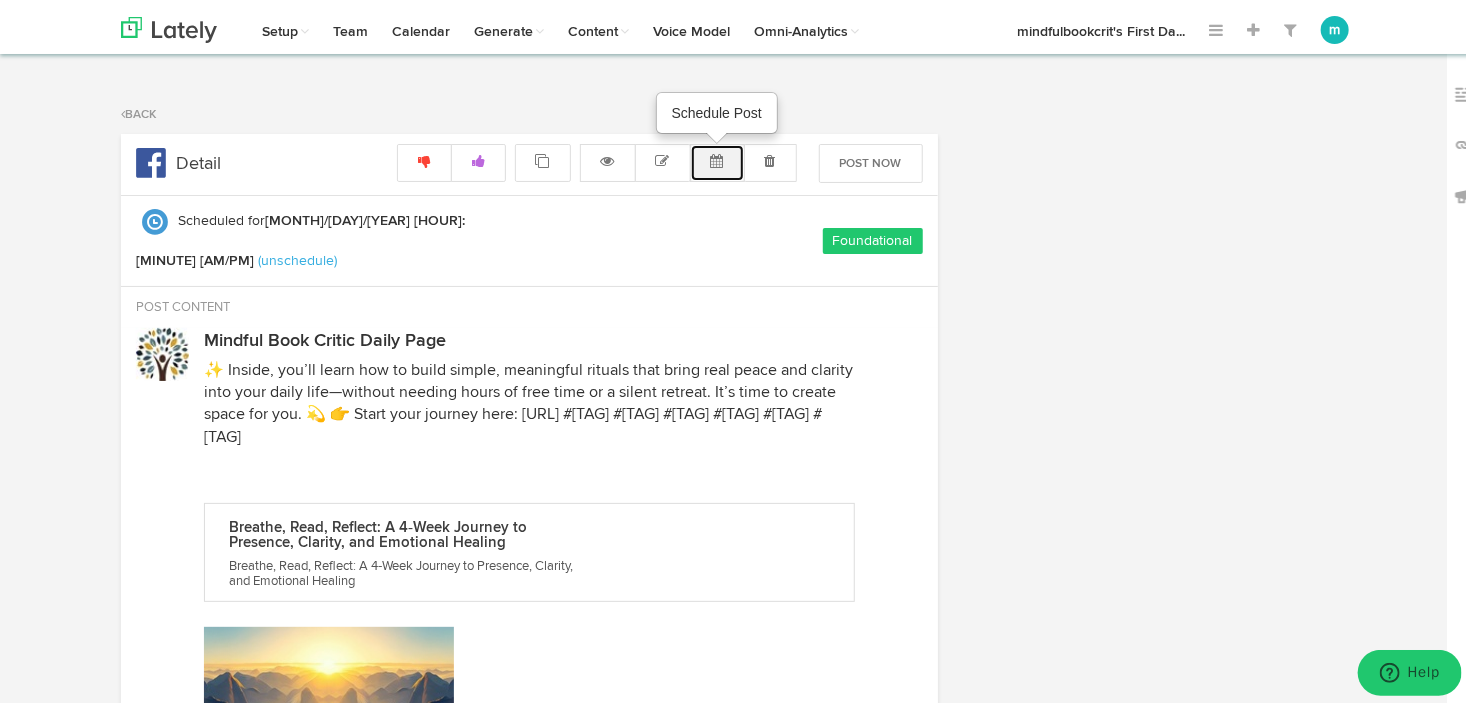 click at bounding box center [717, 157] 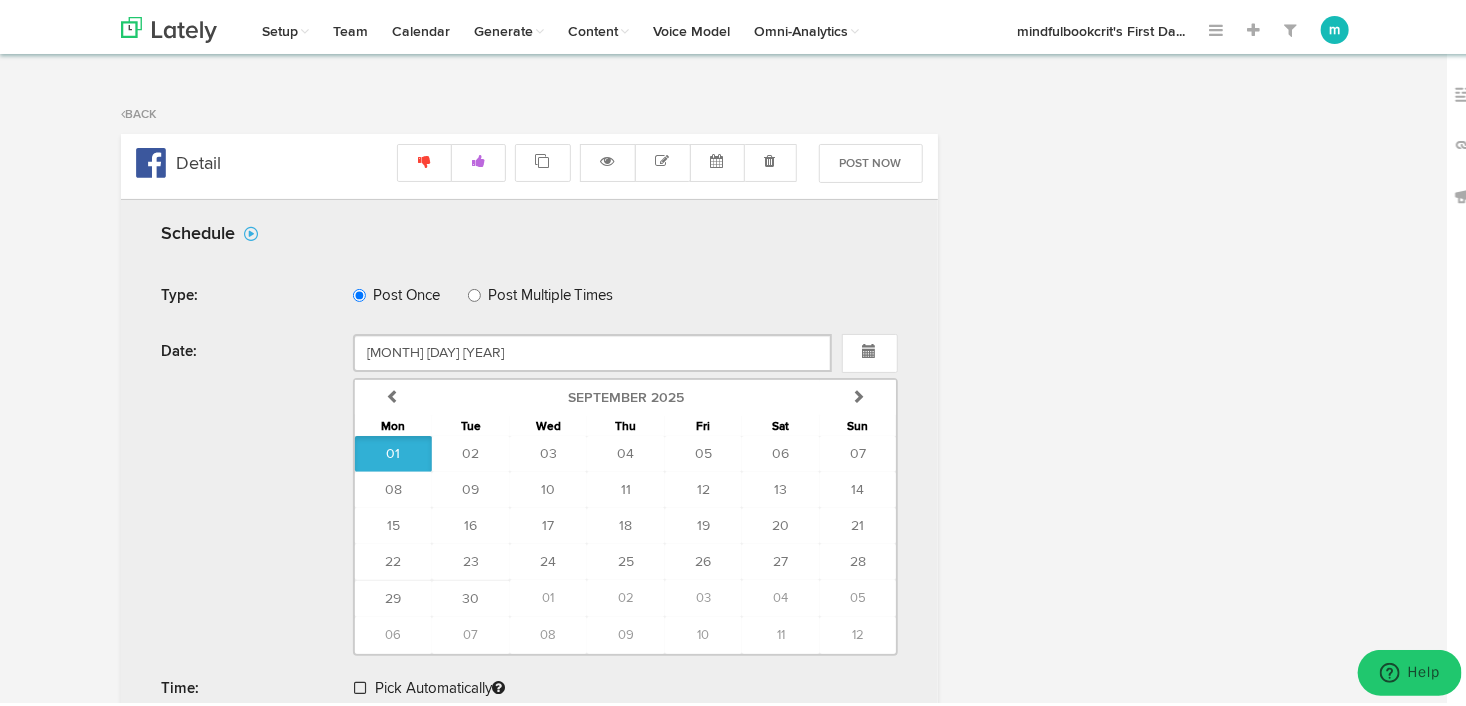 click at bounding box center [360, 684] 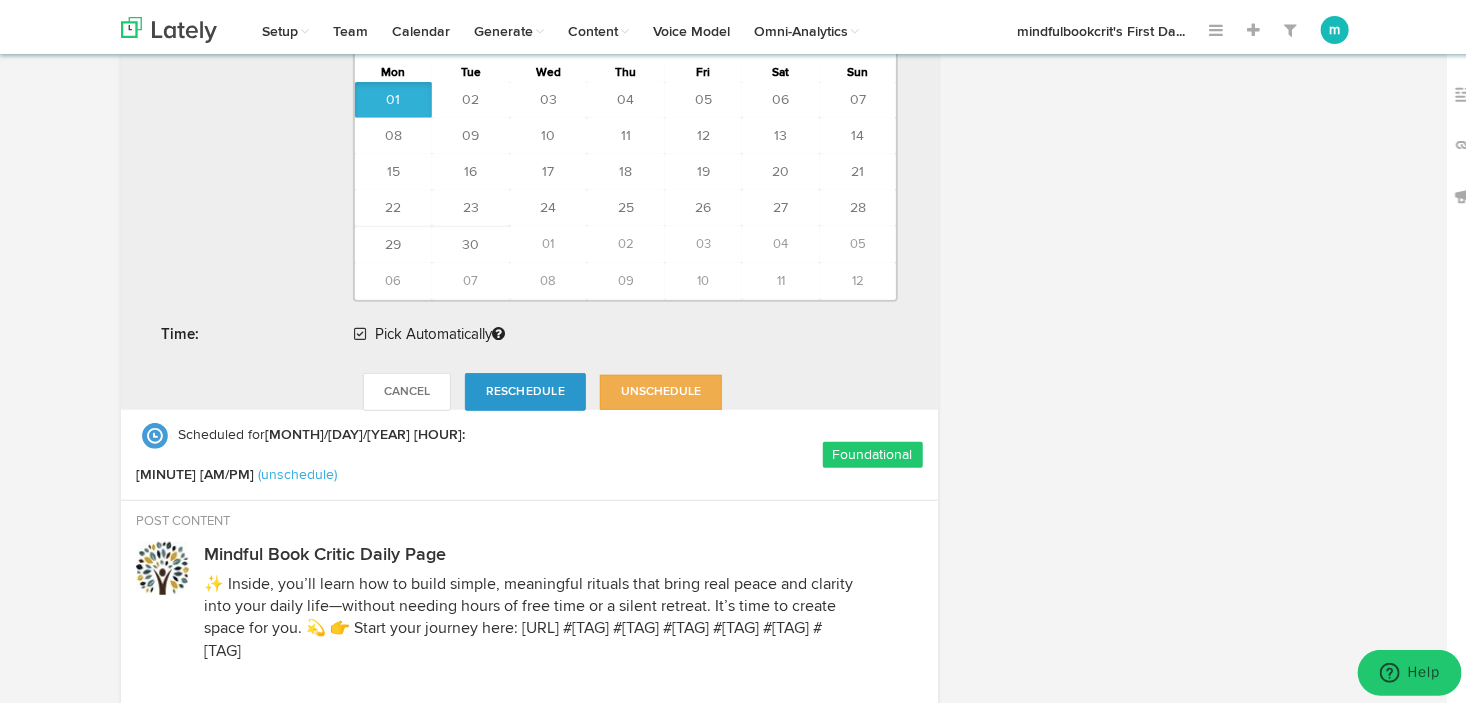 scroll, scrollTop: 360, scrollLeft: 0, axis: vertical 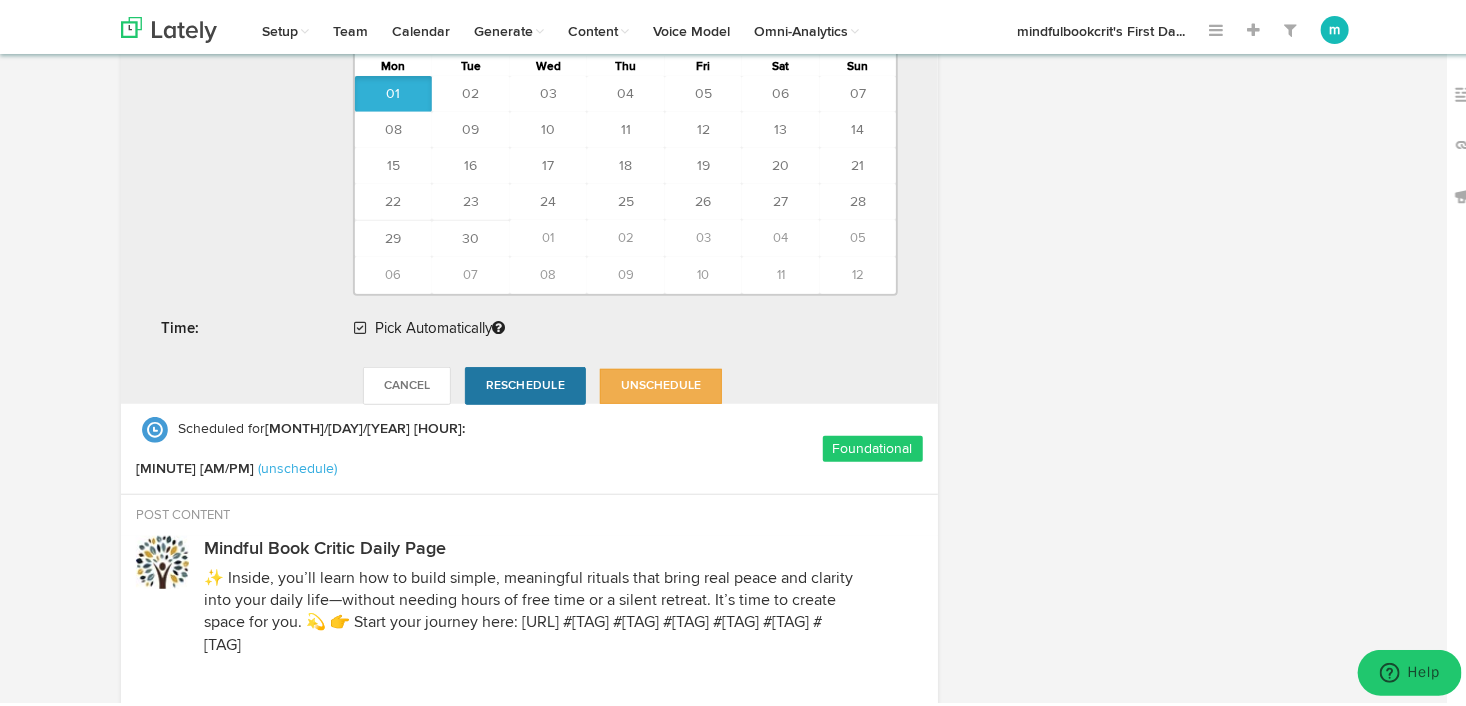 click on "Reschedule" at bounding box center (525, 382) 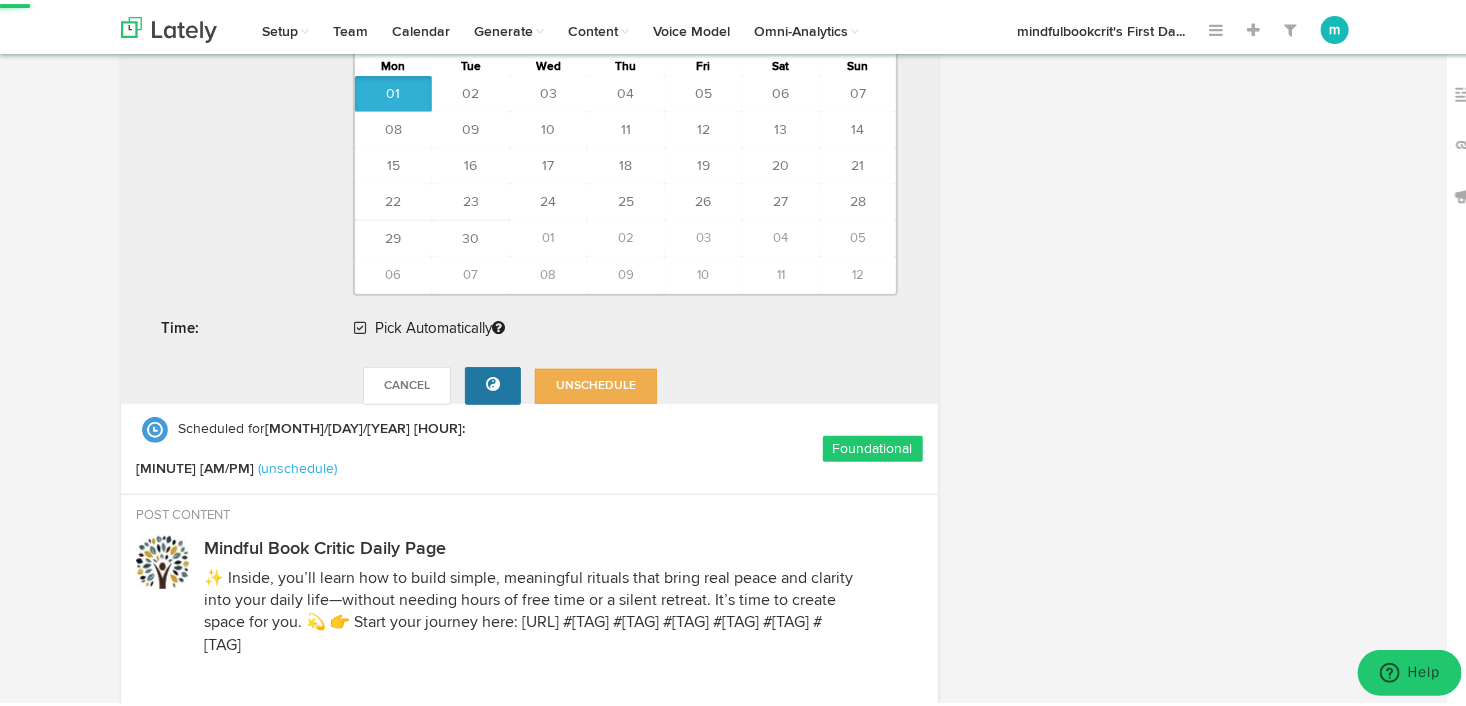 radio on "true" 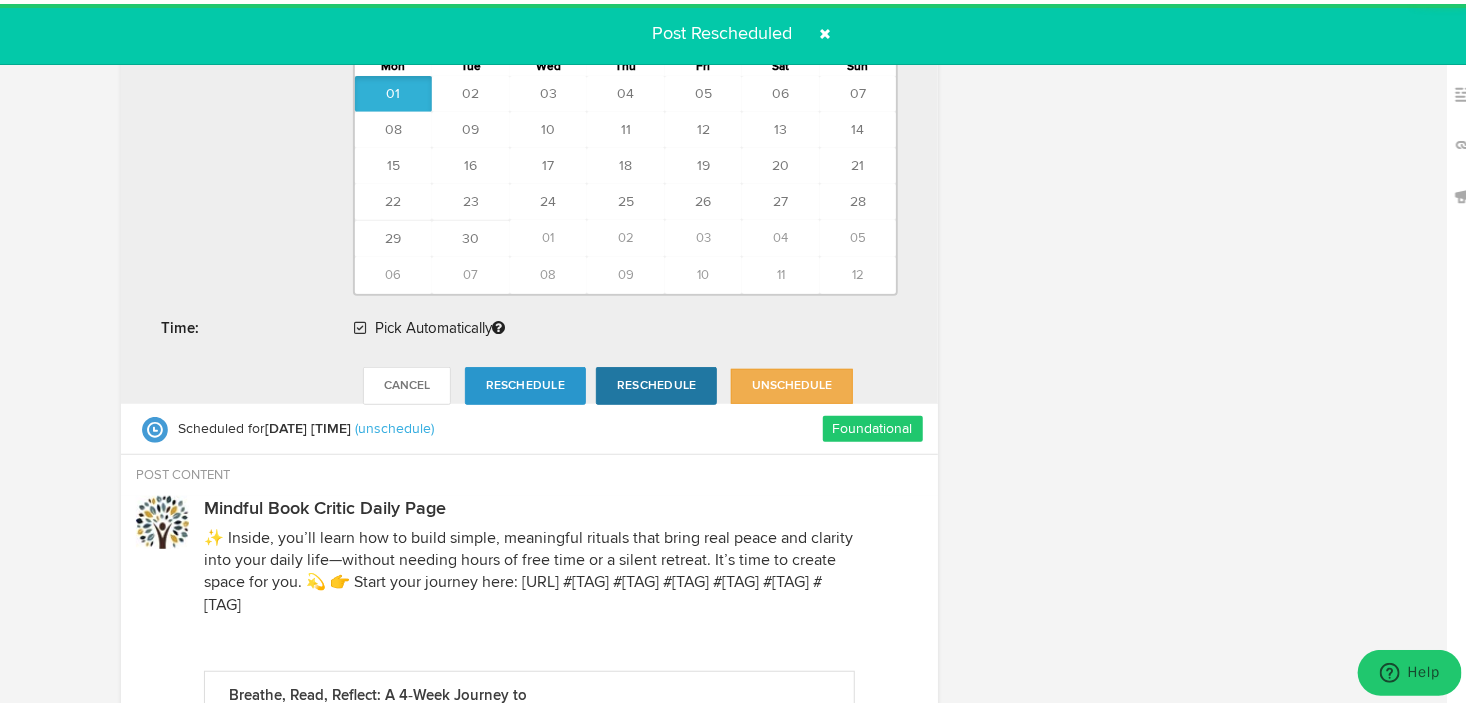scroll, scrollTop: 0, scrollLeft: 0, axis: both 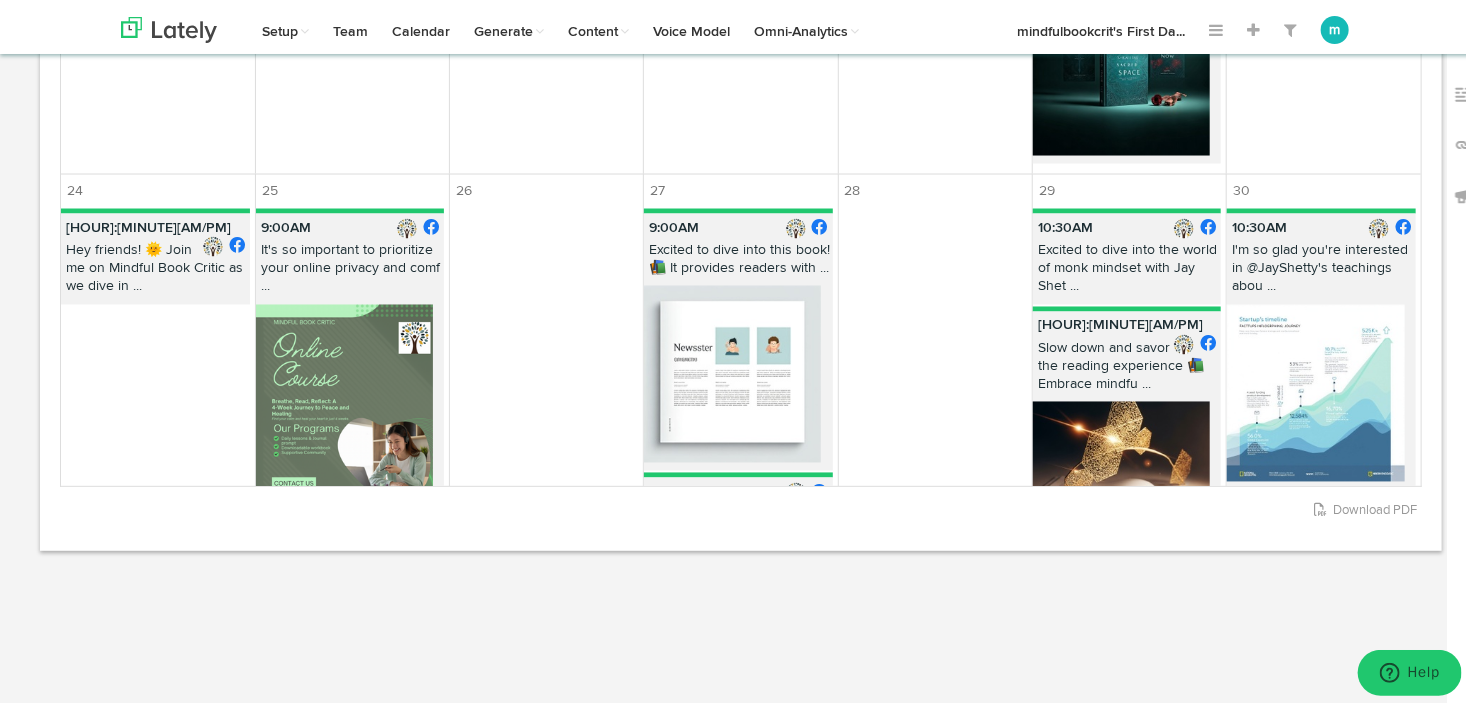 click on "Slow down and savor the reading experience 📚 Embrace mindfu ..." at bounding box center [1127, 367] 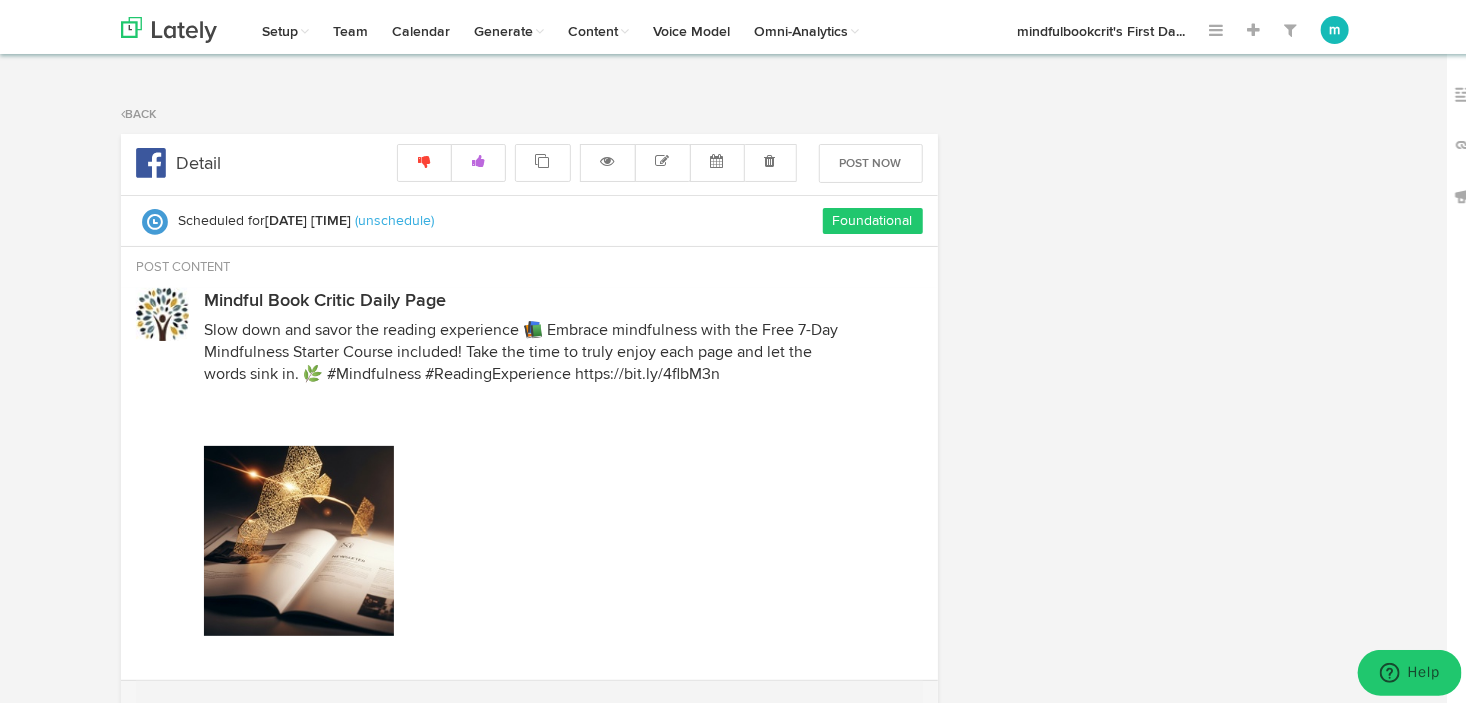 radio on "true" 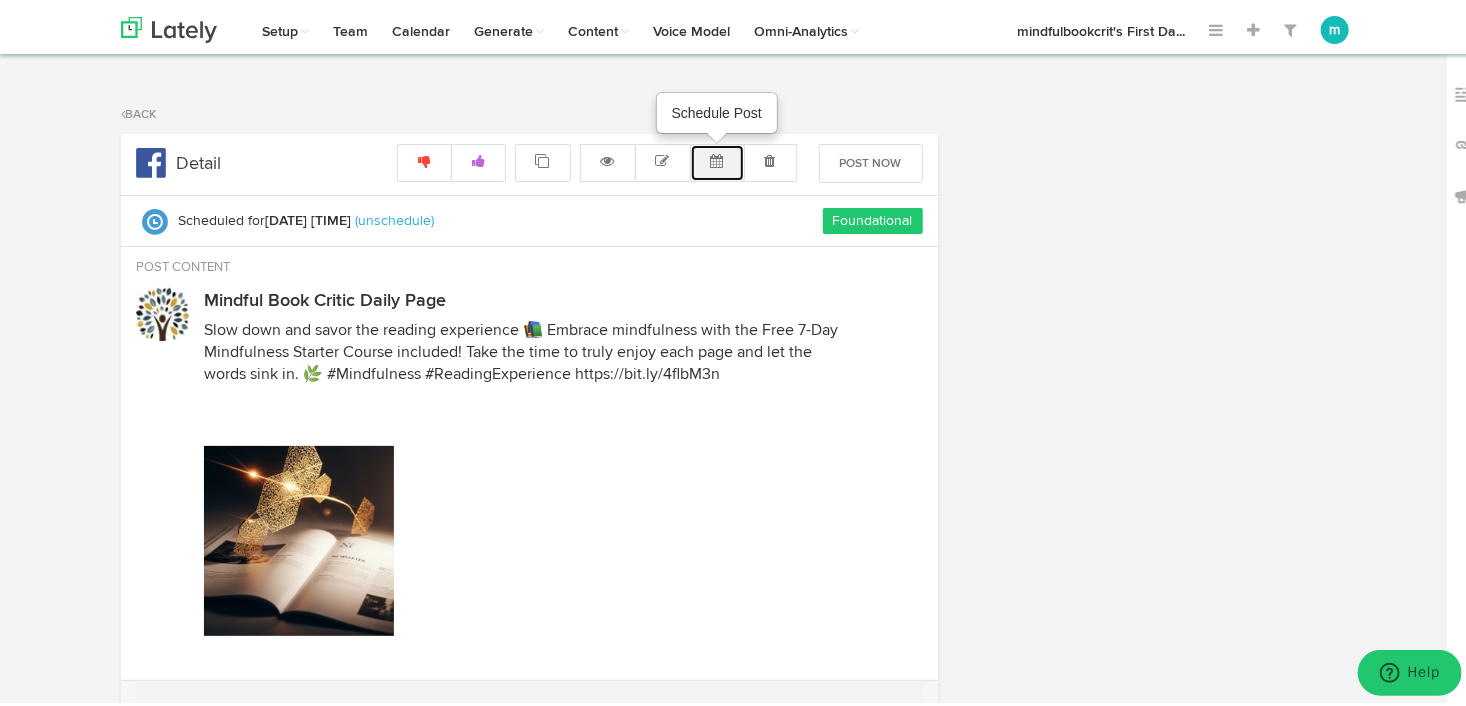 click at bounding box center (717, 159) 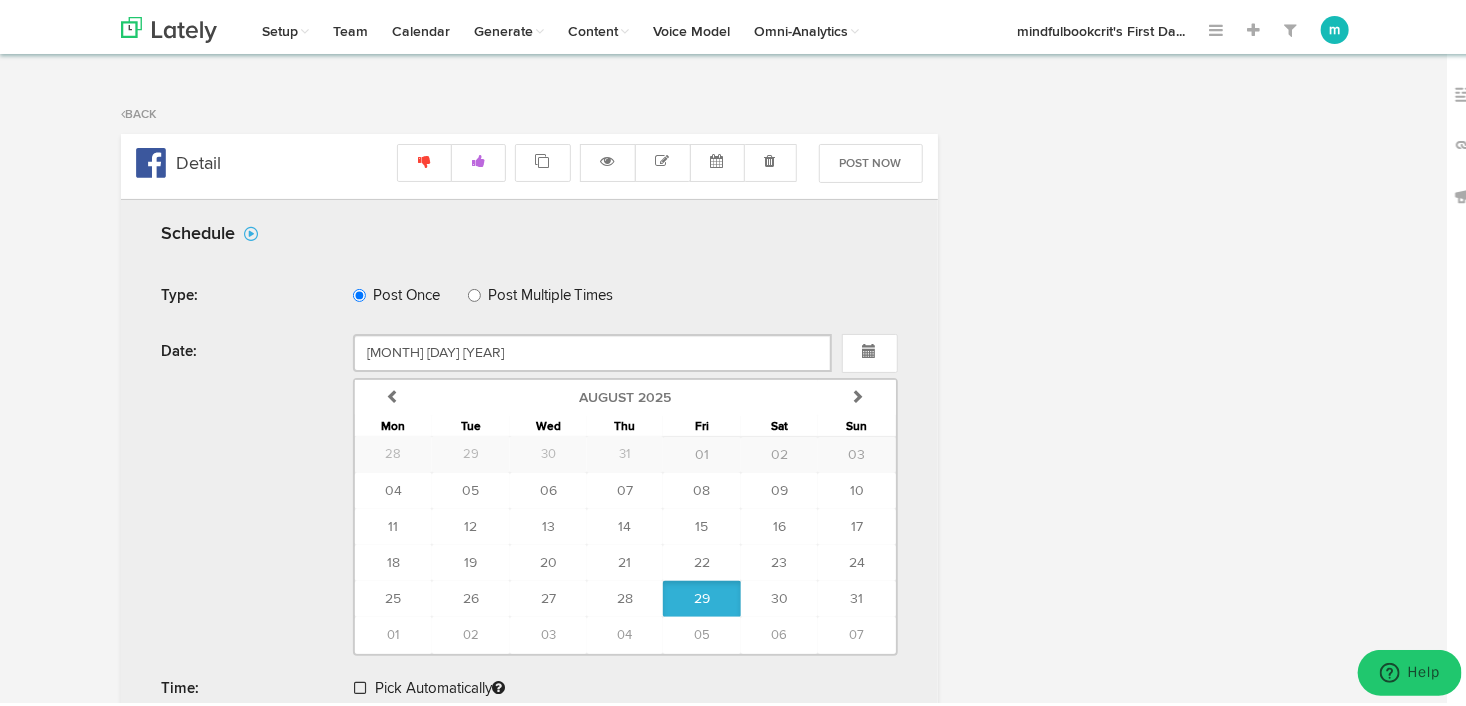 click at bounding box center (360, 684) 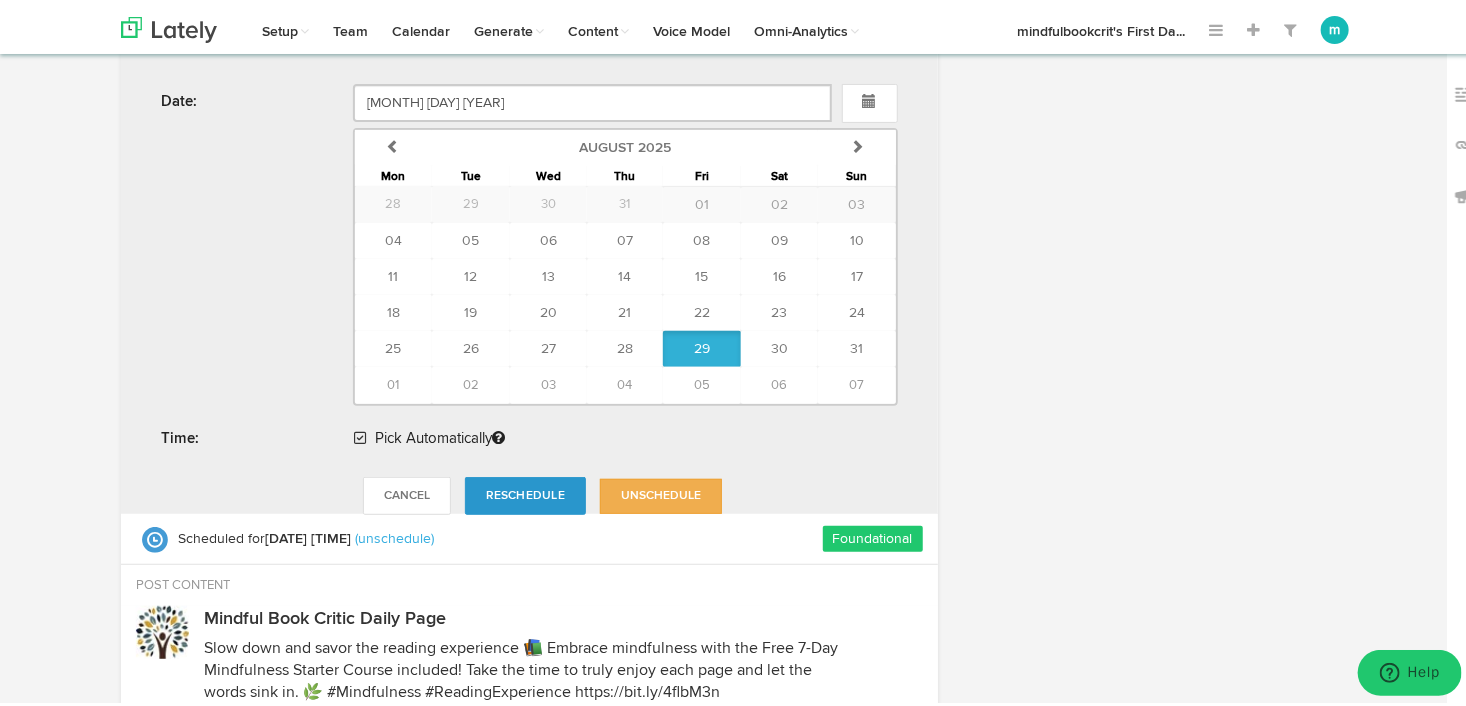 scroll, scrollTop: 252, scrollLeft: 0, axis: vertical 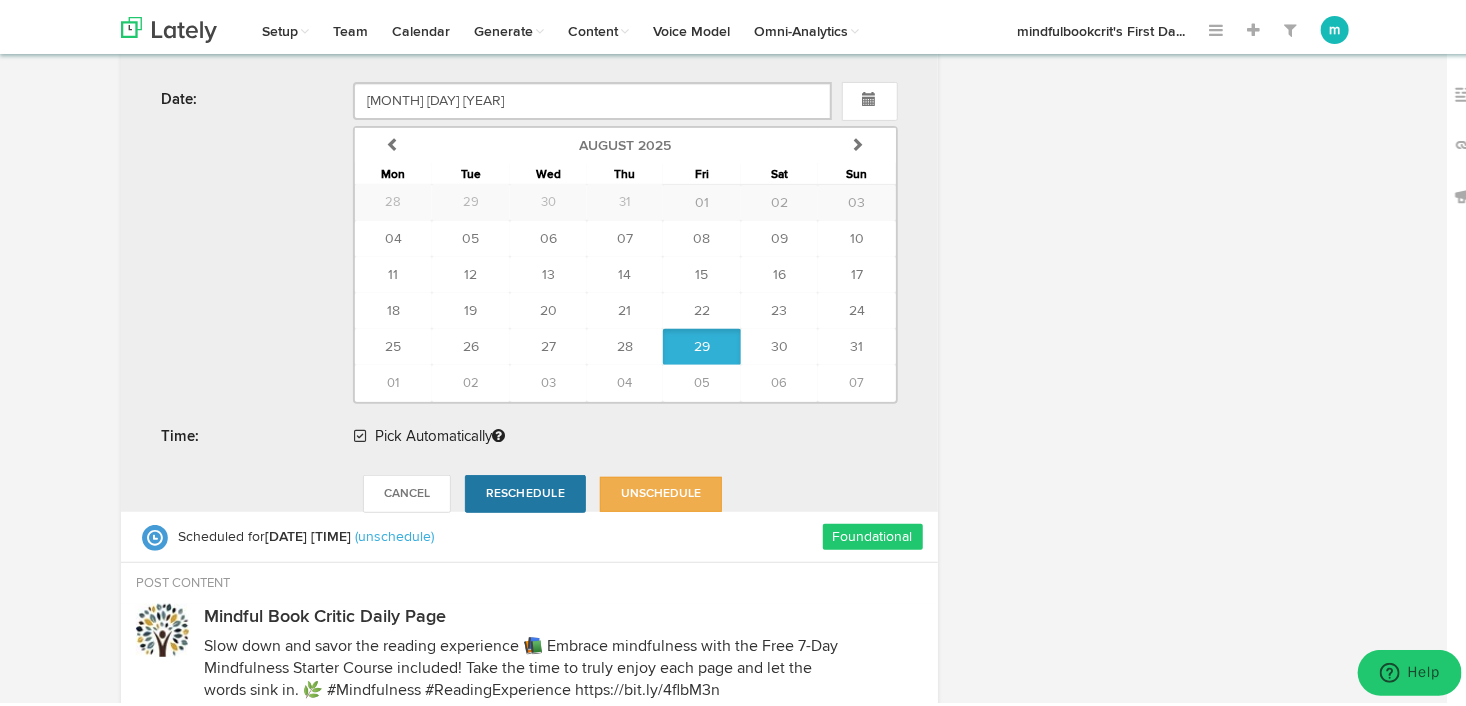click on "Reschedule" at bounding box center (525, 490) 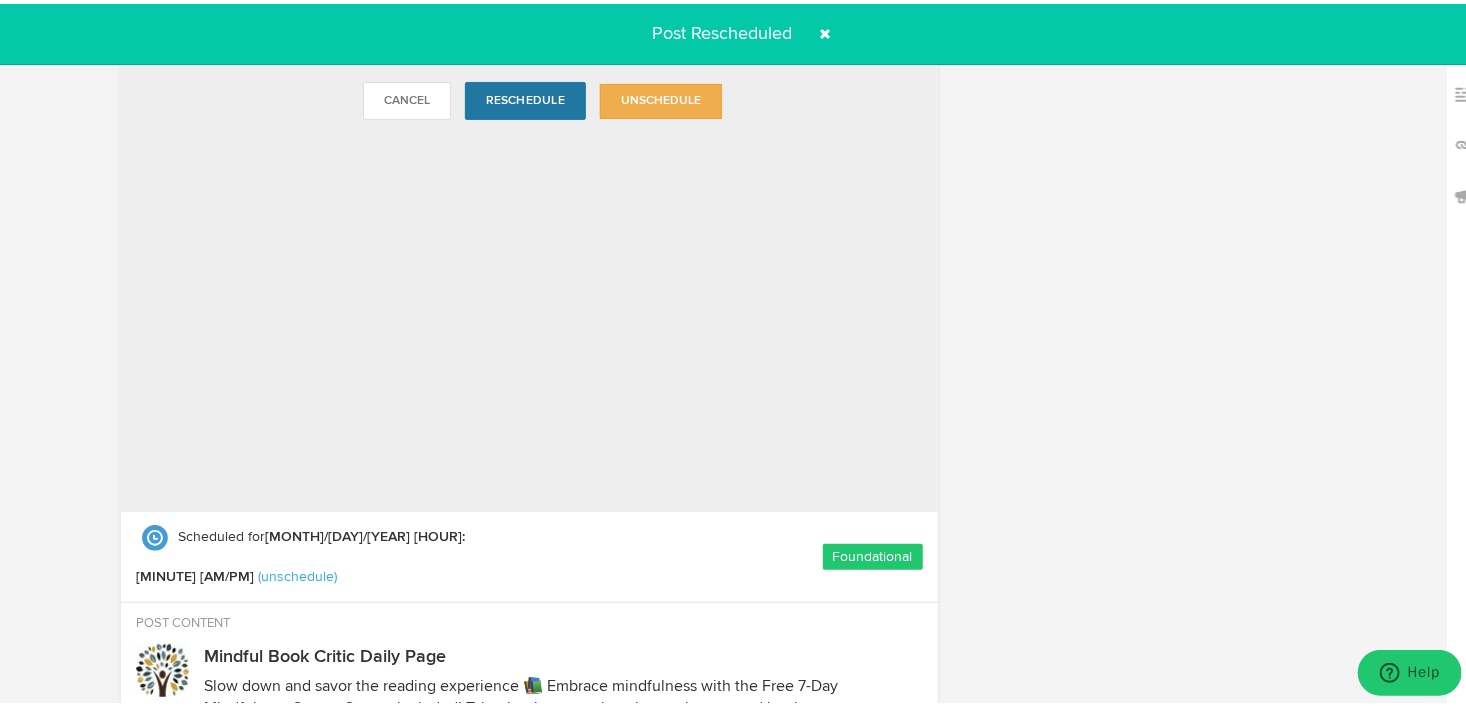 radio on "true" 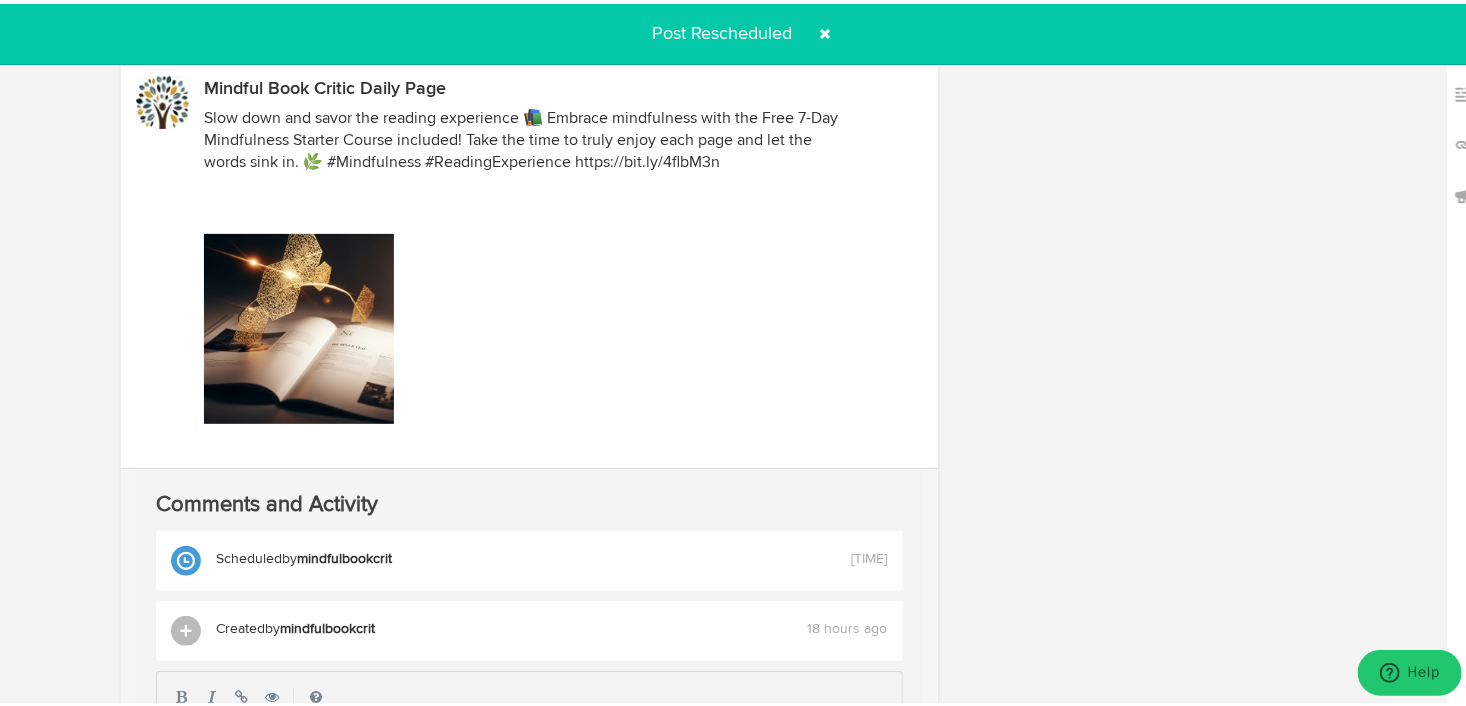 scroll, scrollTop: 252, scrollLeft: 0, axis: vertical 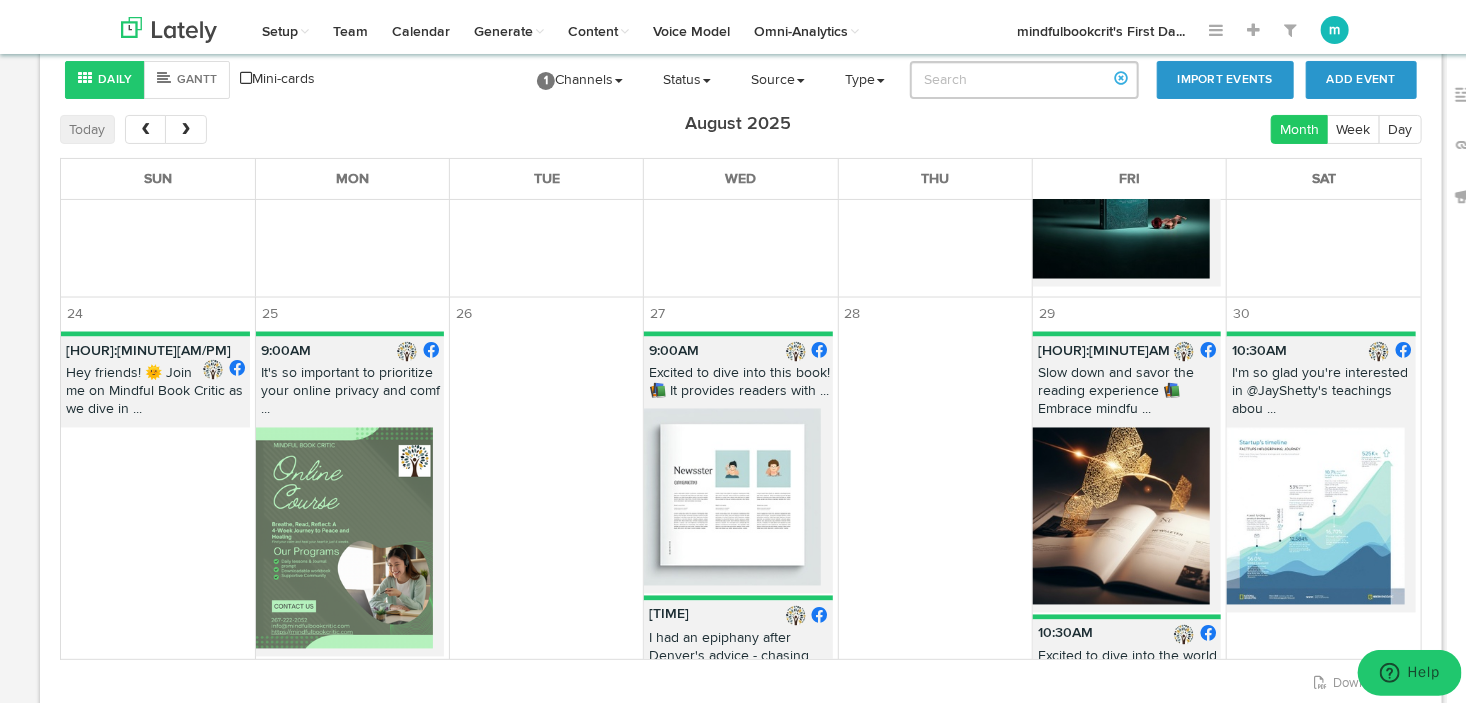 click at bounding box center (1315, 512) 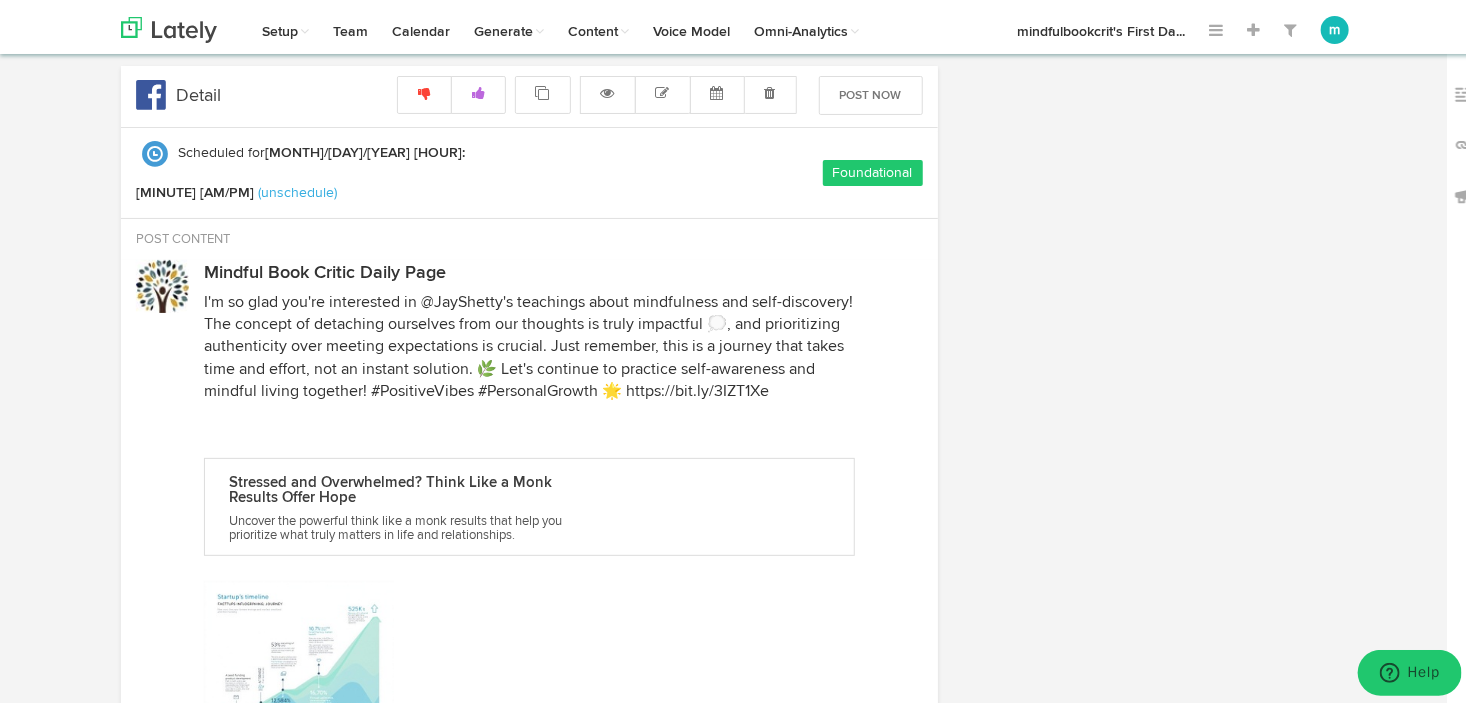 radio on "true" 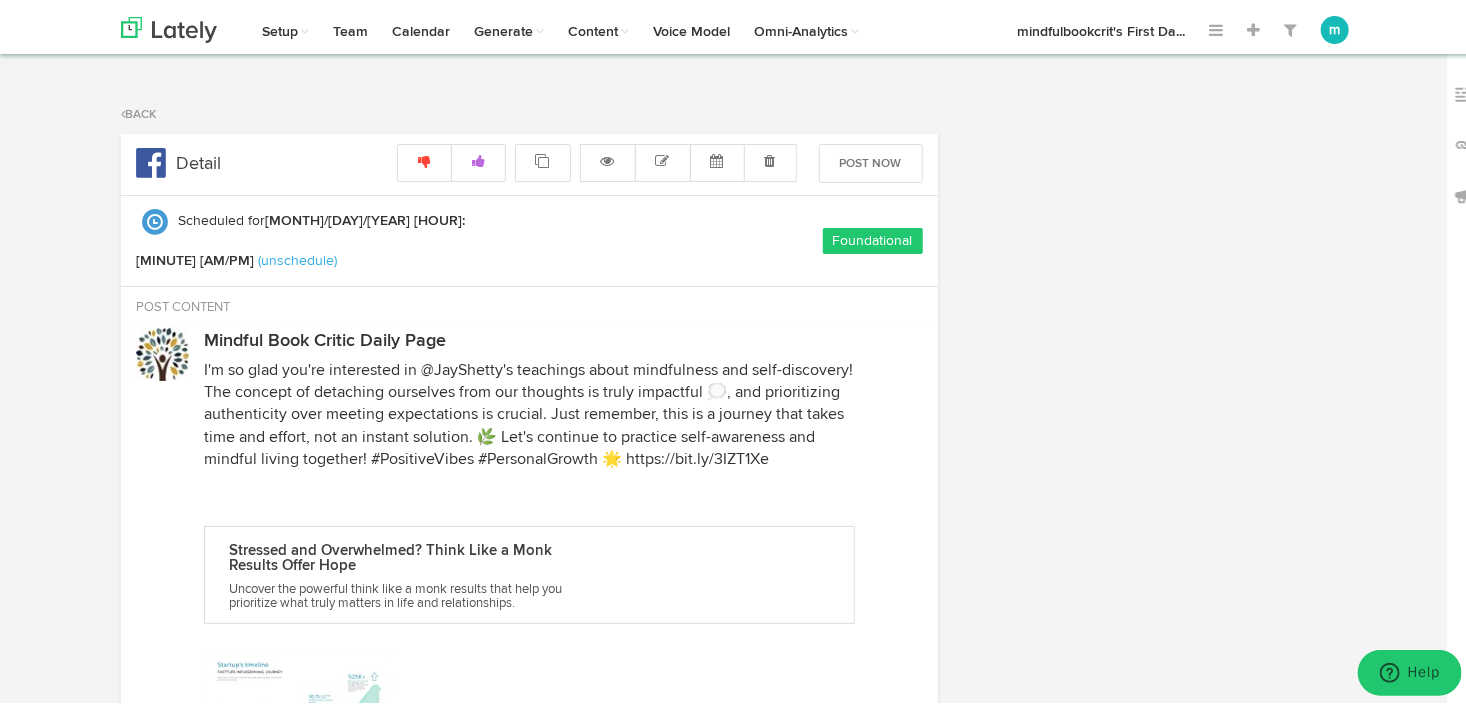 select on "10" 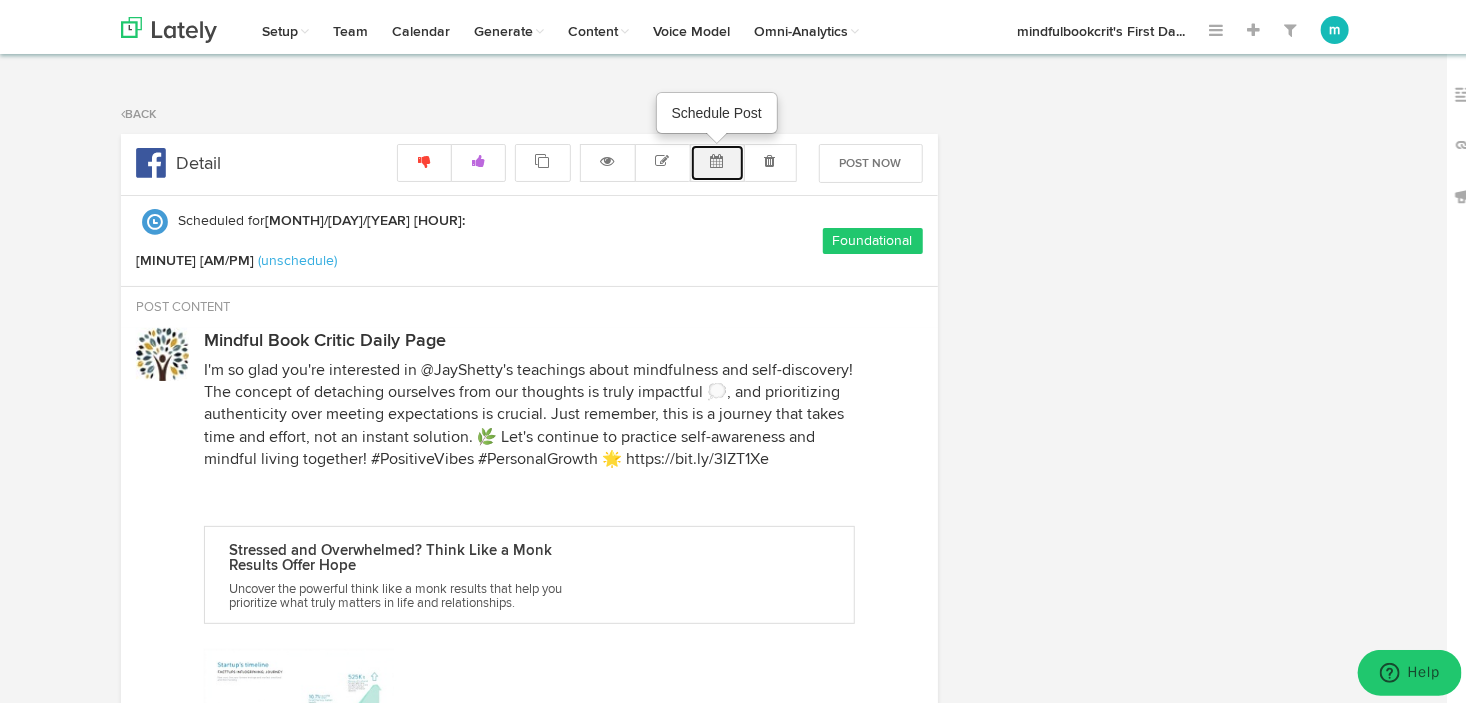 click at bounding box center (717, 157) 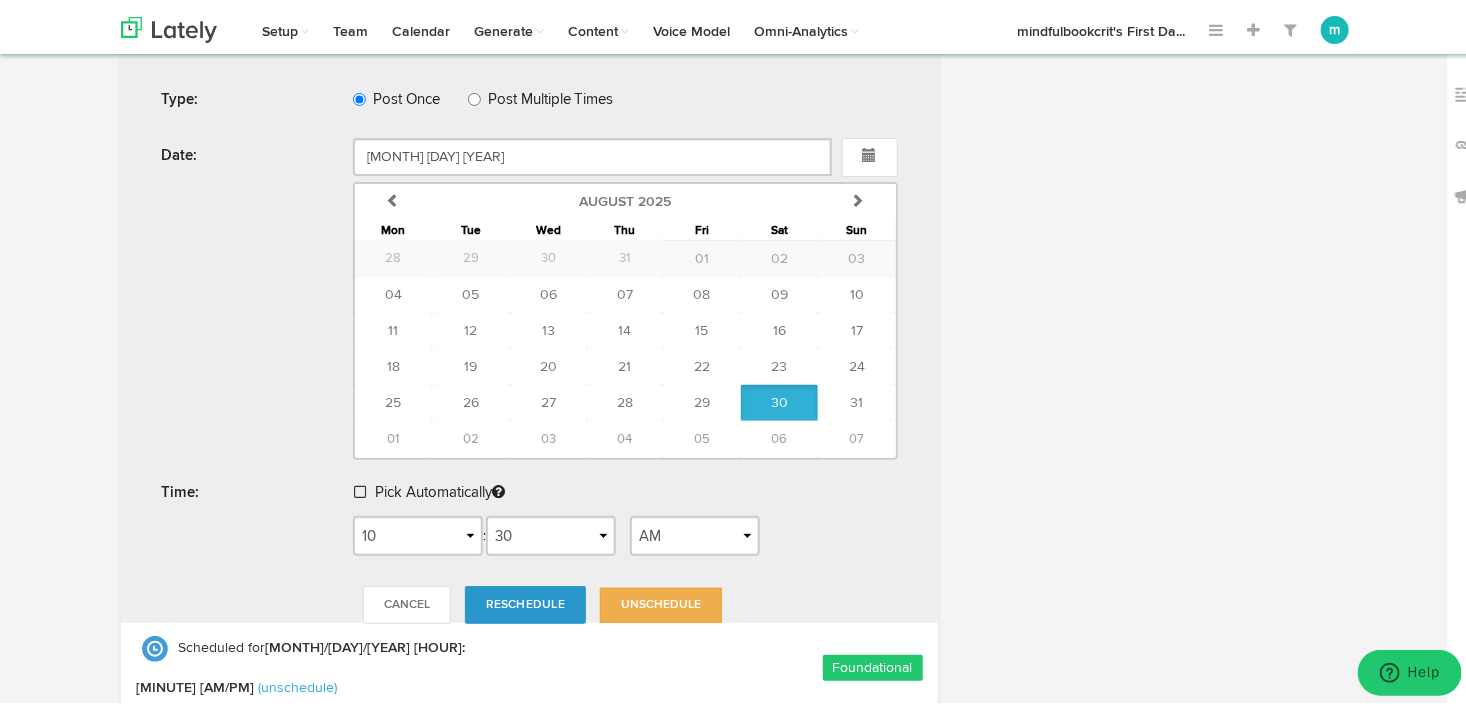 scroll, scrollTop: 198, scrollLeft: 0, axis: vertical 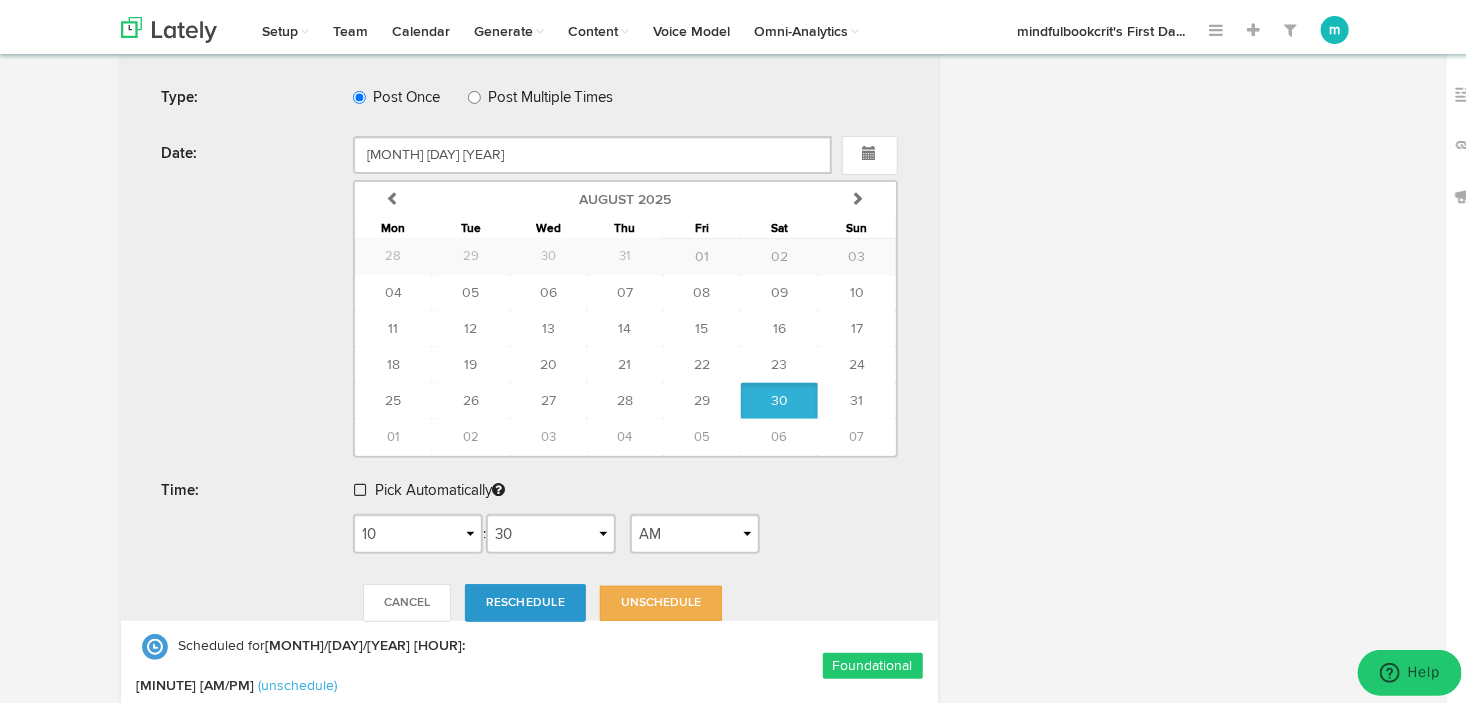 click on "Pick Automatically" at bounding box center [440, 487] 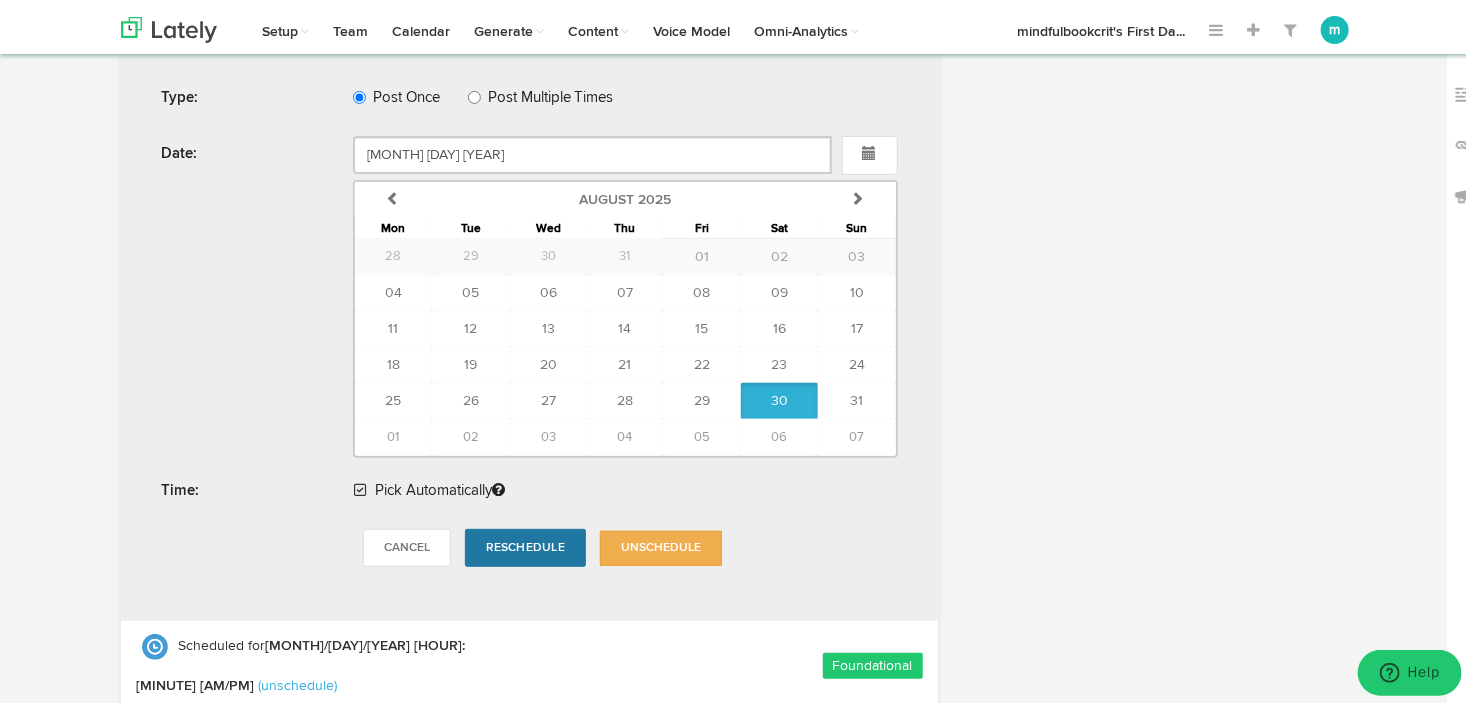 click on "Reschedule" at bounding box center [525, 544] 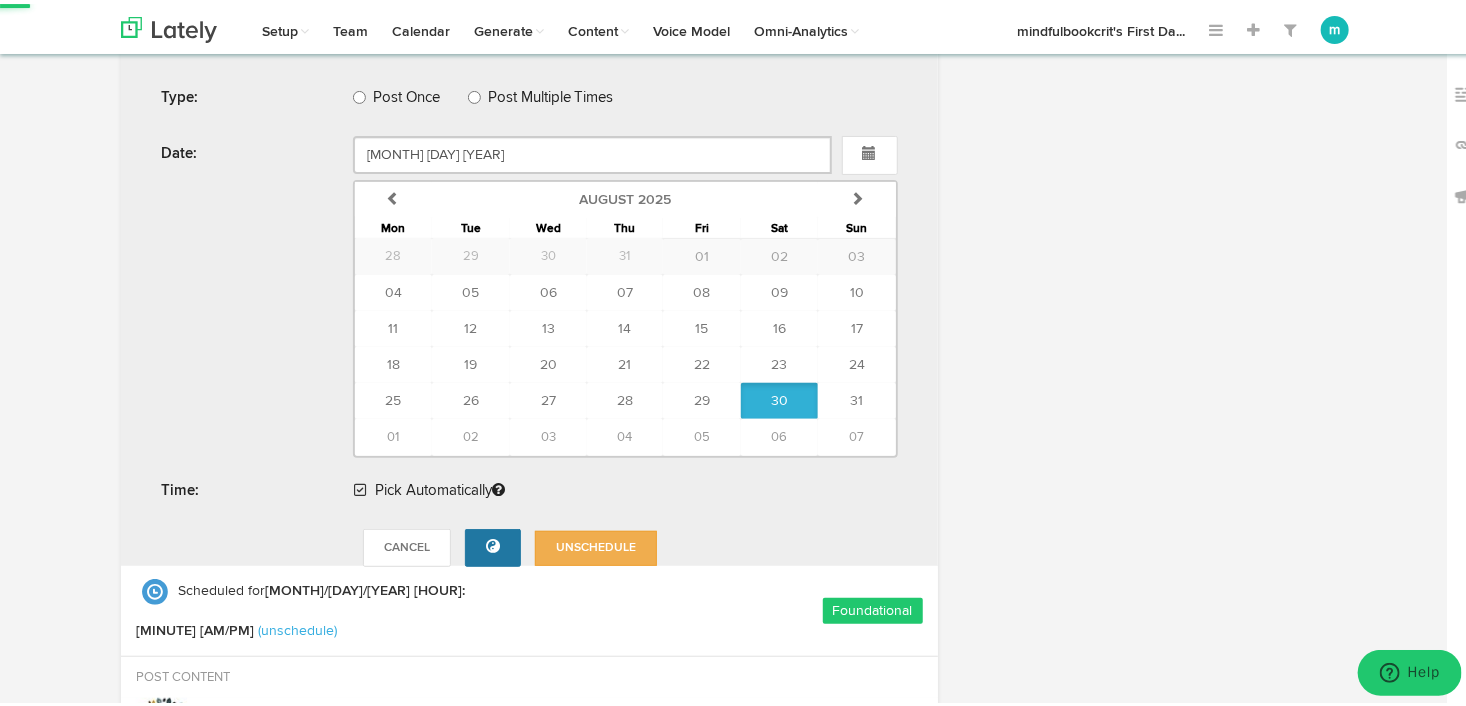 radio on "true" 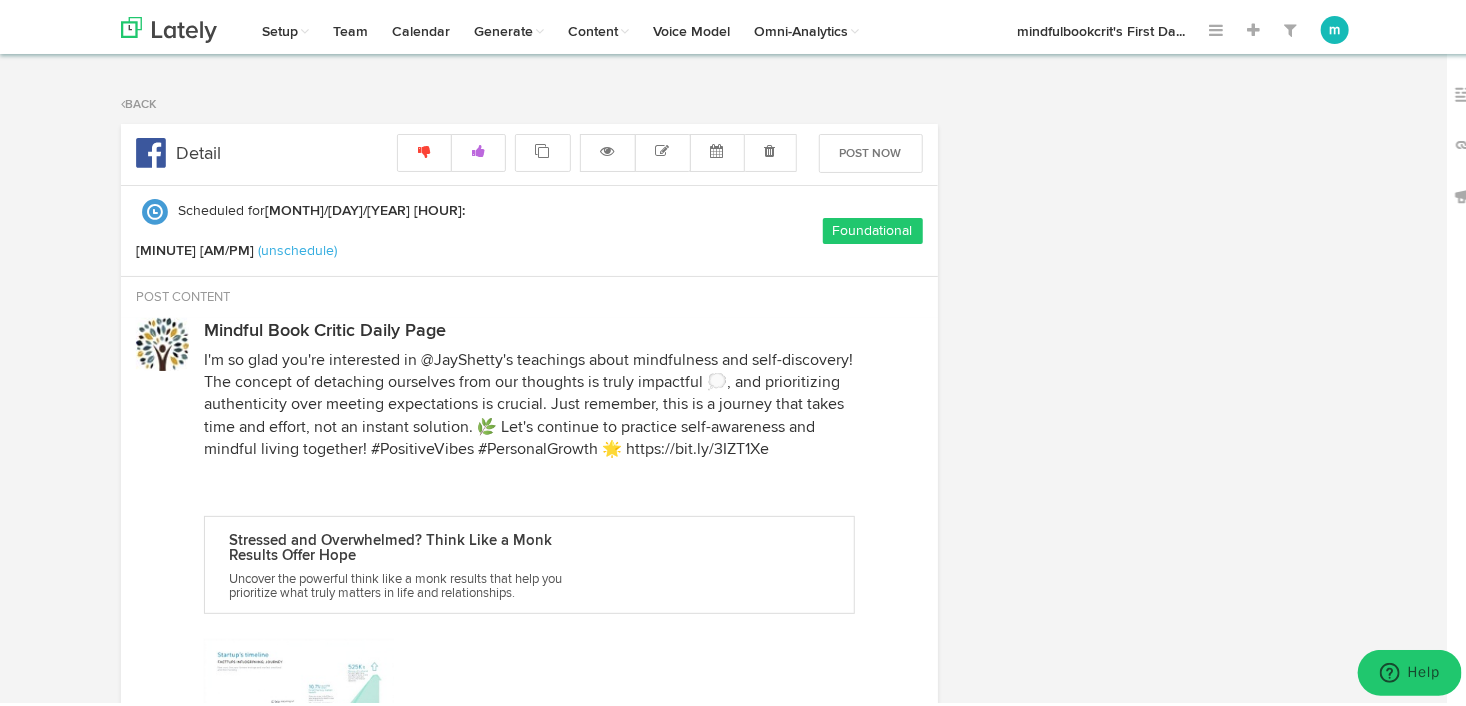 scroll, scrollTop: 6, scrollLeft: 0, axis: vertical 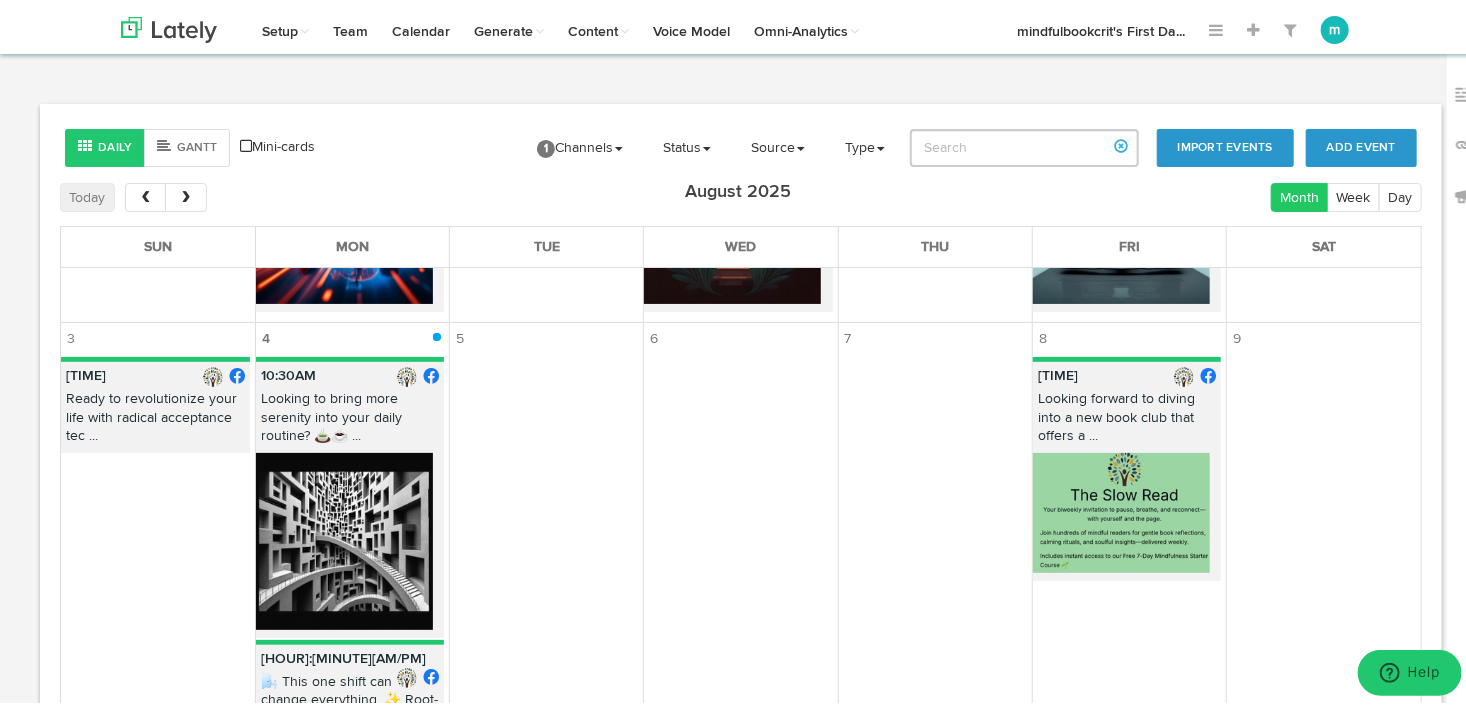 click on "Looking forward to diving into a new book club that offers a ..." at bounding box center [1127, 417] 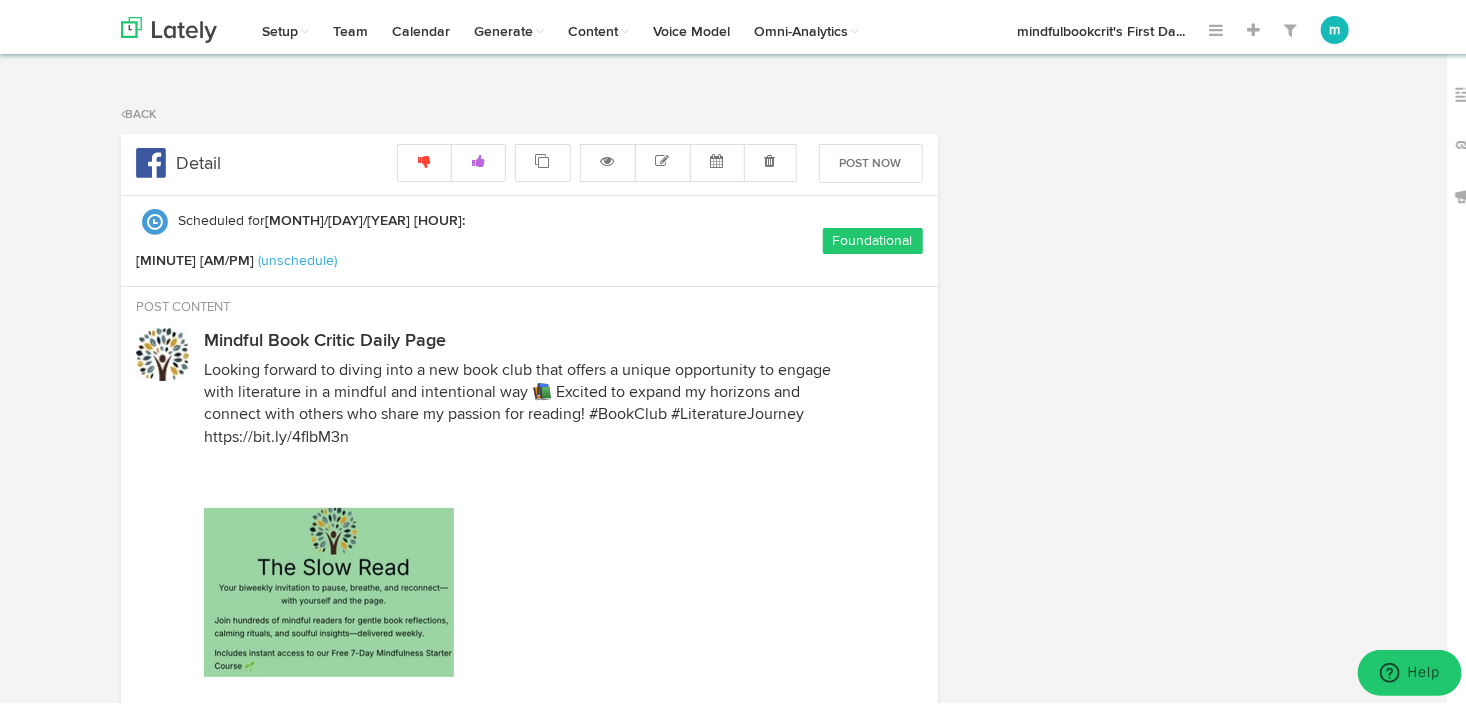 select on "6" 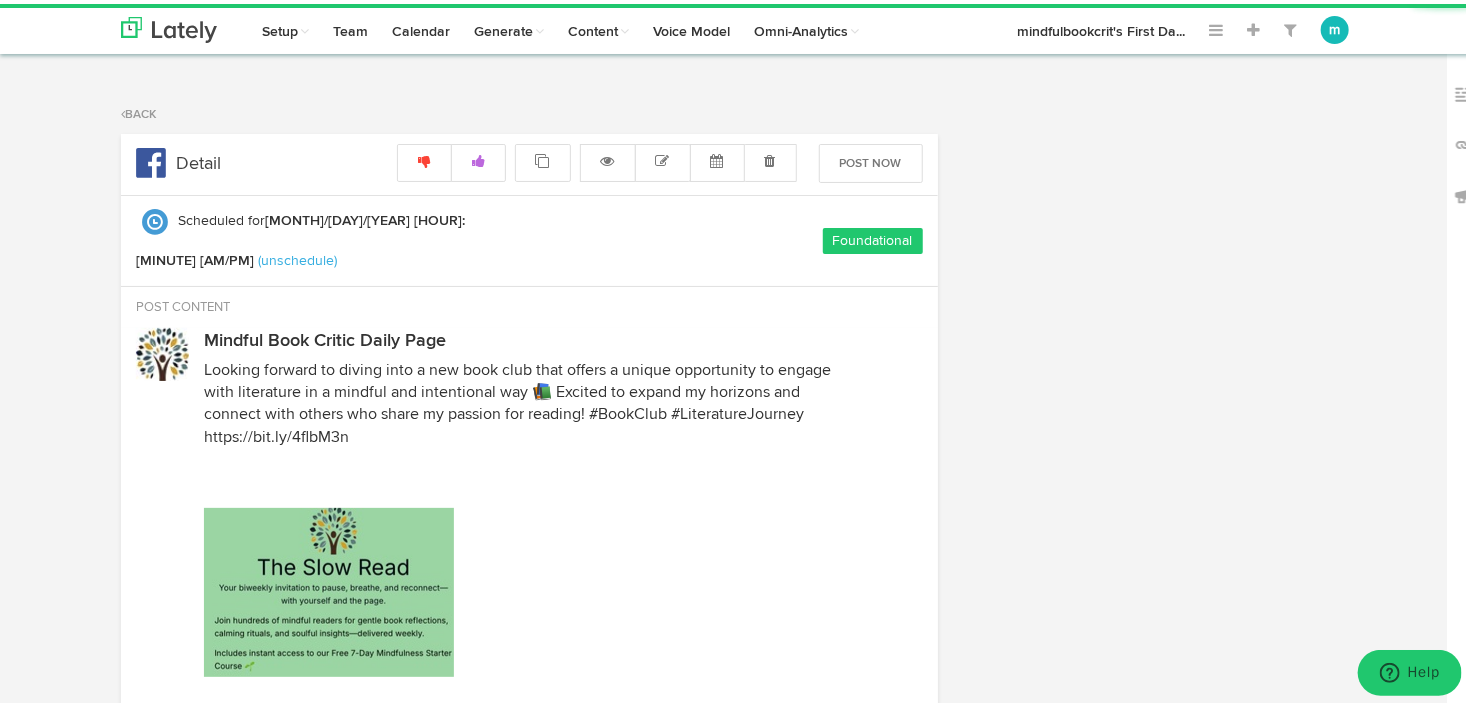 radio on "true" 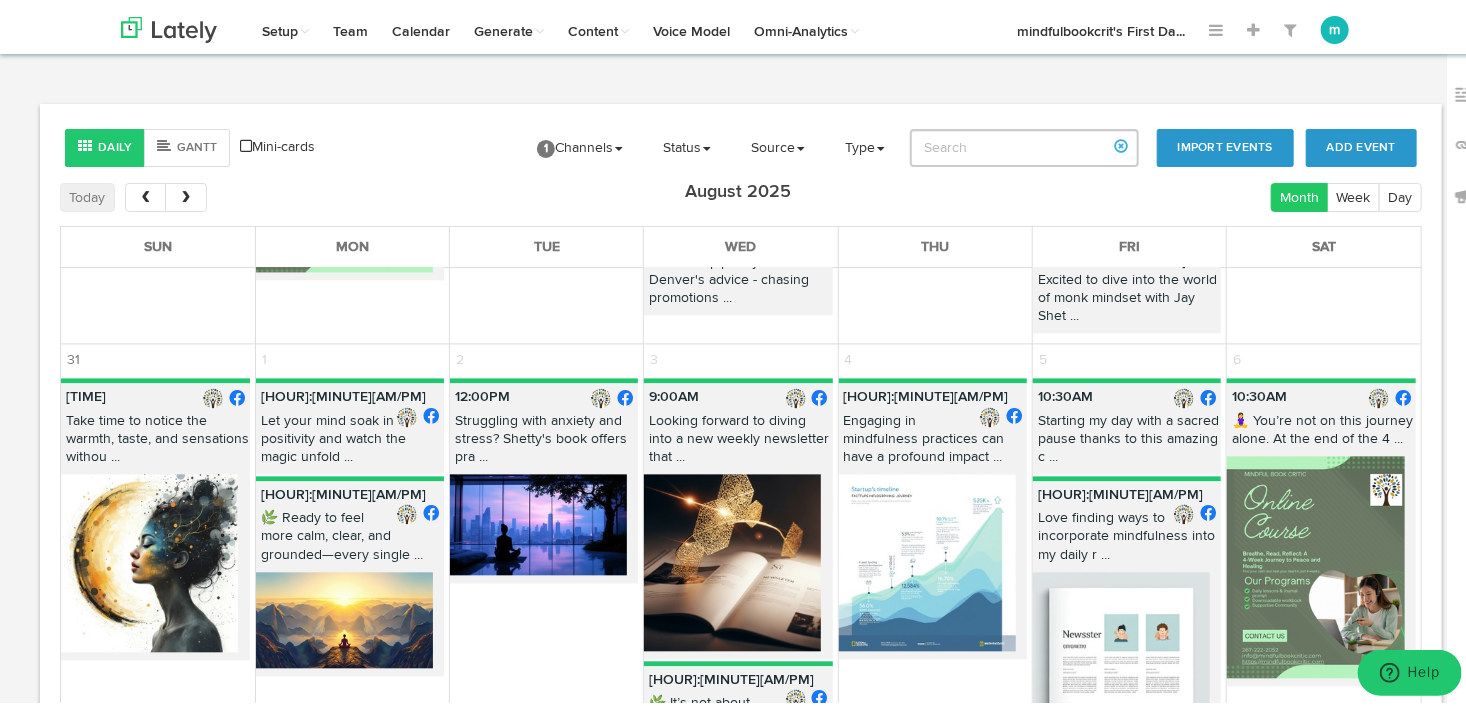 scroll, scrollTop: 2118, scrollLeft: 0, axis: vertical 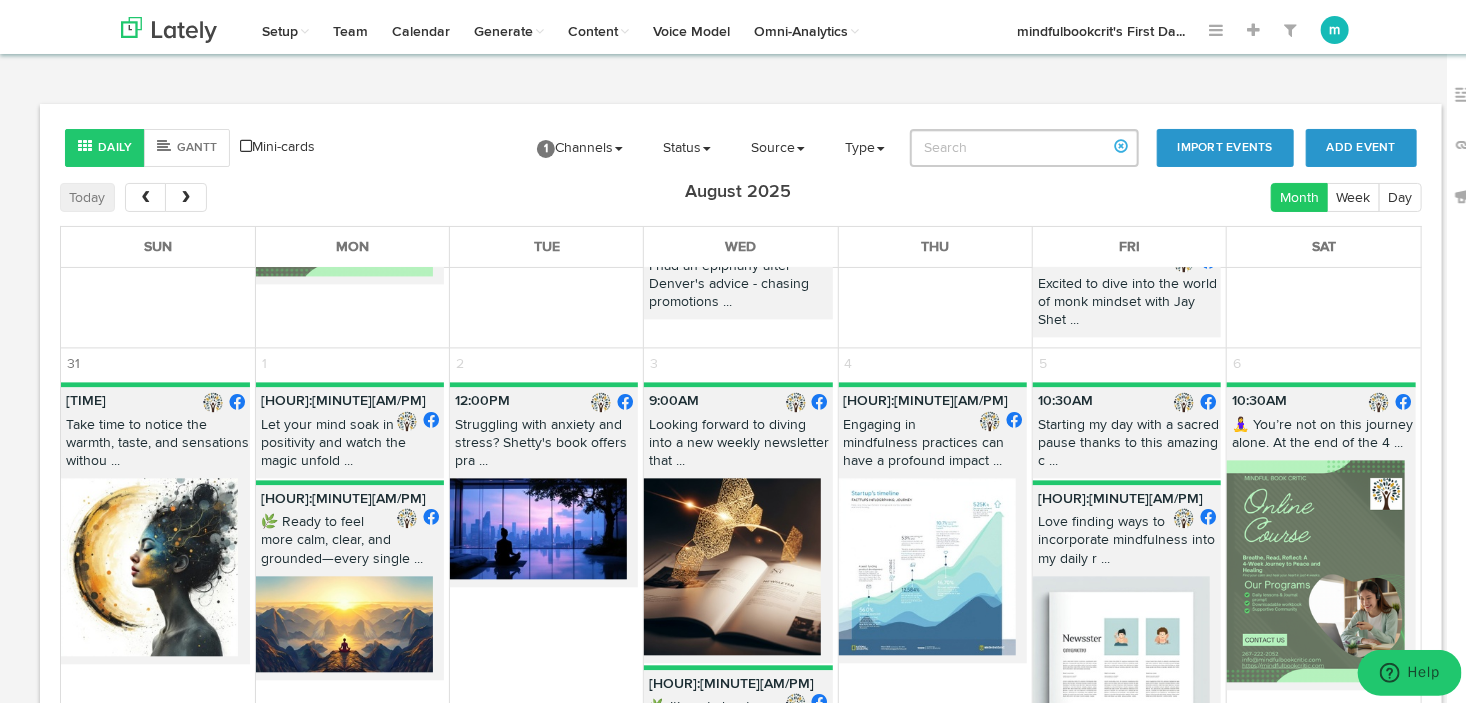 click at bounding box center [1315, 567] 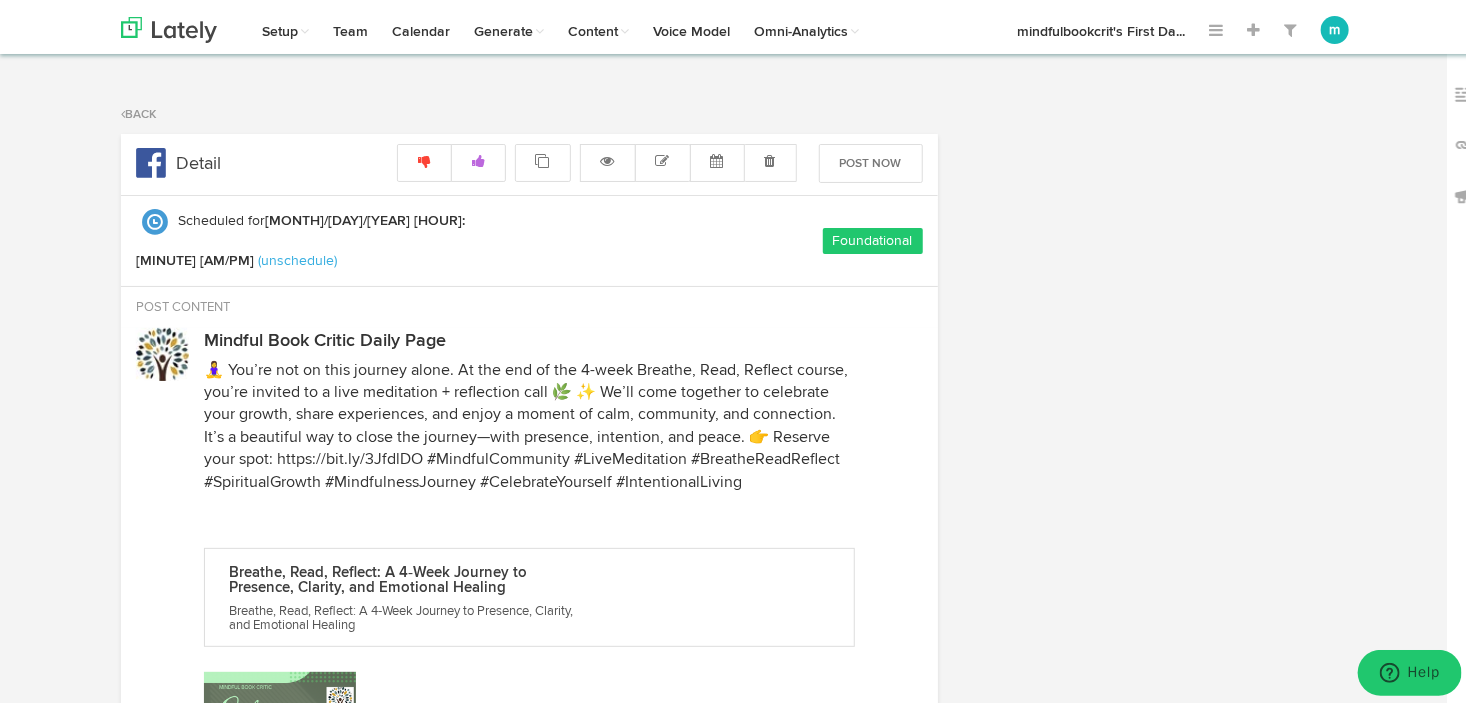 radio on "true" 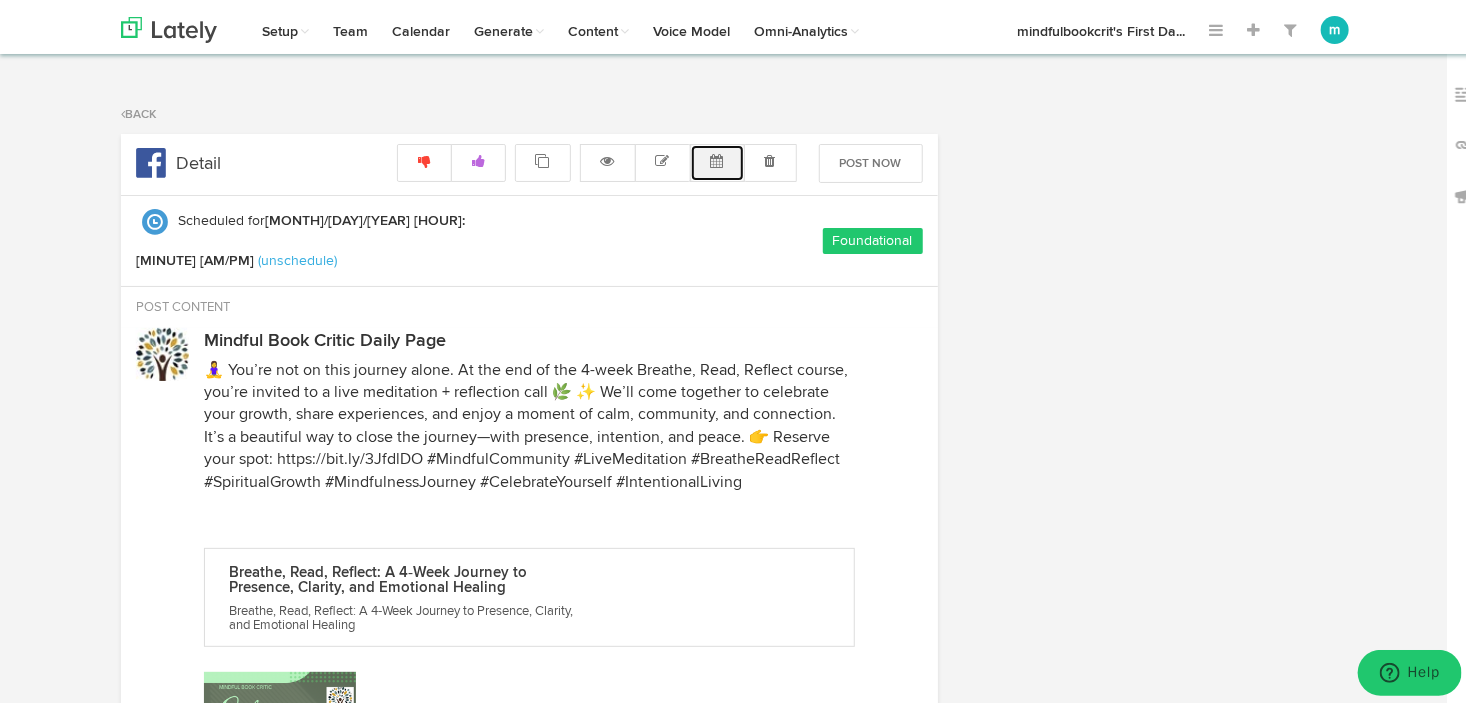 click at bounding box center (717, 157) 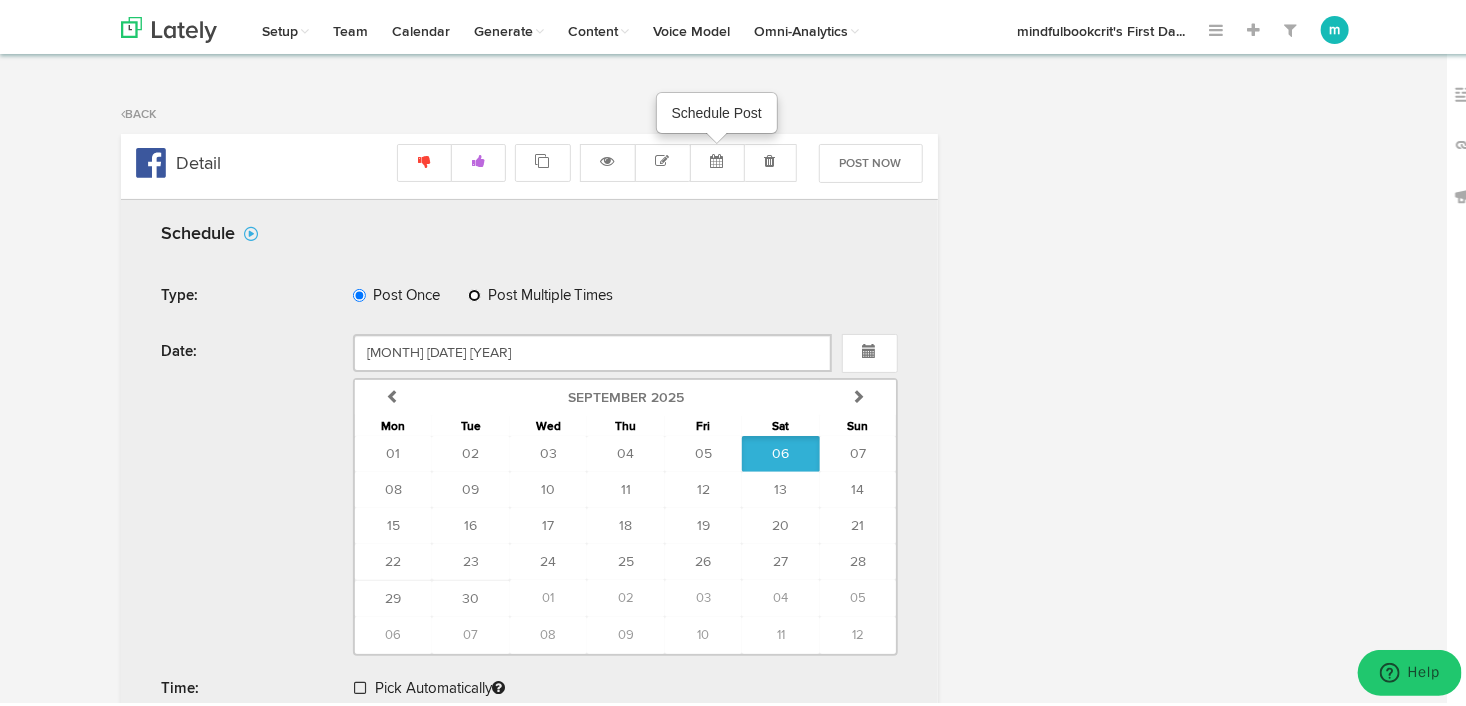 click on "Post Multiple Times" at bounding box center [474, 291] 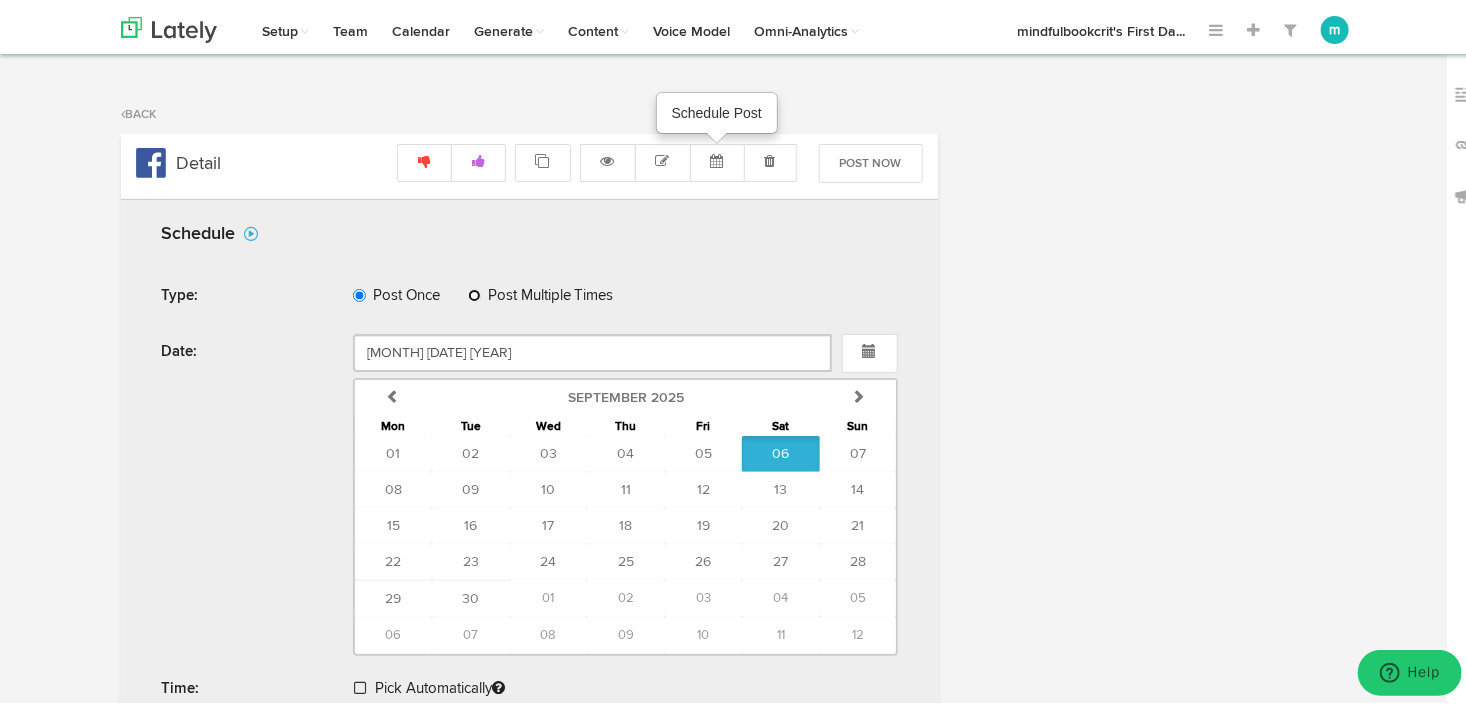 radio on "true" 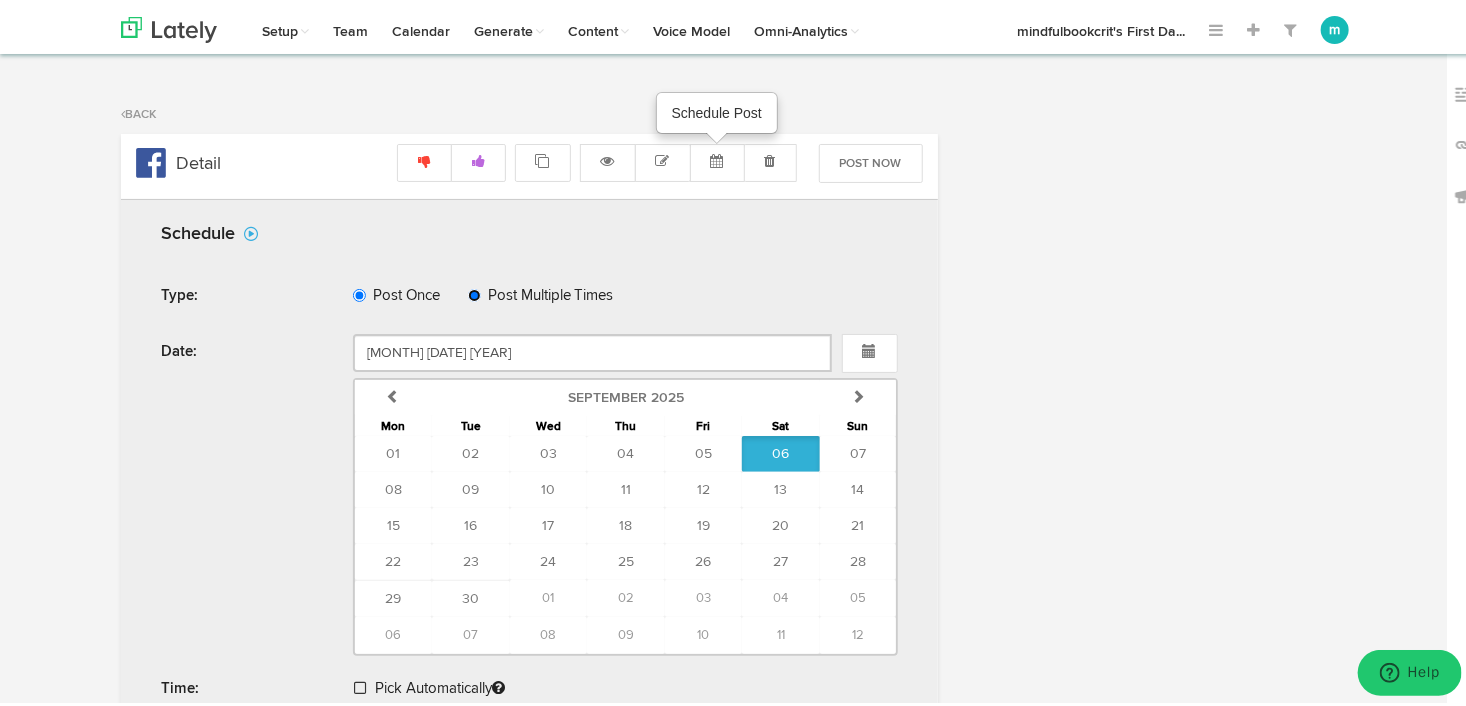radio on "false" 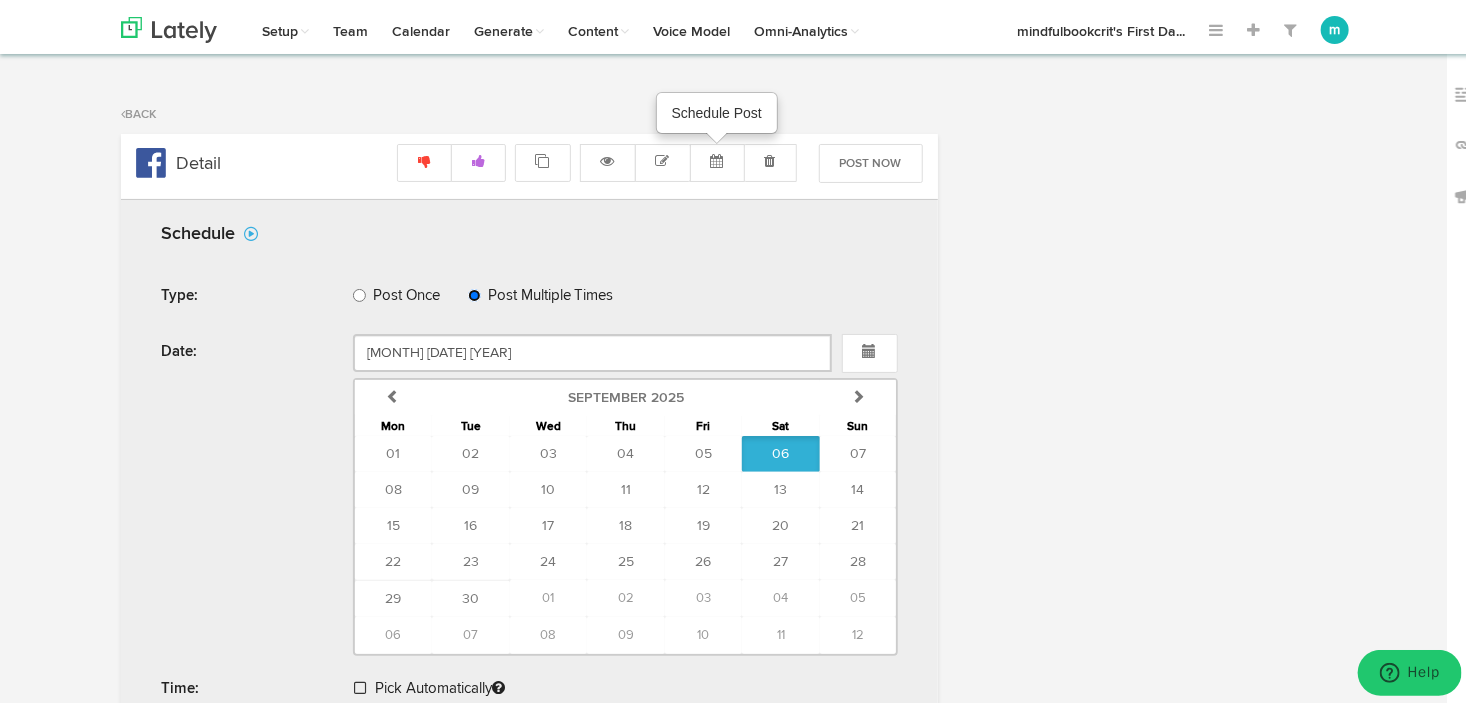 select on "10" 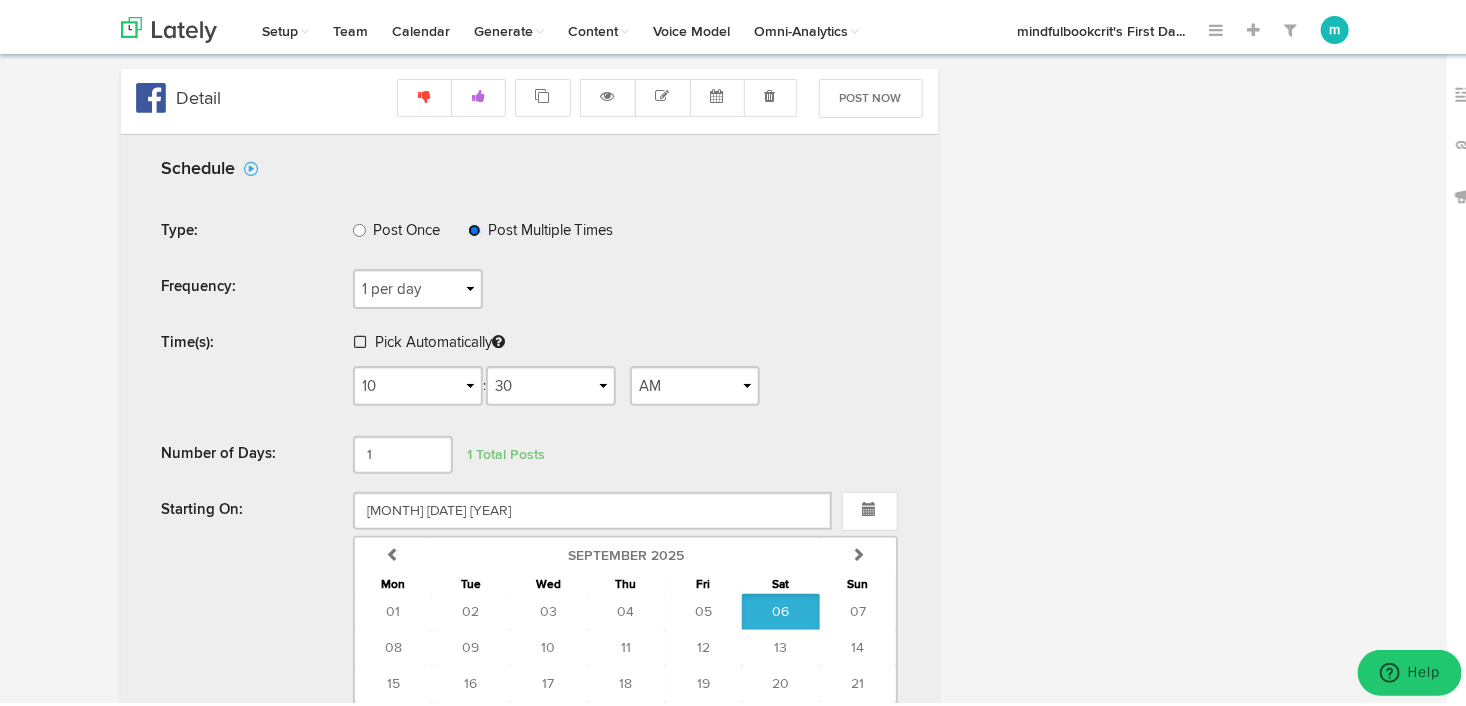 scroll, scrollTop: 66, scrollLeft: 0, axis: vertical 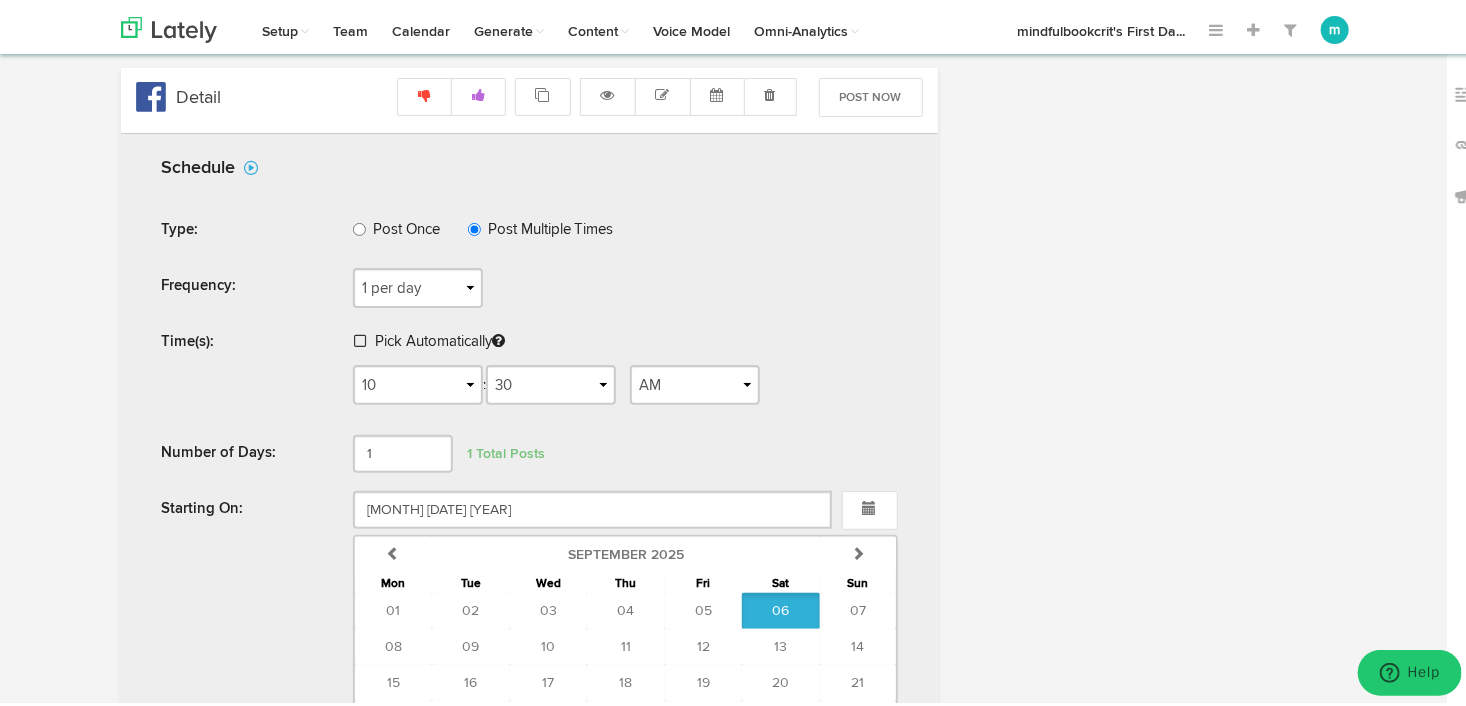 click at bounding box center [362, 338] 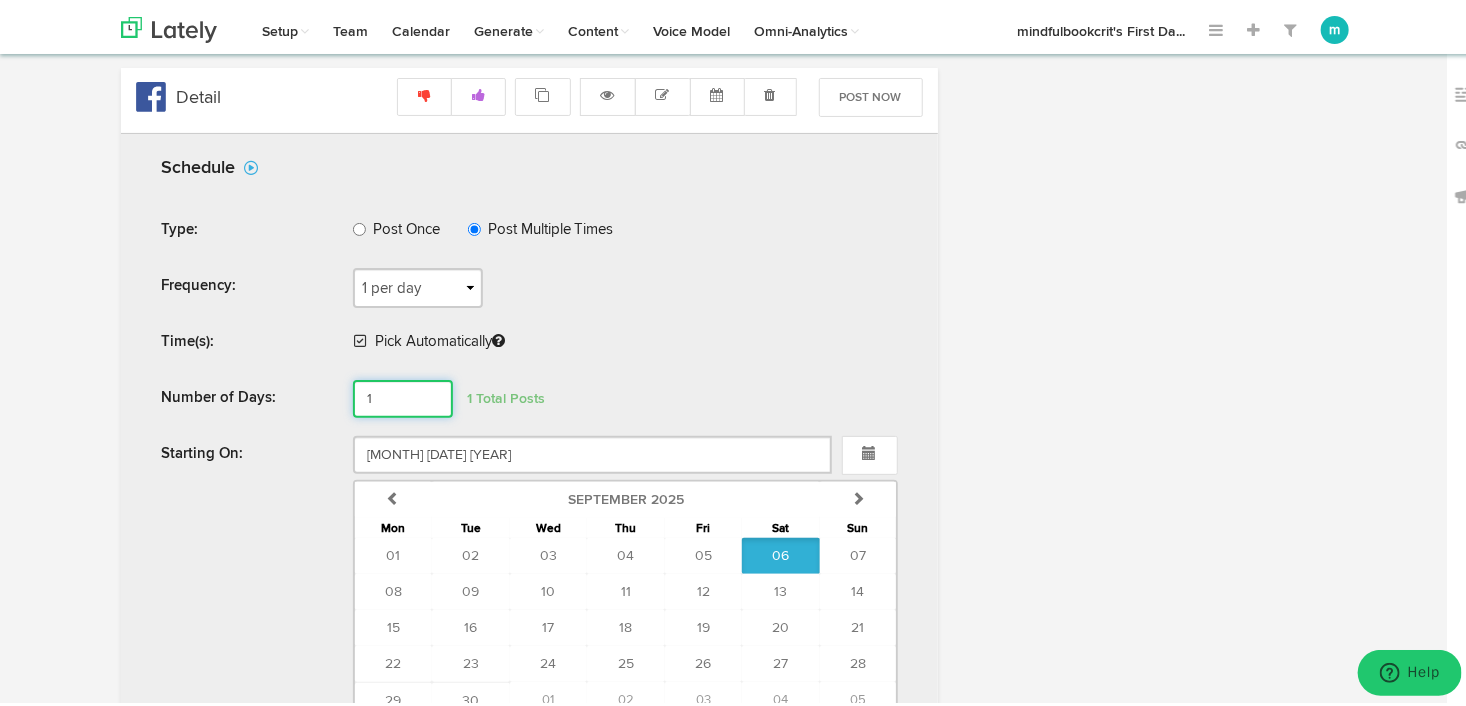 click on "1" at bounding box center (403, 395) 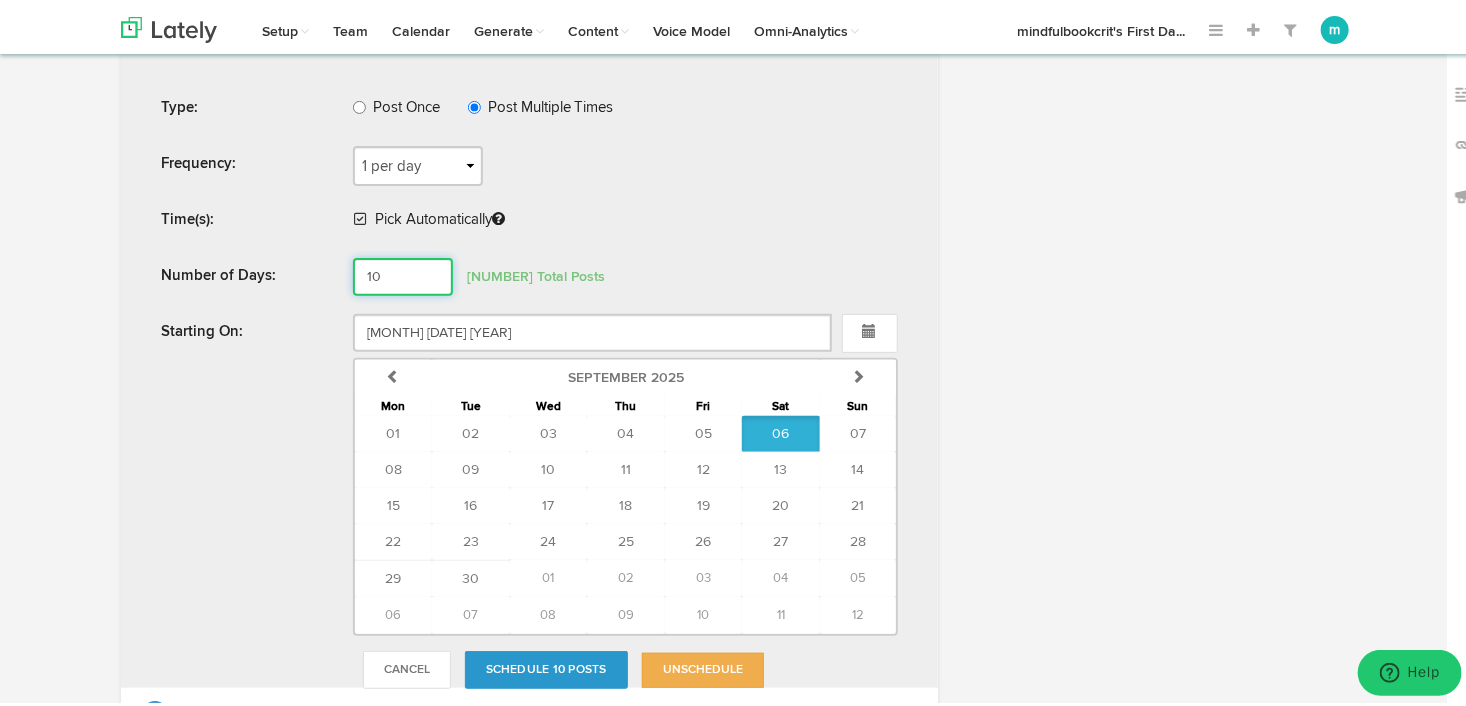 scroll, scrollTop: 188, scrollLeft: 0, axis: vertical 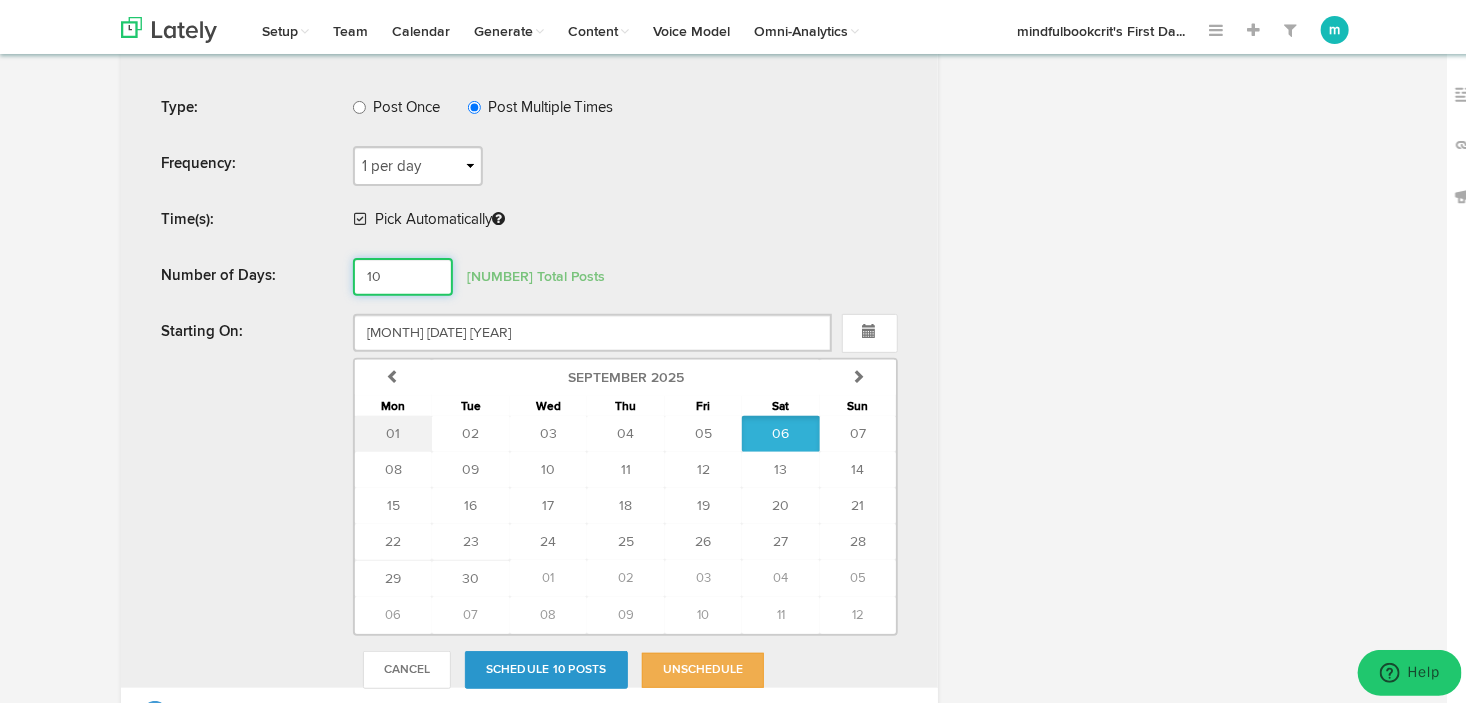 type on "10" 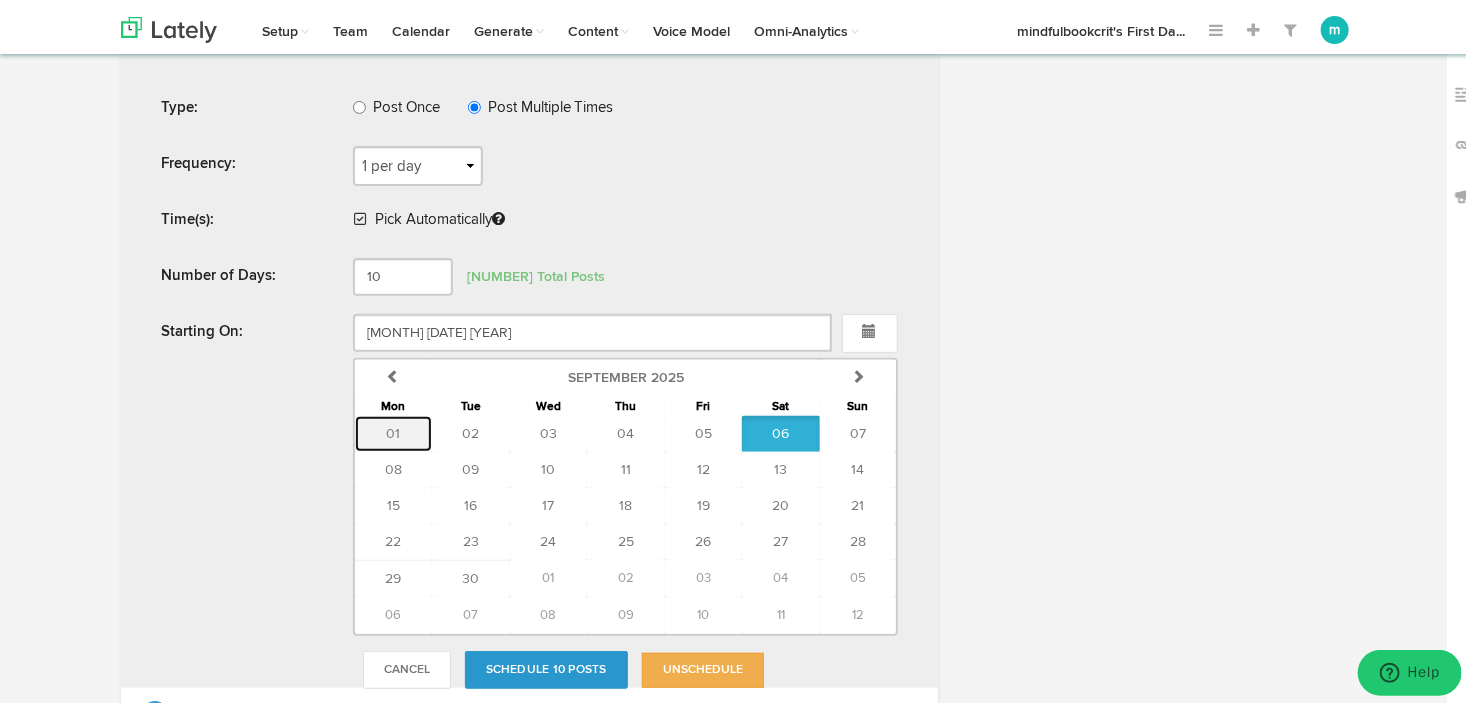 click on "01" at bounding box center [393, 430] 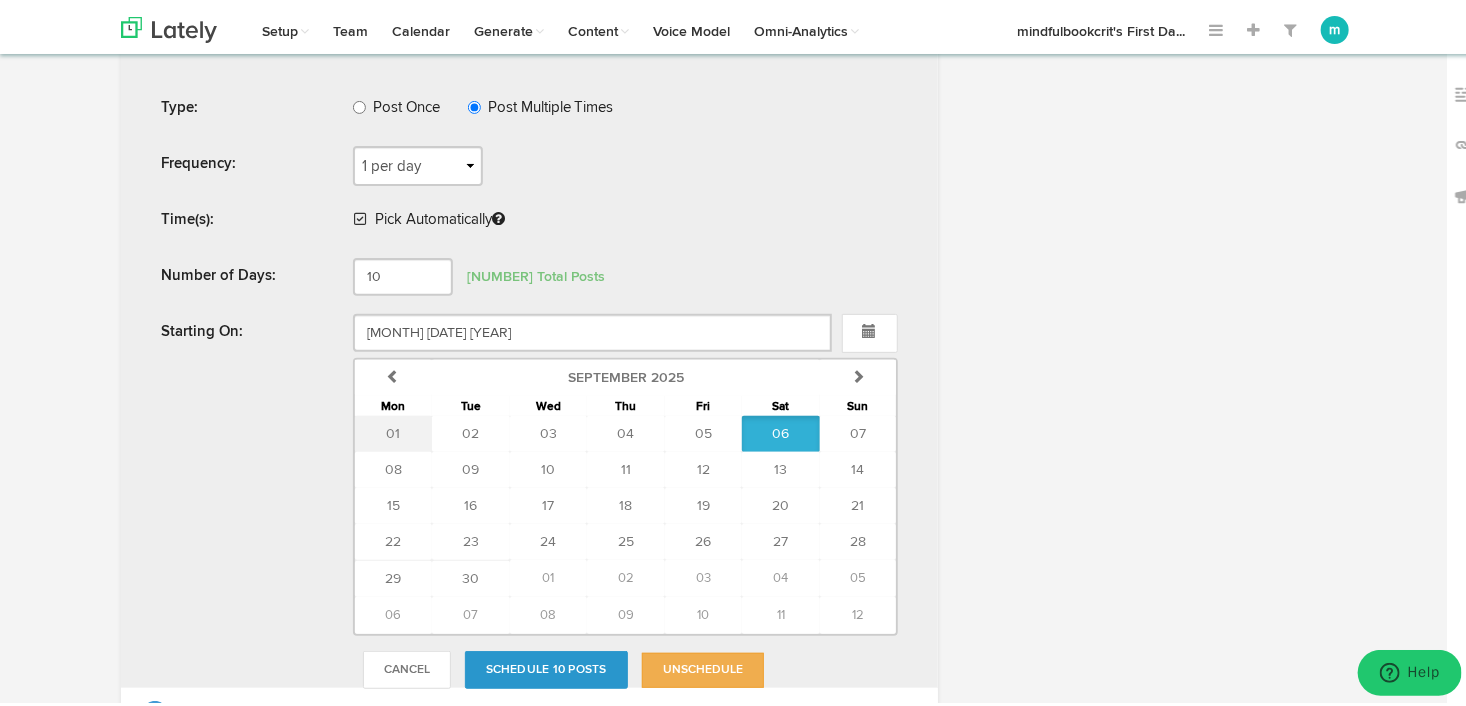 type on "[MONTH] [DAY] [YEAR]" 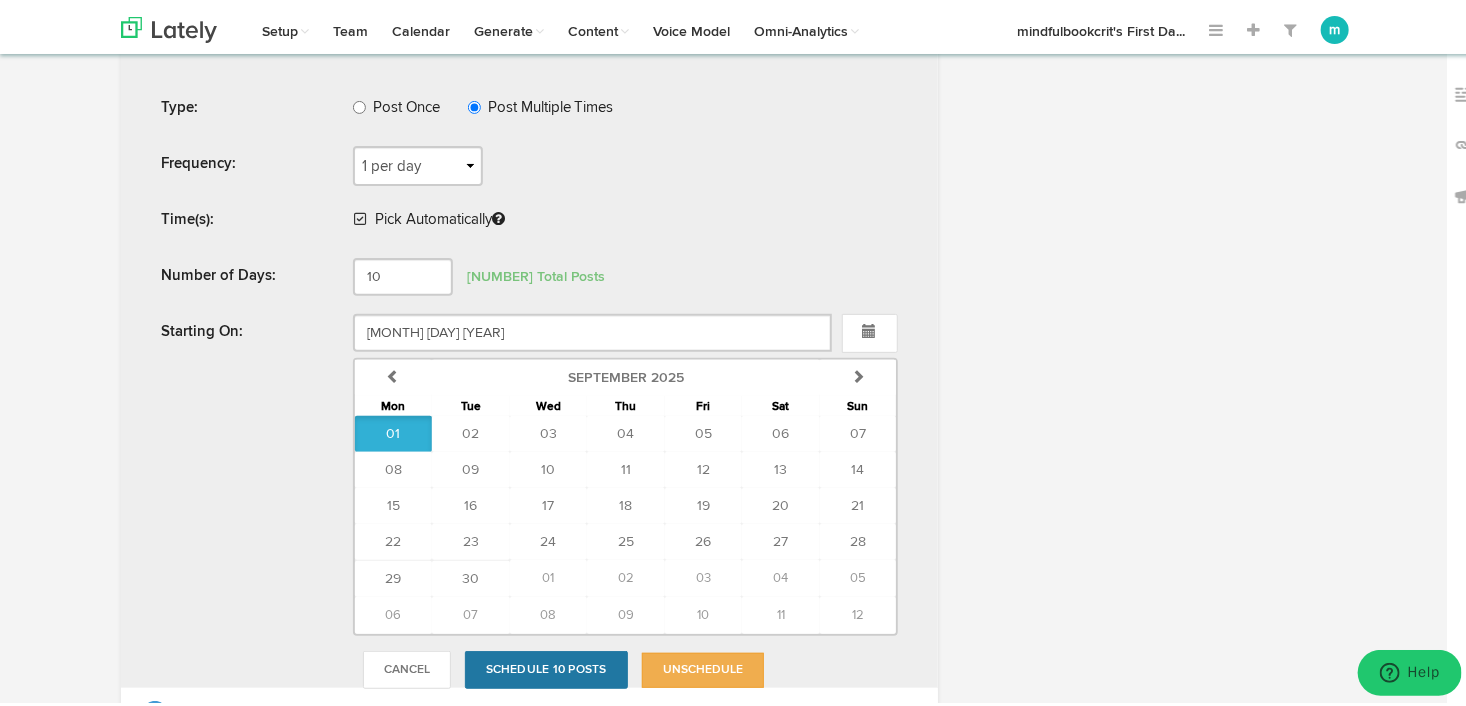 click on "Schedule 10 Posts" at bounding box center [546, 666] 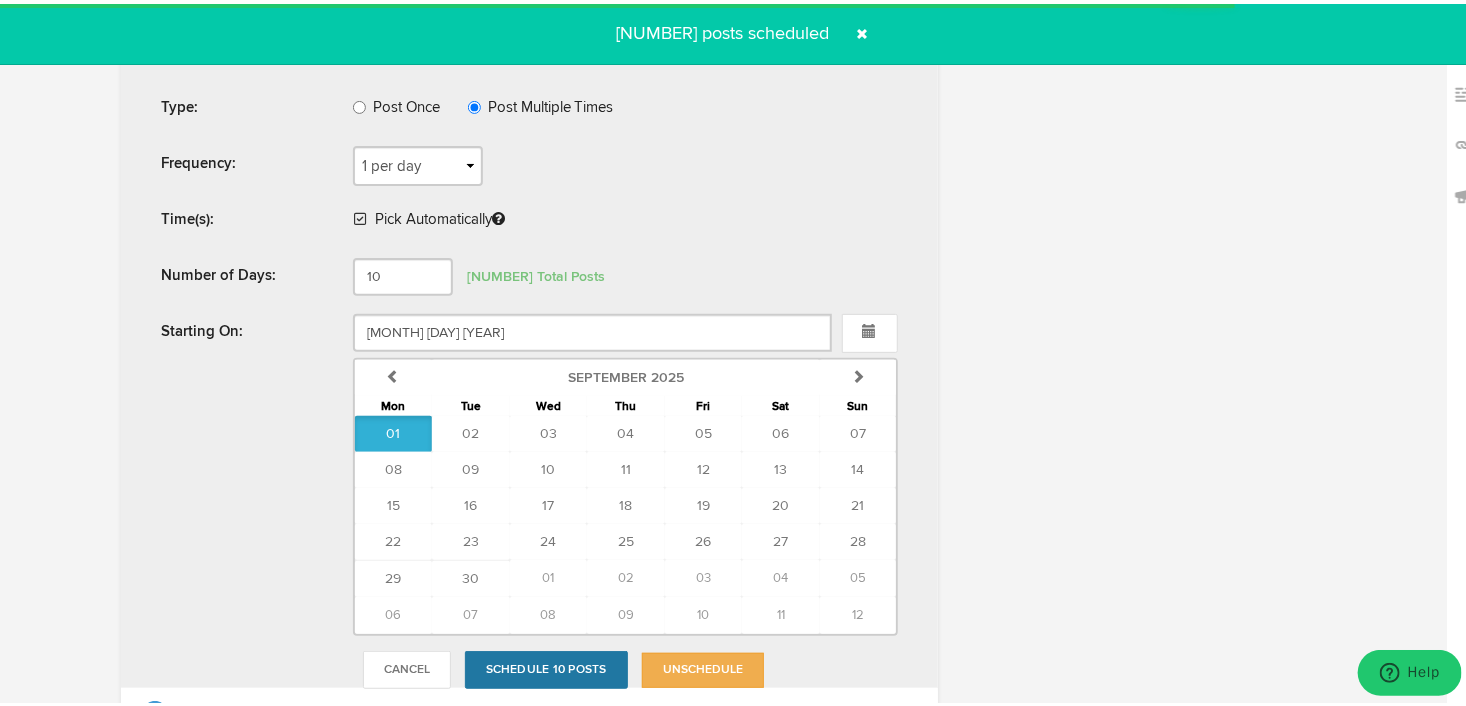 radio on "false" 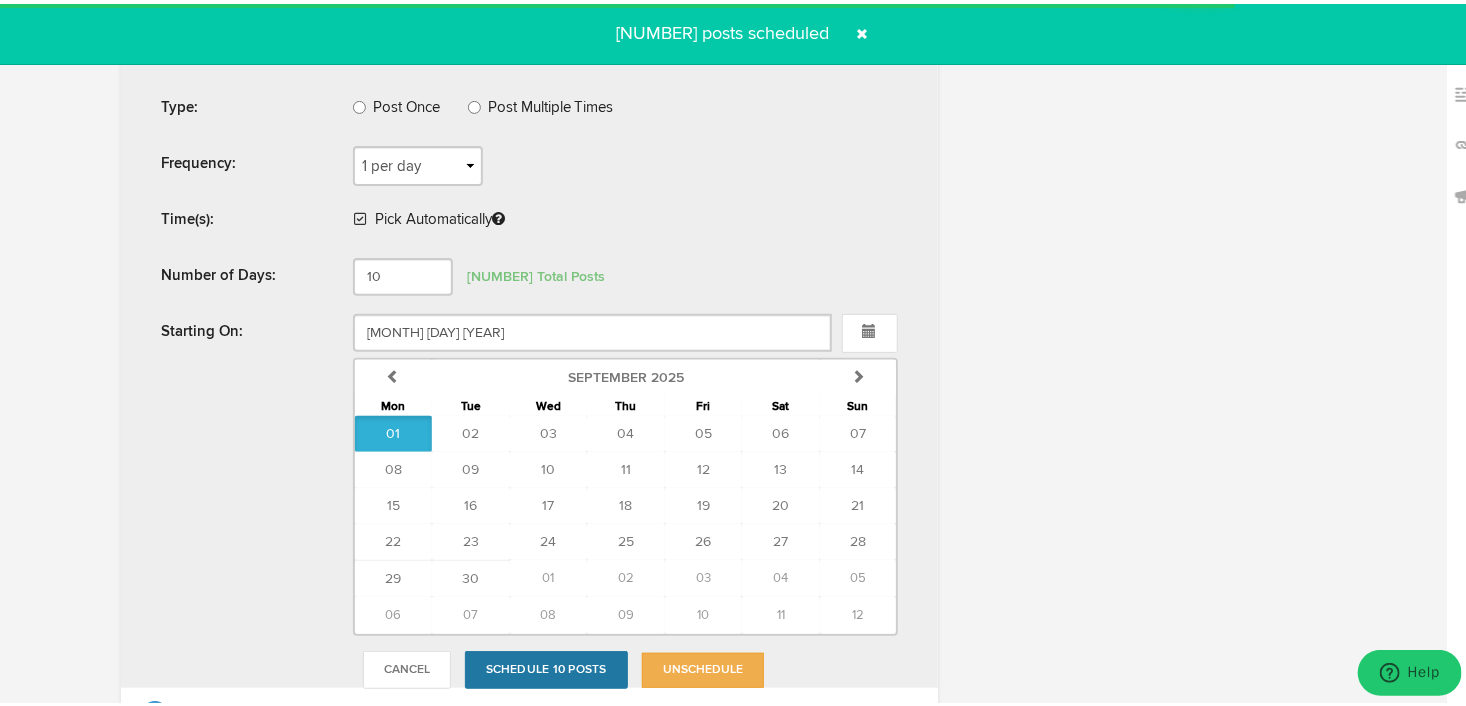 radio on "true" 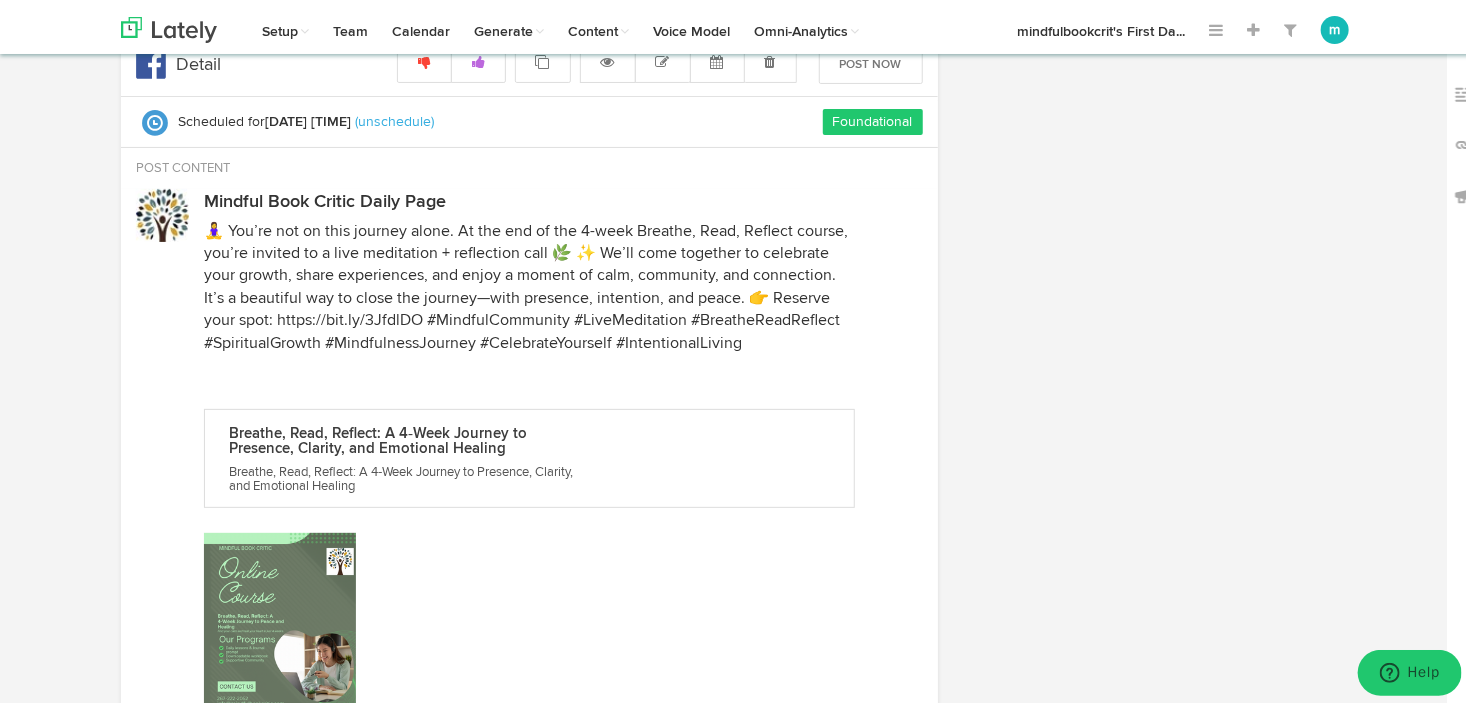 scroll, scrollTop: 0, scrollLeft: 0, axis: both 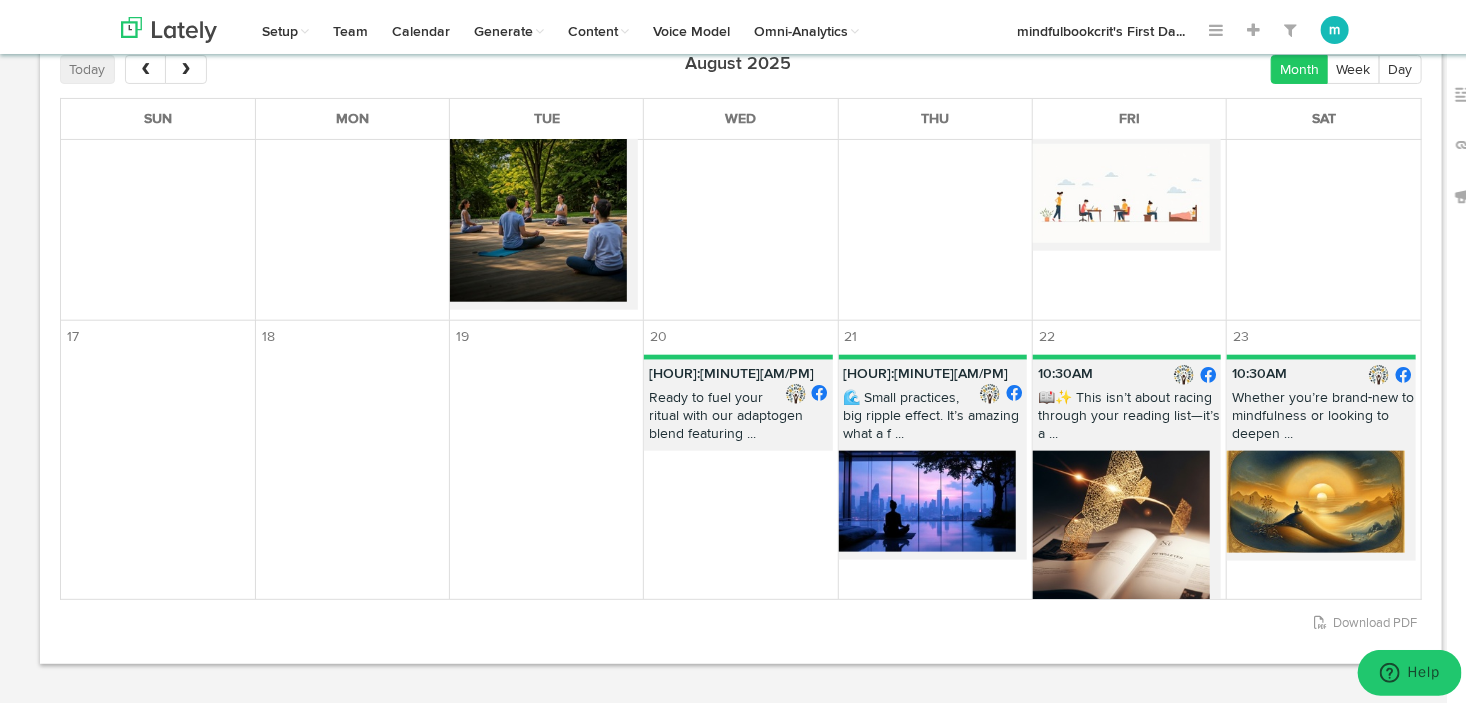 drag, startPoint x: 245, startPoint y: 164, endPoint x: 228, endPoint y: 282, distance: 119.218285 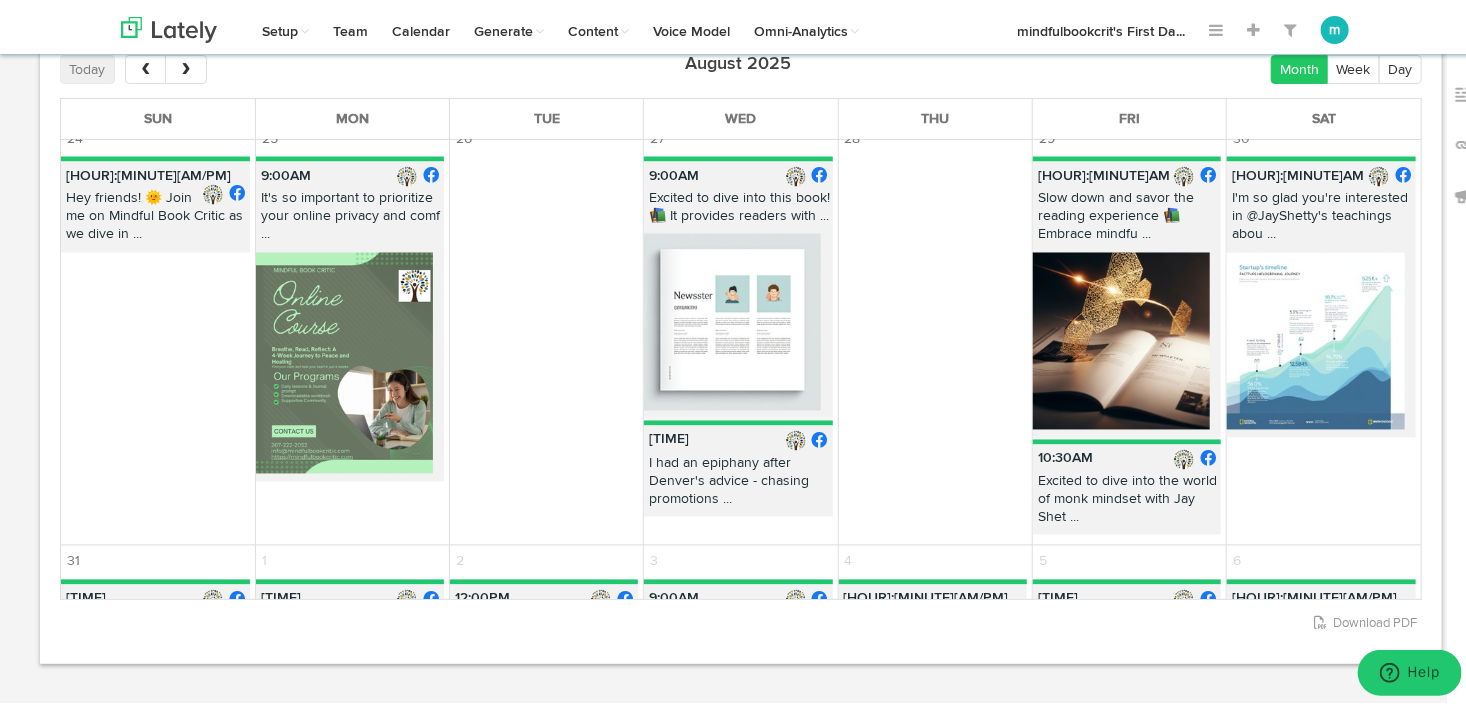 scroll, scrollTop: 1797, scrollLeft: 0, axis: vertical 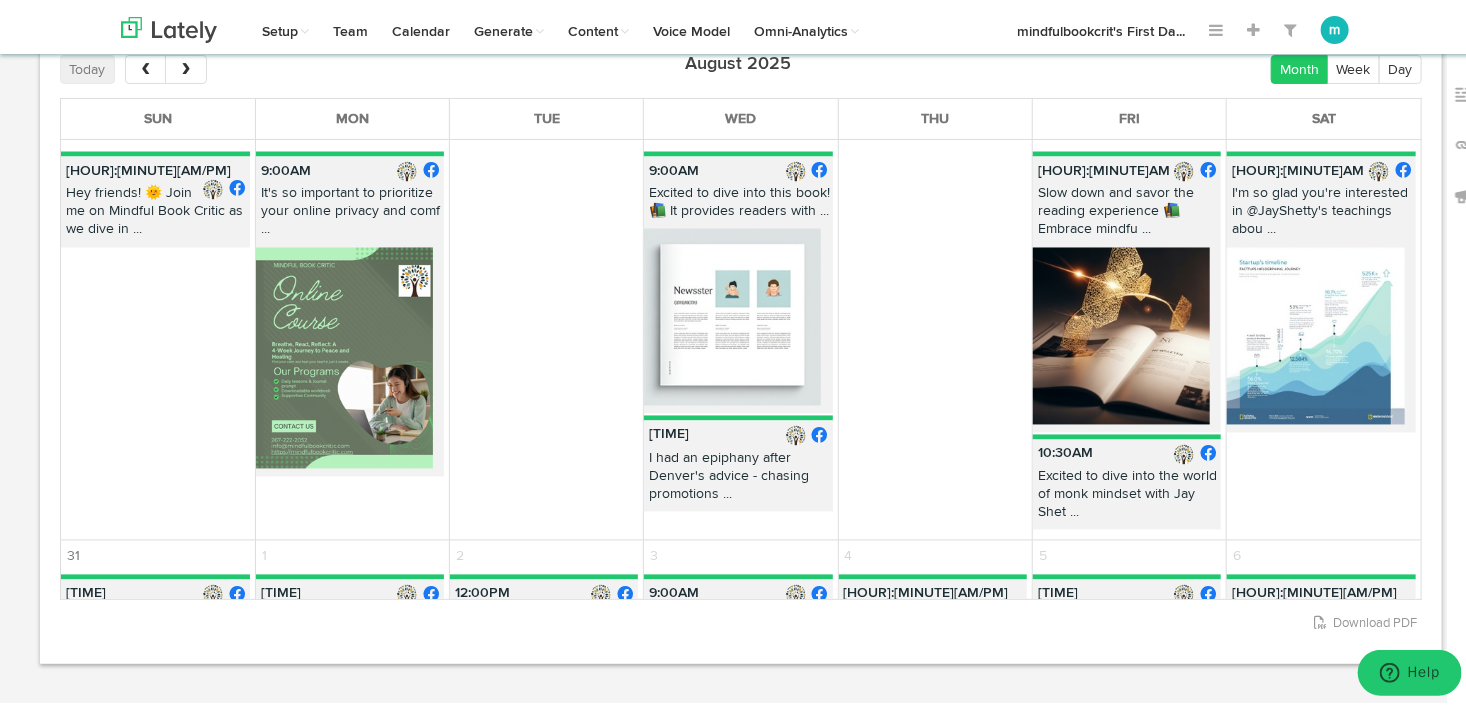 click at bounding box center [1315, 332] 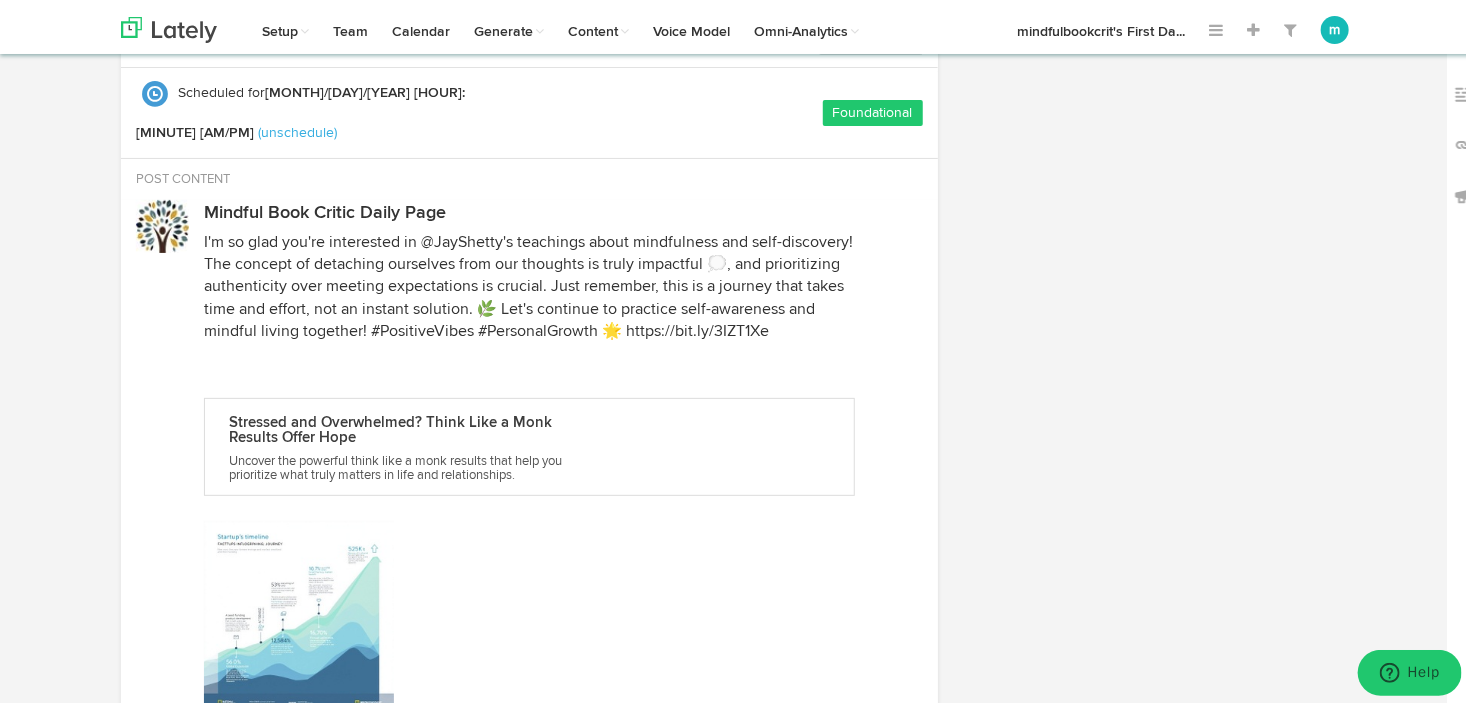 radio on "true" 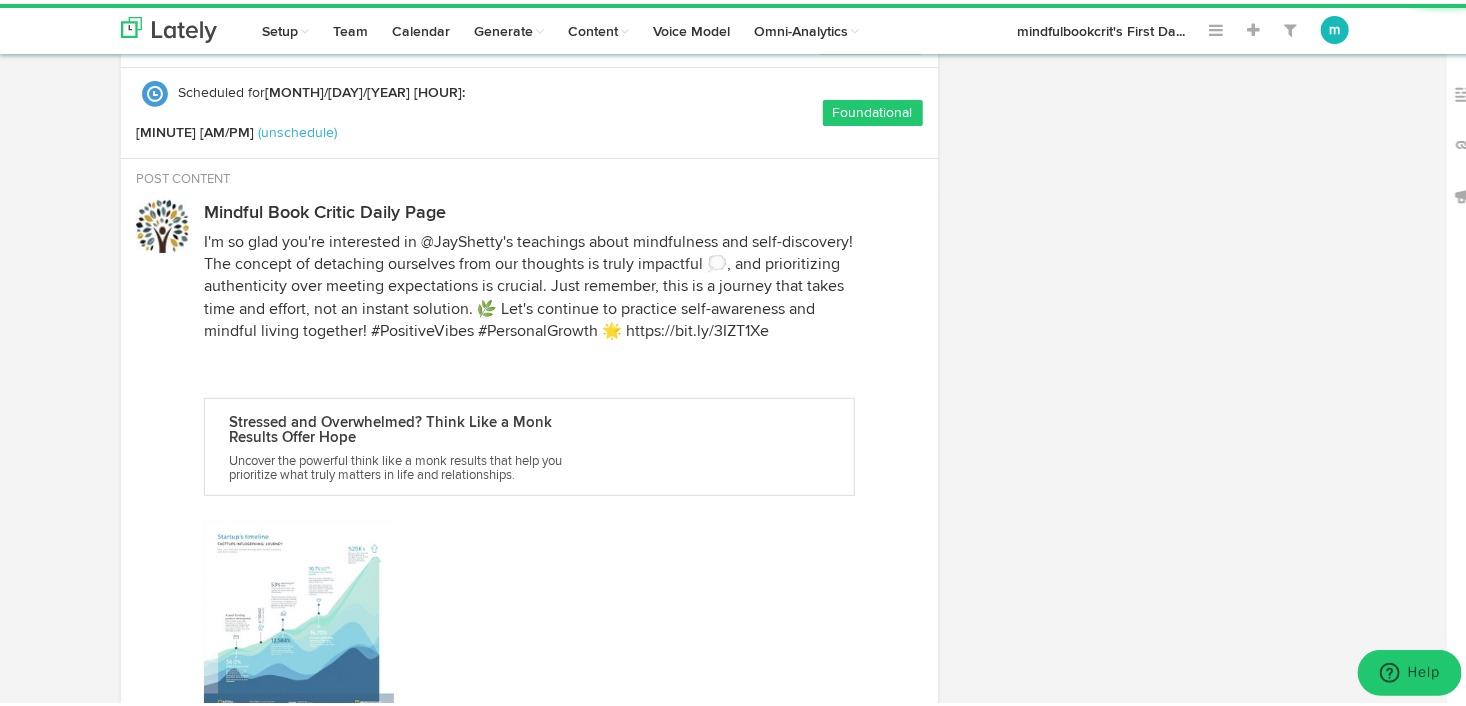 scroll, scrollTop: 0, scrollLeft: 0, axis: both 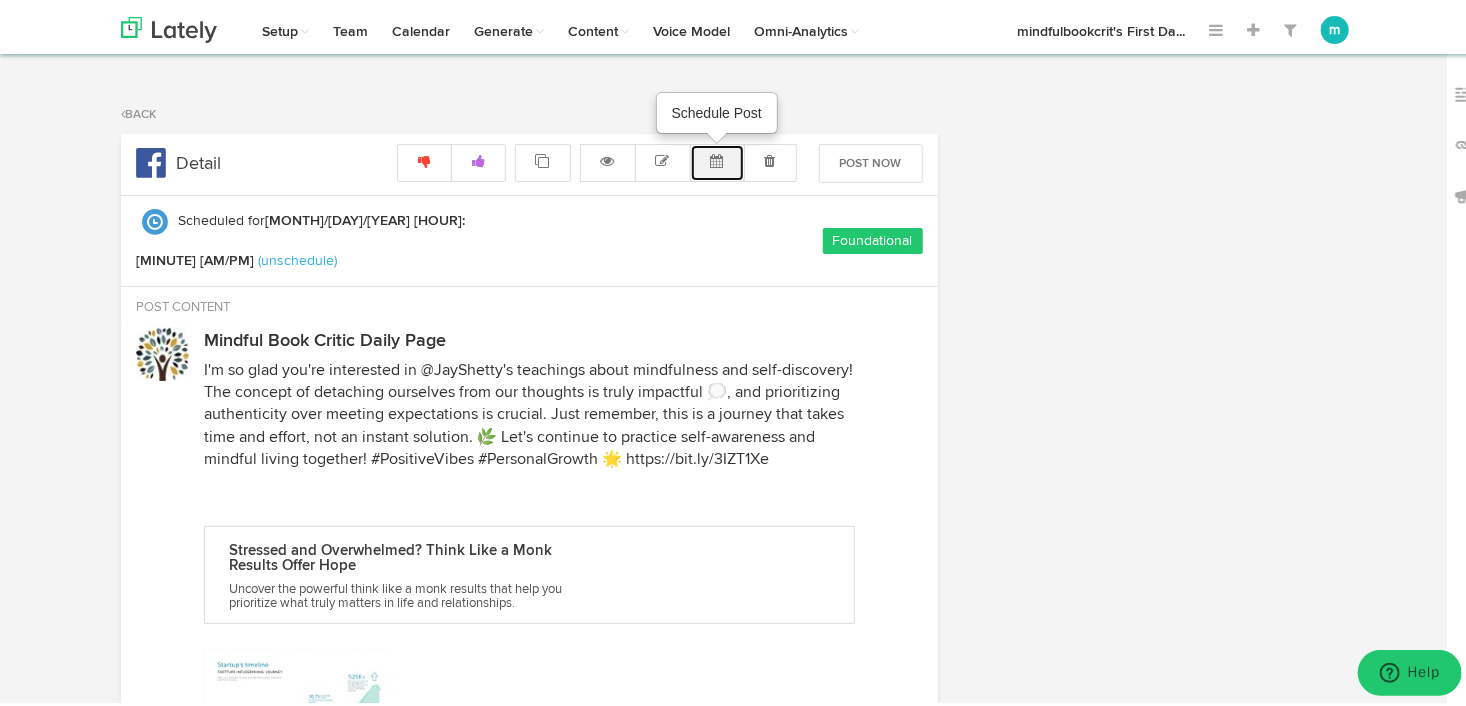 click at bounding box center [717, 157] 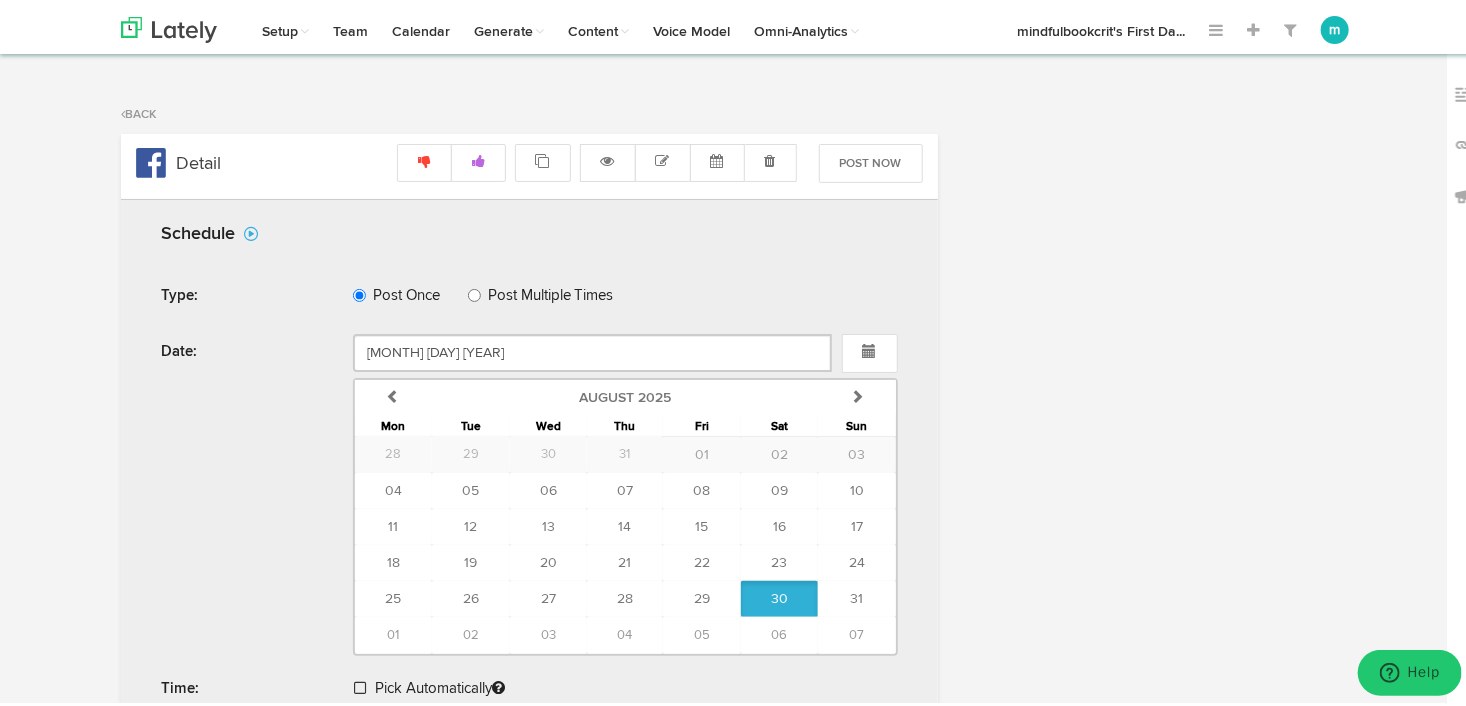 click on "Pick Automatically" at bounding box center [440, 685] 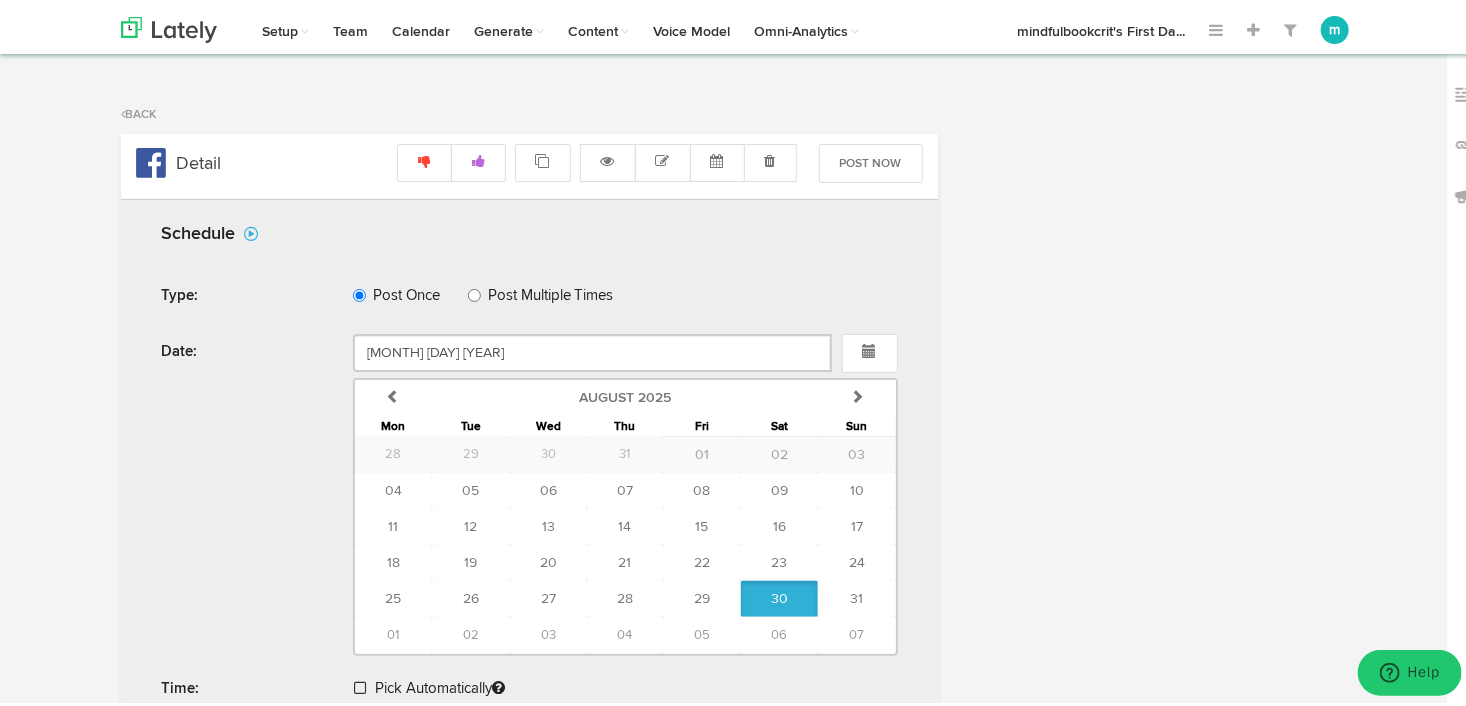 click at bounding box center [360, 684] 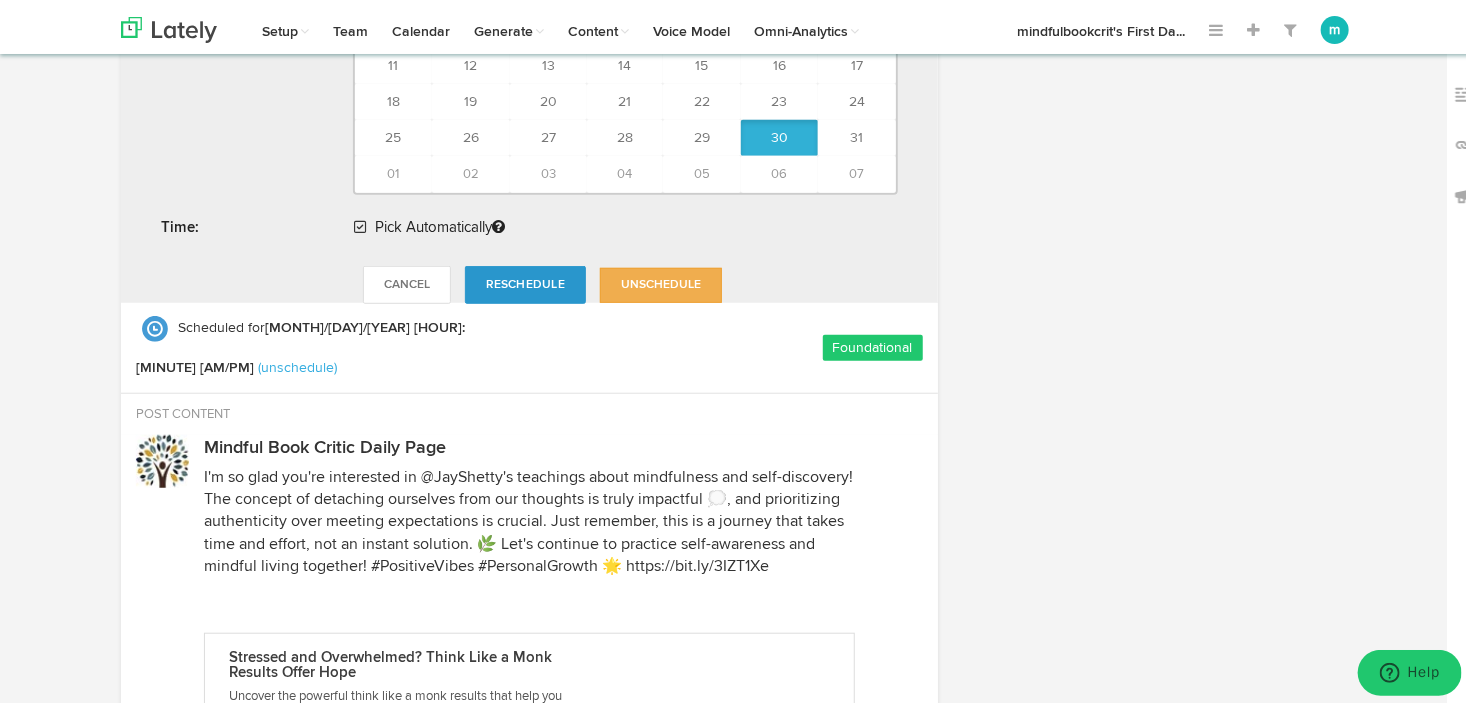 scroll, scrollTop: 468, scrollLeft: 0, axis: vertical 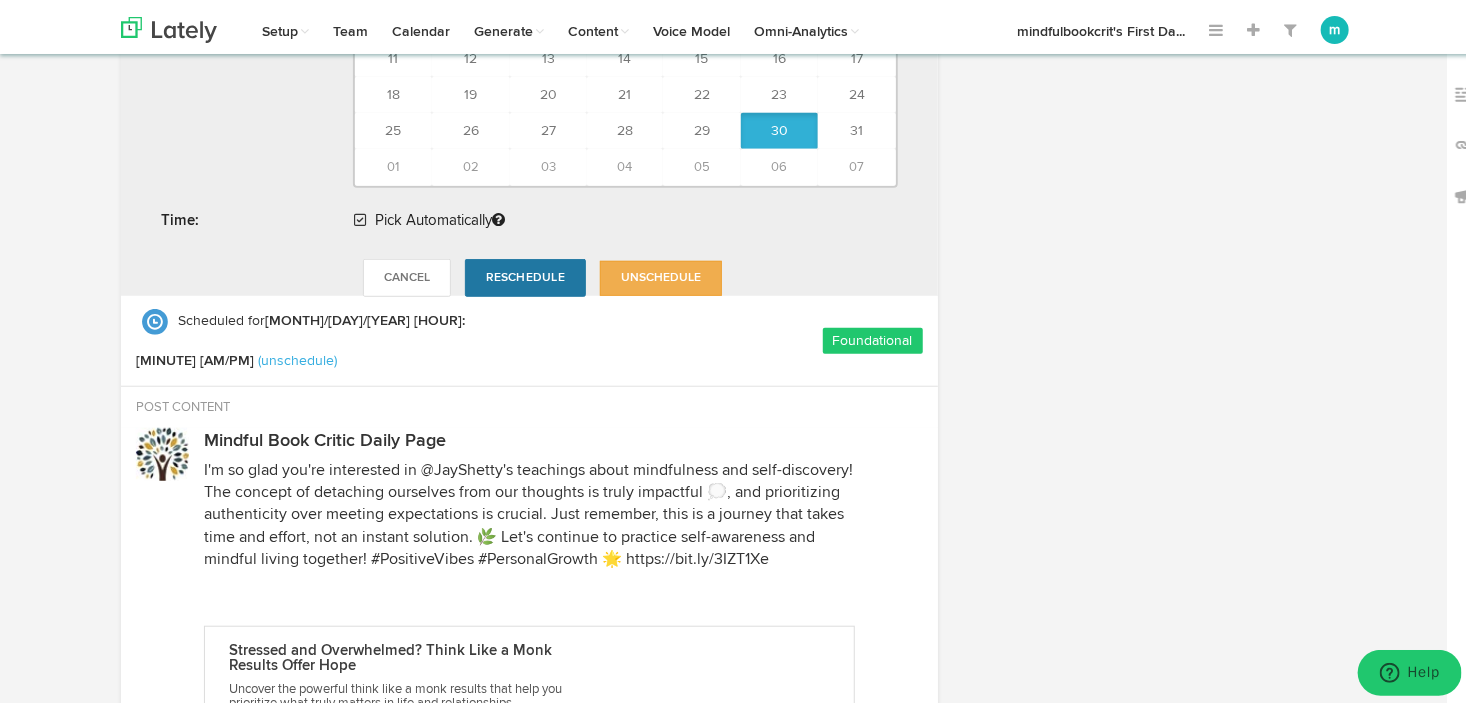 click on "Reschedule" at bounding box center [525, 274] 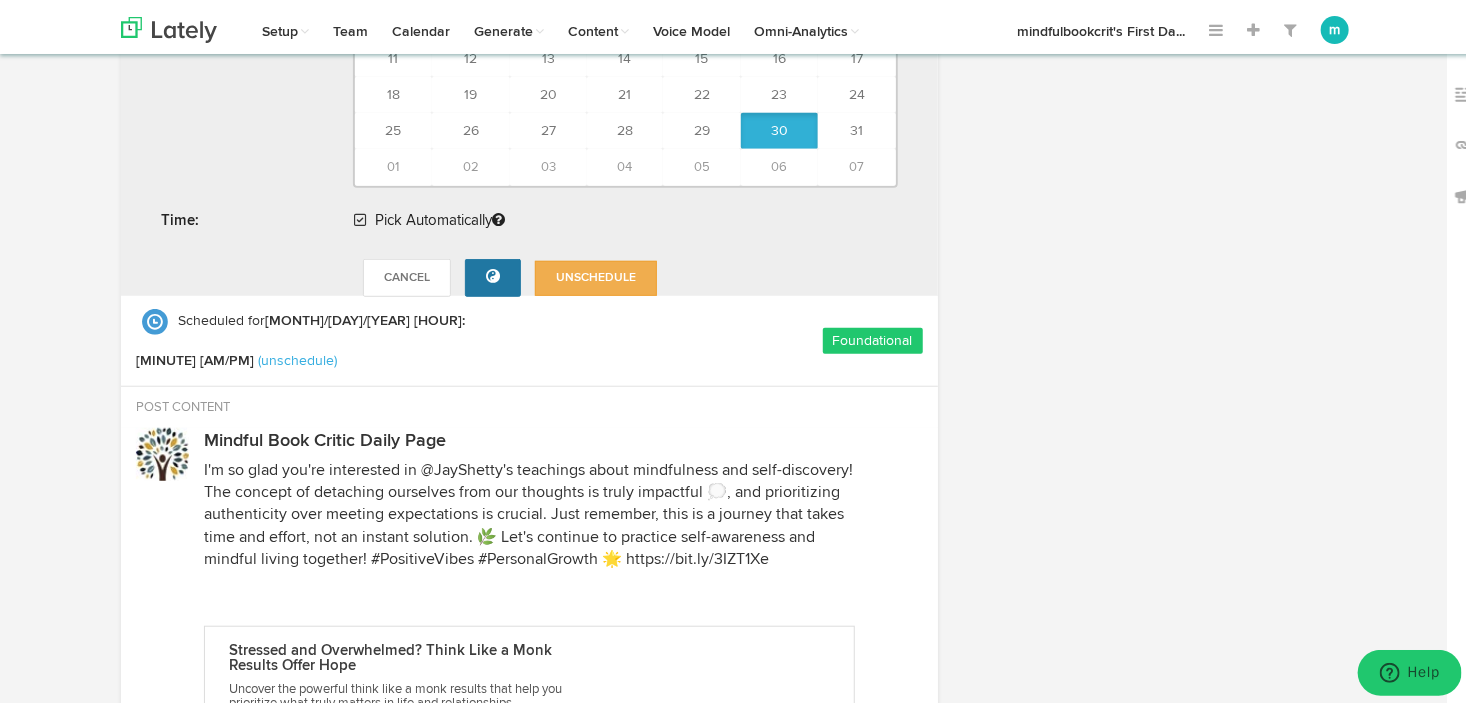 radio on "true" 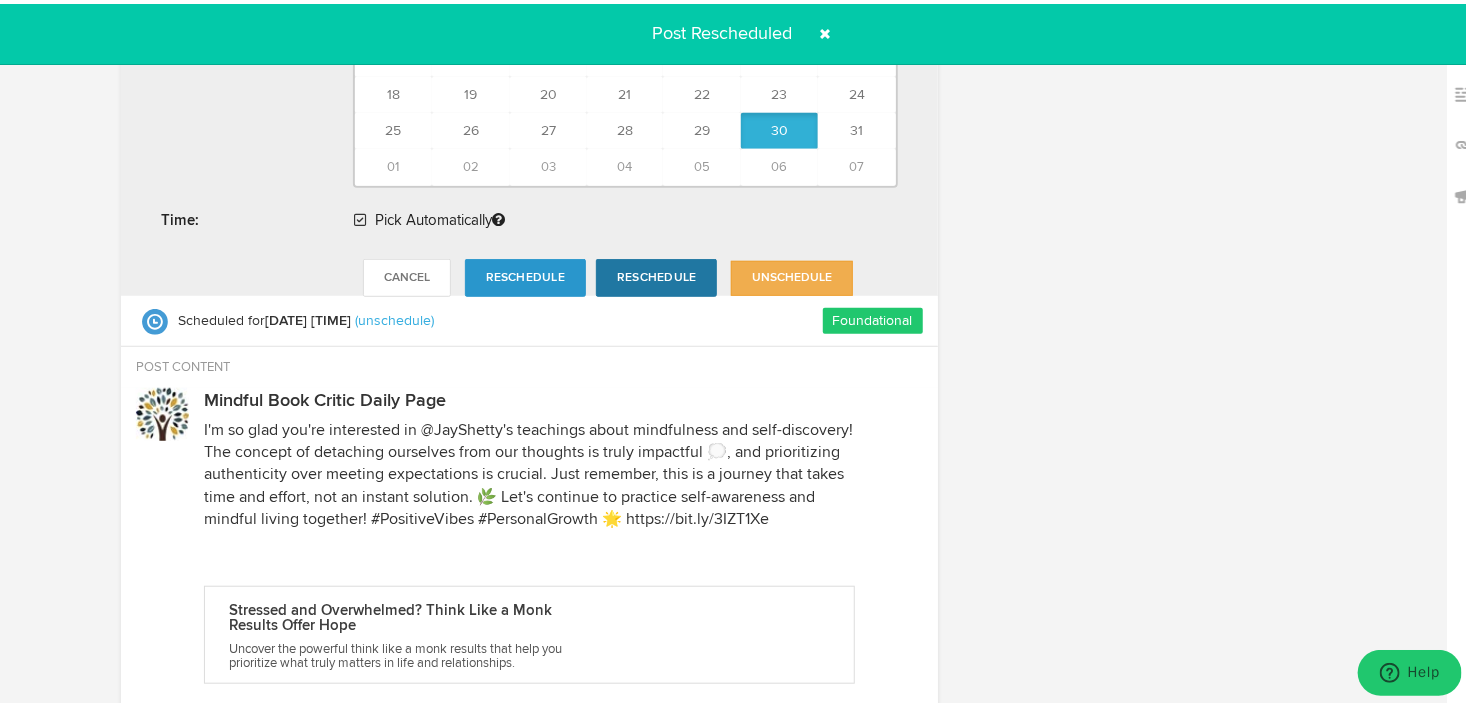 scroll, scrollTop: 78, scrollLeft: 0, axis: vertical 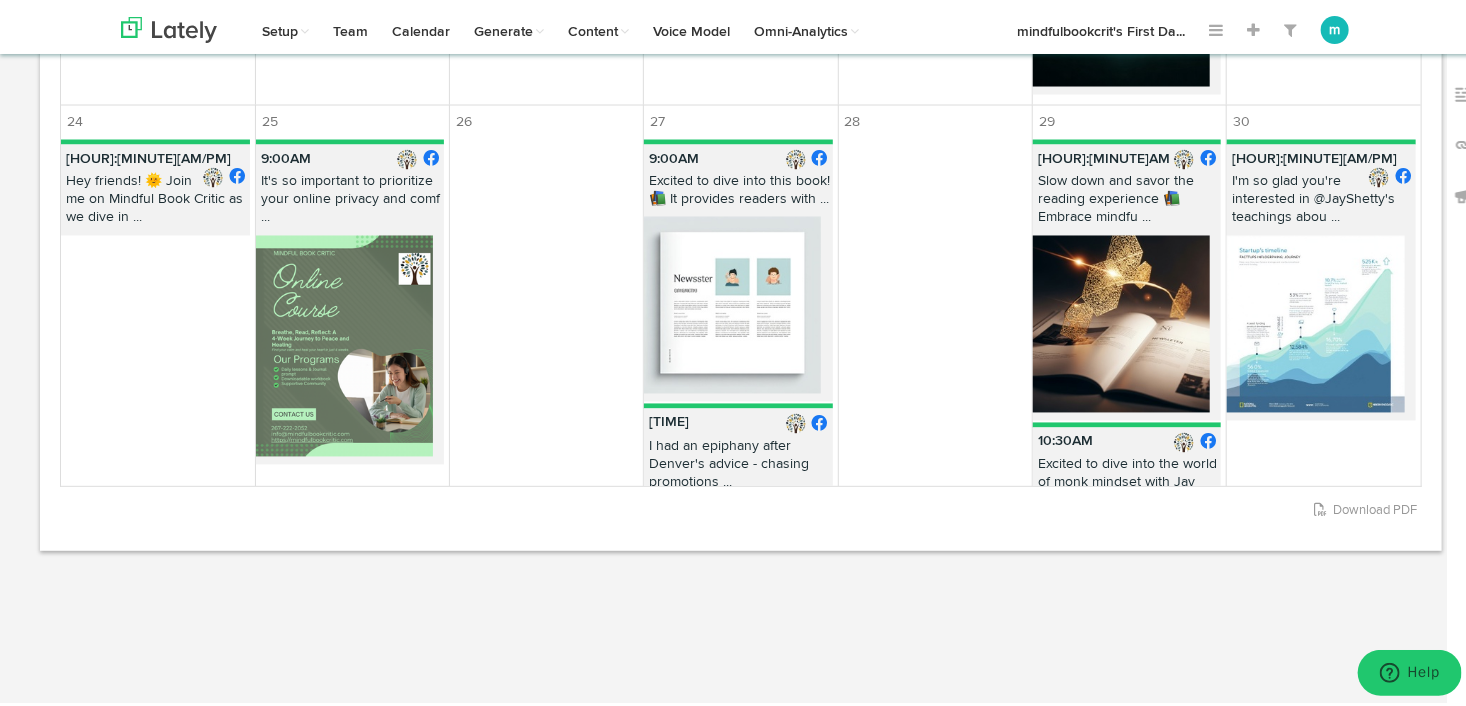 click on "I'm so glad you're interested in @JayShetty's teachings abou ..." at bounding box center [1321, 200] 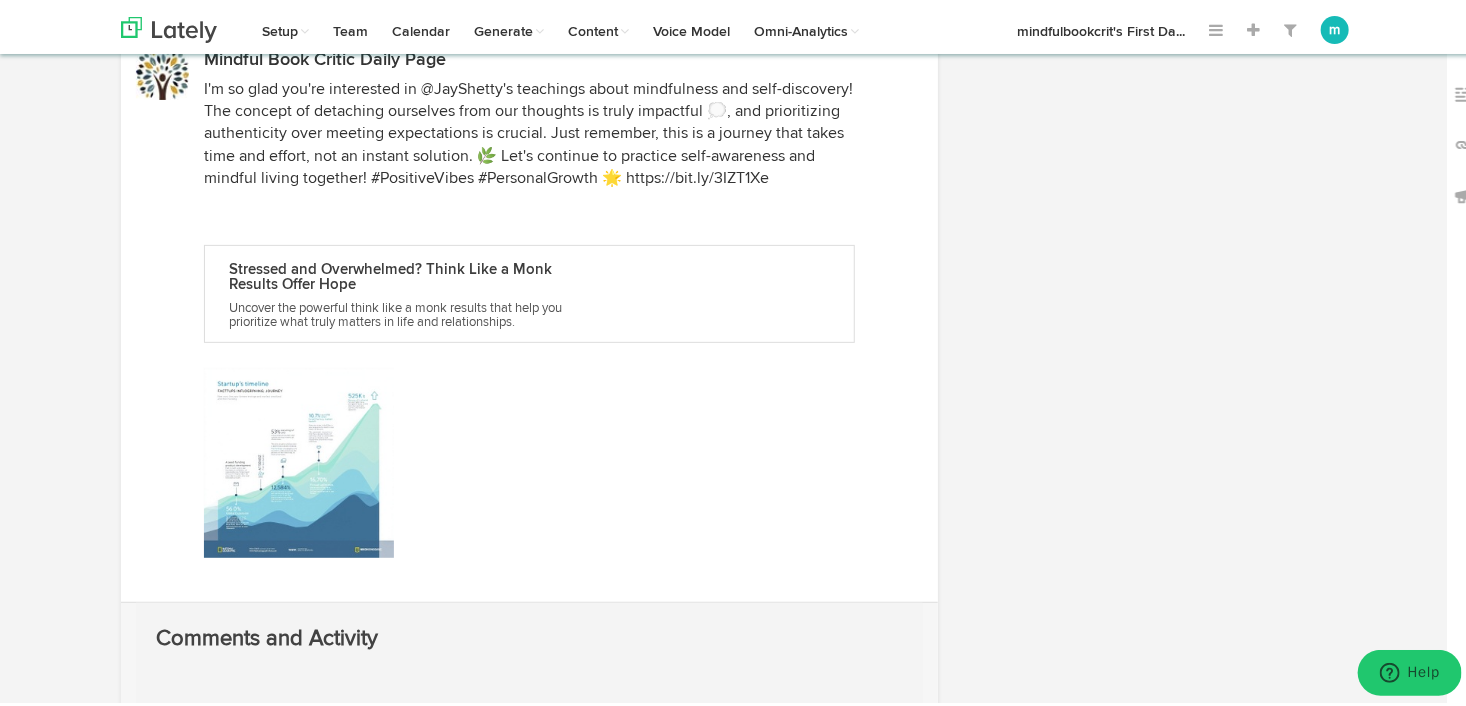 scroll, scrollTop: 0, scrollLeft: 0, axis: both 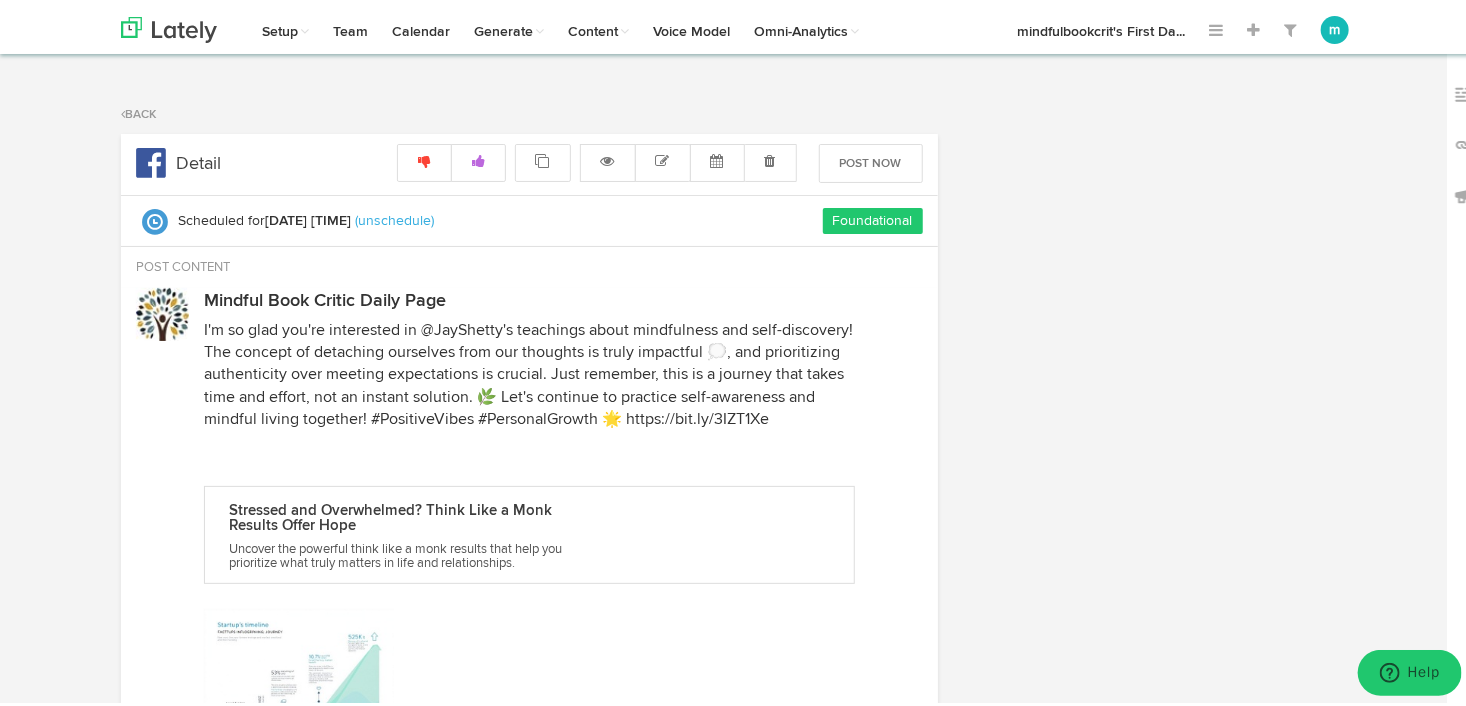 radio on "true" 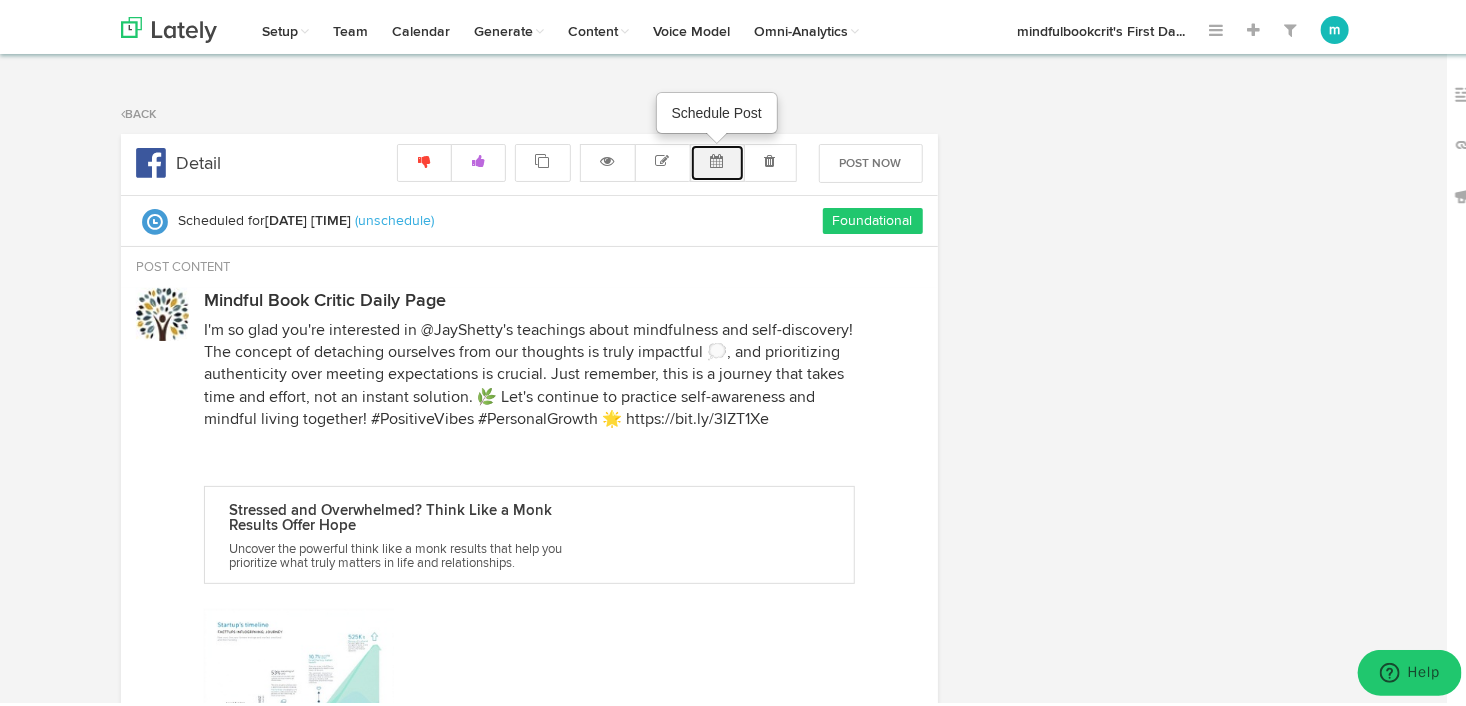 click at bounding box center (717, 157) 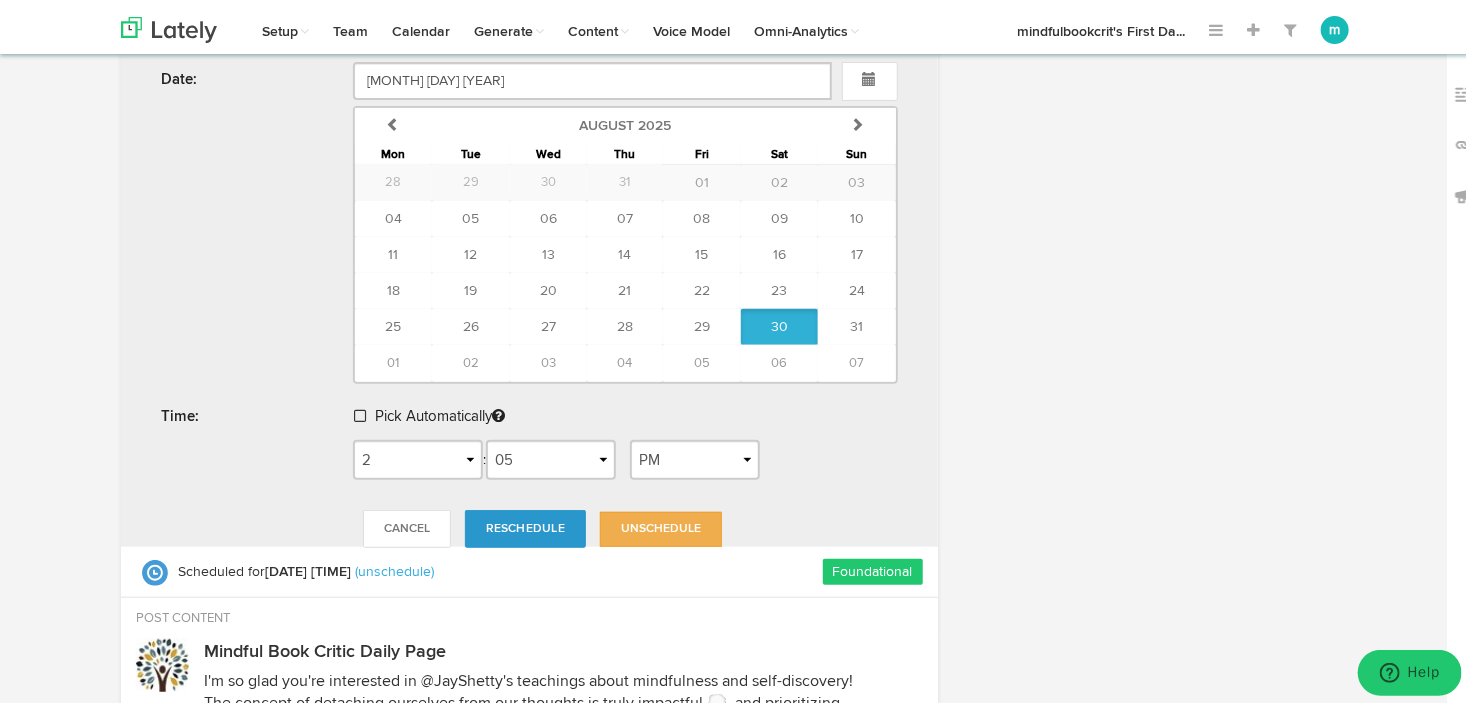 scroll, scrollTop: 274, scrollLeft: 0, axis: vertical 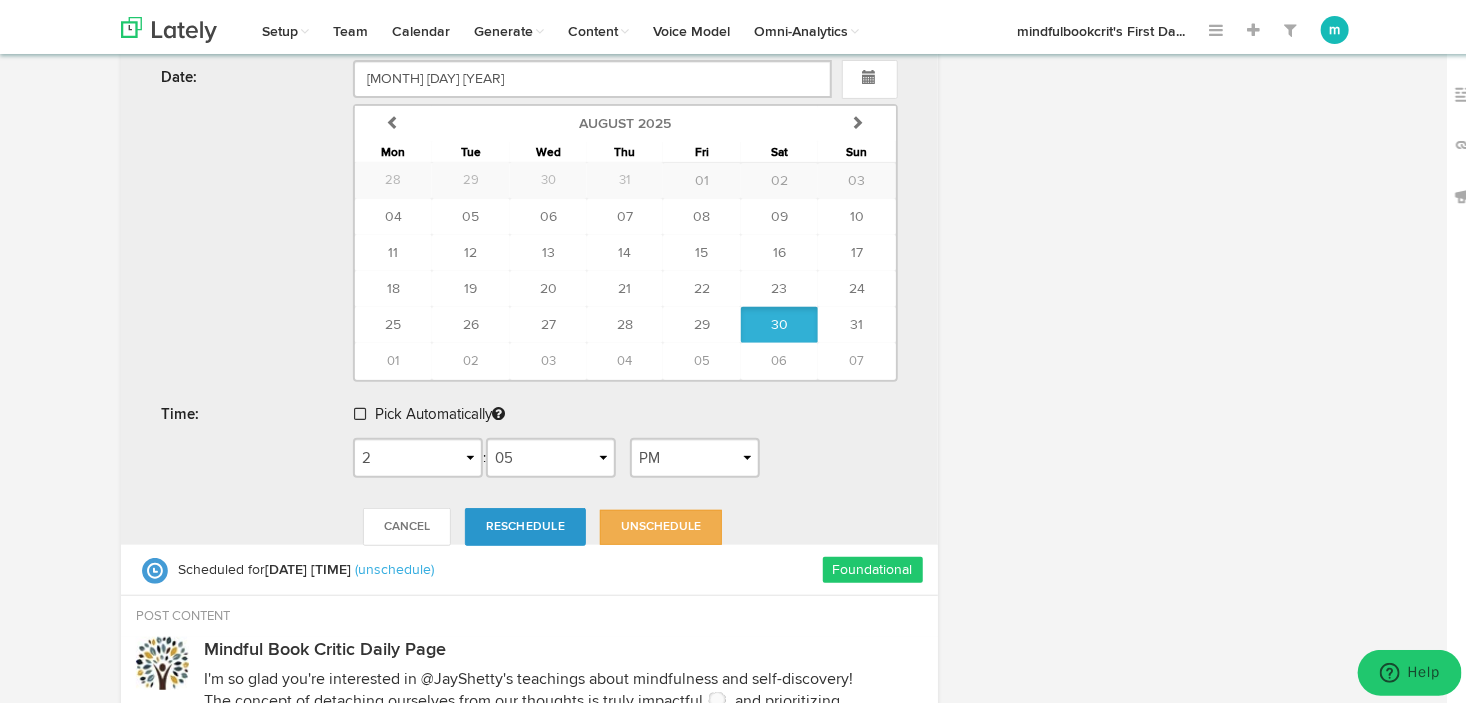 click at bounding box center (362, 411) 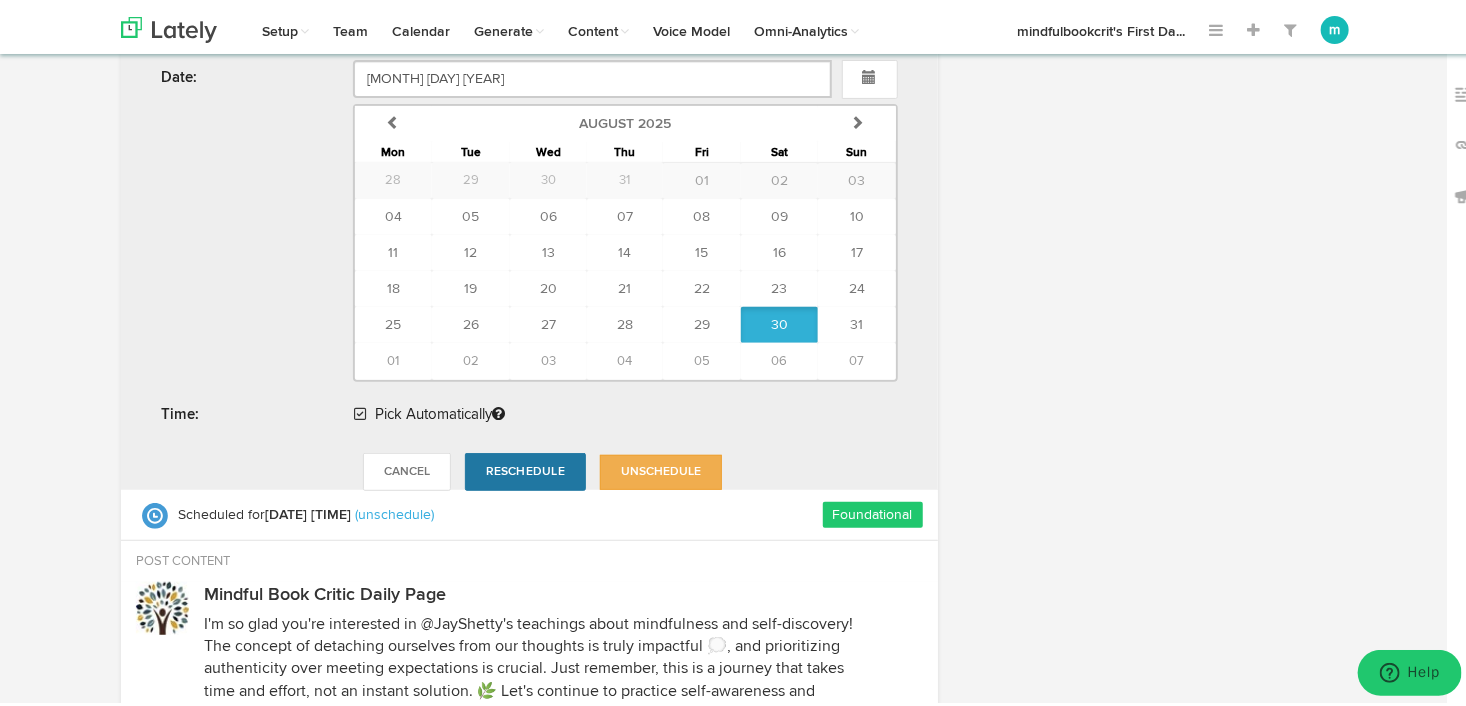 click on "Reschedule" at bounding box center [525, 468] 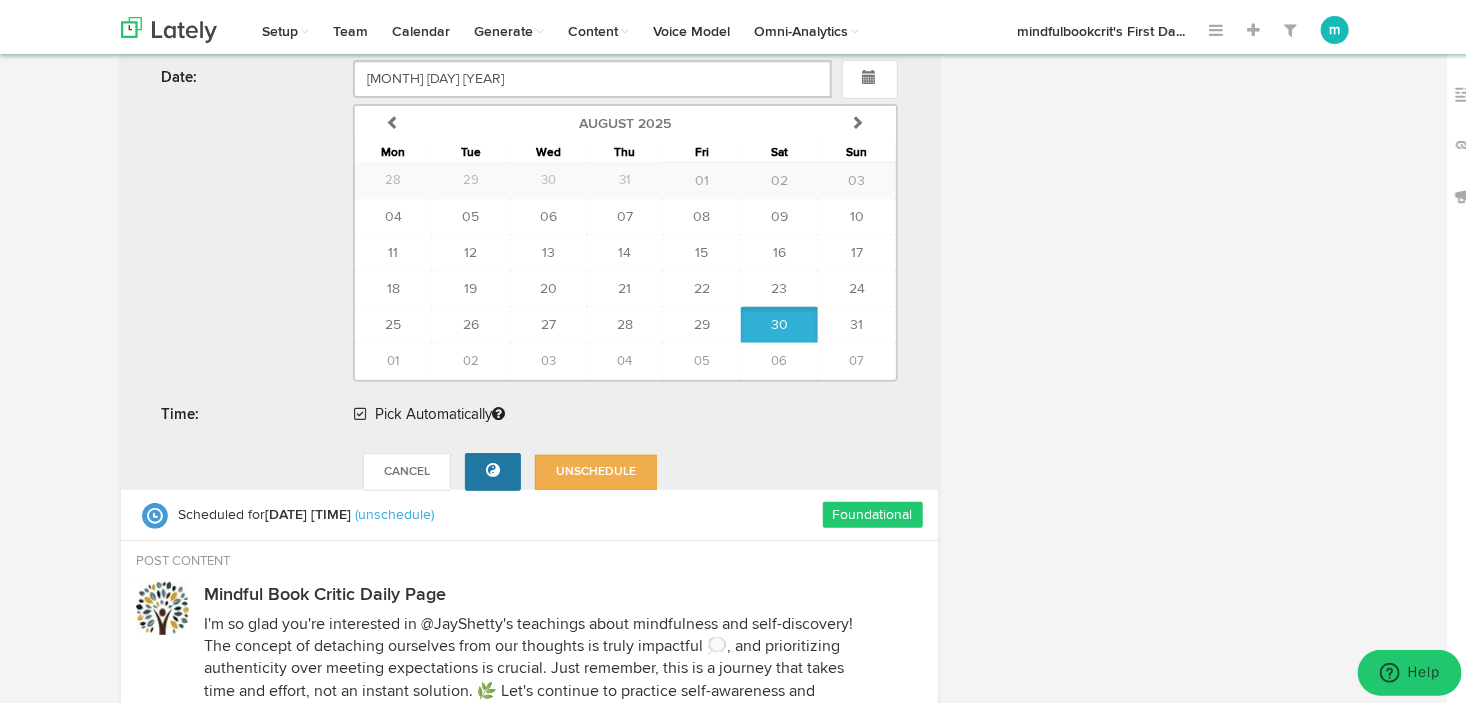 radio on "true" 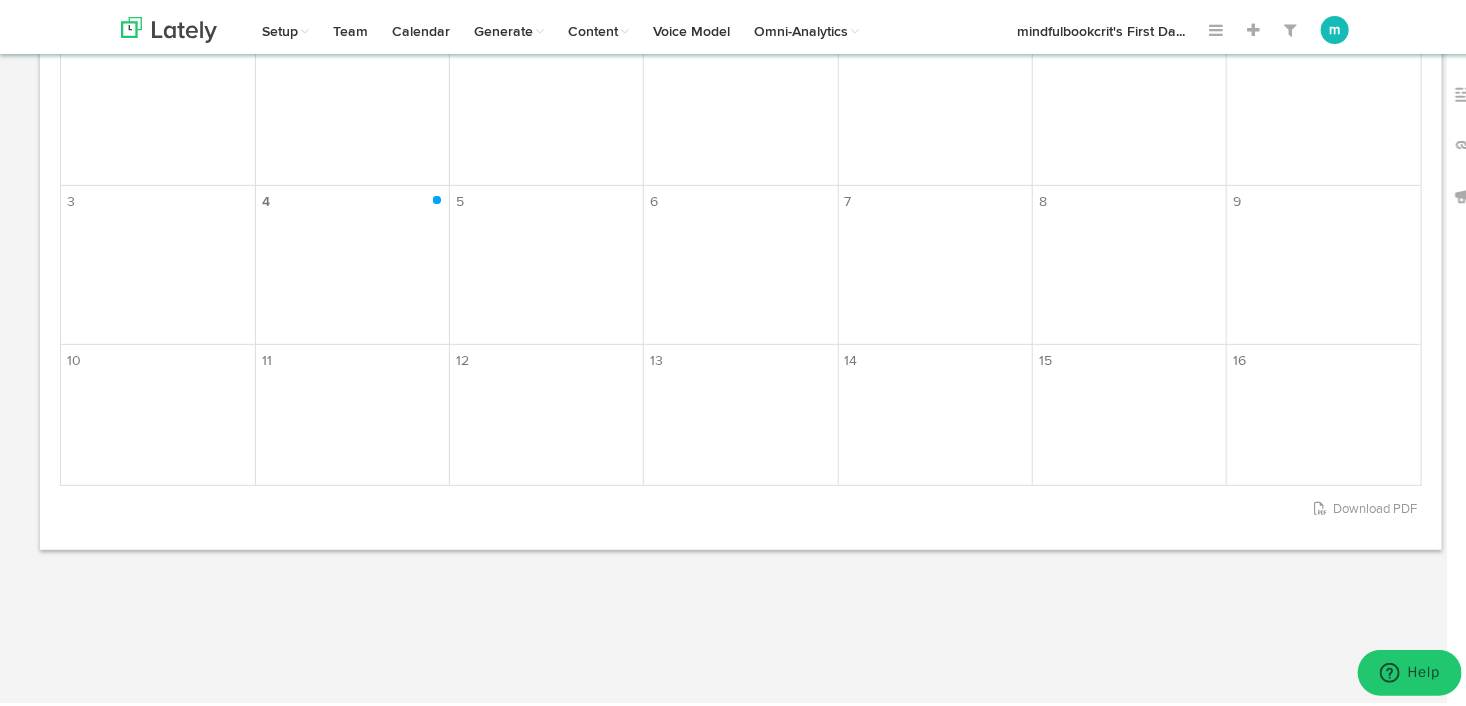 scroll, scrollTop: 0, scrollLeft: 0, axis: both 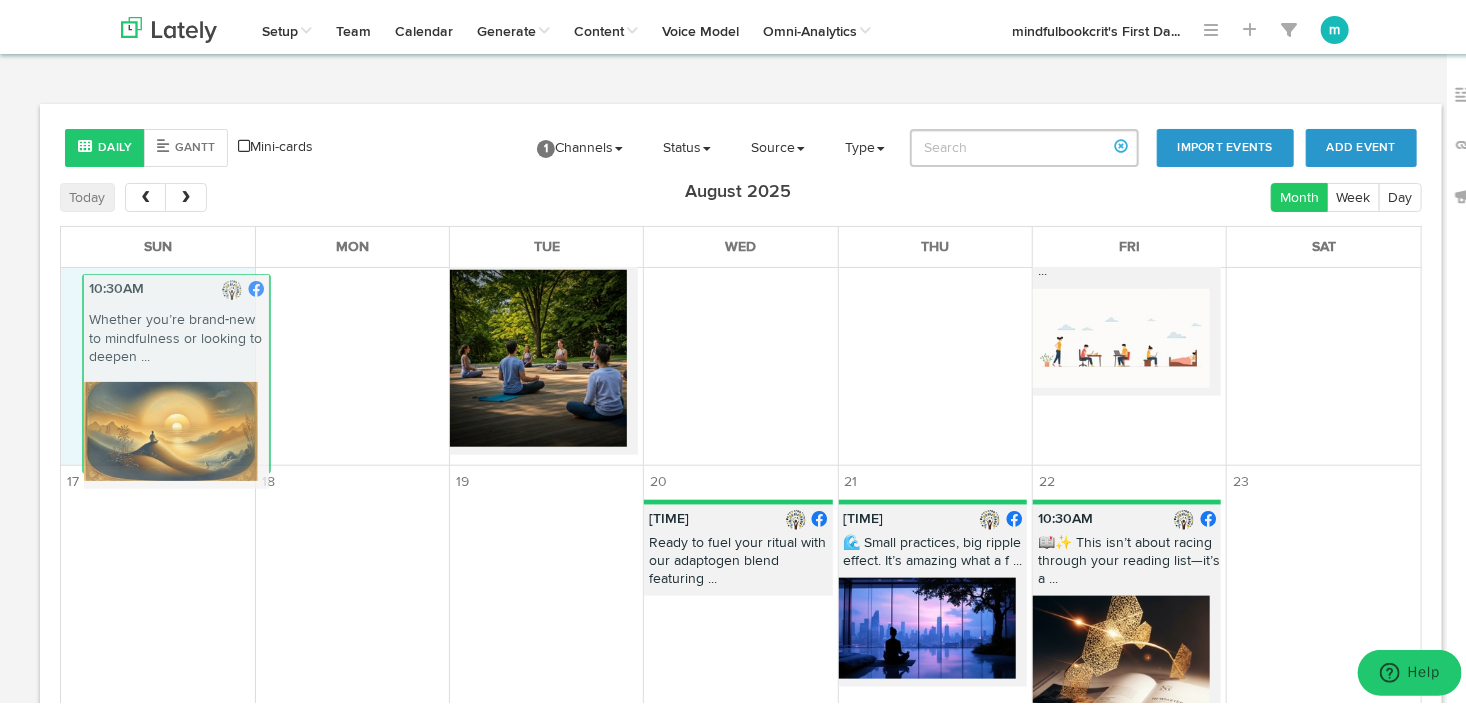 drag, startPoint x: 1267, startPoint y: 534, endPoint x: 139, endPoint y: 295, distance: 1153.0416 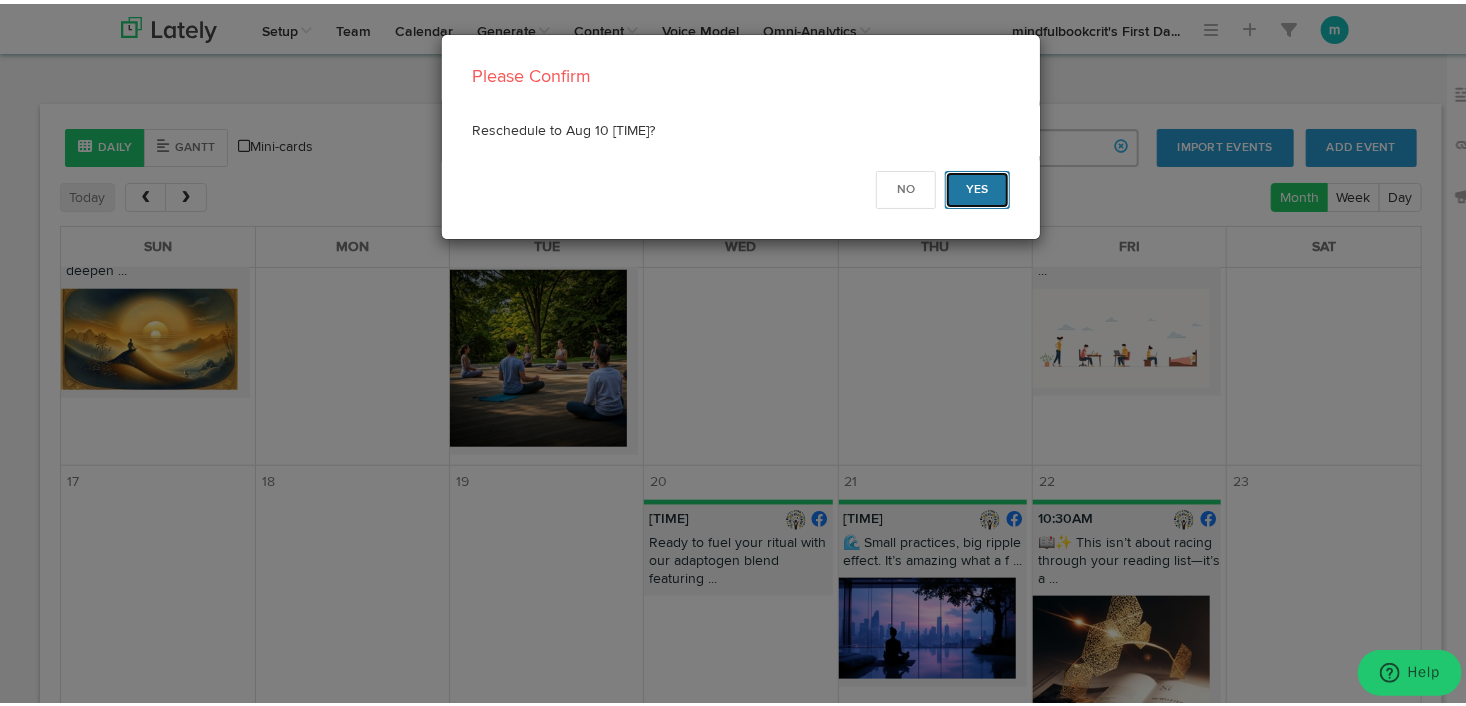 click on "Yes" at bounding box center [977, 186] 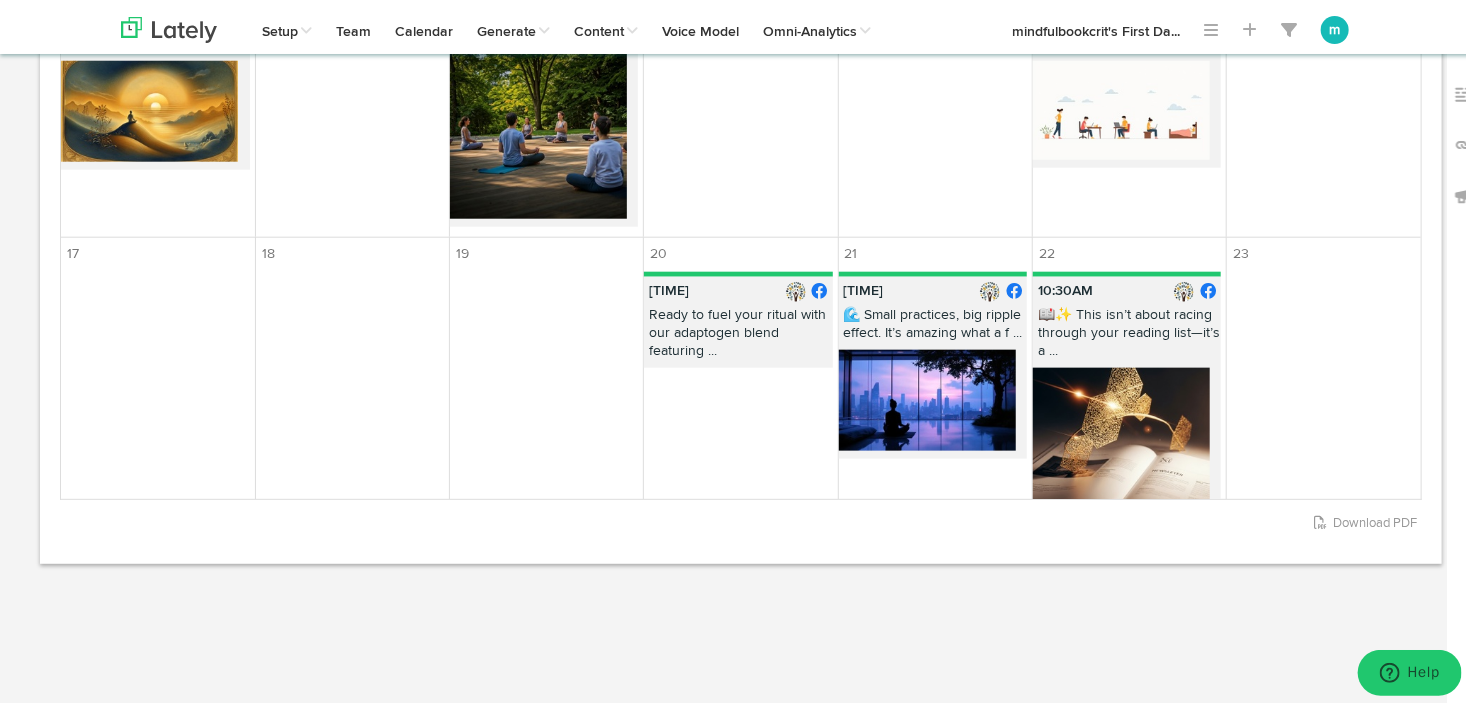 scroll, scrollTop: 241, scrollLeft: 0, axis: vertical 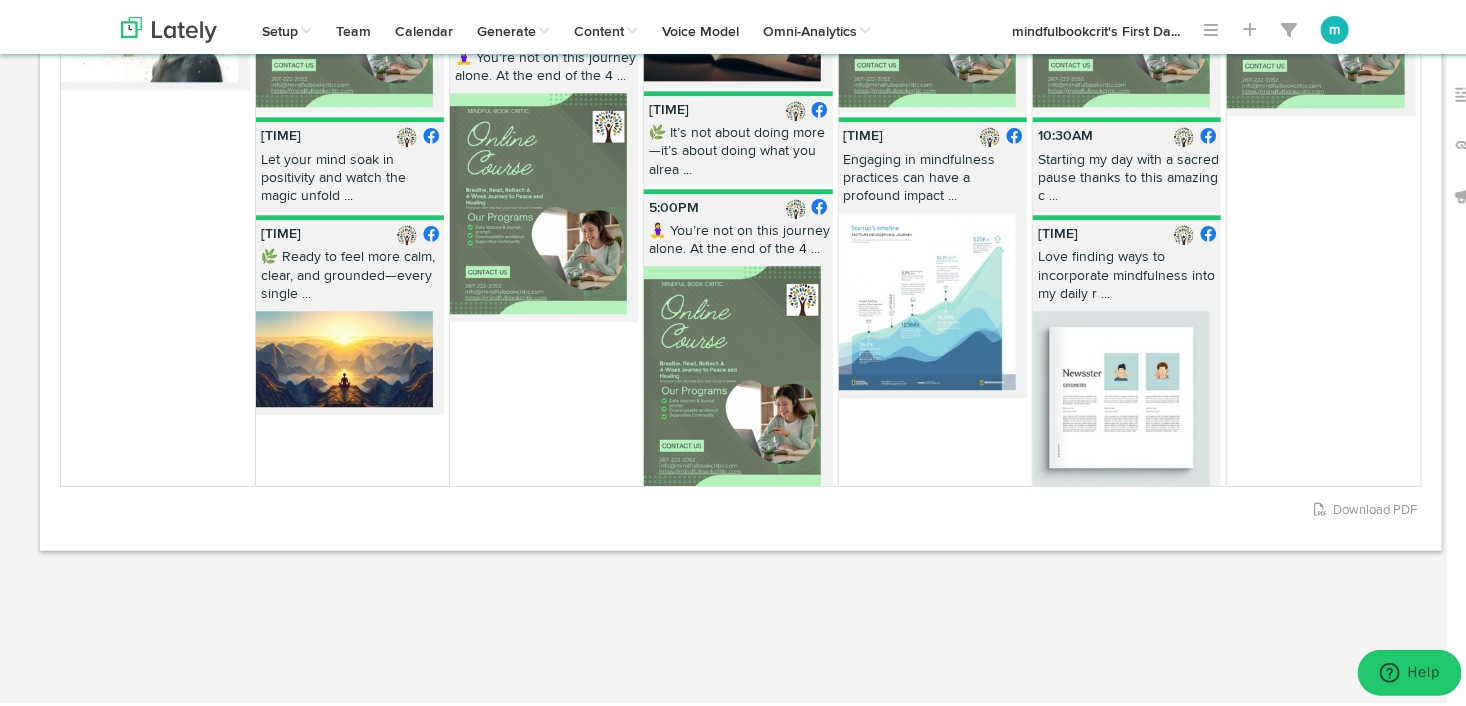 click on "Starting my day with a sacred pause thanks to this amazing c ..." at bounding box center (1127, 178) 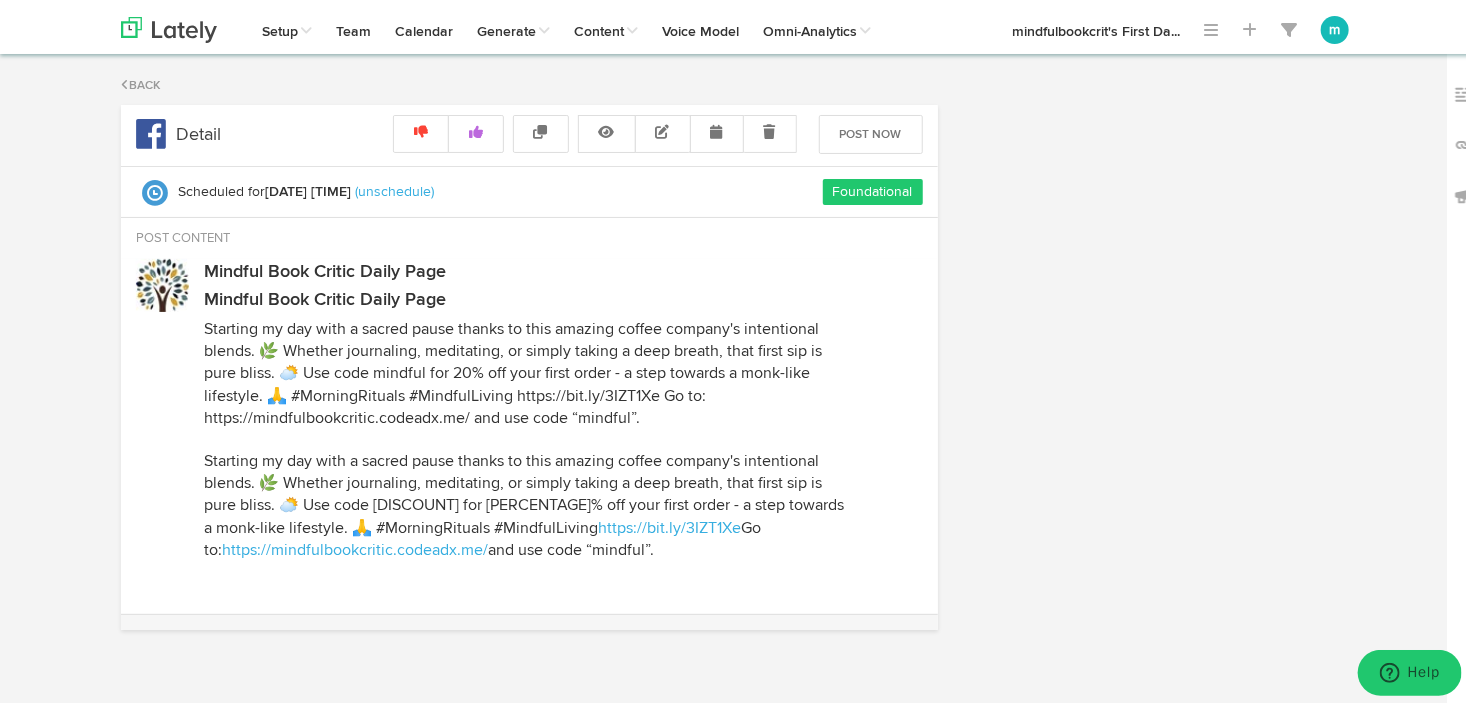 scroll, scrollTop: 0, scrollLeft: 0, axis: both 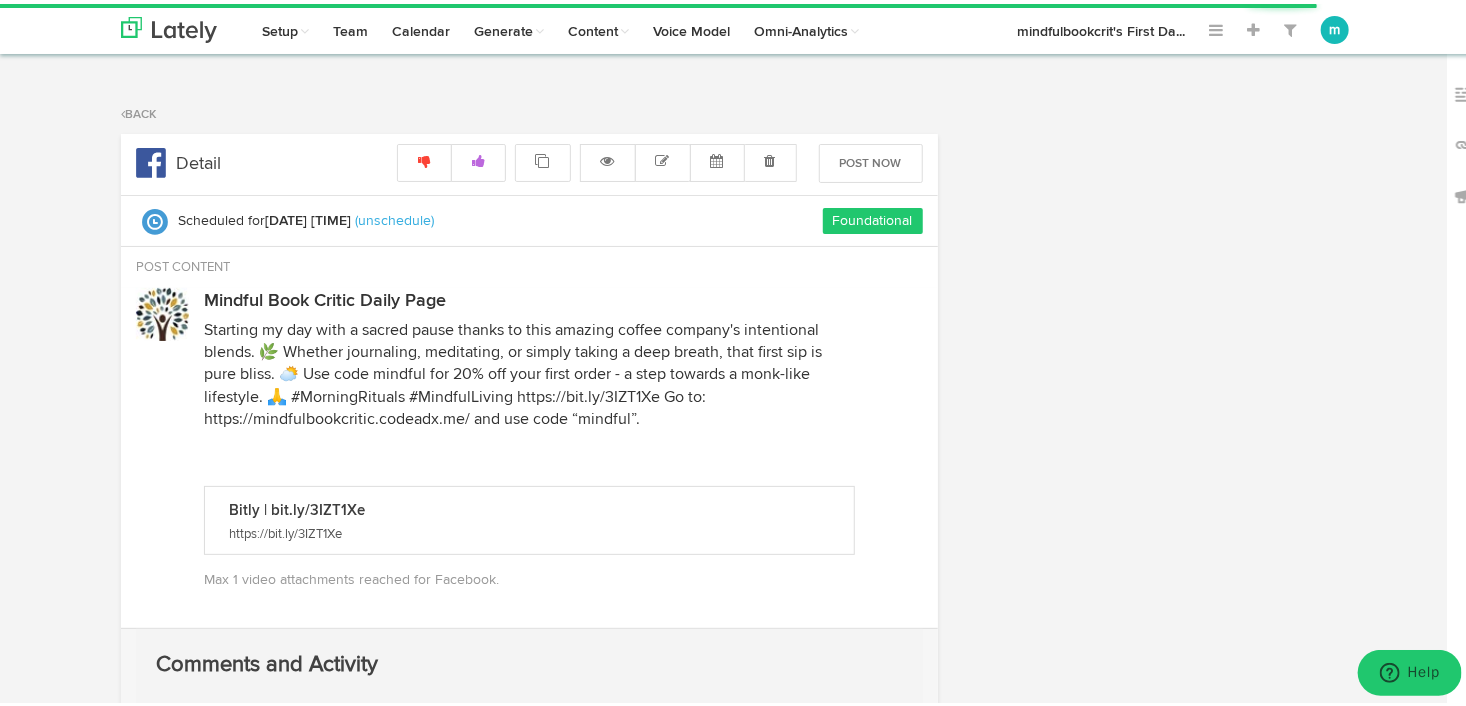 select on "10" 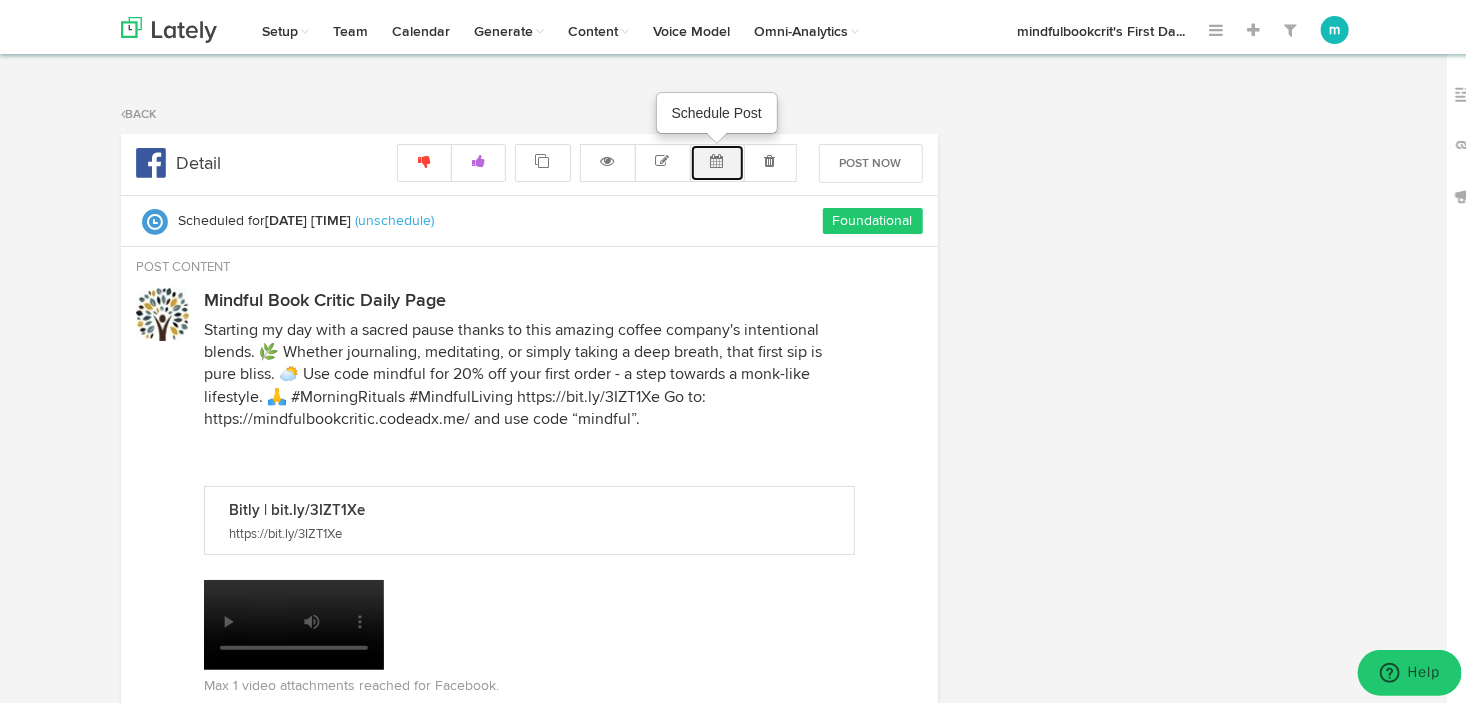 click at bounding box center [717, 157] 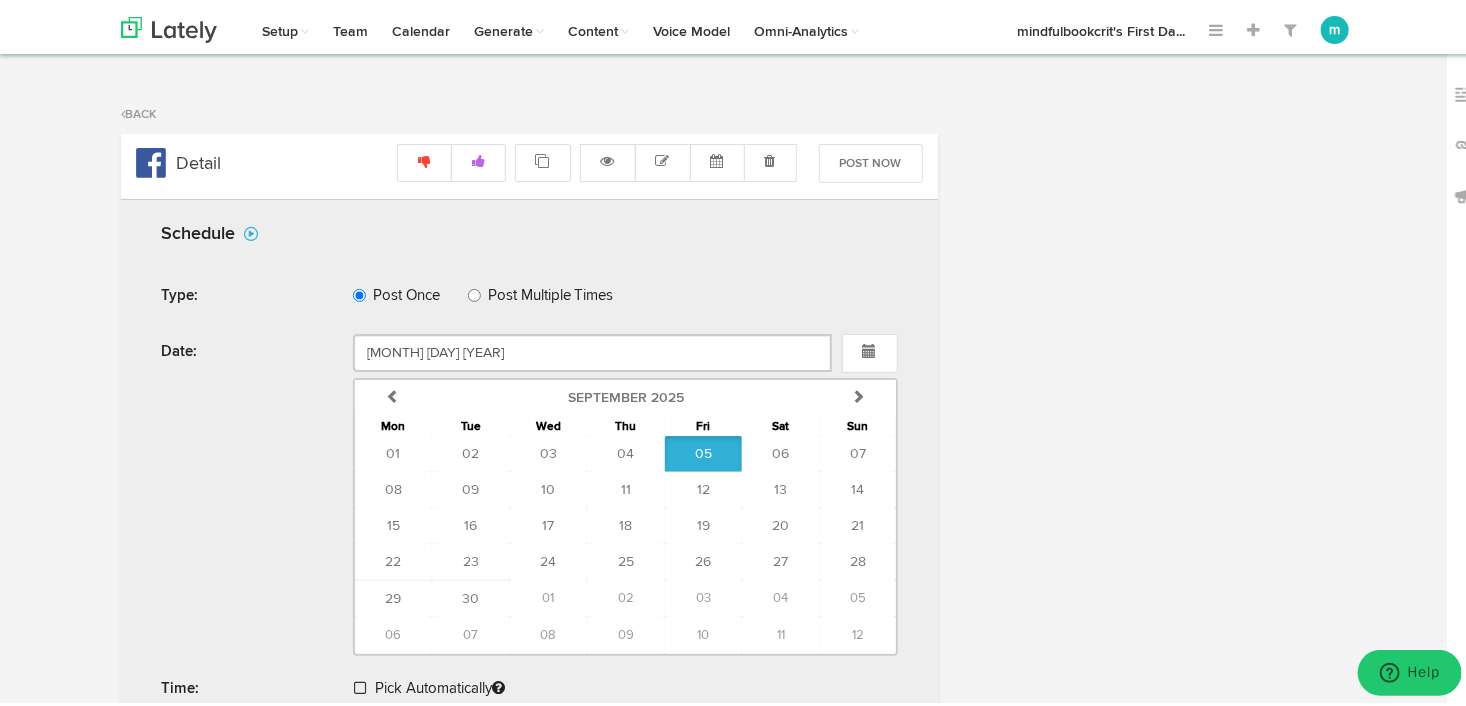 click at bounding box center [360, 684] 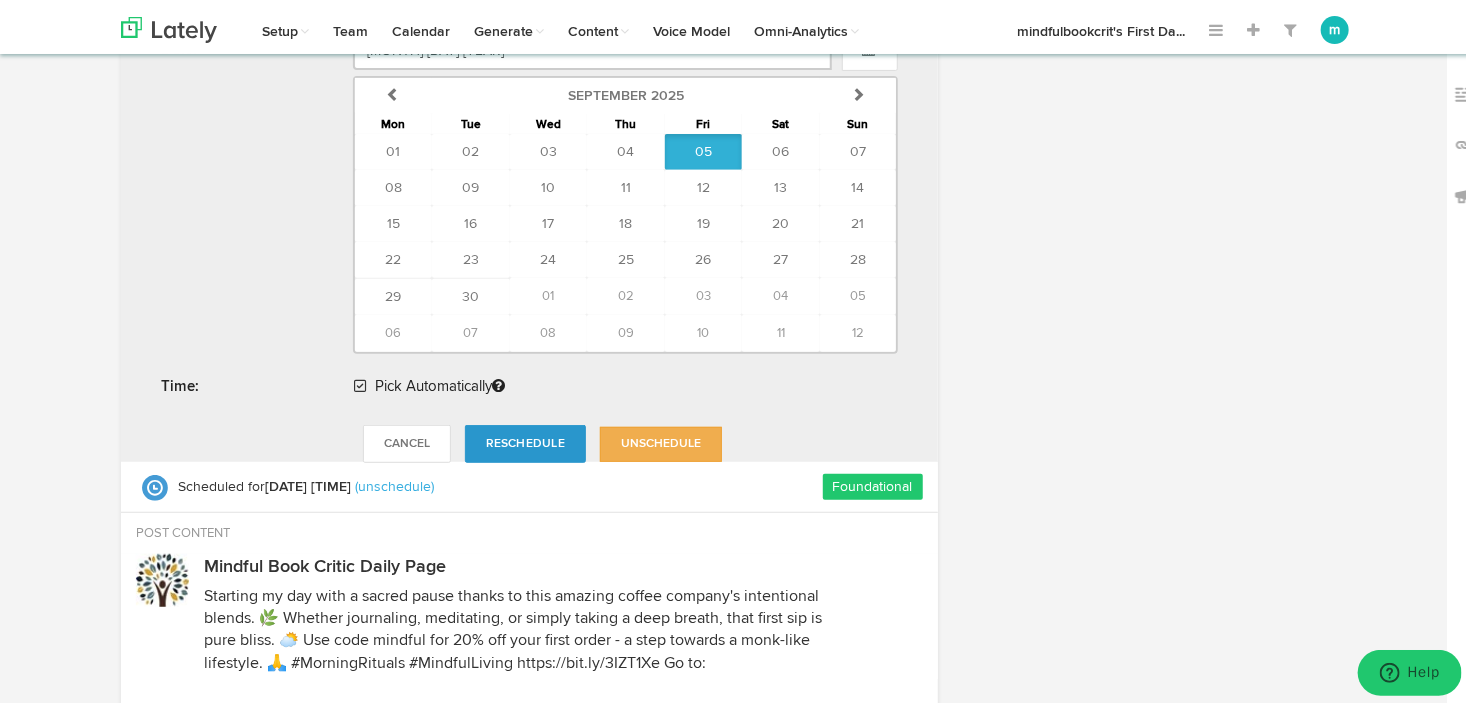 scroll, scrollTop: 308, scrollLeft: 0, axis: vertical 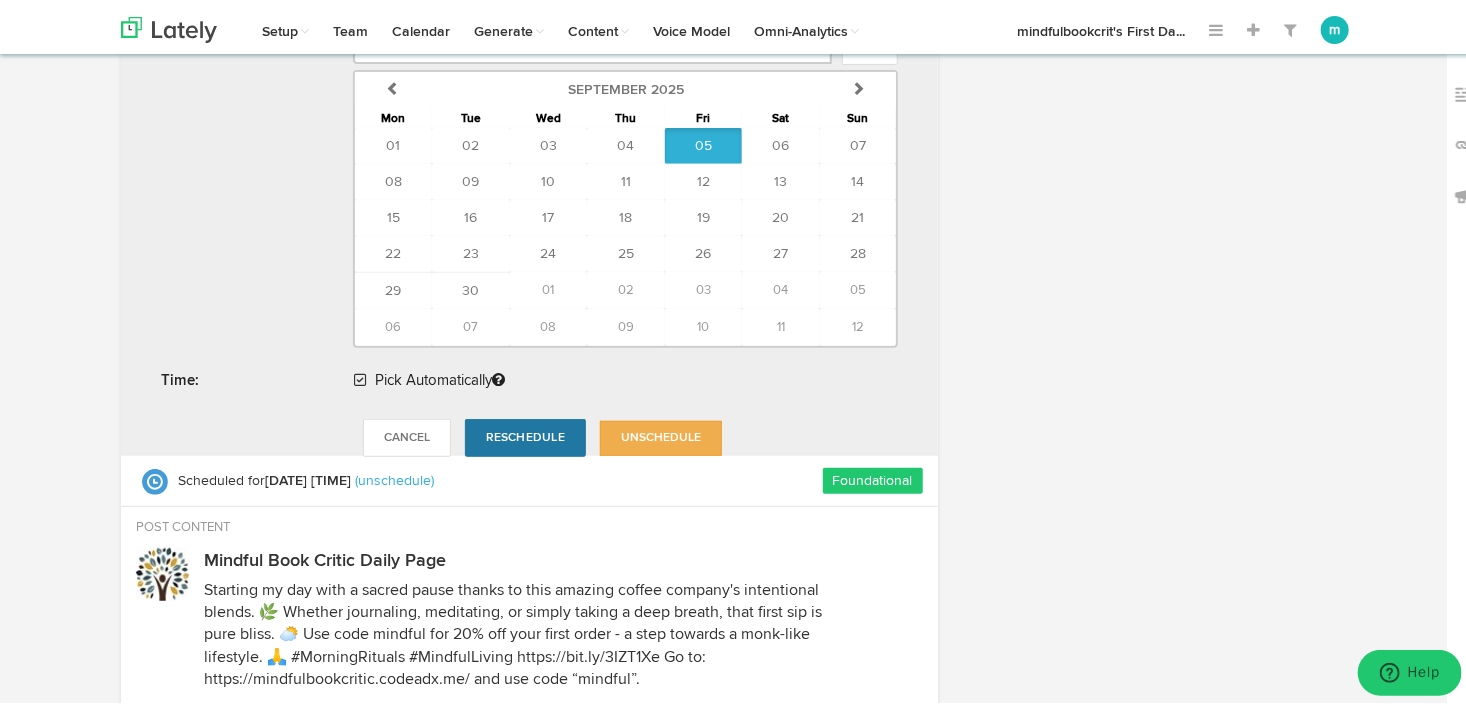 click on "Reschedule" at bounding box center [525, 434] 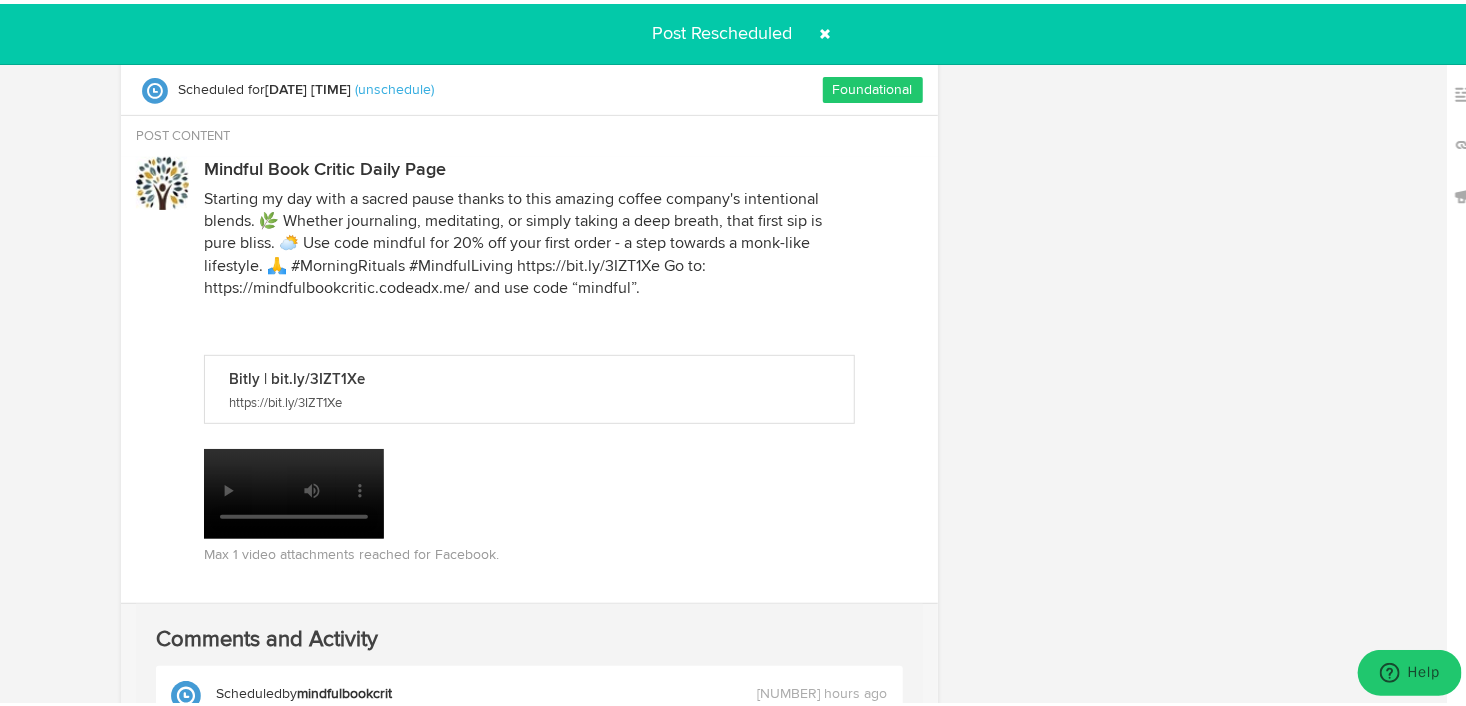 radio on "true" 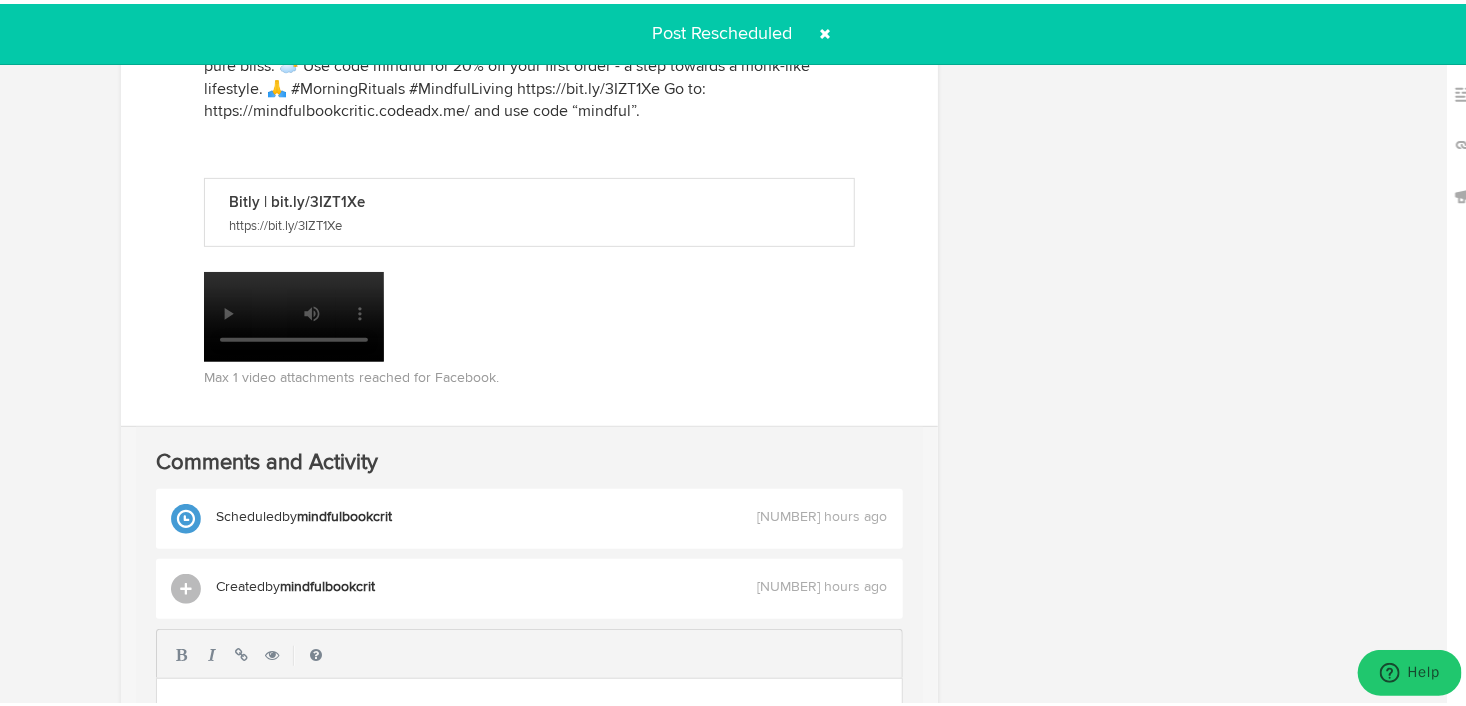 scroll, scrollTop: 309, scrollLeft: 0, axis: vertical 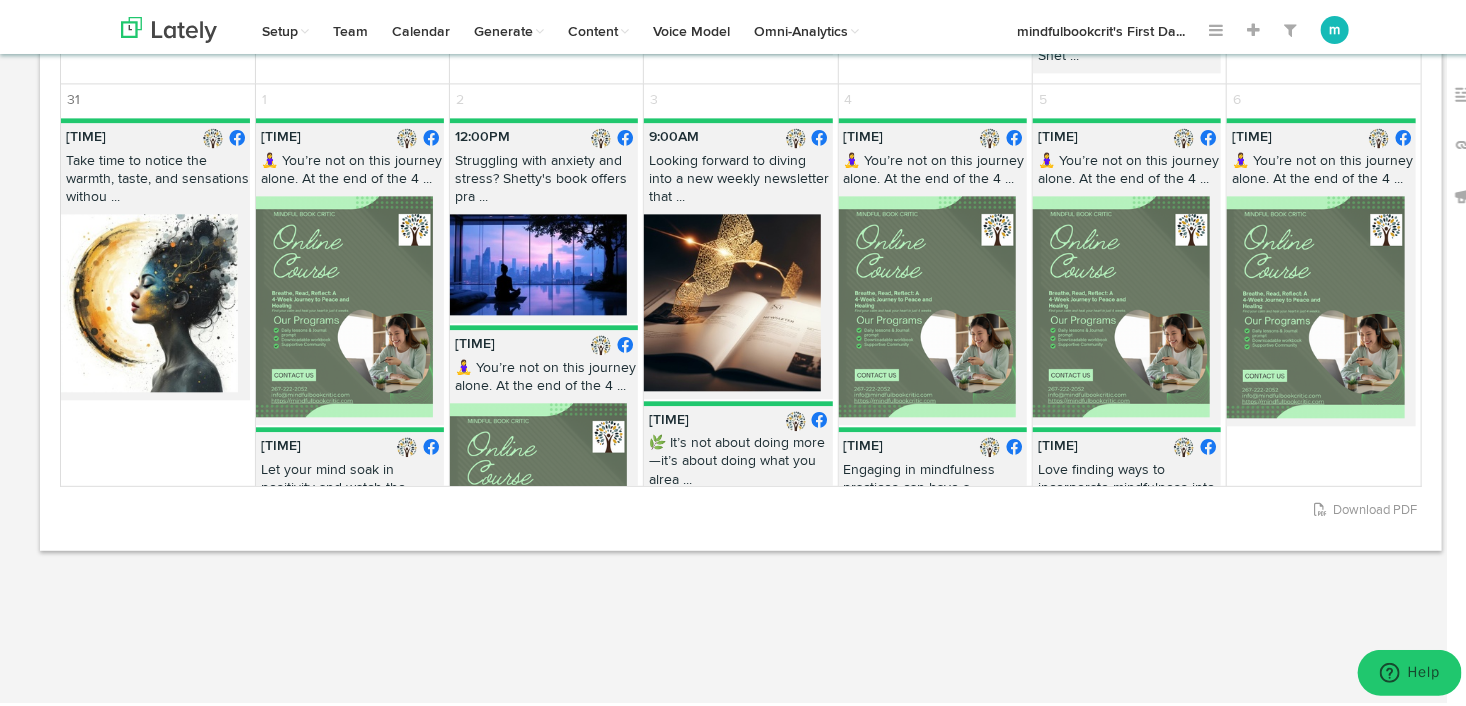 click on "🧘‍♀️ You’re not on this journey alone.
At the end of the 4 ..." at bounding box center [350, 170] 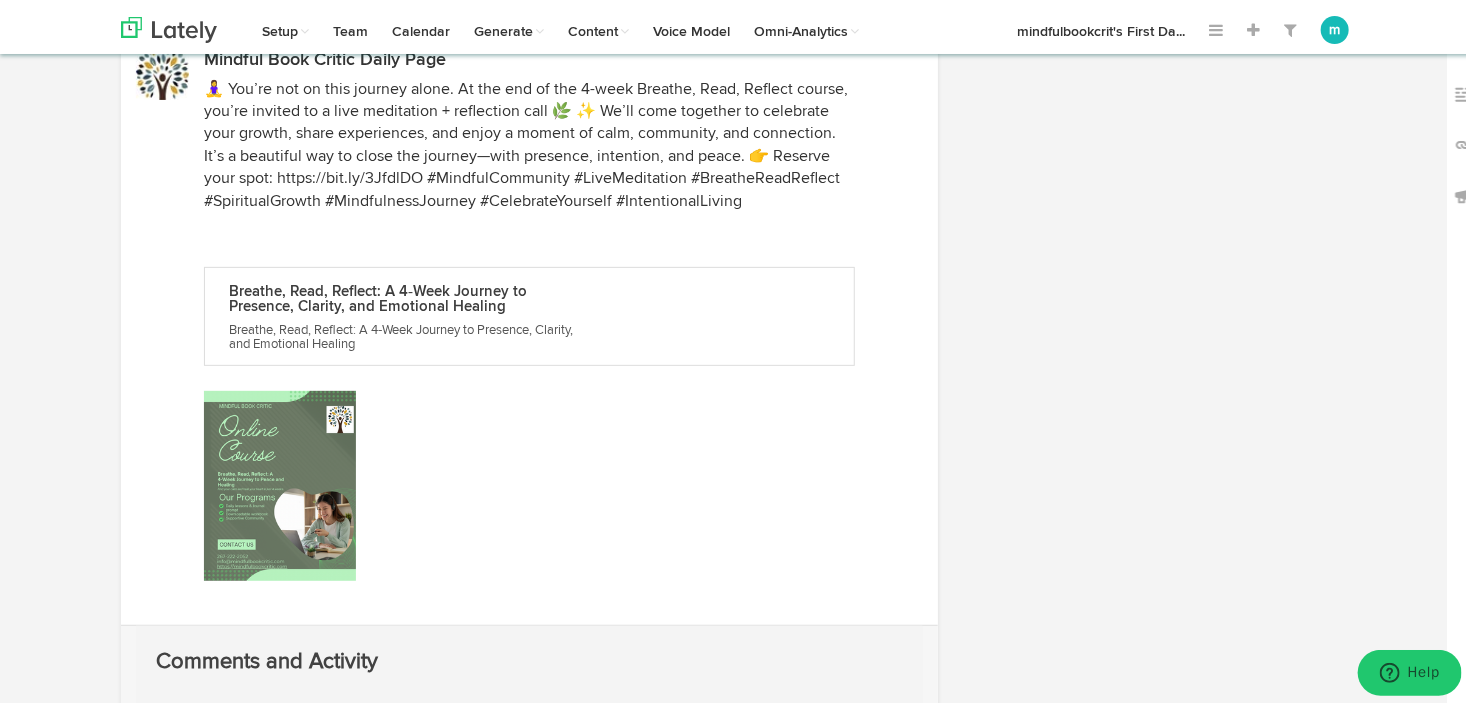 scroll, scrollTop: 0, scrollLeft: 0, axis: both 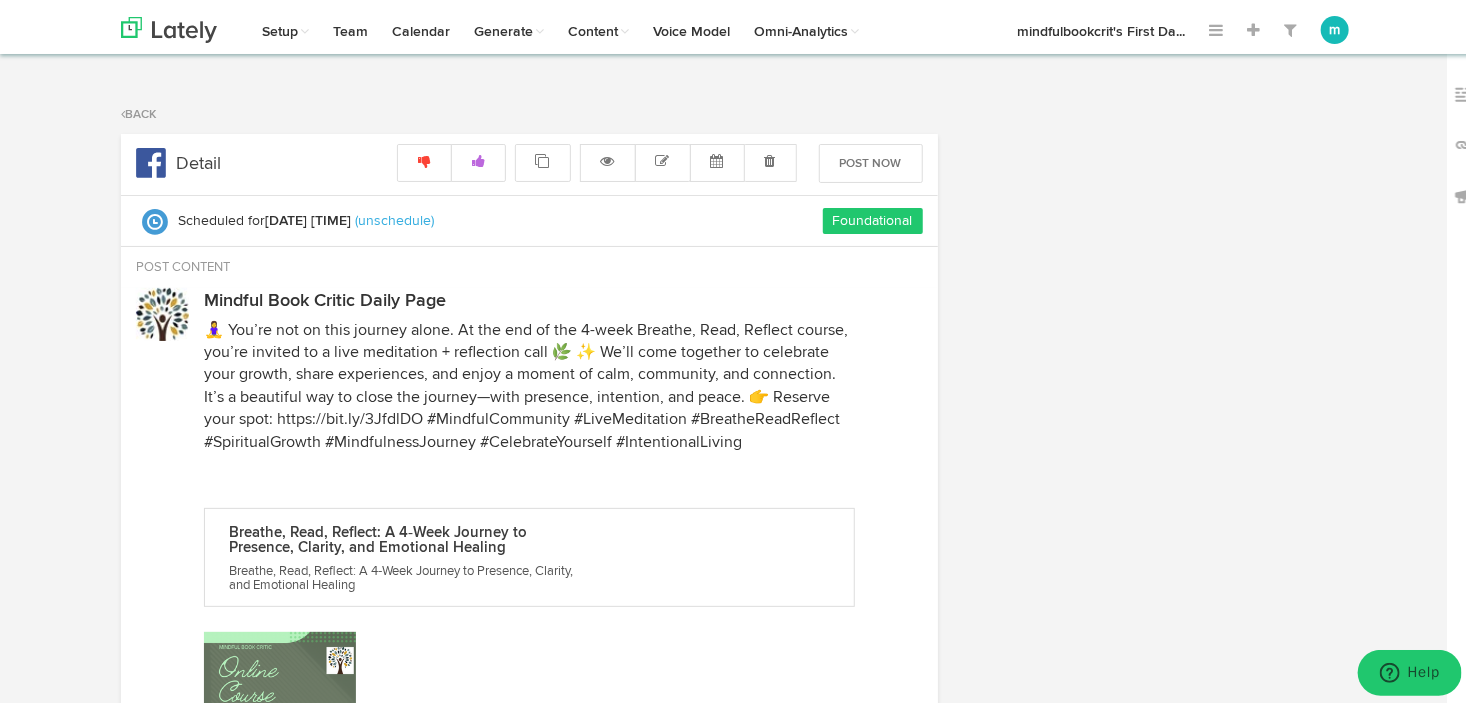 radio on "true" 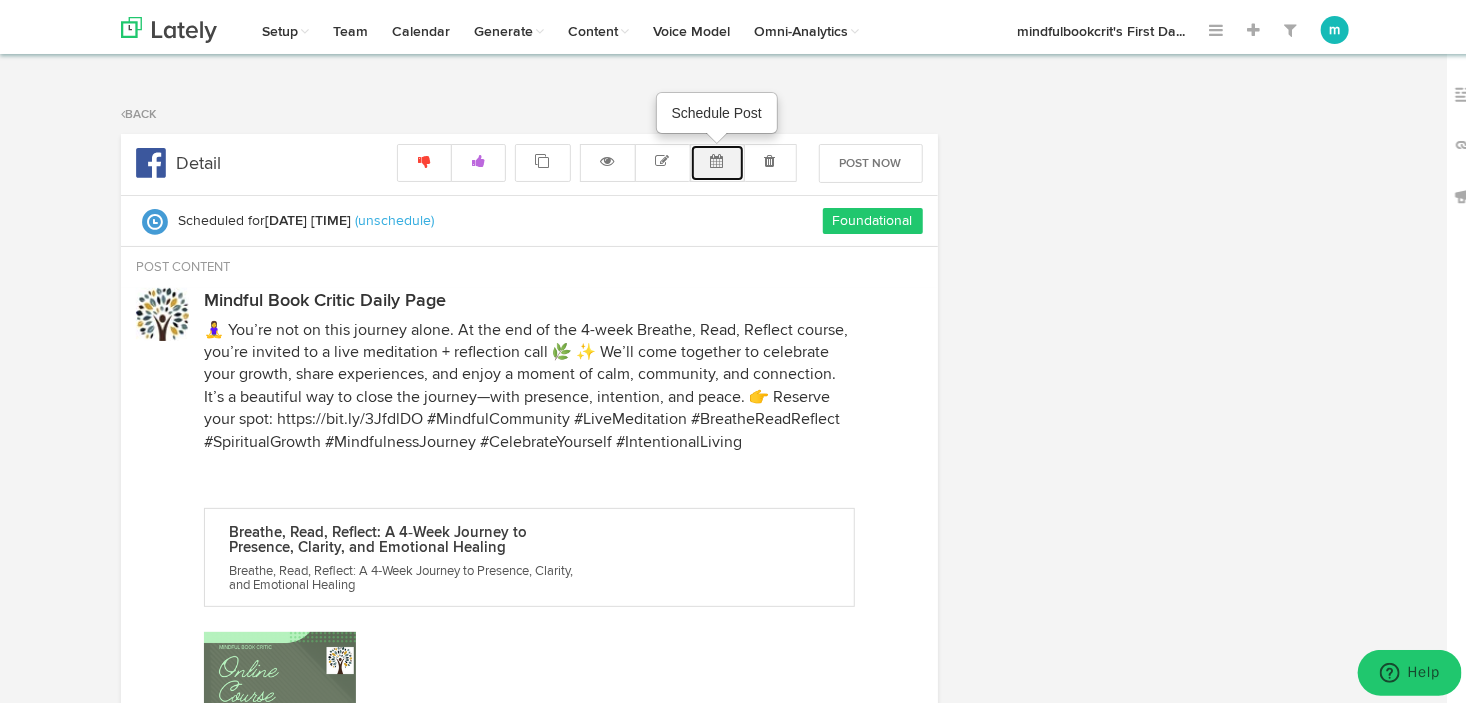 click at bounding box center (717, 159) 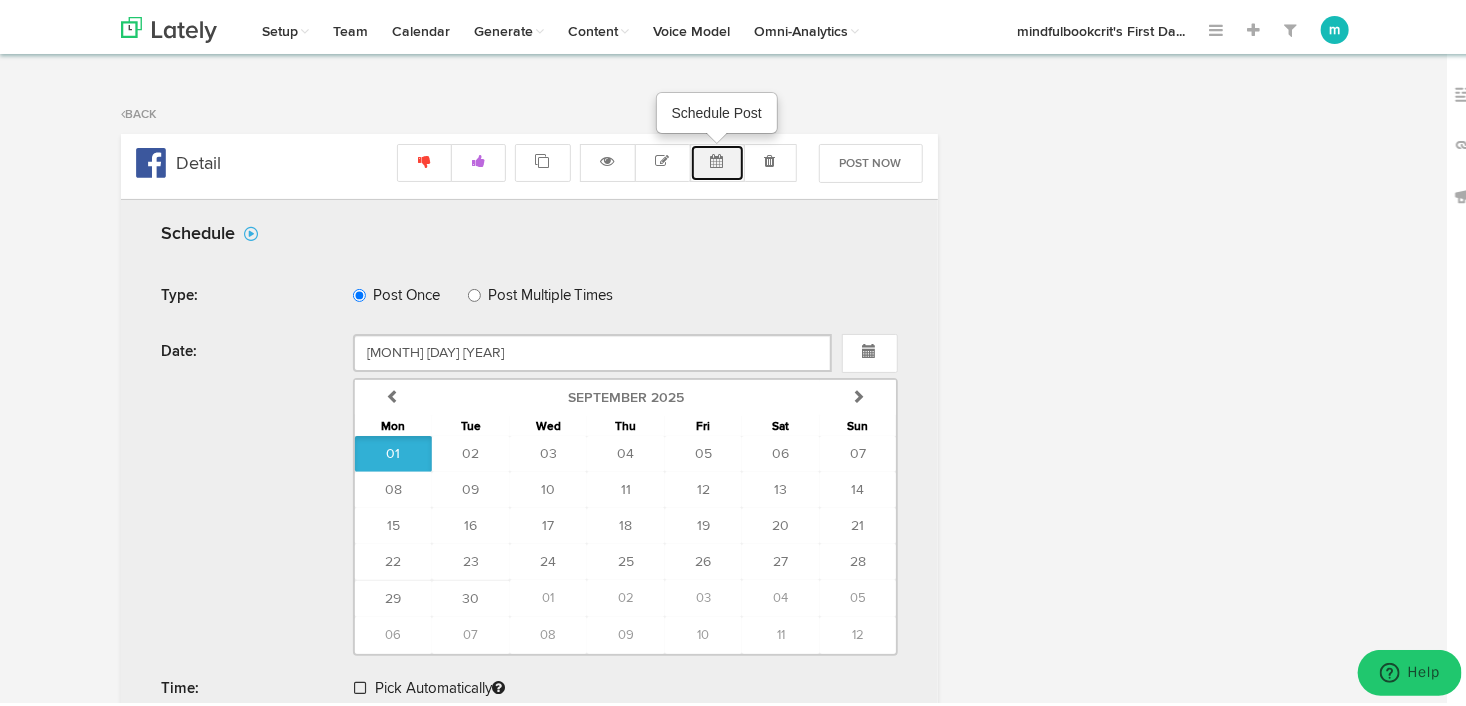 click at bounding box center [717, 159] 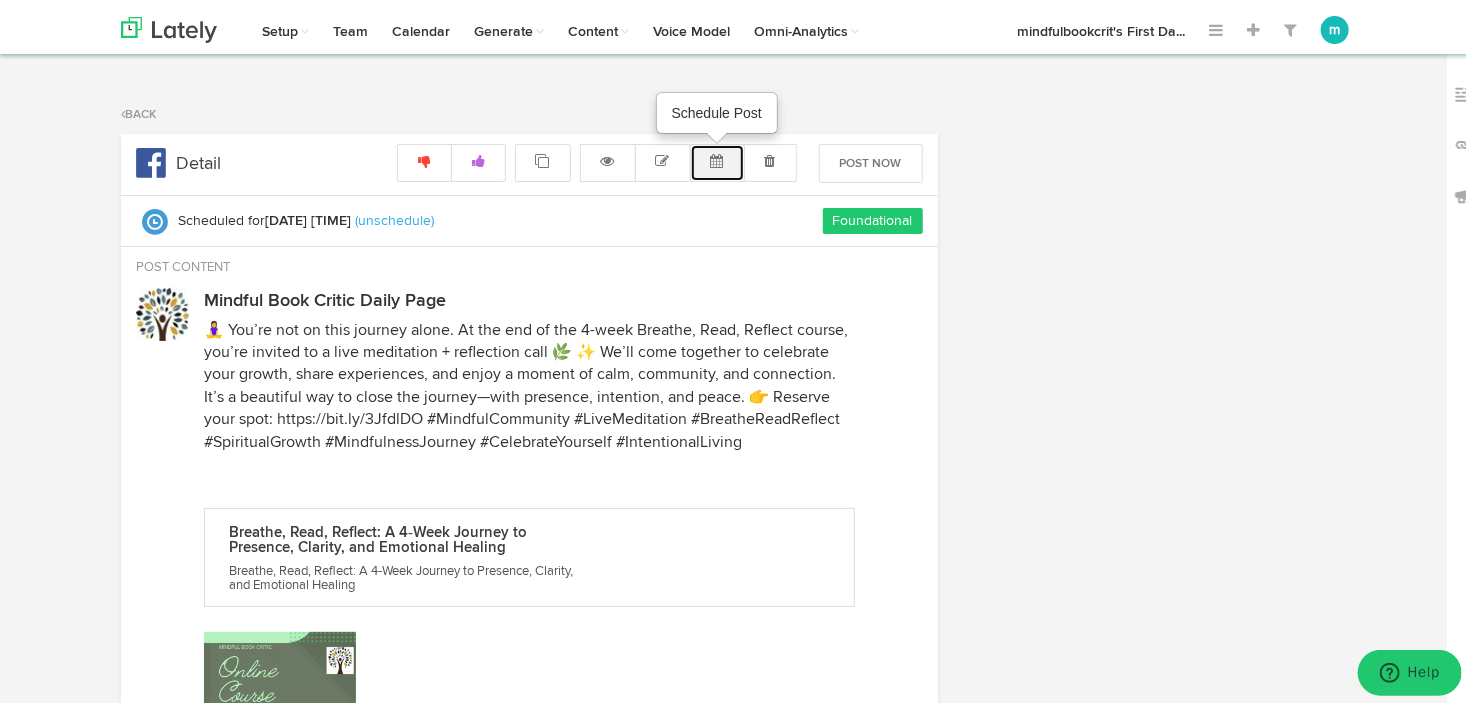 click at bounding box center (717, 159) 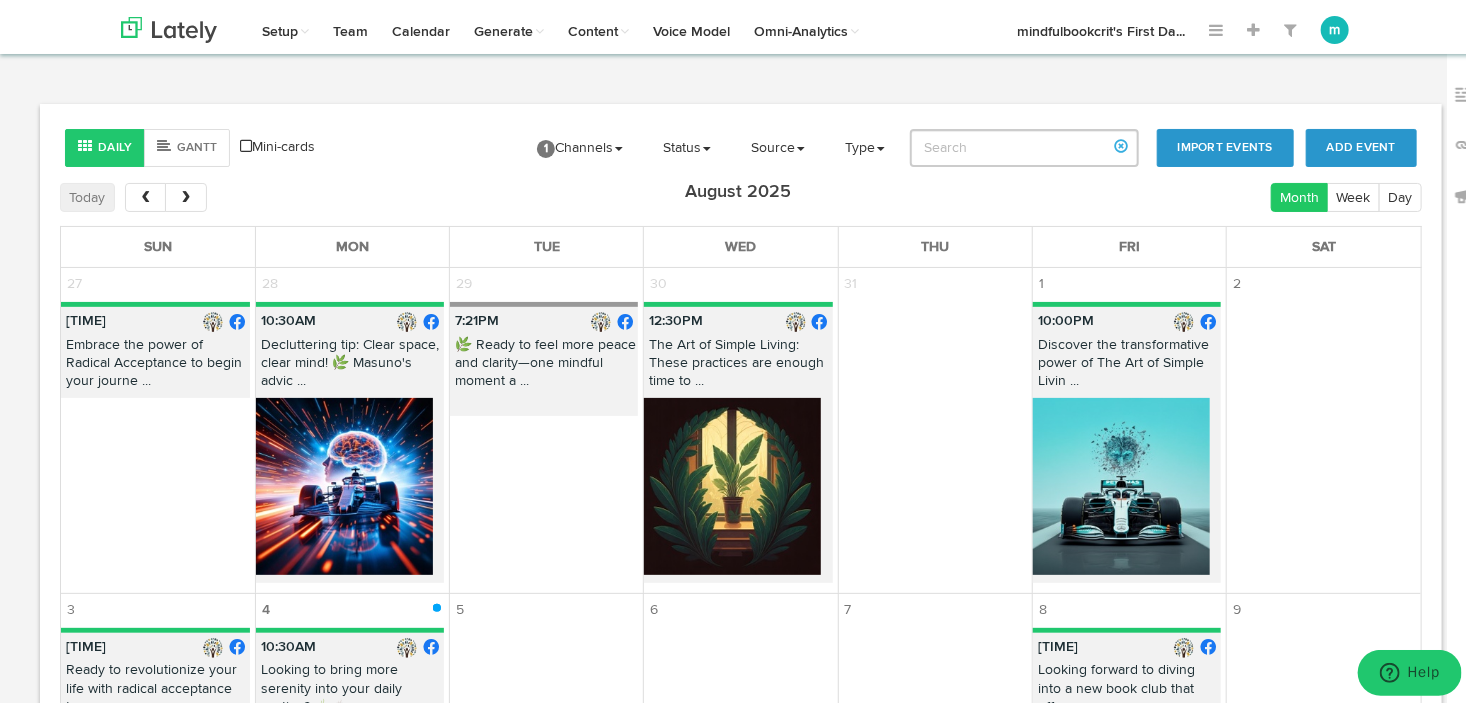 scroll, scrollTop: 236, scrollLeft: 0, axis: vertical 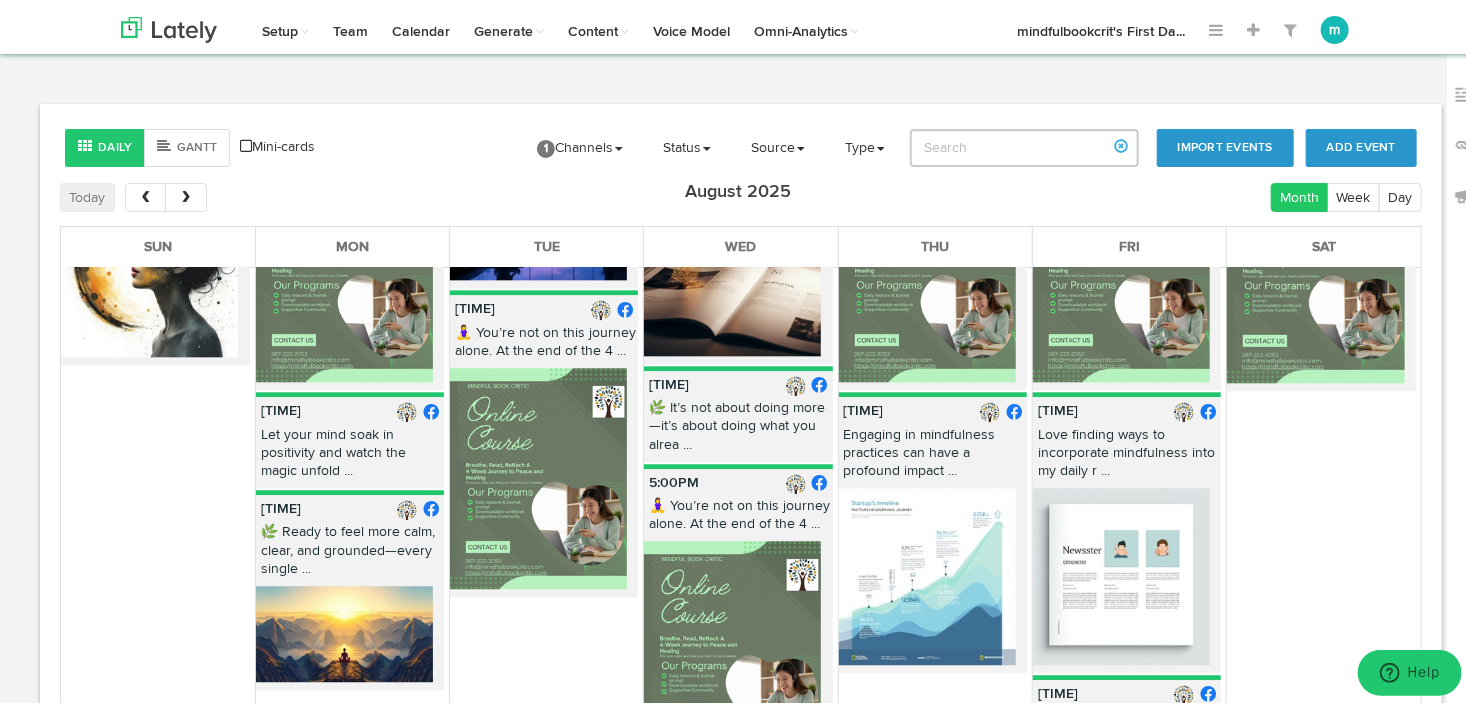 click on "Let your mind soak in positivity and watch the magic unfold  ..." at bounding box center [350, 453] 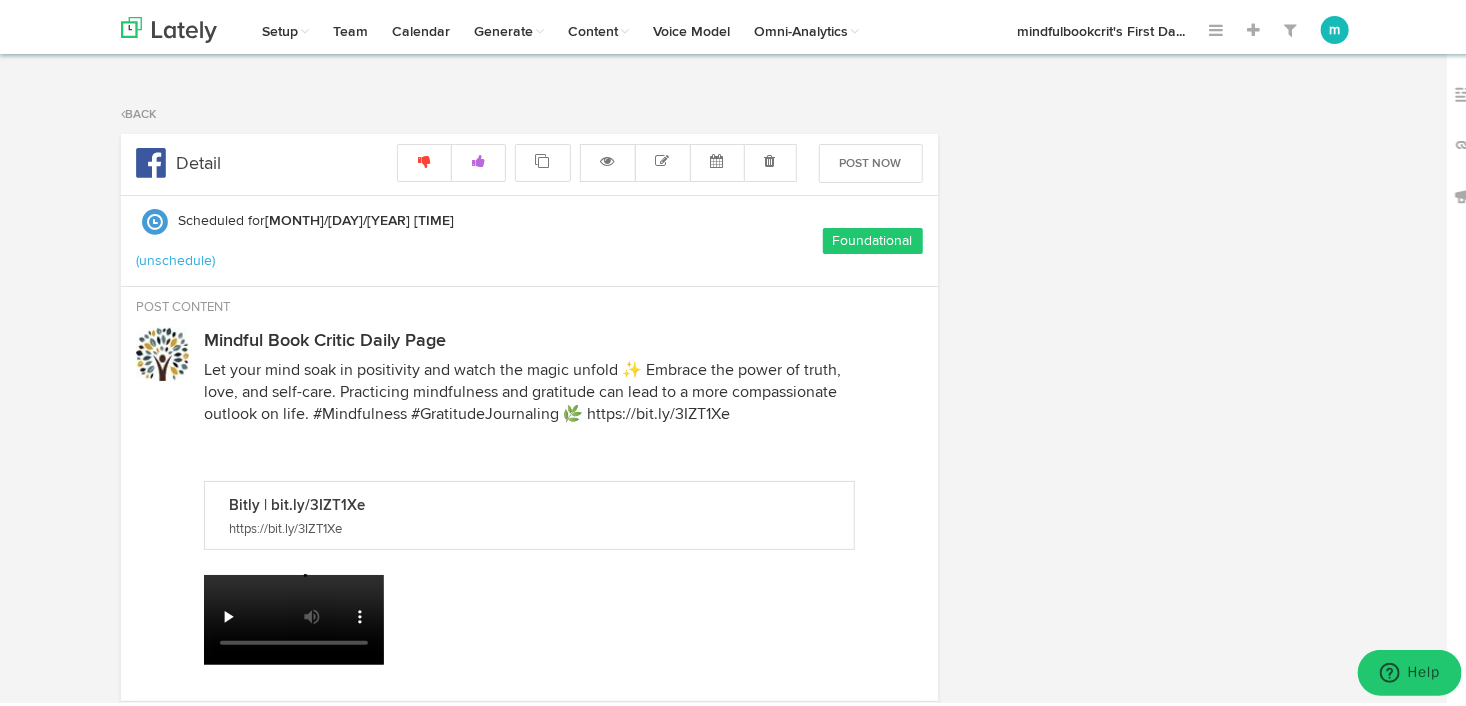 radio on "true" 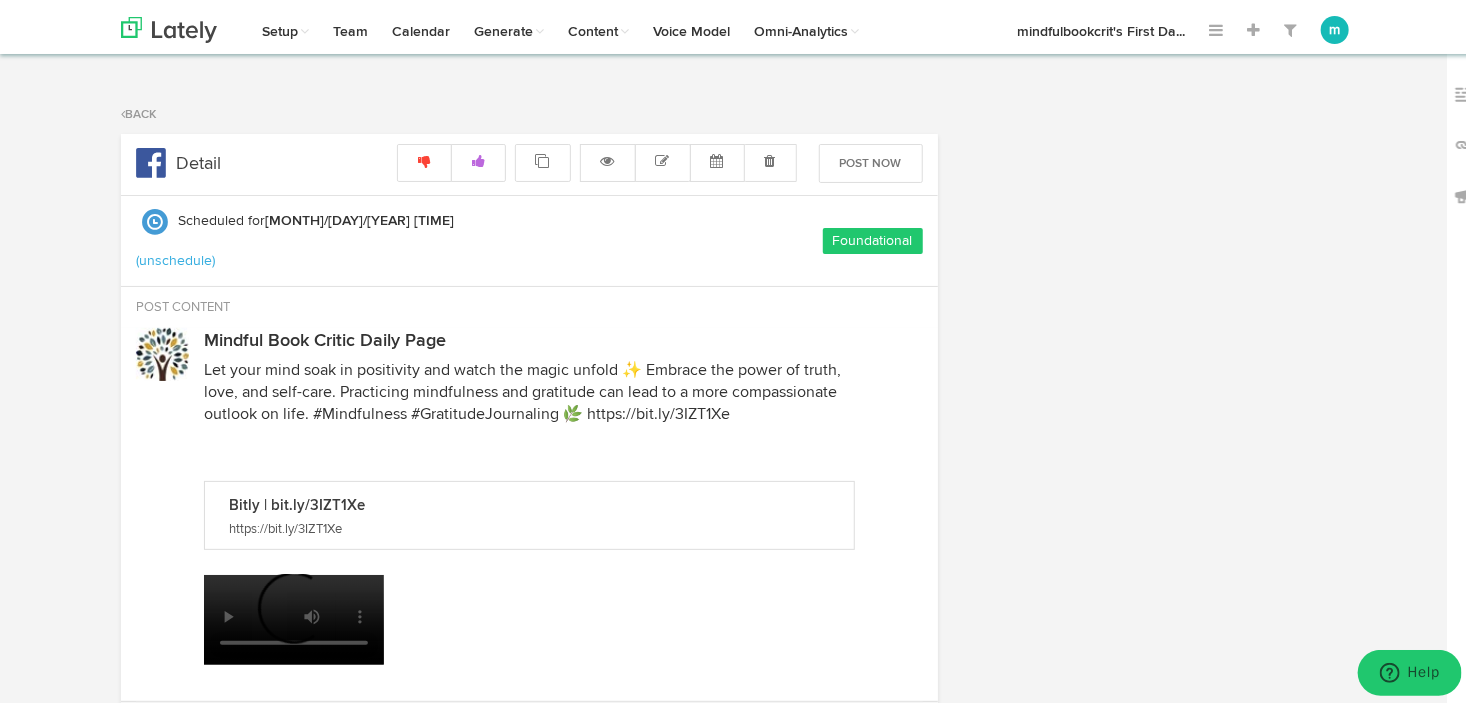 select on "3" 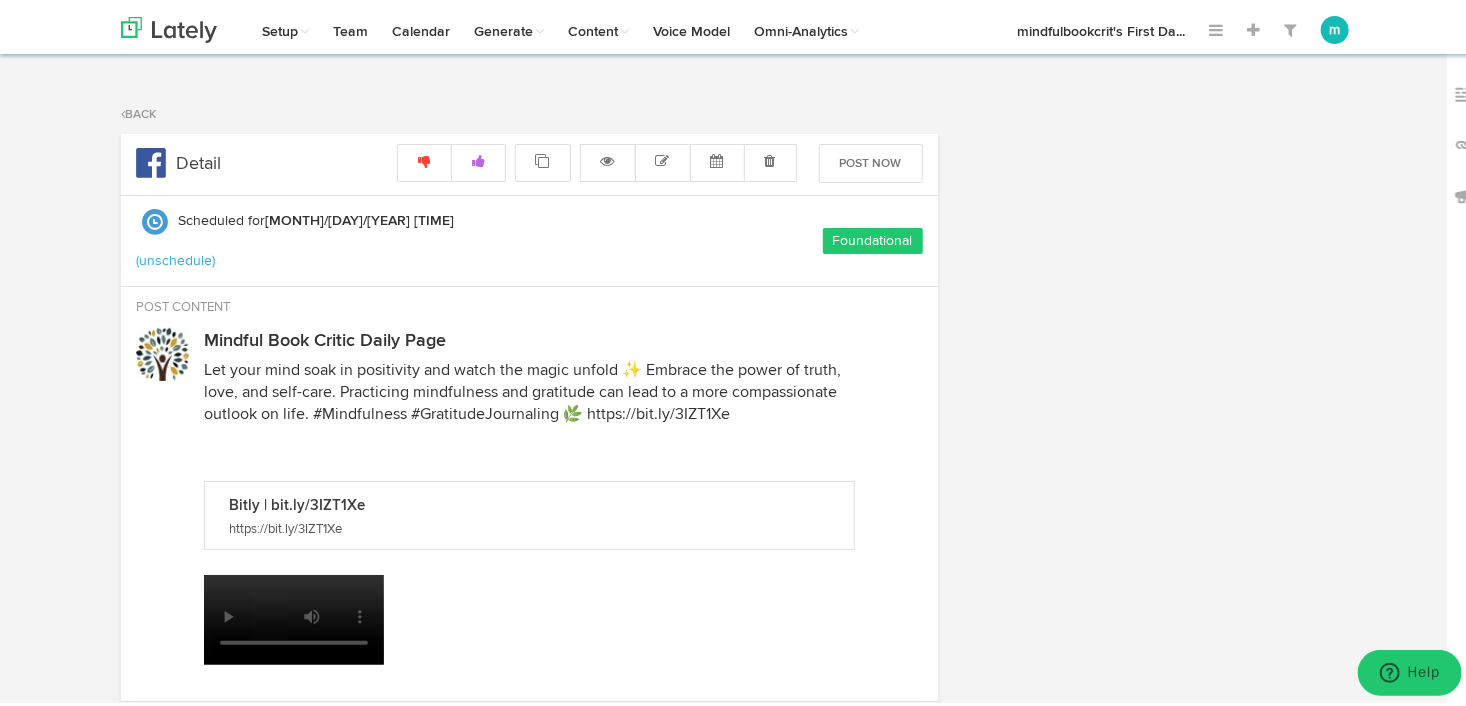 select on "45" 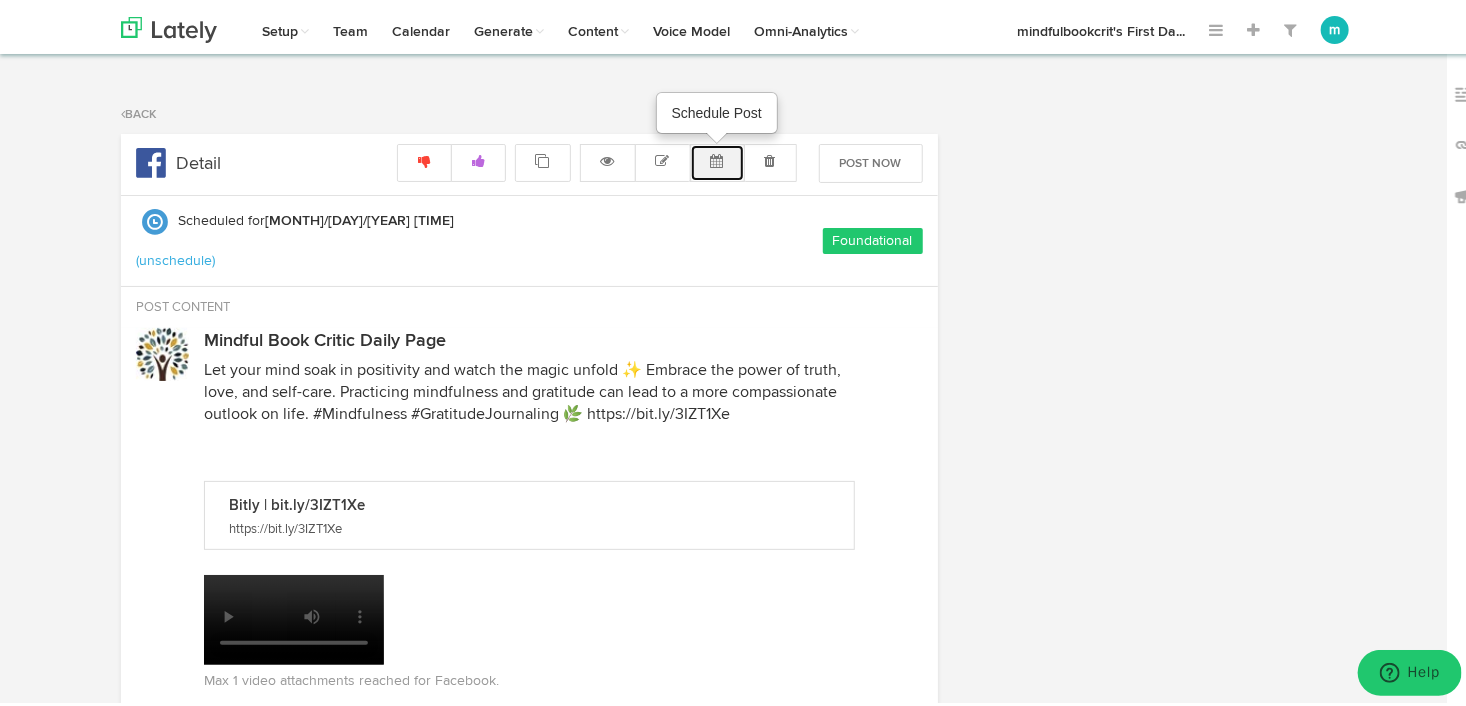 click at bounding box center [717, 157] 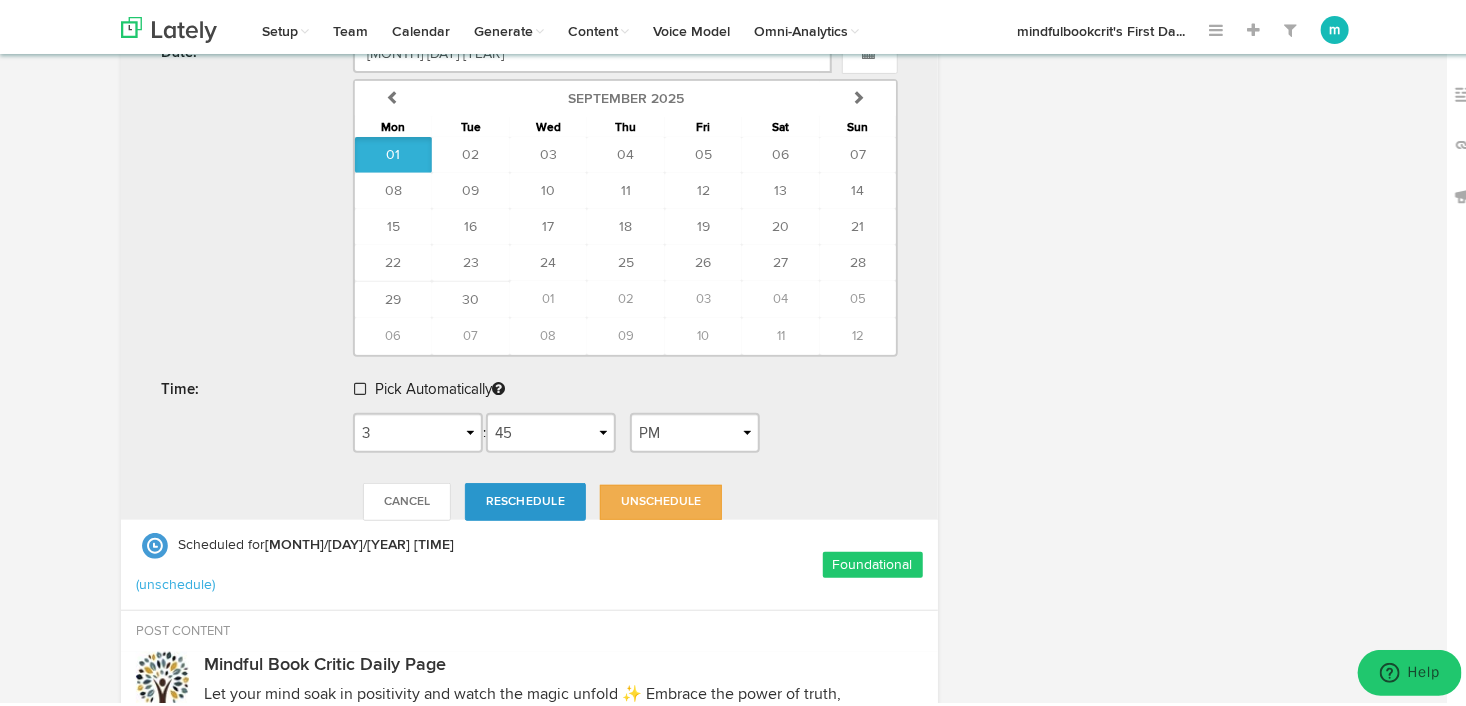 scroll, scrollTop: 310, scrollLeft: 0, axis: vertical 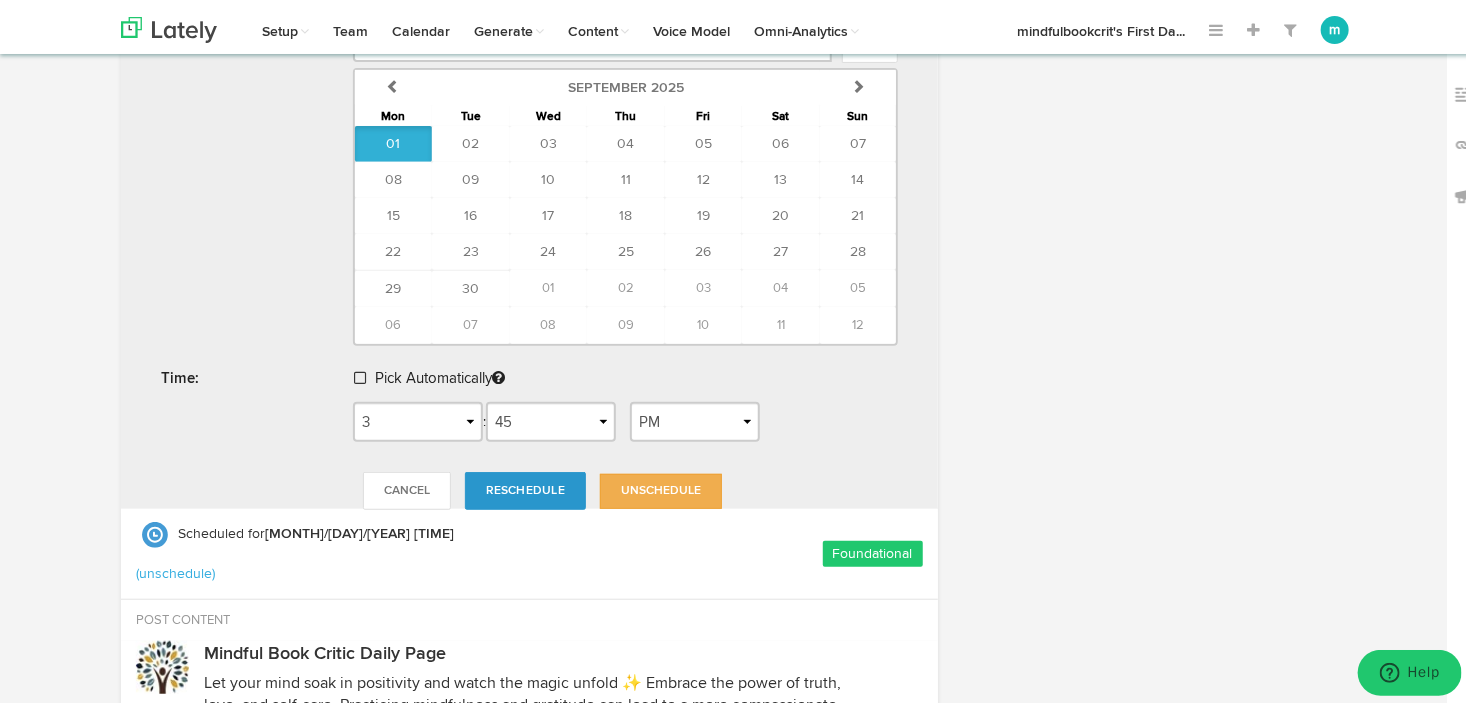 click on "Pick Automatically" at bounding box center [625, 377] 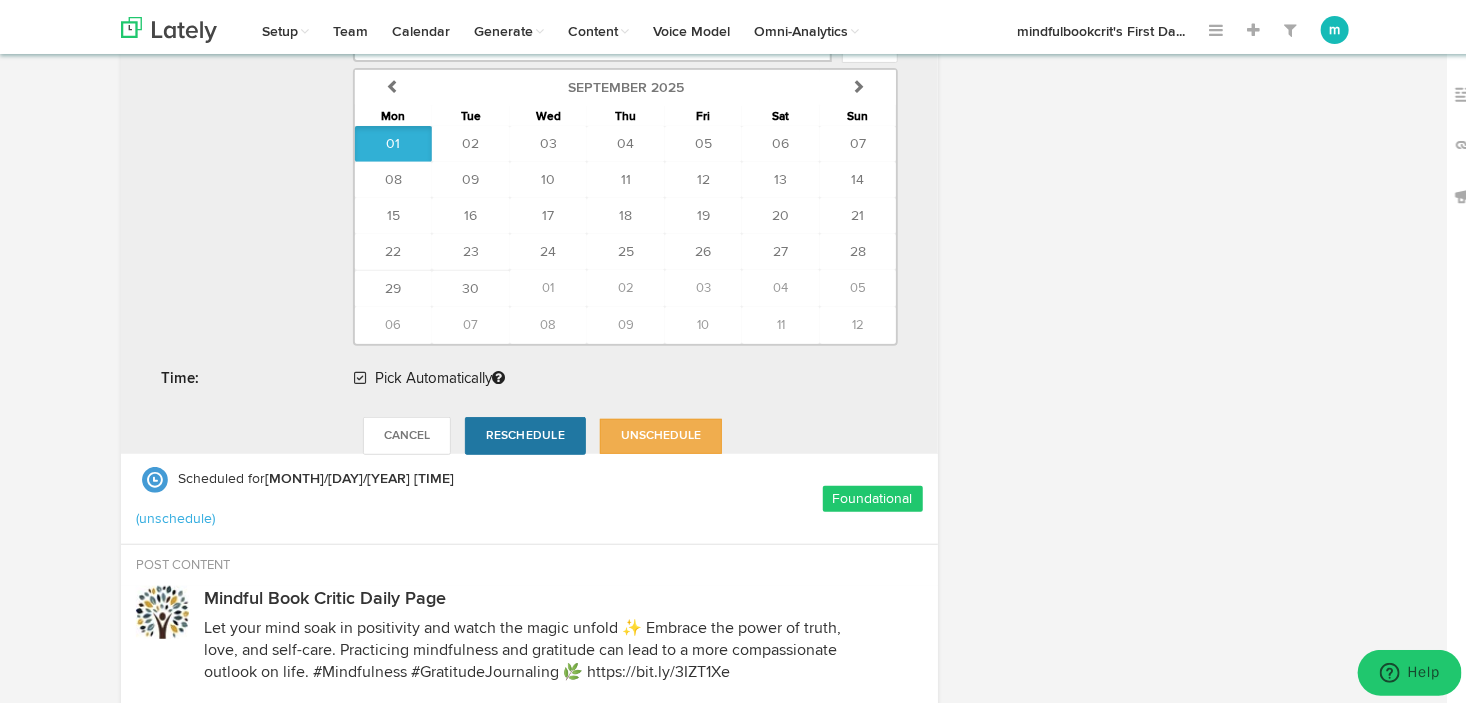 click on "Reschedule" at bounding box center [525, 432] 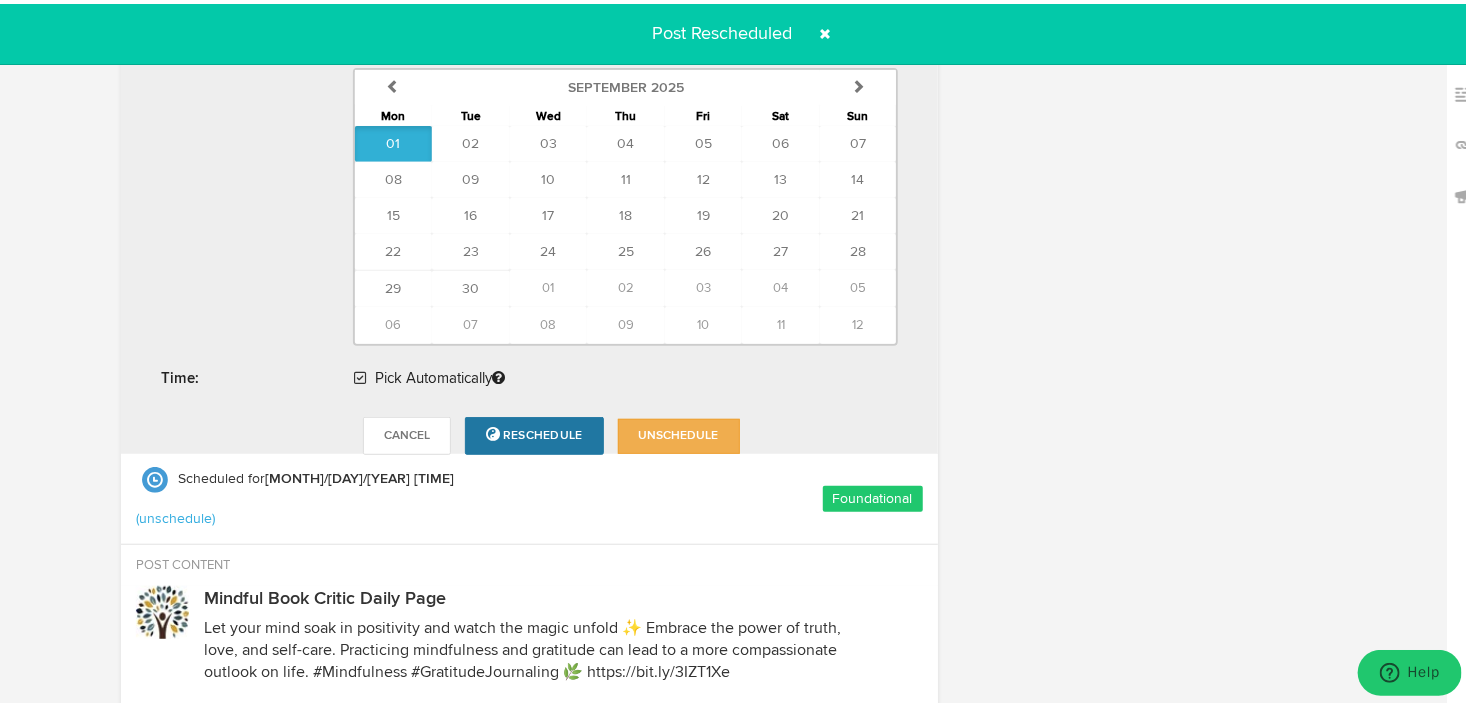 radio on "true" 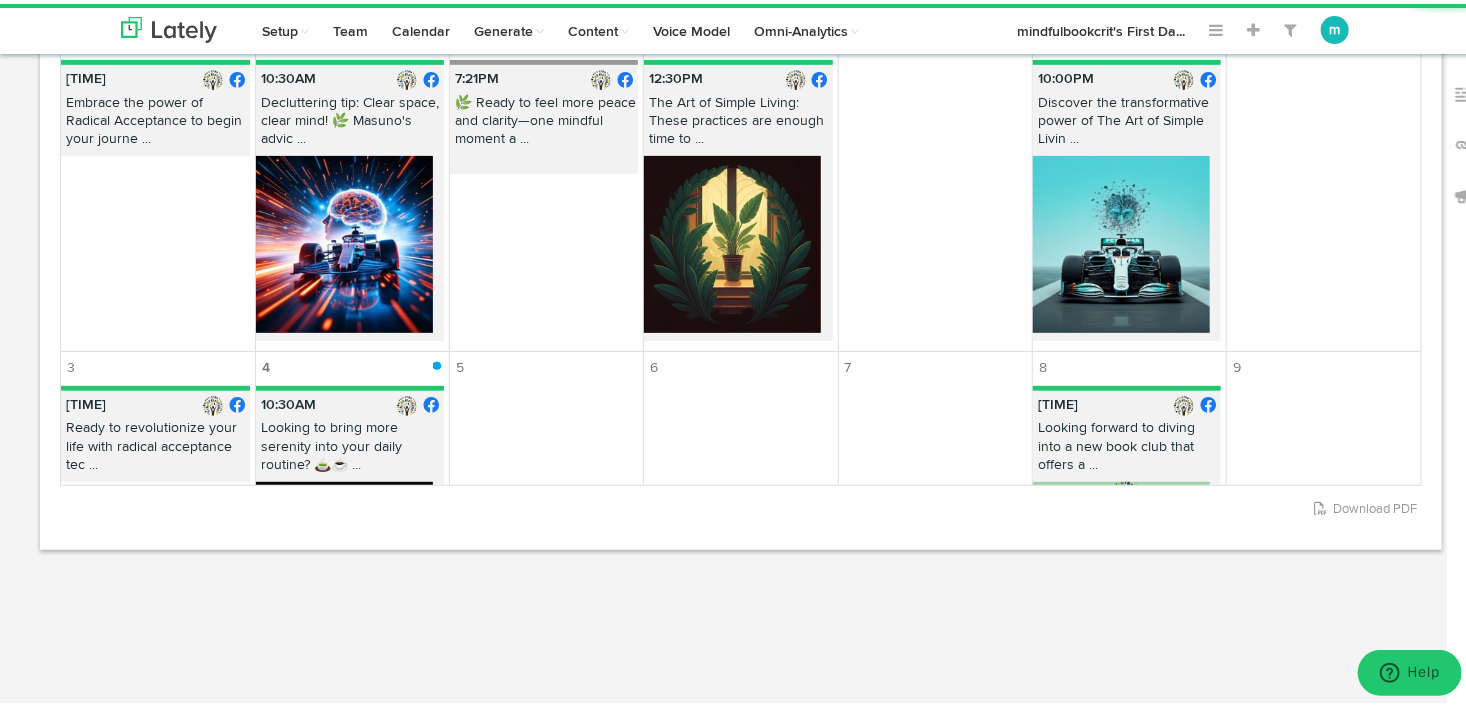 scroll, scrollTop: 0, scrollLeft: 0, axis: both 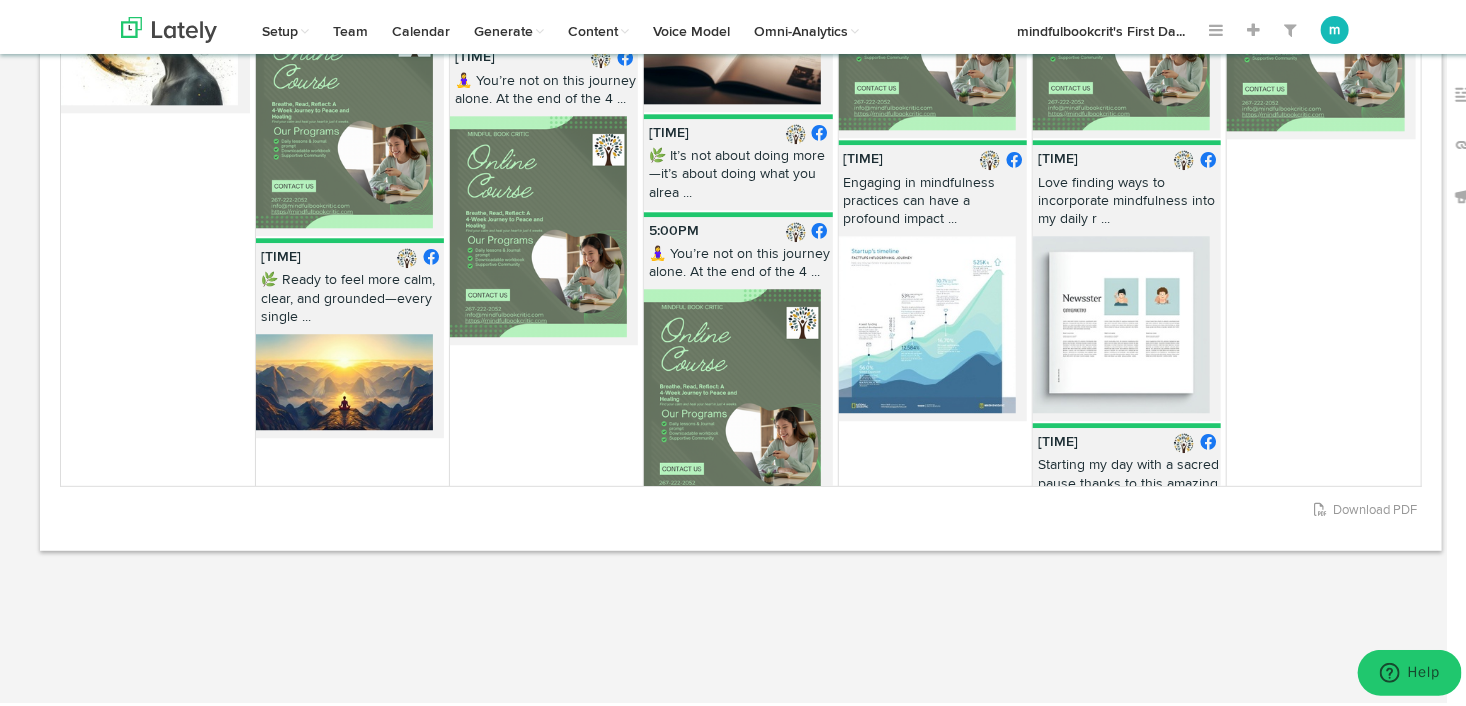 click on "[TIME]" at bounding box center [350, 253] 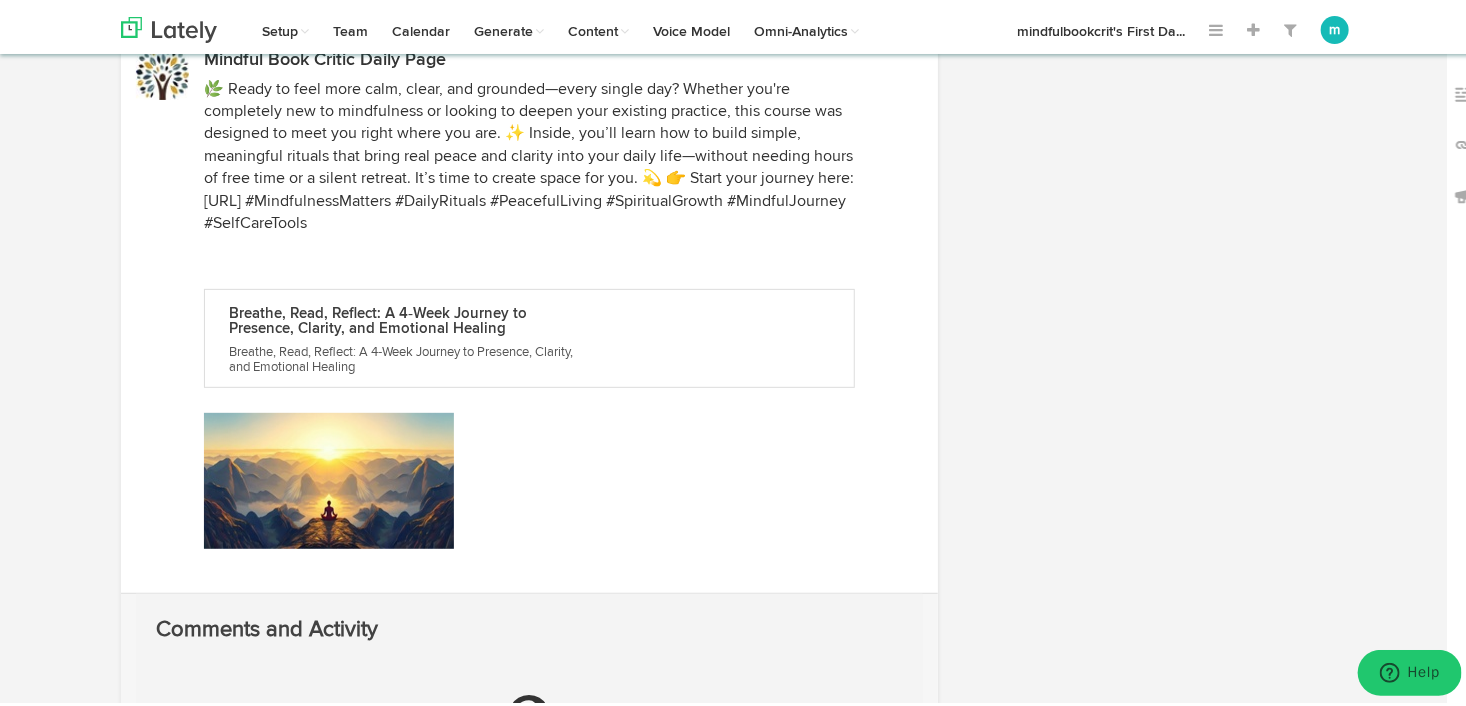 select on "4" 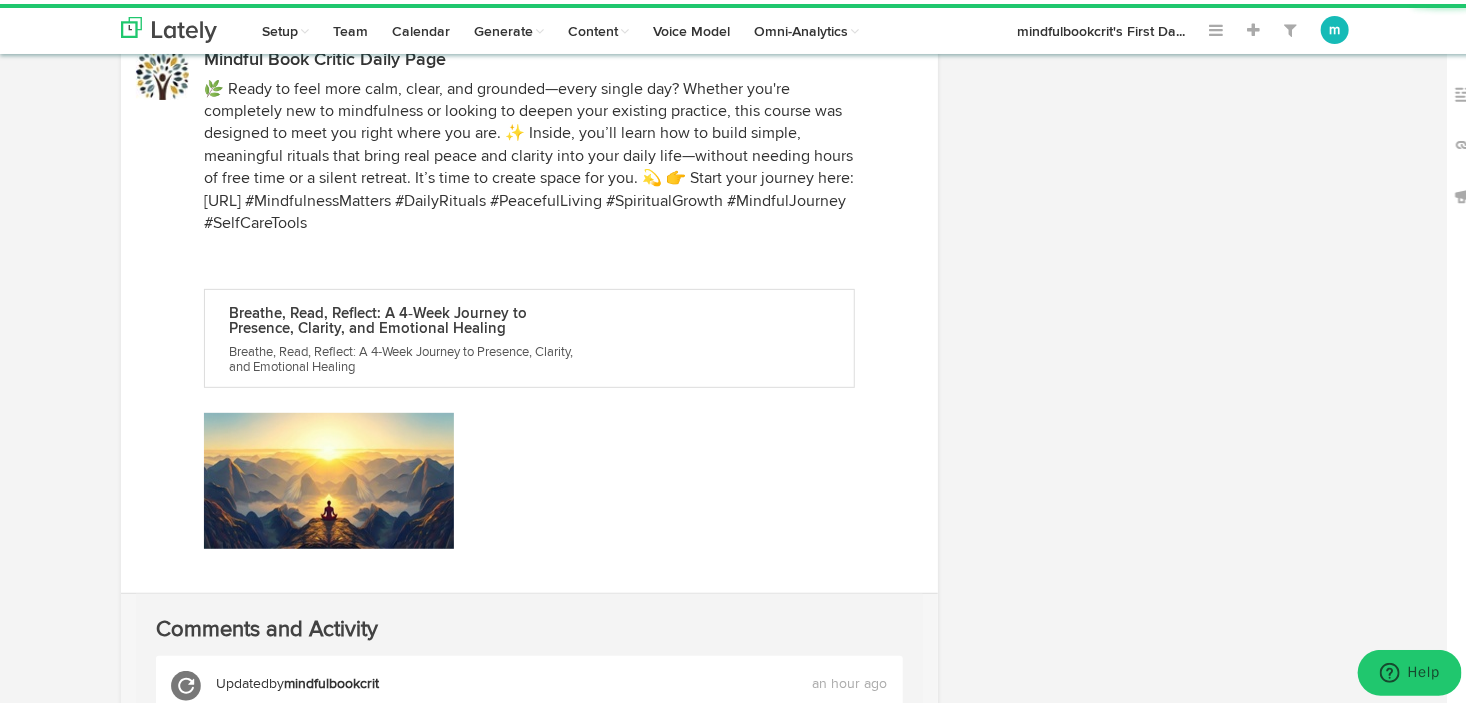 scroll, scrollTop: 0, scrollLeft: 0, axis: both 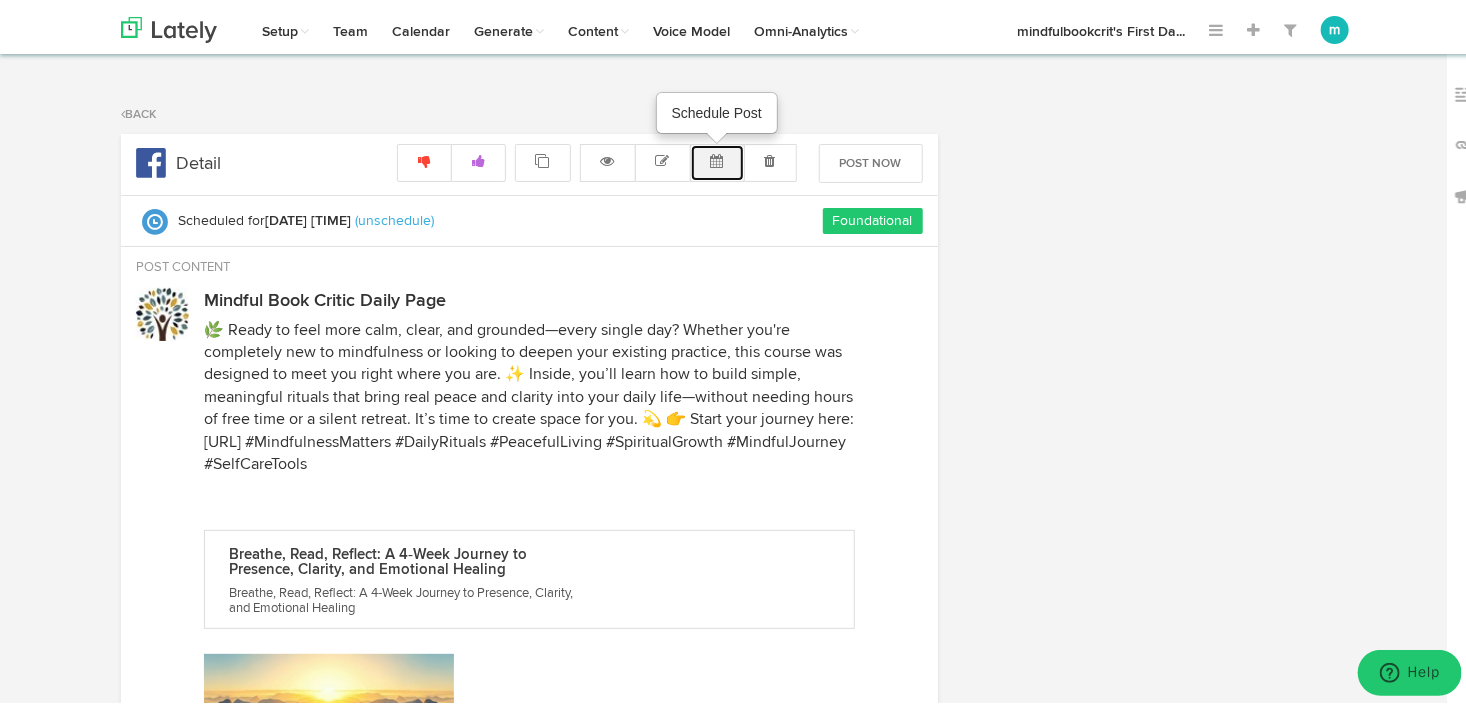 click at bounding box center (717, 157) 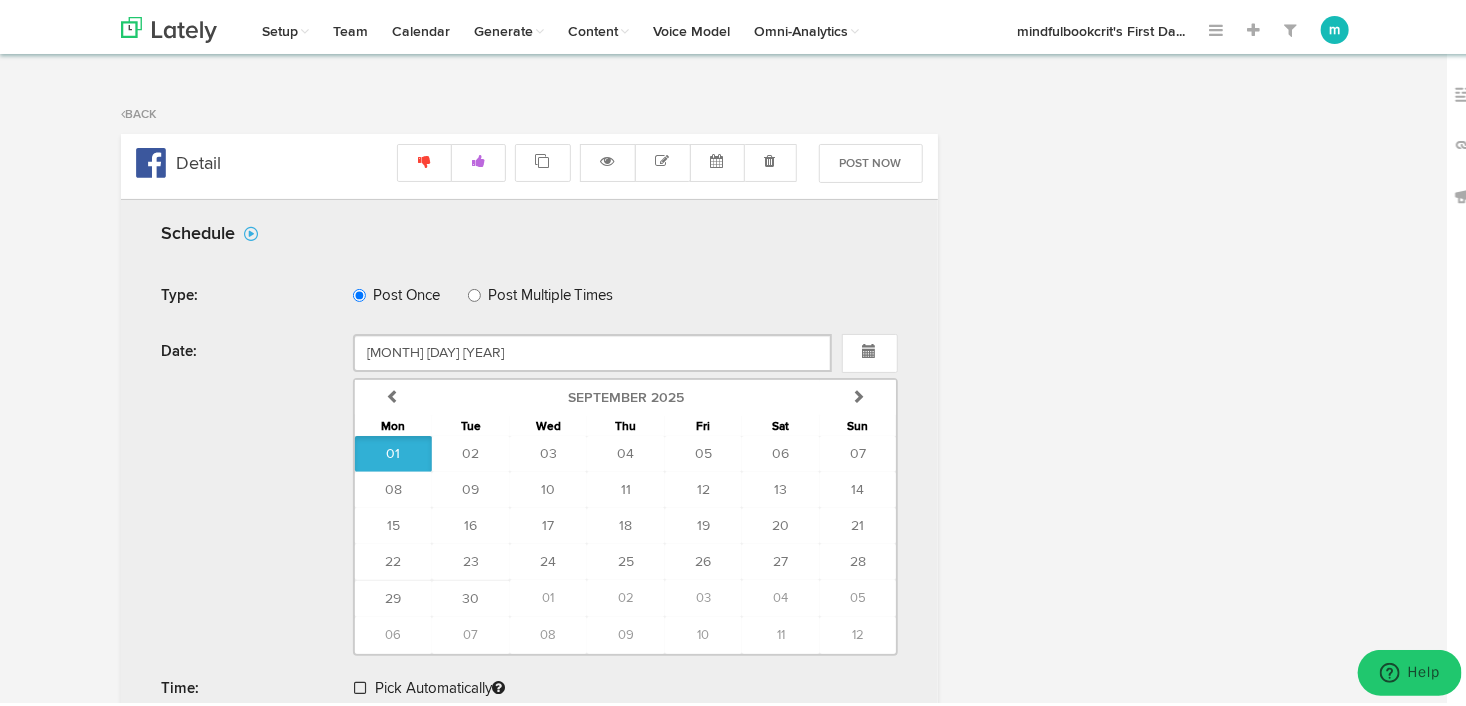 click at bounding box center (360, 684) 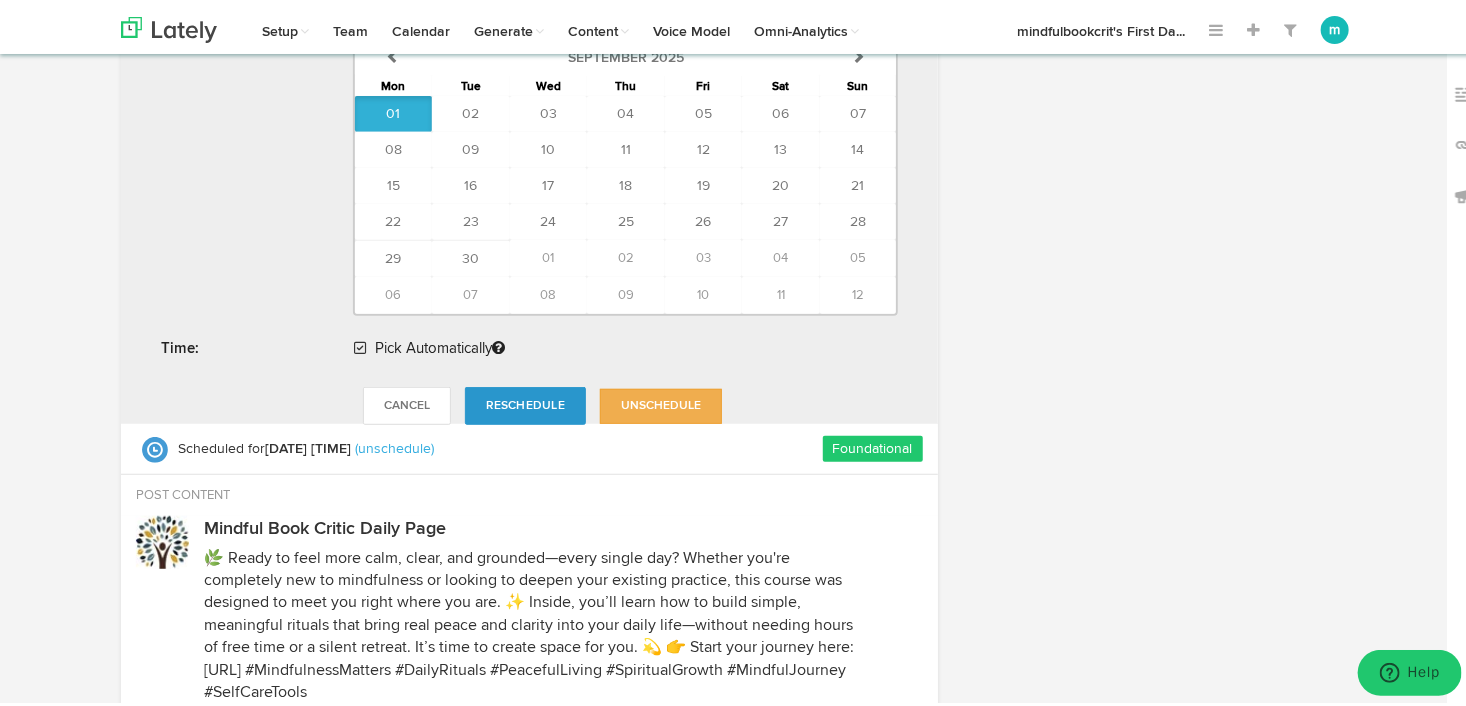scroll, scrollTop: 344, scrollLeft: 0, axis: vertical 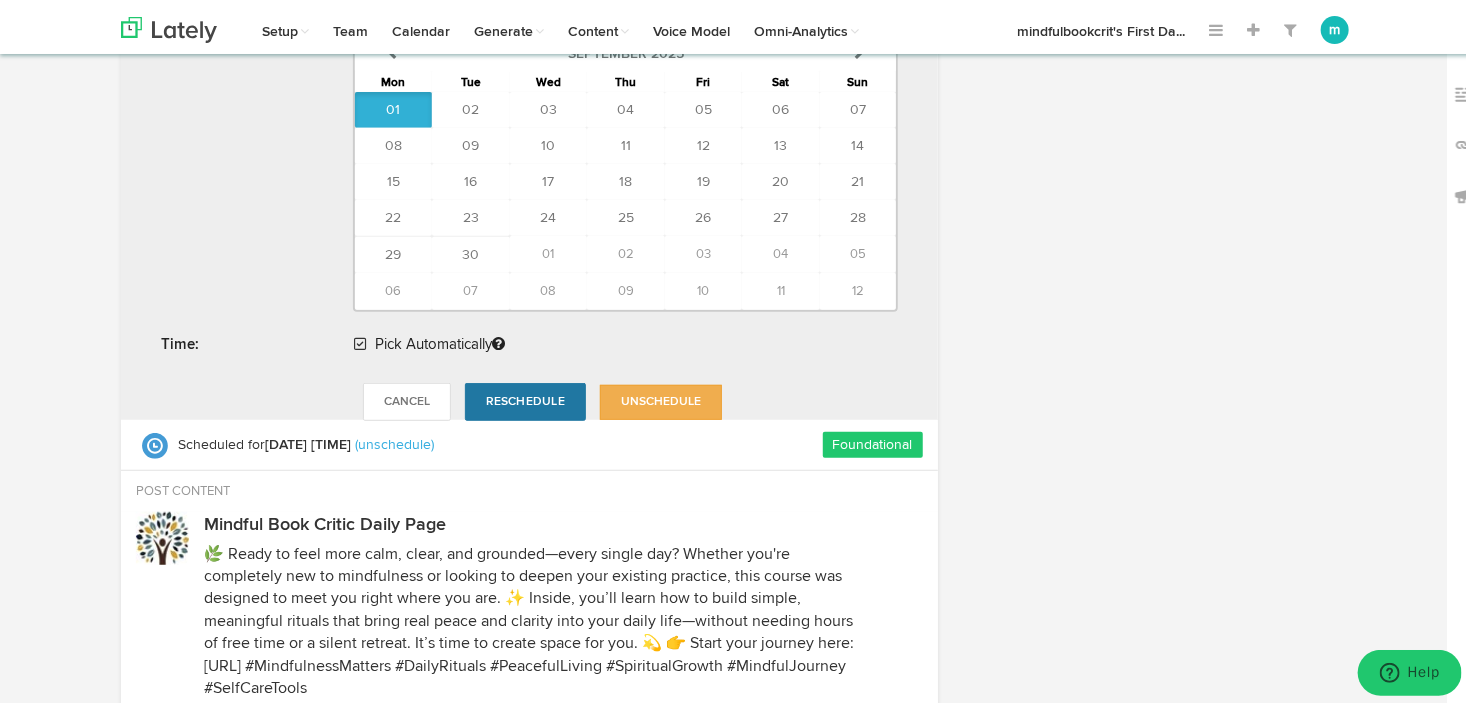 click on "Reschedule" at bounding box center [525, 398] 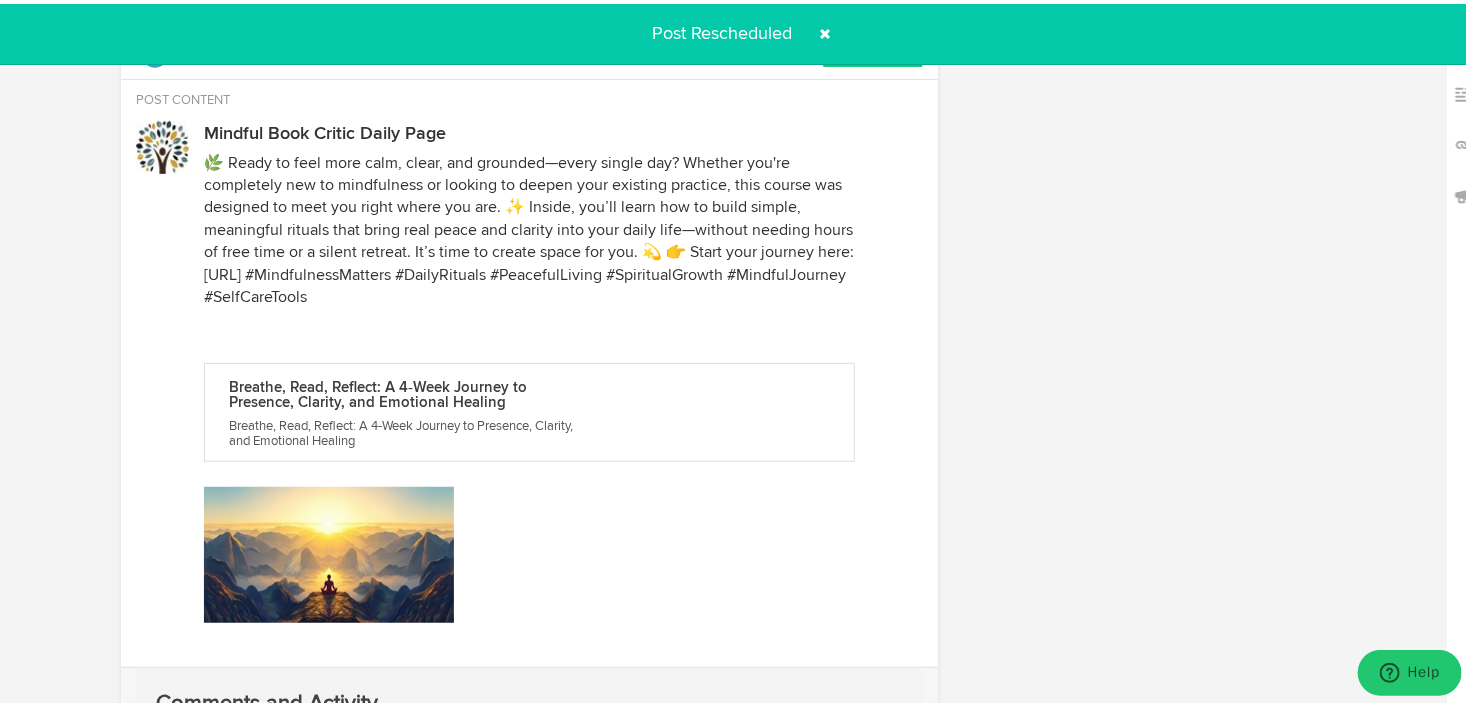 radio on "true" 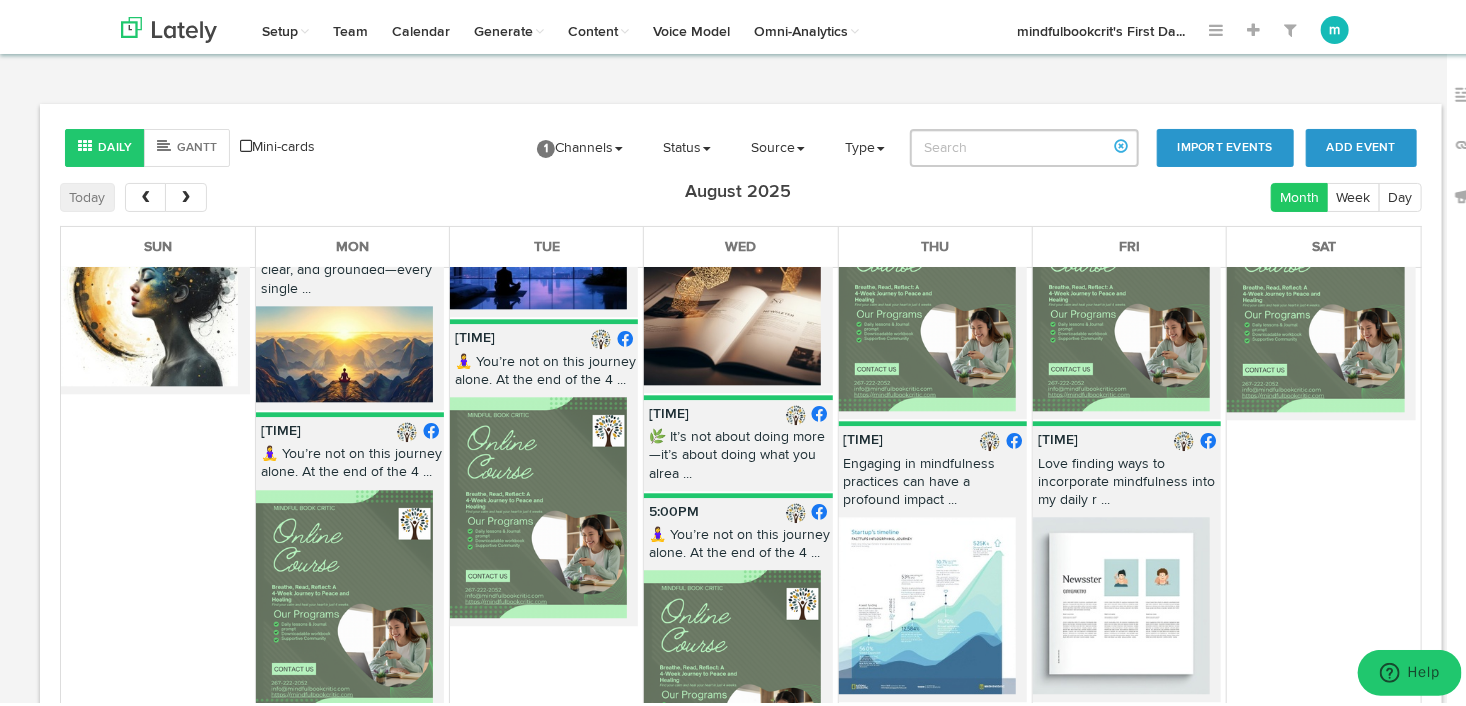 scroll, scrollTop: 2451, scrollLeft: 0, axis: vertical 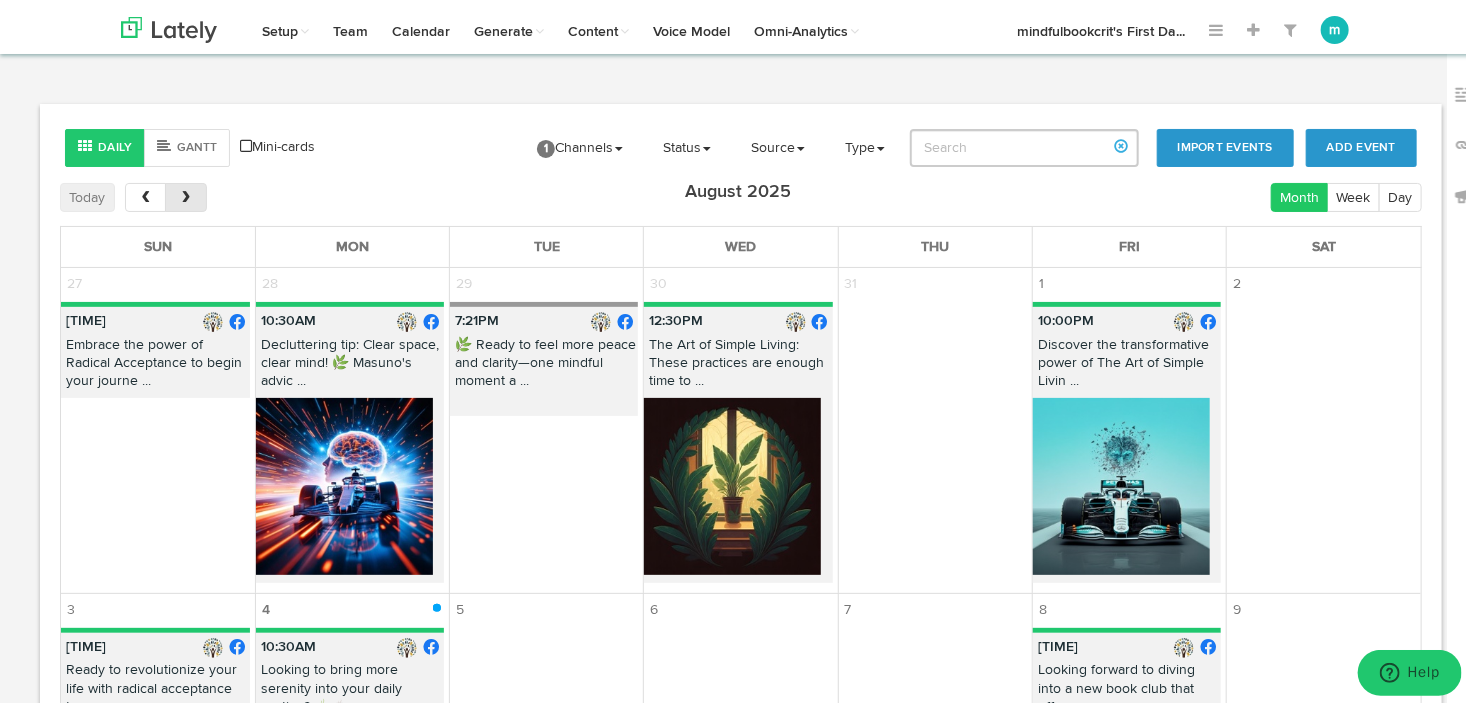 click at bounding box center (185, 193) 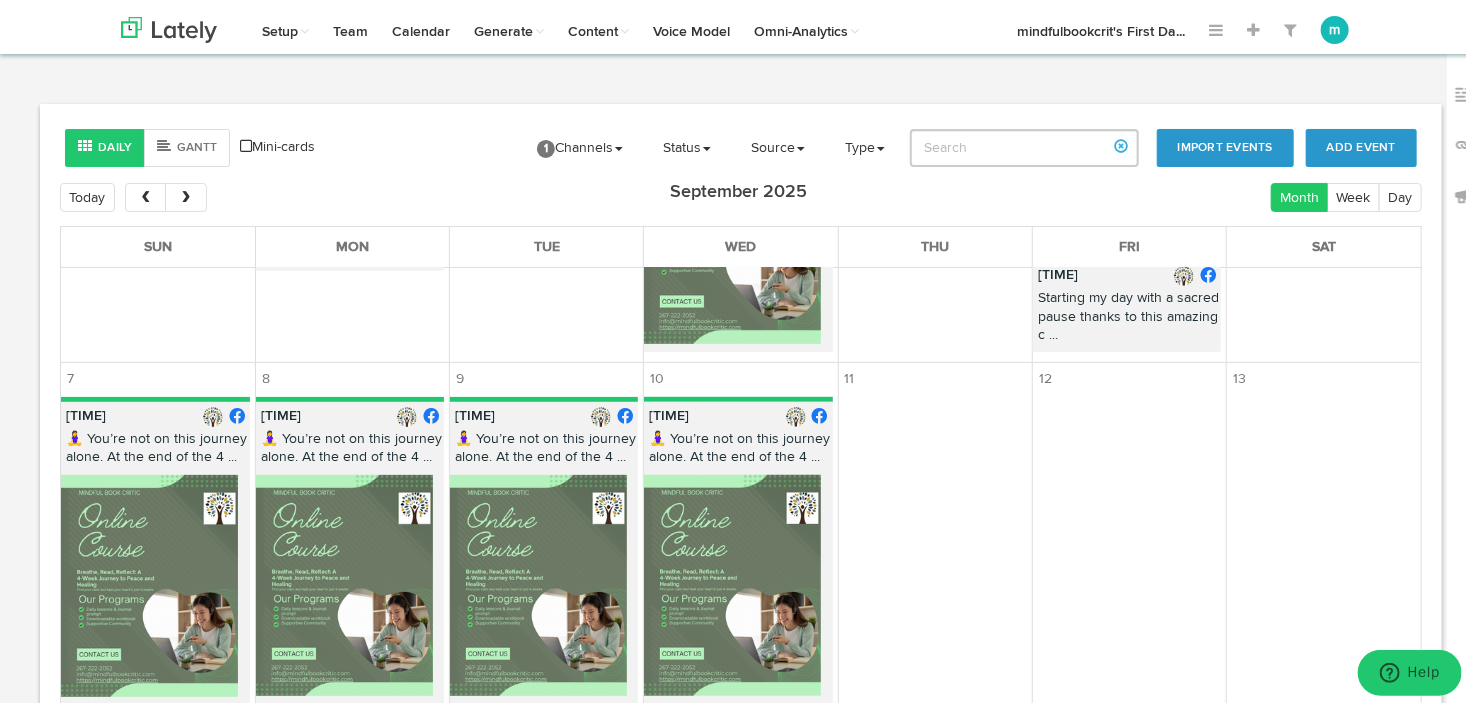 scroll, scrollTop: 628, scrollLeft: 0, axis: vertical 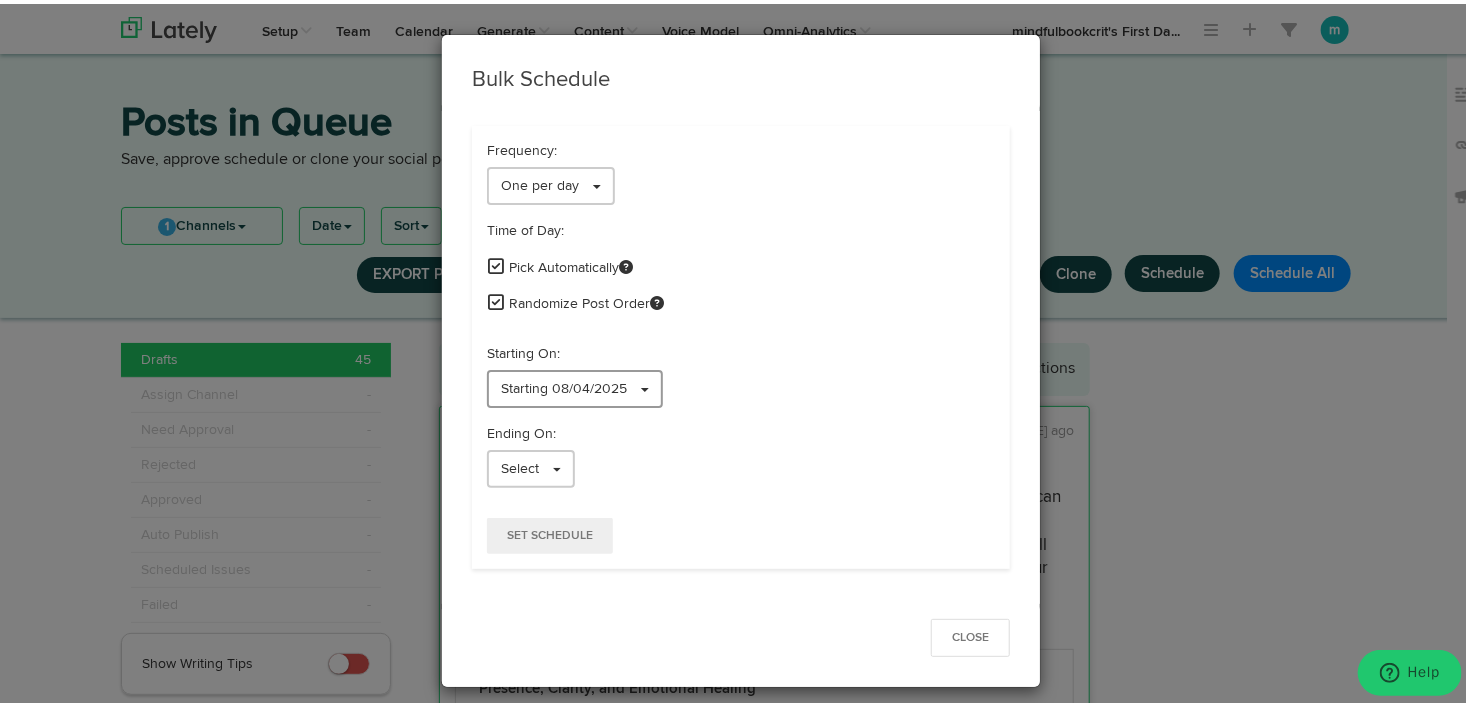 click on "Starting 08/04/2025" at bounding box center [564, 385] 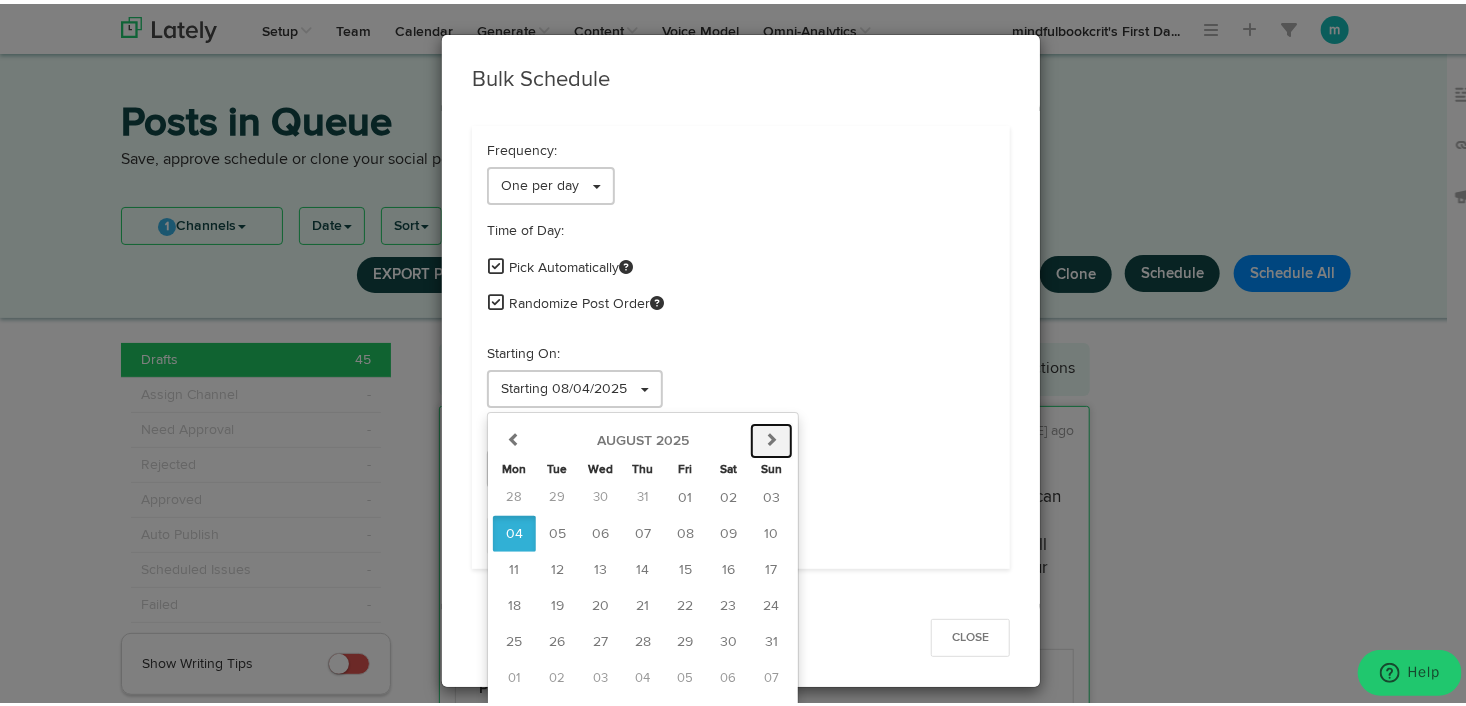 click at bounding box center [772, 435] 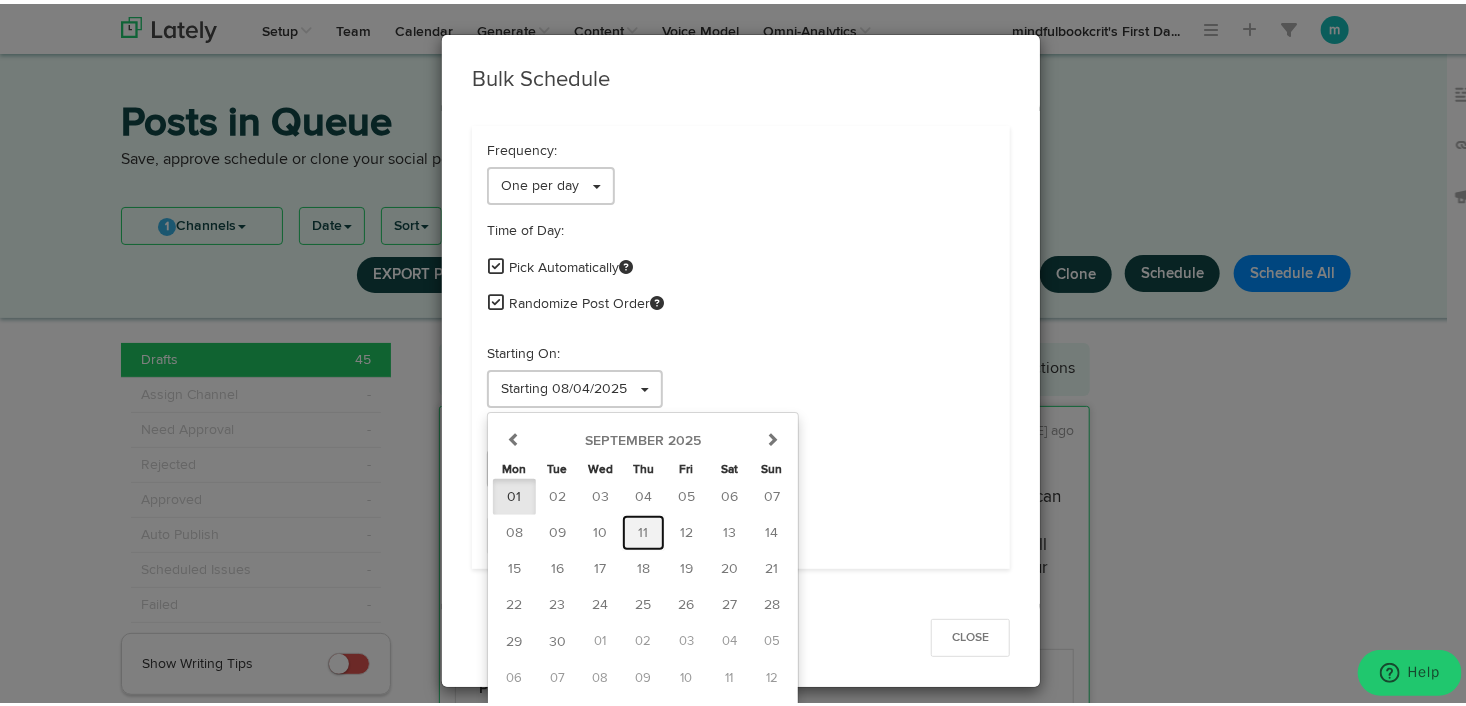 click on "11" at bounding box center (643, 529) 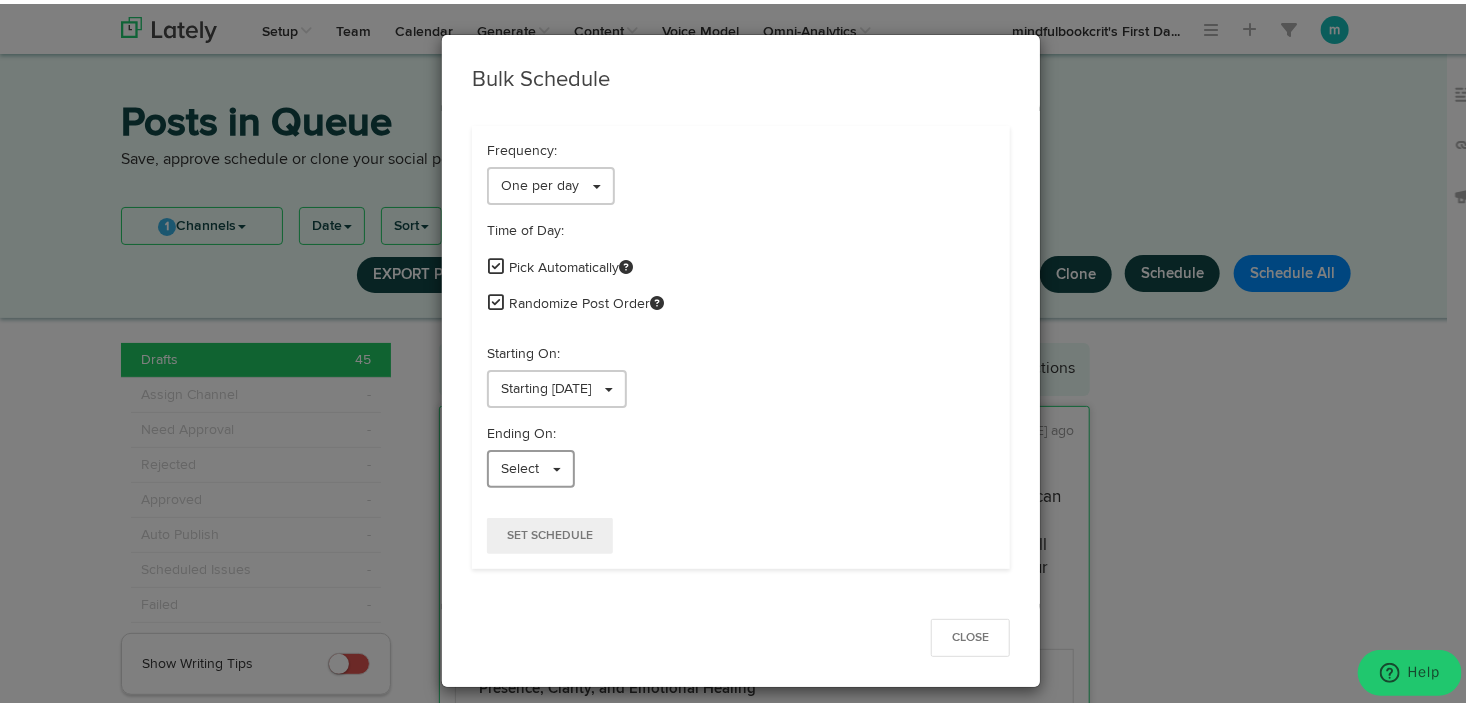 click on "Select" at bounding box center (531, 465) 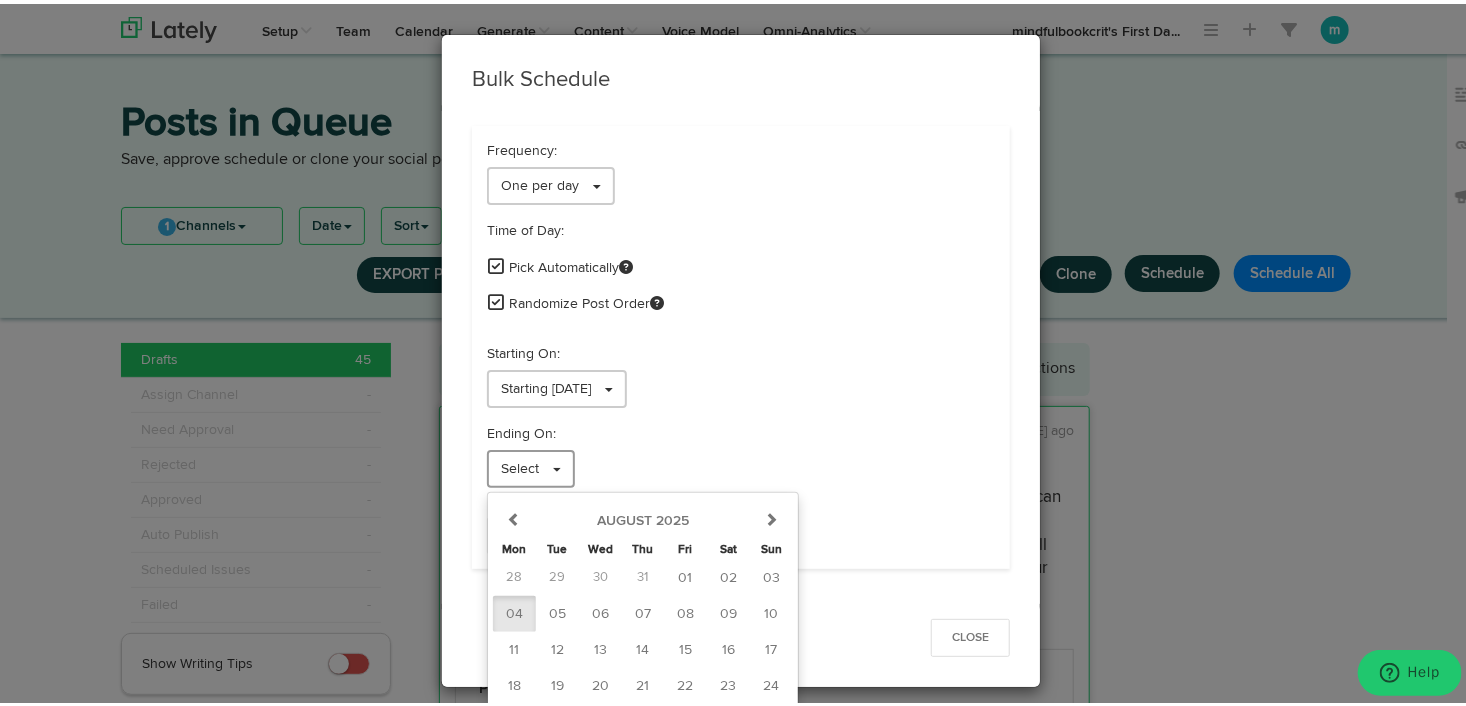 scroll, scrollTop: 64, scrollLeft: 0, axis: vertical 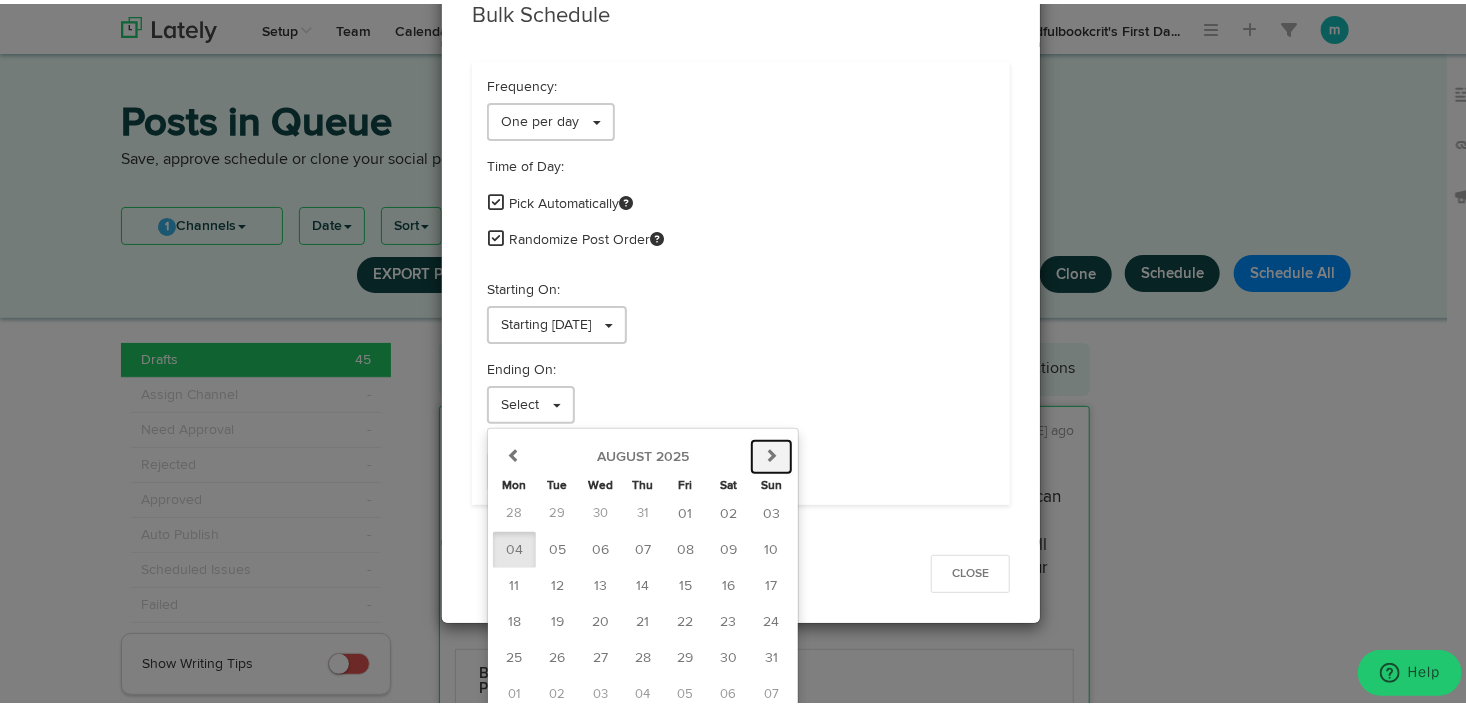 click at bounding box center (772, 451) 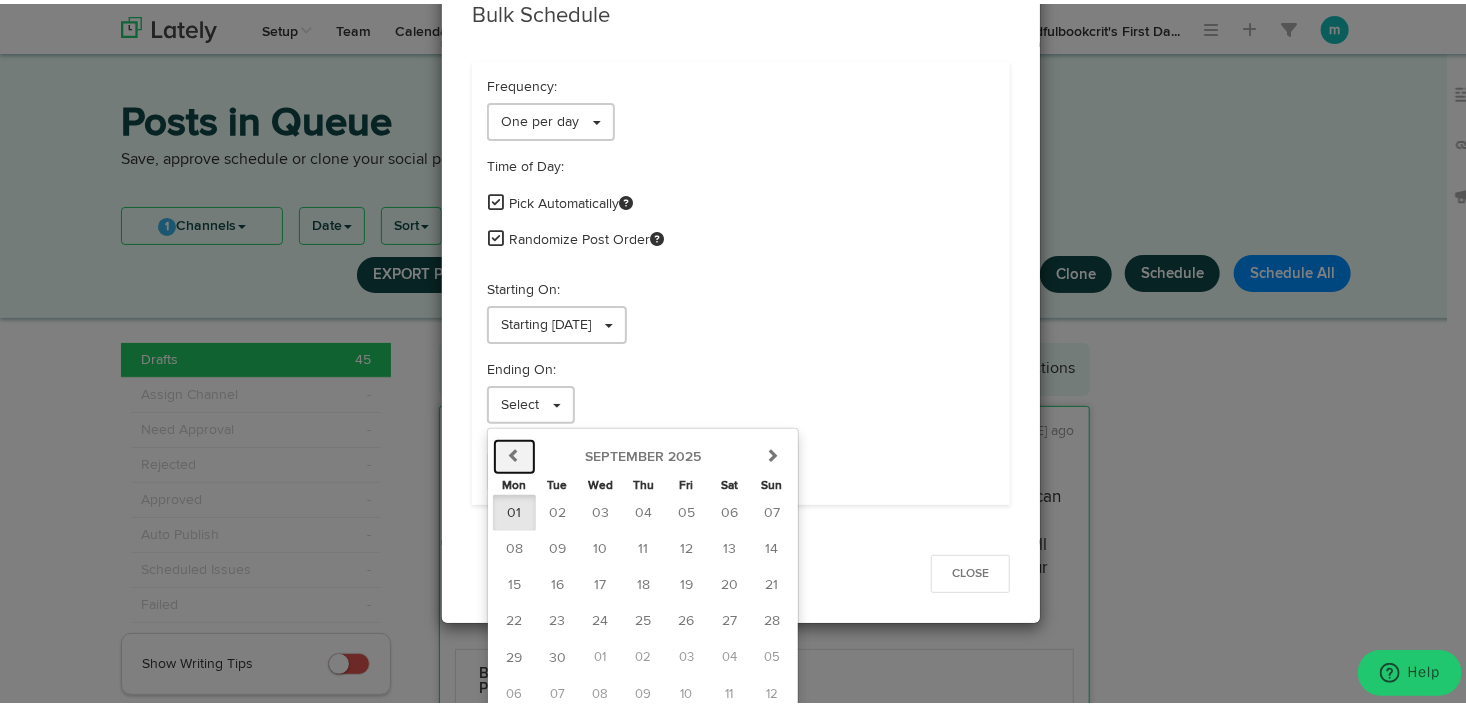 click at bounding box center (515, 451) 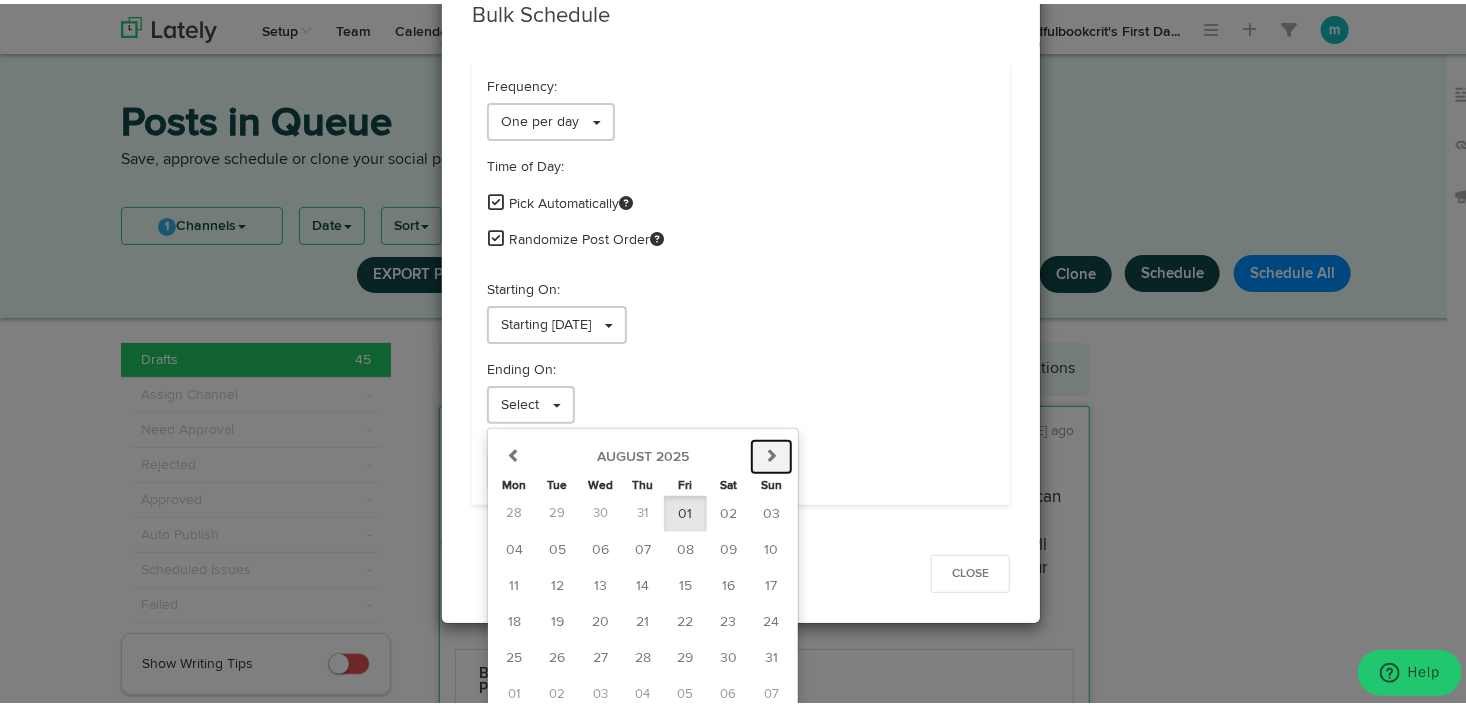 click at bounding box center (772, 451) 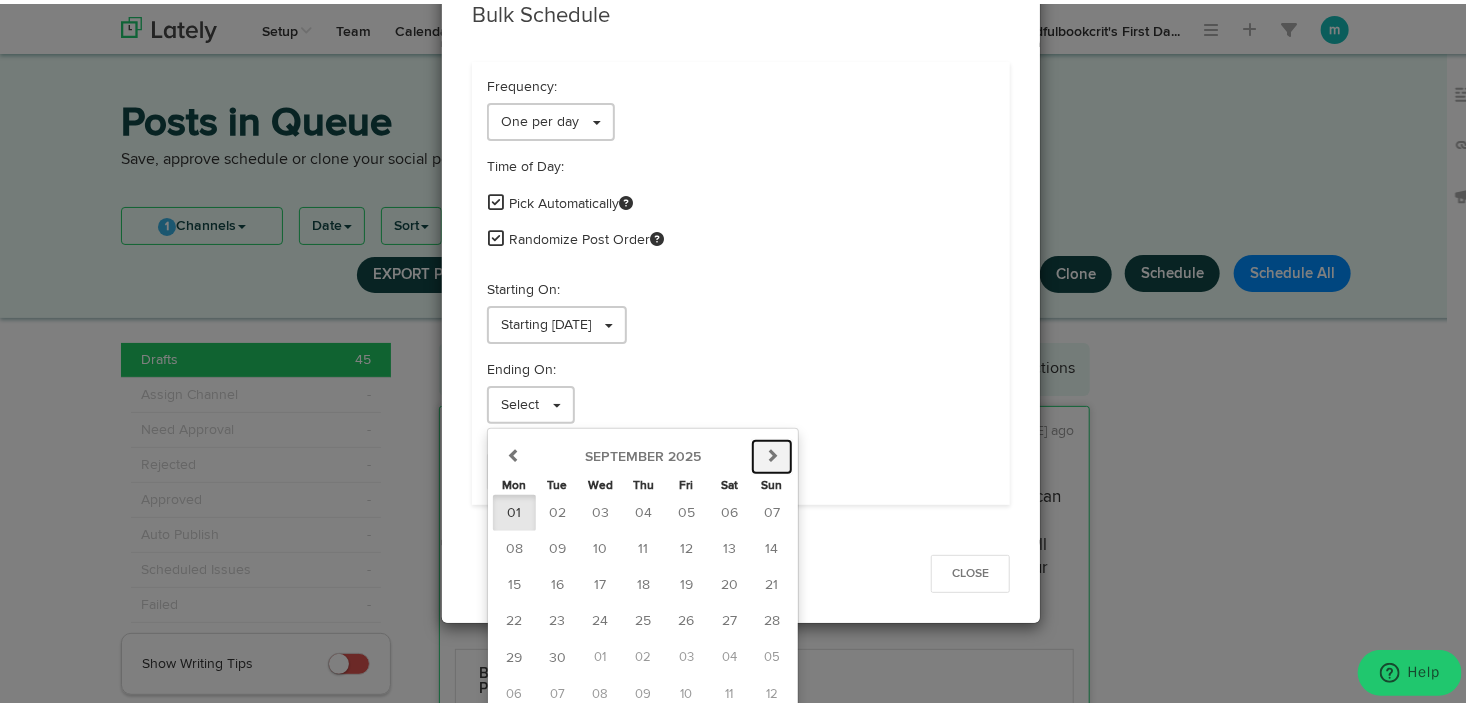 click on "next" at bounding box center (772, 453) 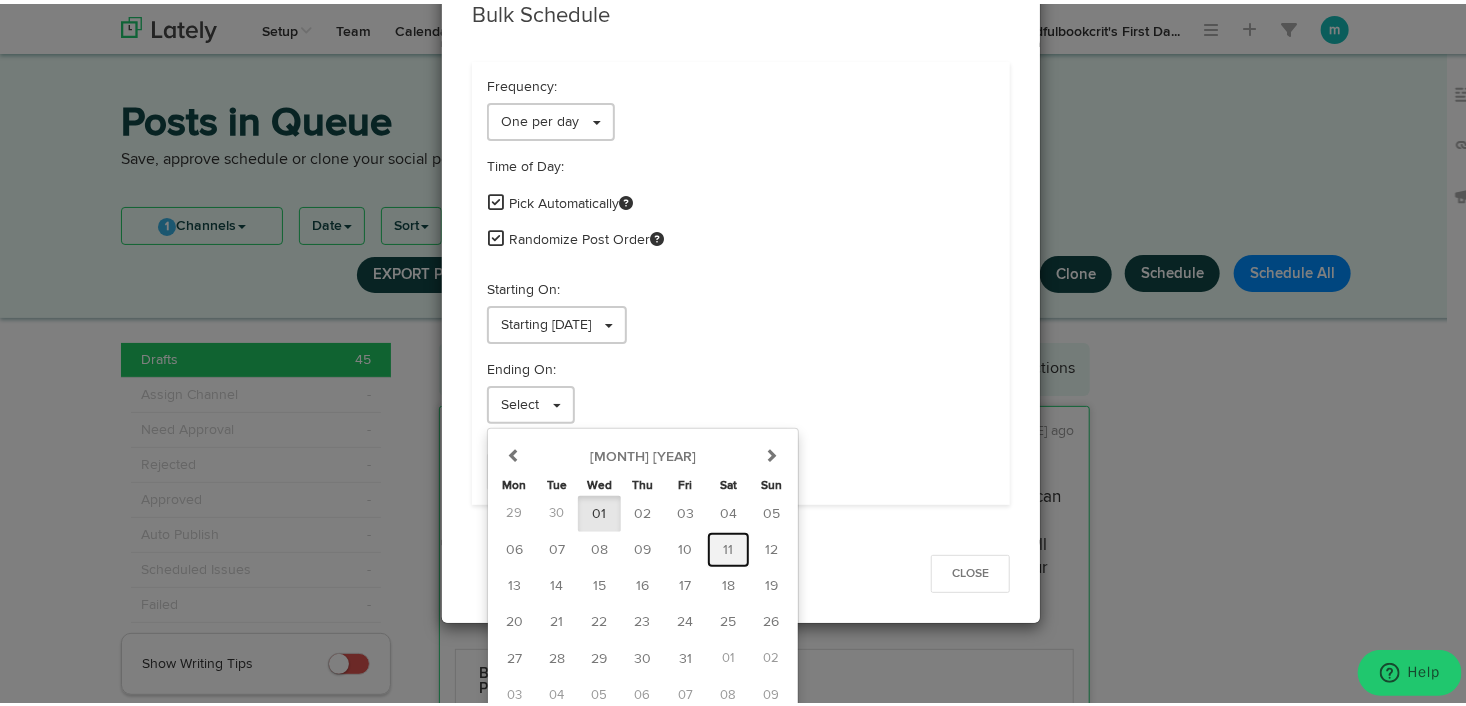 click on "11" at bounding box center (728, 546) 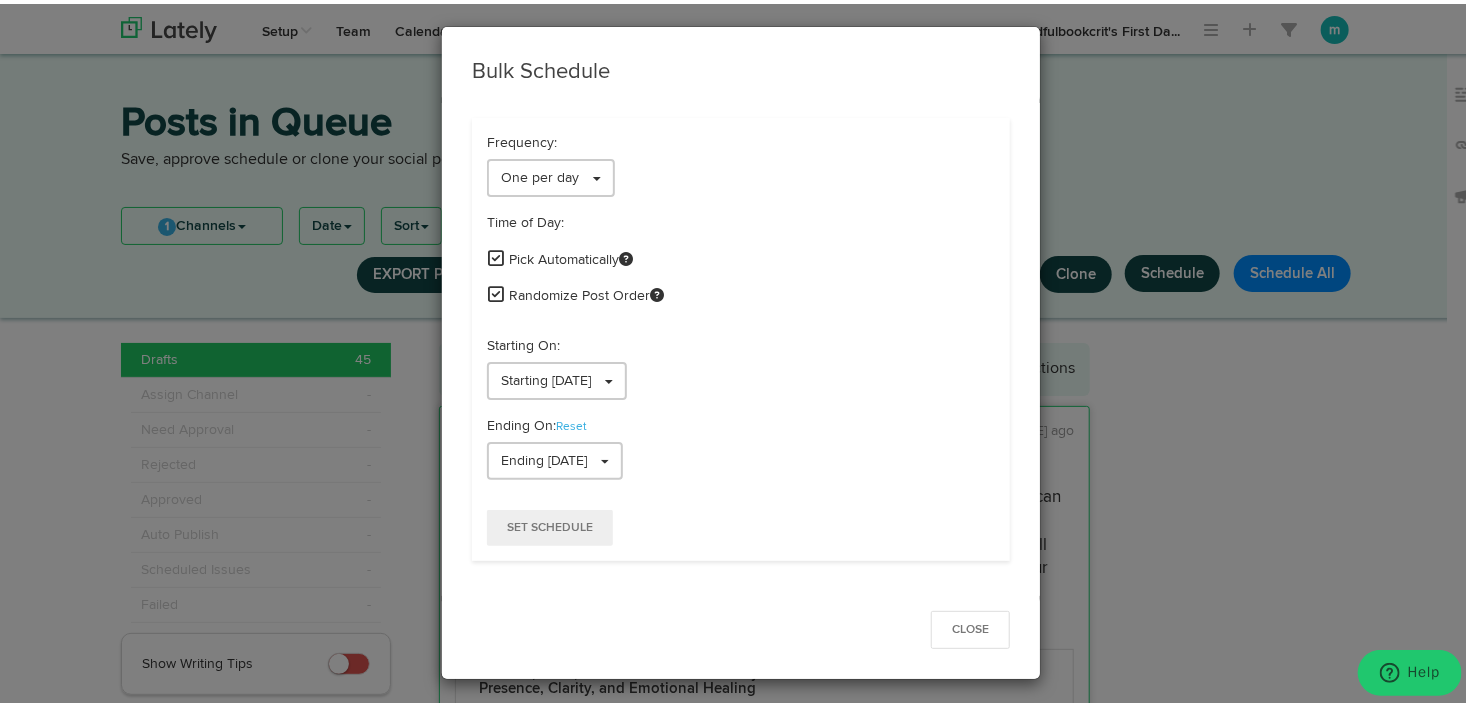 scroll, scrollTop: 4, scrollLeft: 0, axis: vertical 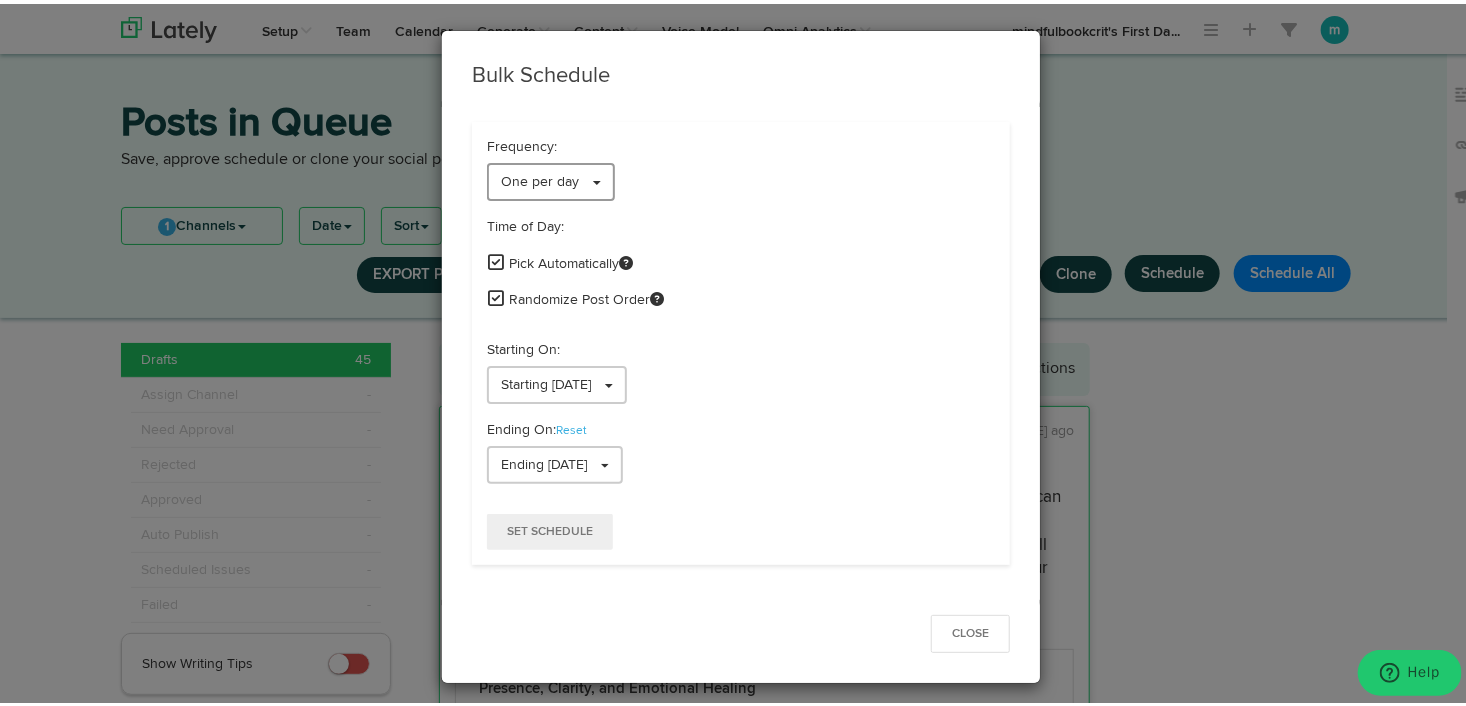 click on "One per day" at bounding box center (540, 178) 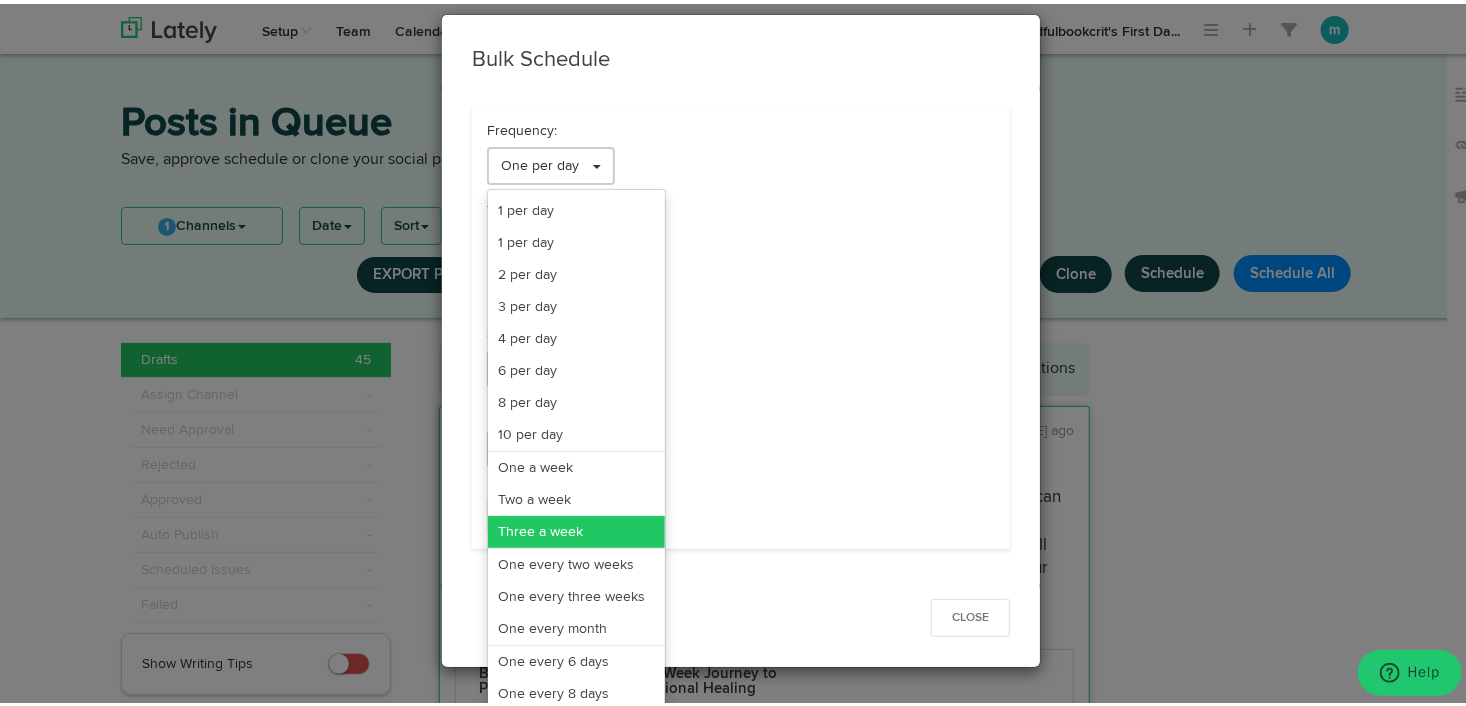 scroll, scrollTop: 19, scrollLeft: 0, axis: vertical 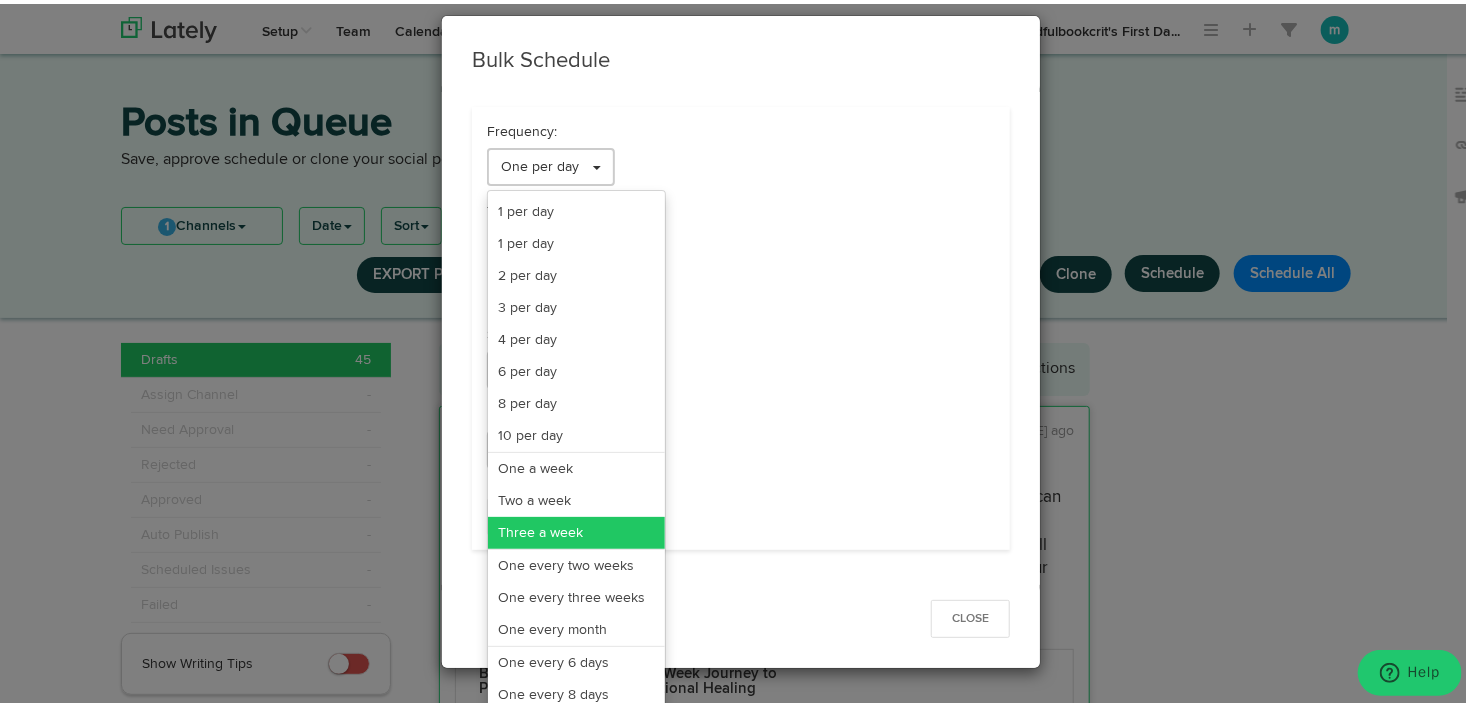 click on "Three a week" at bounding box center (576, 529) 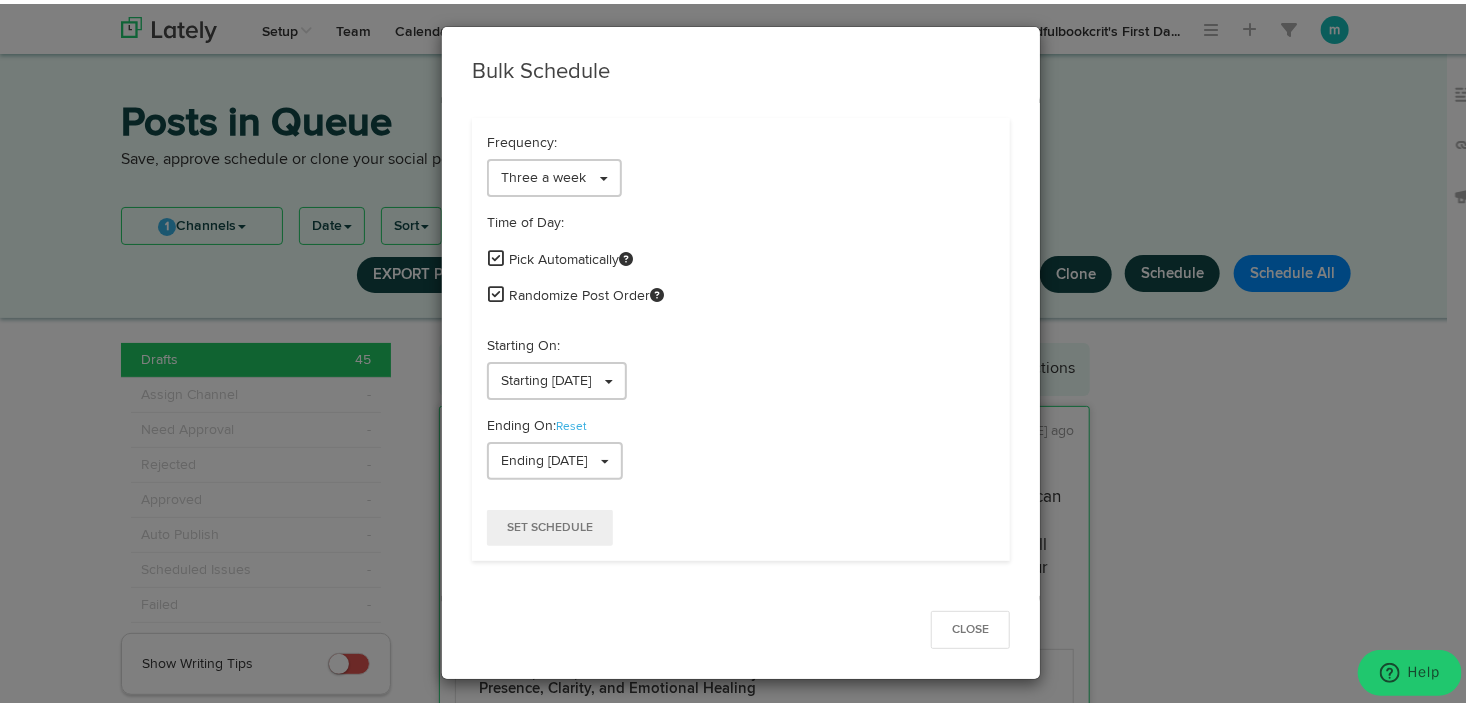scroll, scrollTop: 4, scrollLeft: 0, axis: vertical 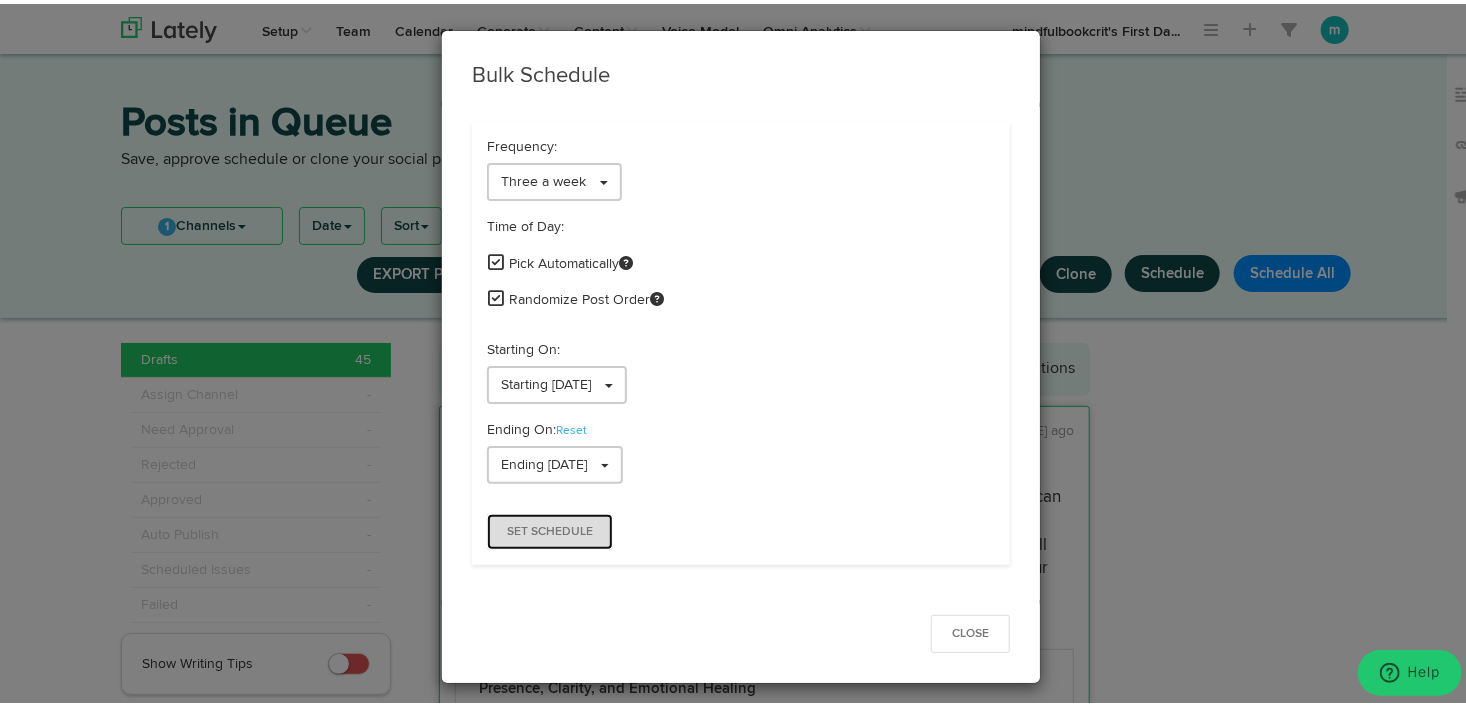 click on "Set Schedule" at bounding box center [550, 528] 